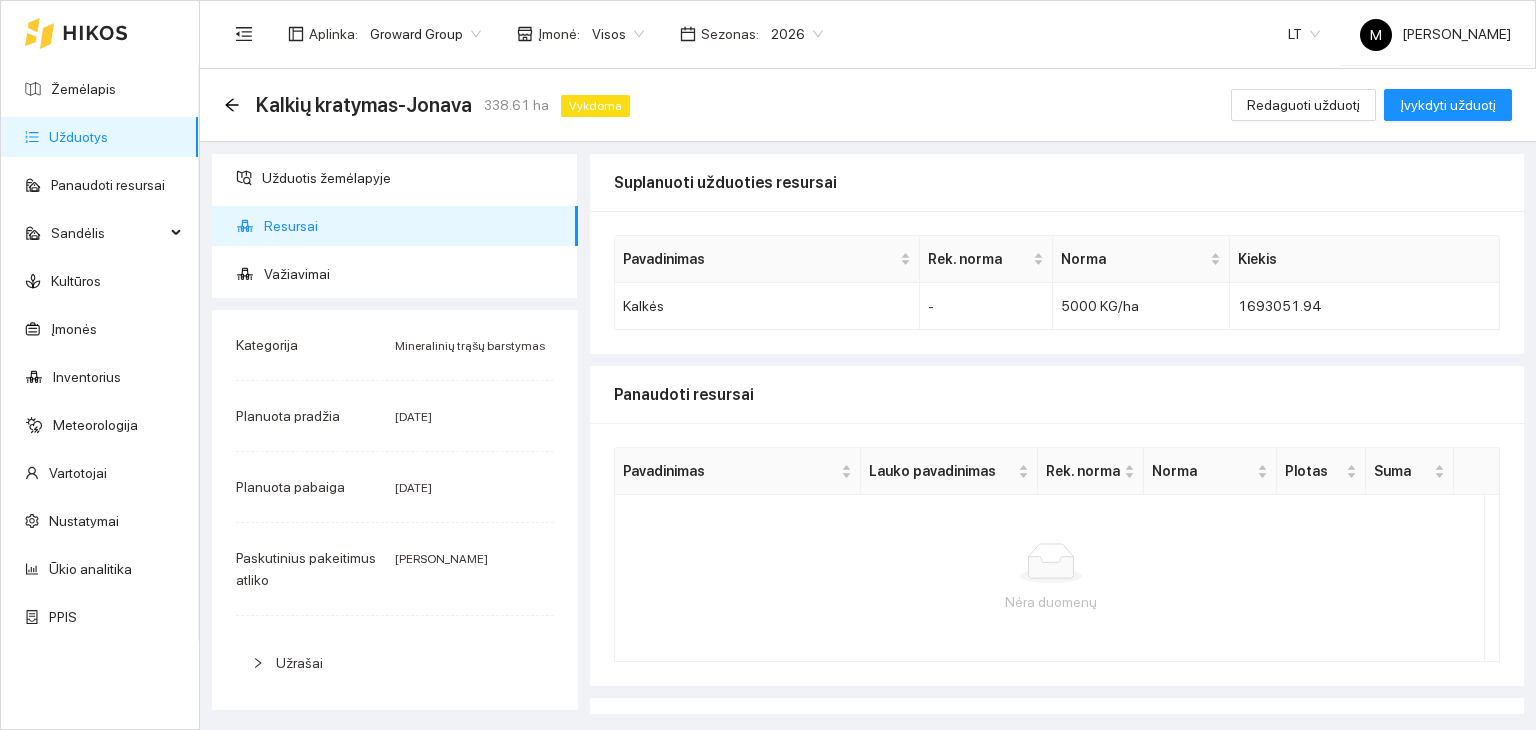 scroll, scrollTop: 0, scrollLeft: 0, axis: both 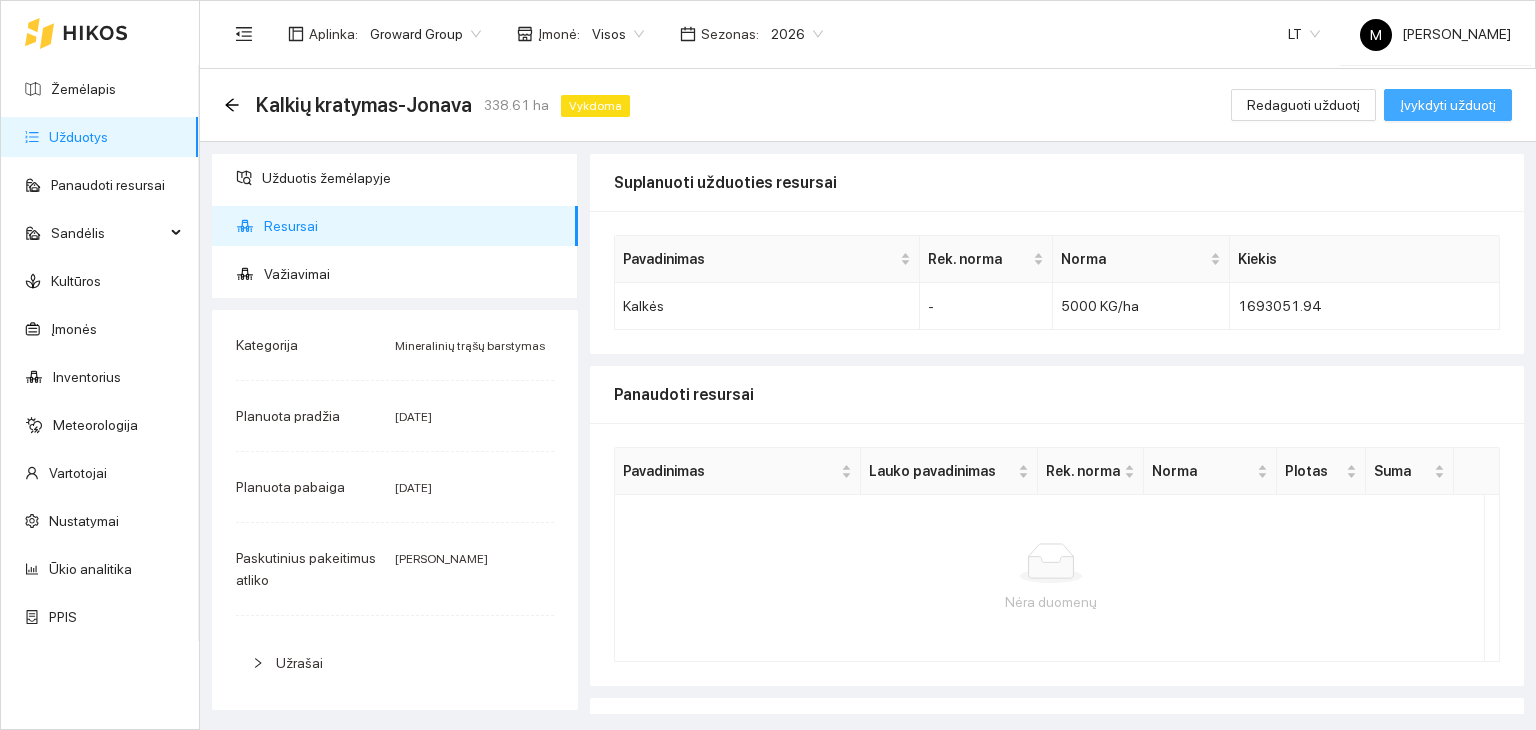 click on "Įvykdyti užduotį" at bounding box center [1448, 105] 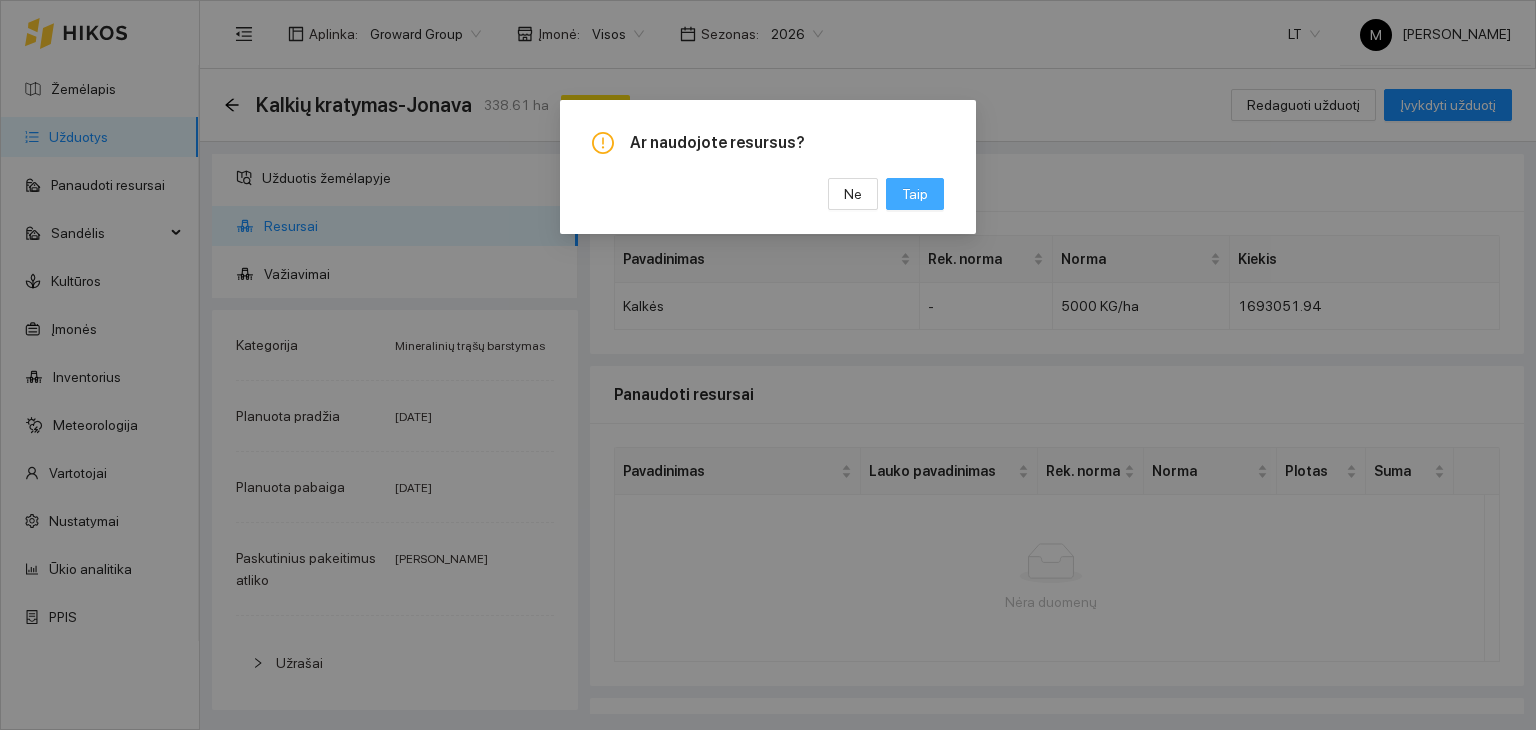 click on "Taip" at bounding box center [915, 194] 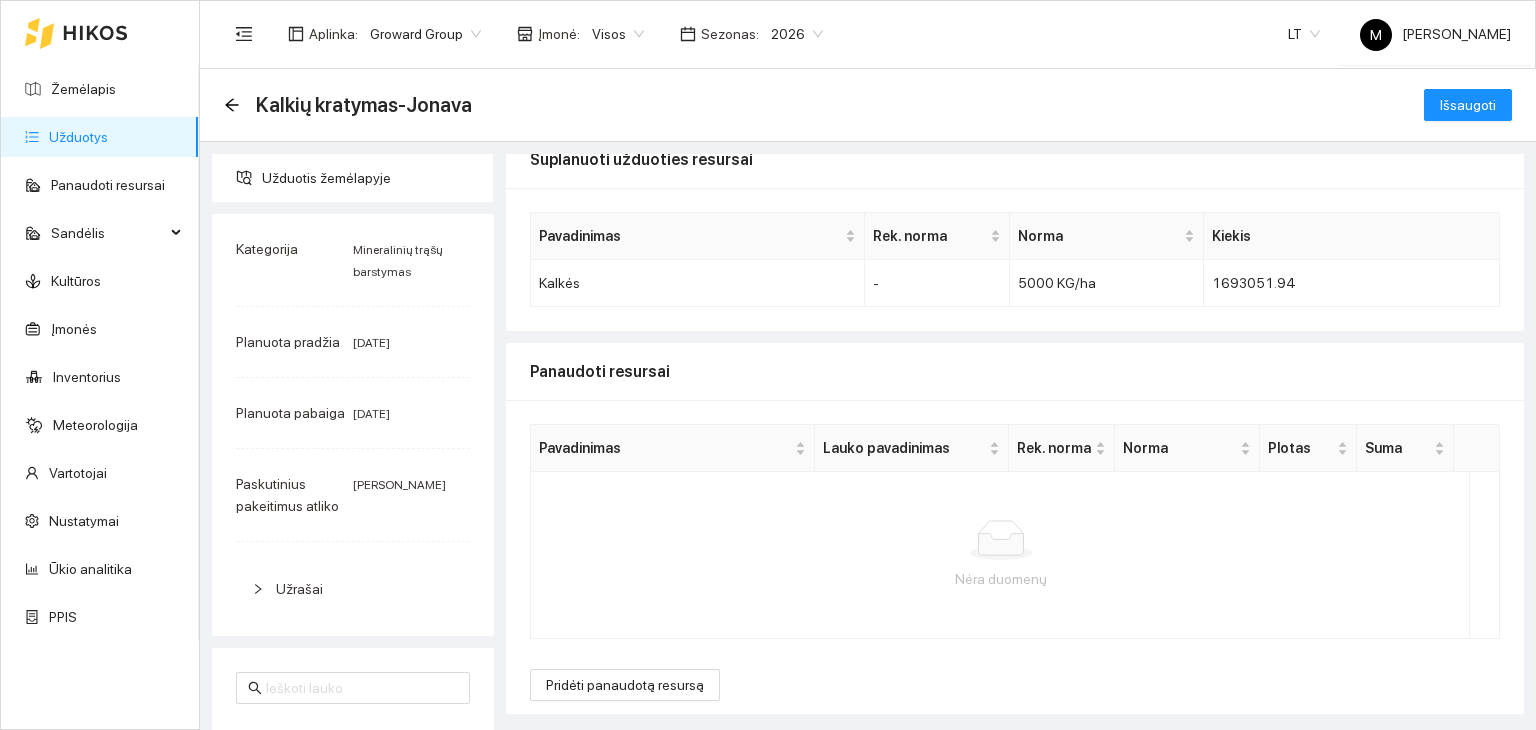 scroll, scrollTop: 32, scrollLeft: 0, axis: vertical 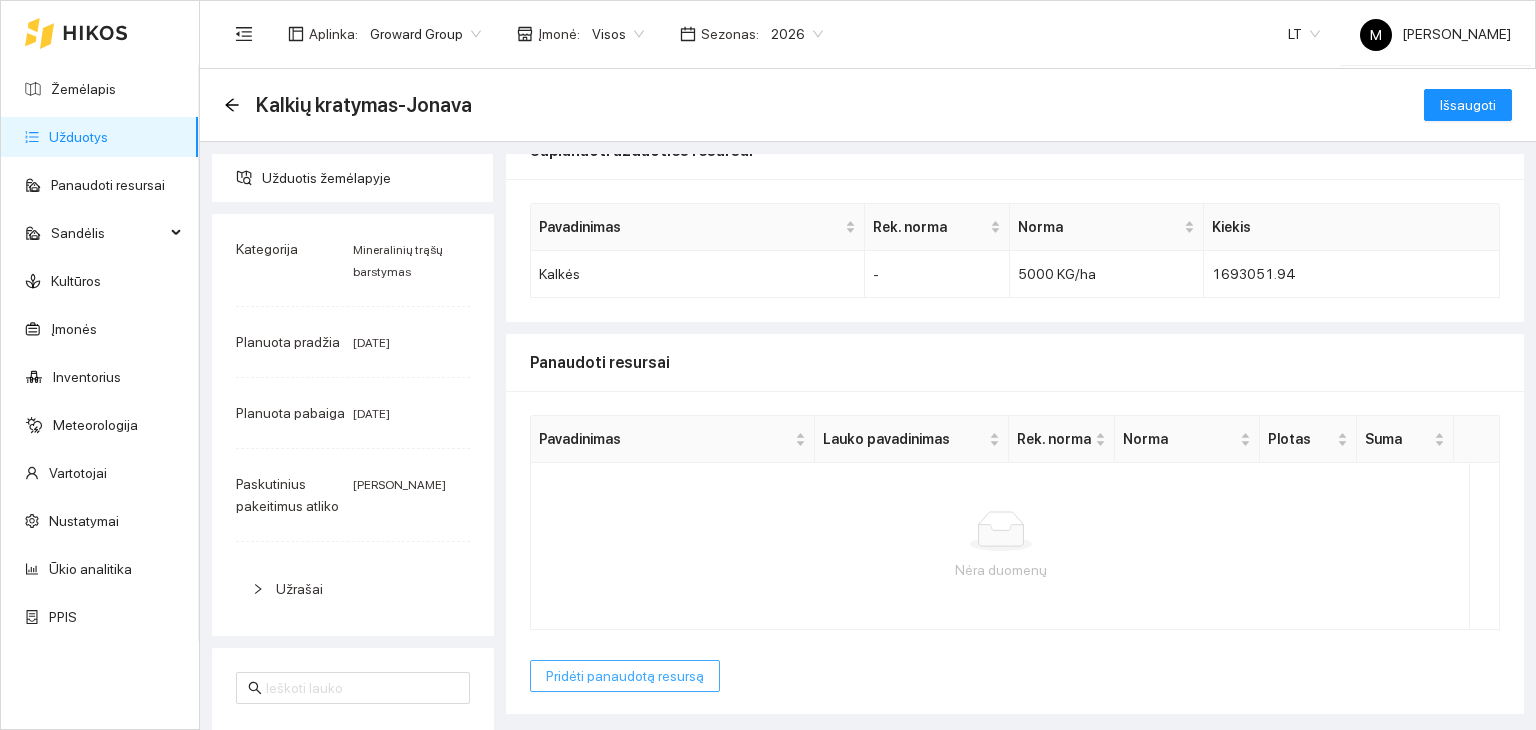 click on "Pridėti panaudotą resursą" at bounding box center (625, 676) 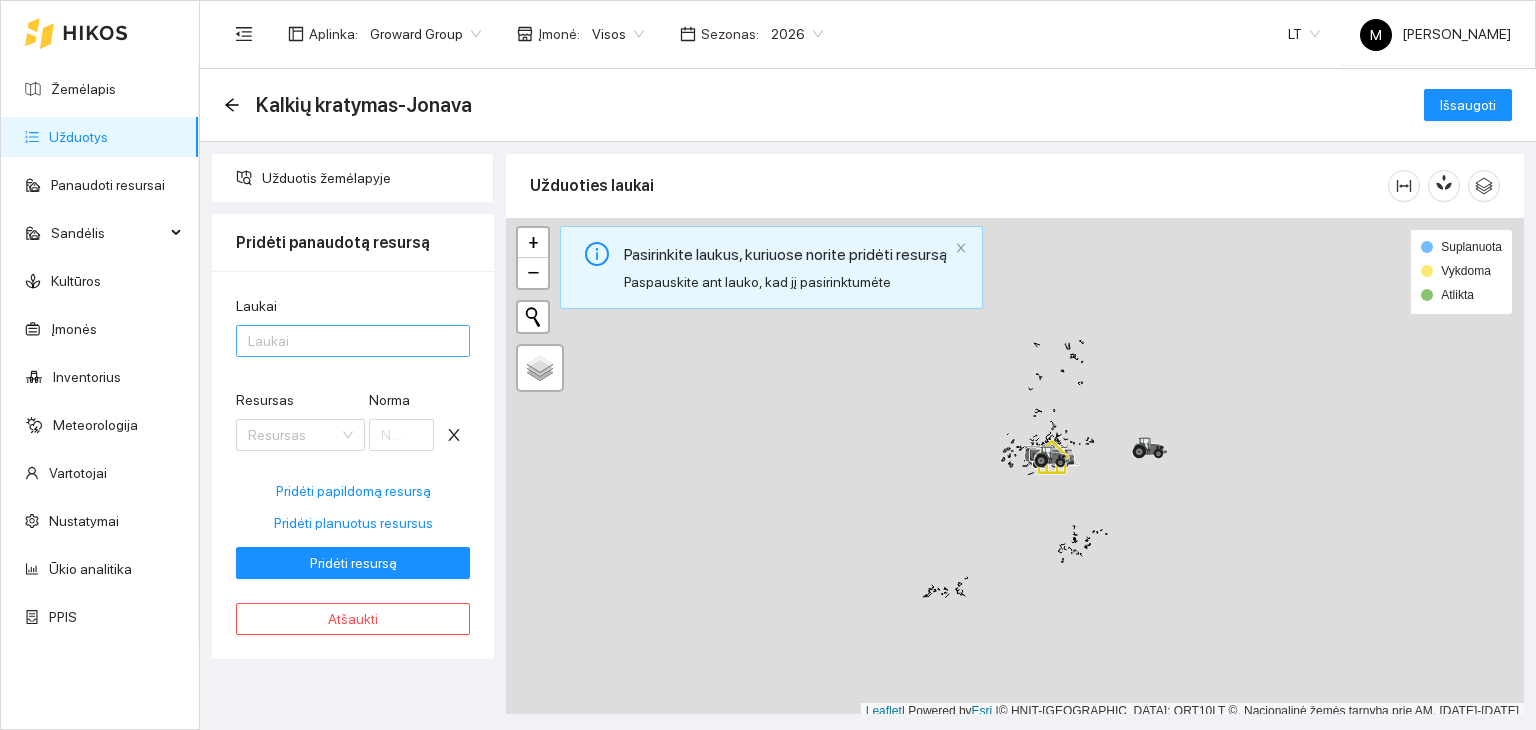 click at bounding box center (343, 341) 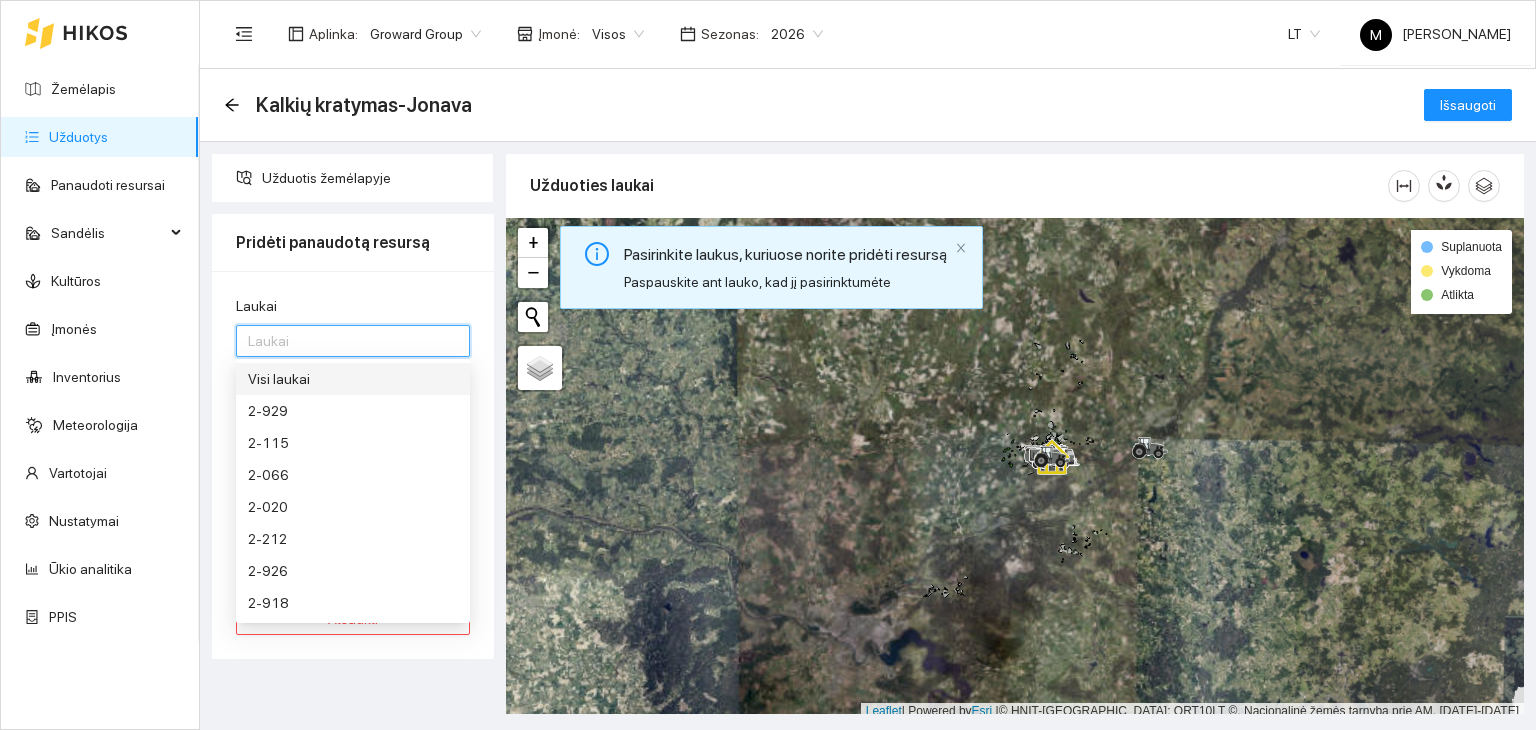 click on "Visi laukai" at bounding box center (353, 379) 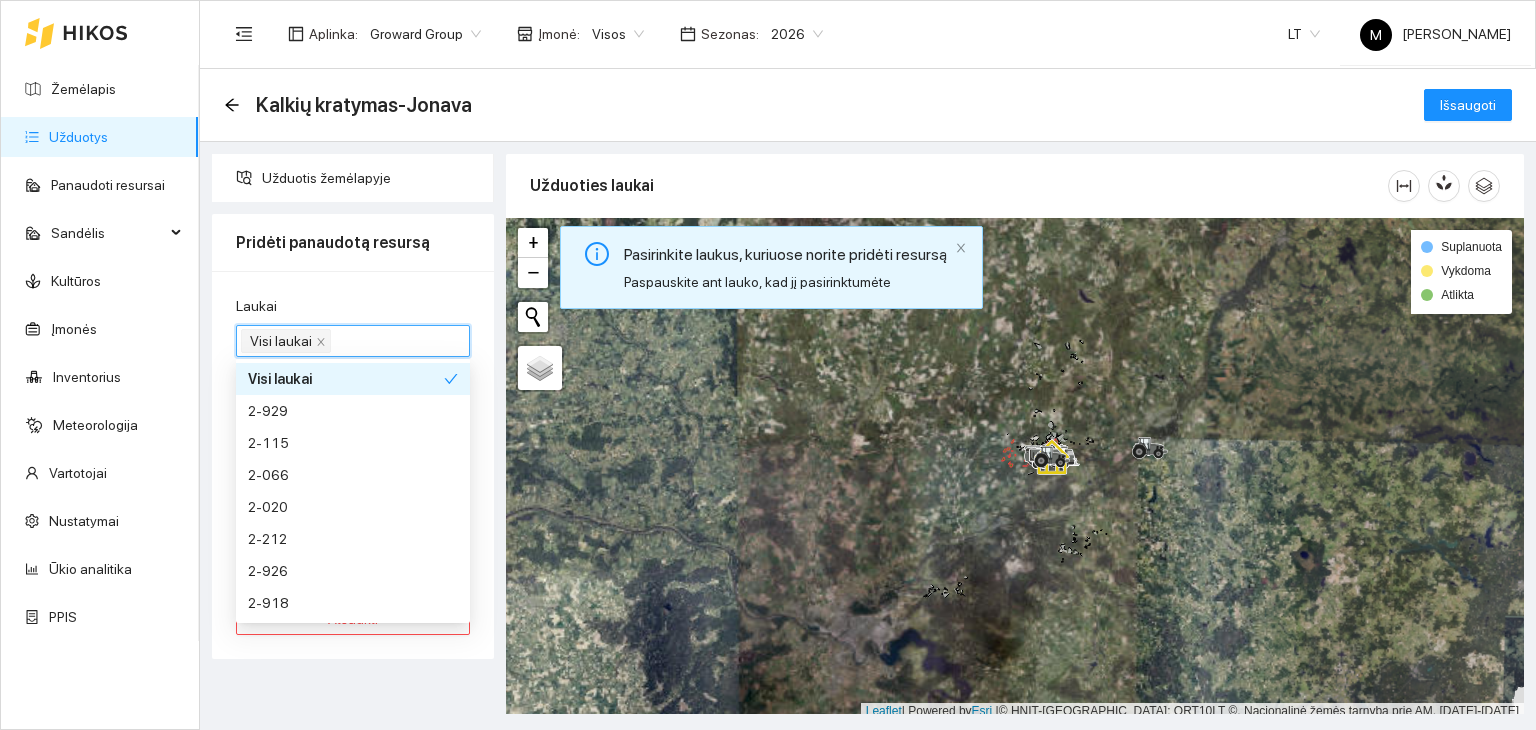 click 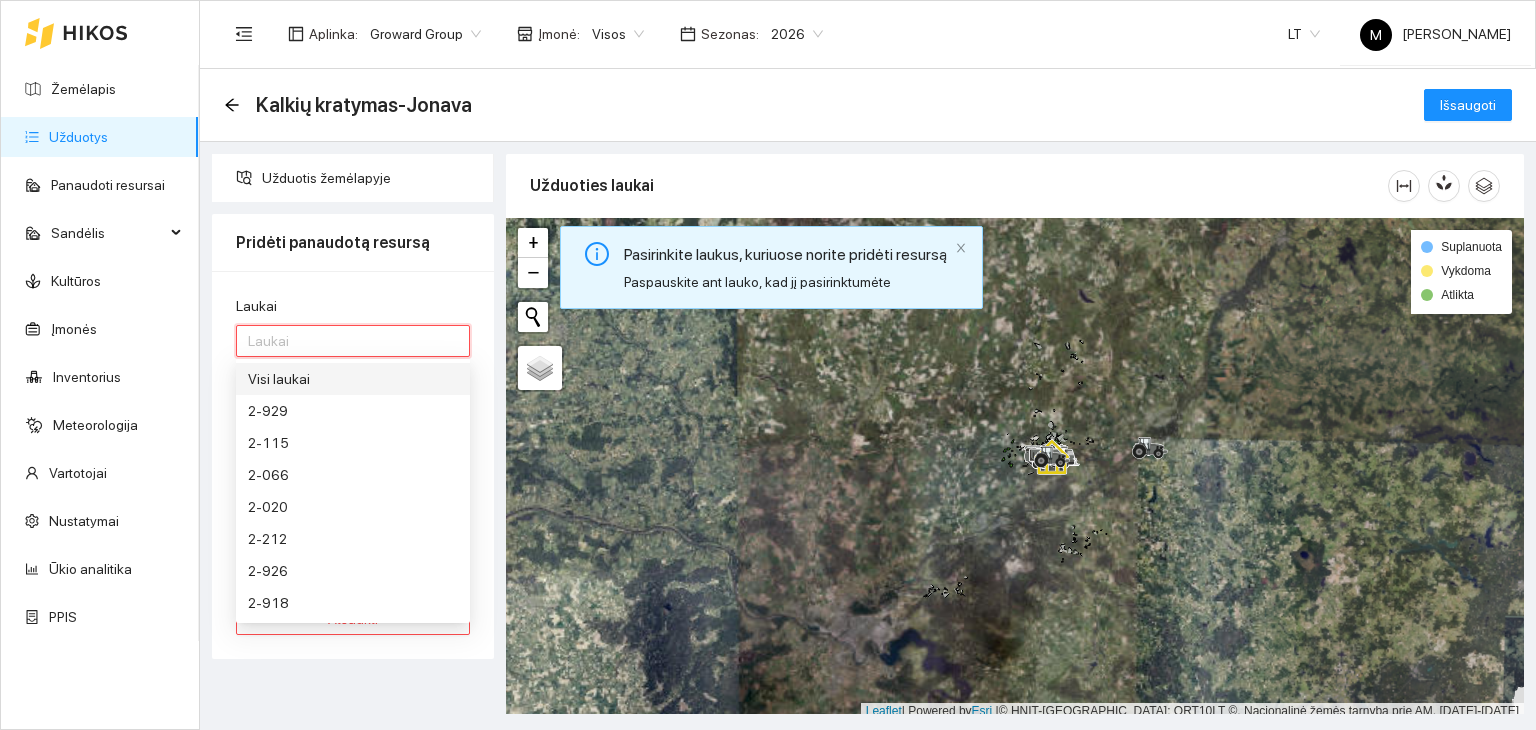 click on "Visi laukai" at bounding box center [353, 379] 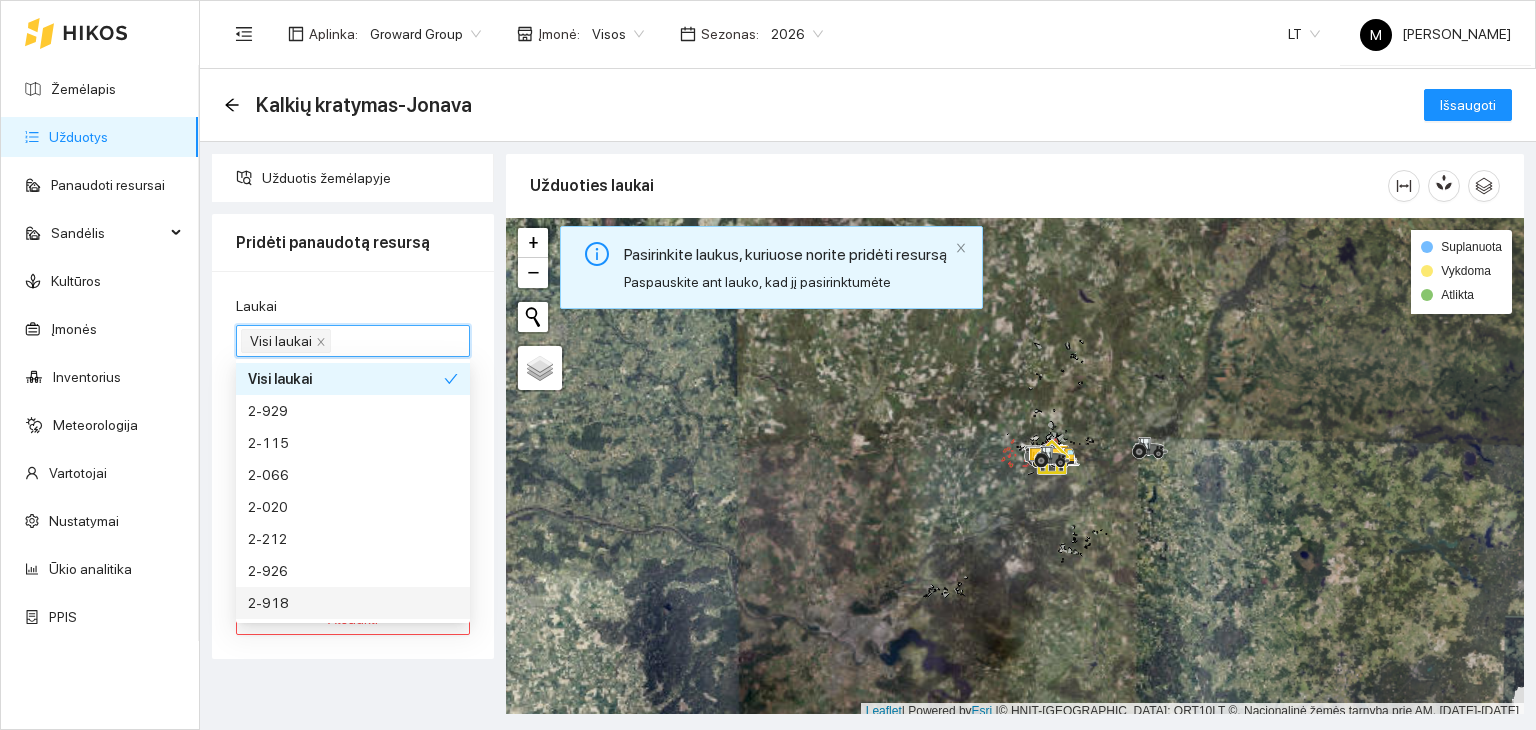 click on "Laukai Visi laukai   Resursas Resursas Norma Pridėti papildomą resursą Pridėti planuotus resursus Pridėti resursą Atšaukti" at bounding box center (353, 465) 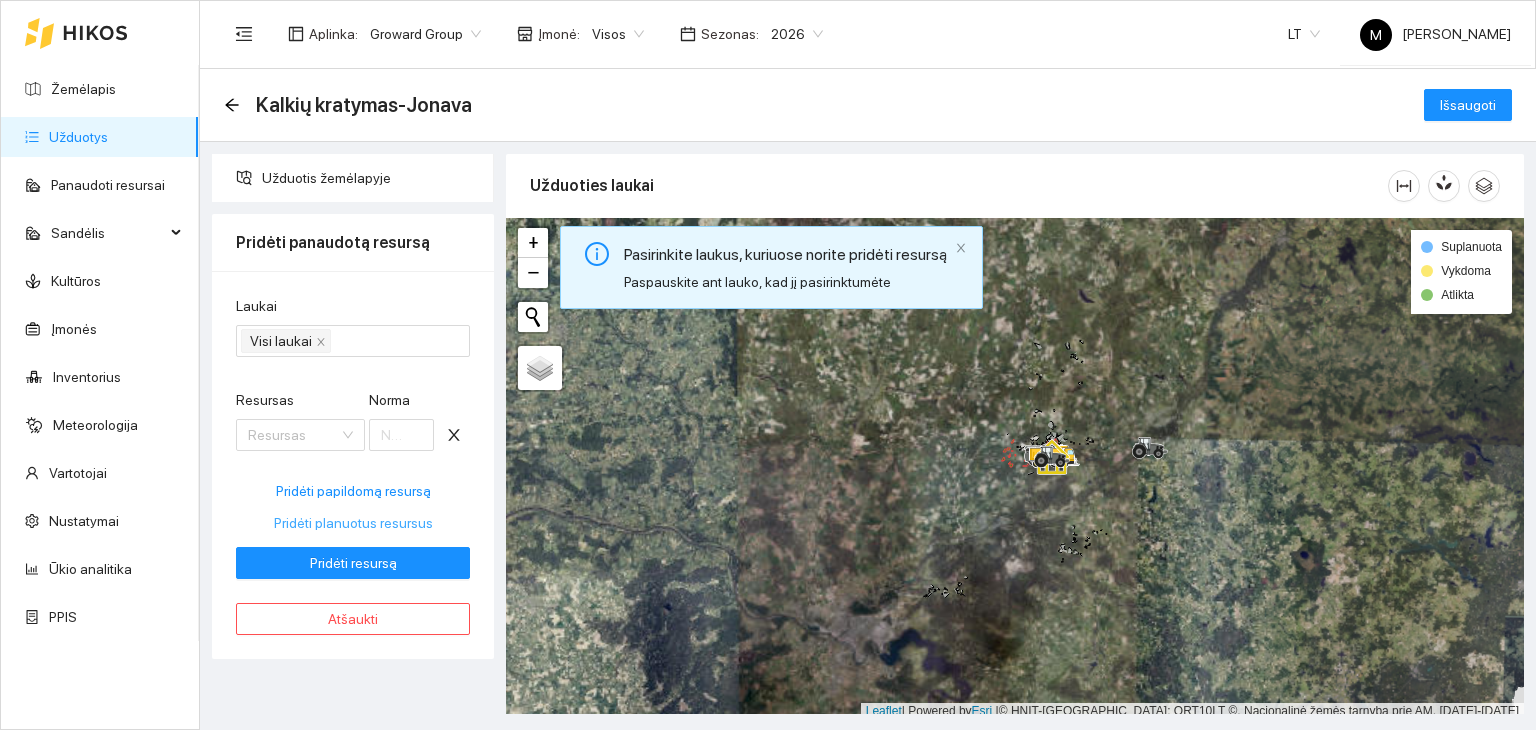 click on "Pridėti planuotus resursus" at bounding box center [353, 523] 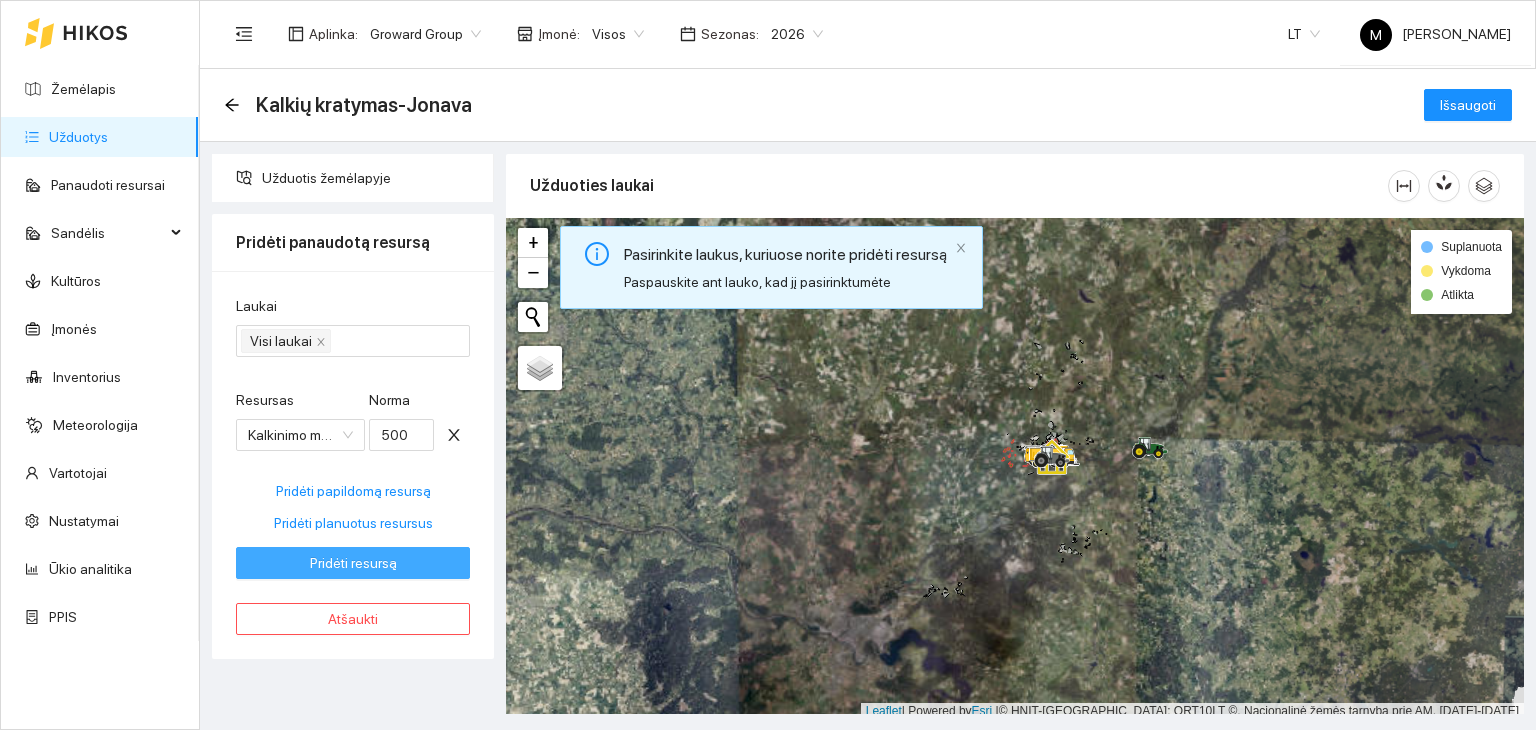 click on "Pridėti resursą" at bounding box center [353, 563] 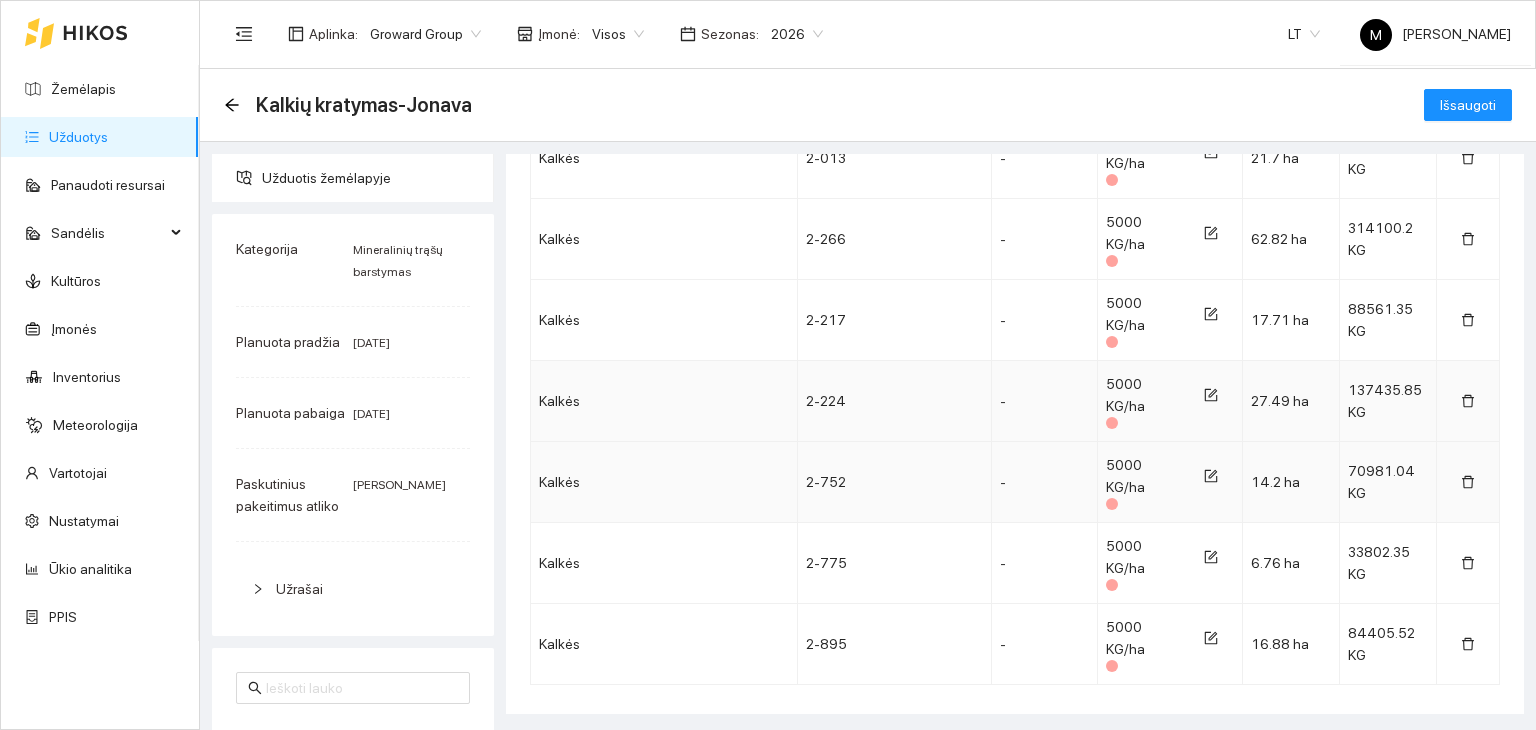 scroll, scrollTop: 1481, scrollLeft: 0, axis: vertical 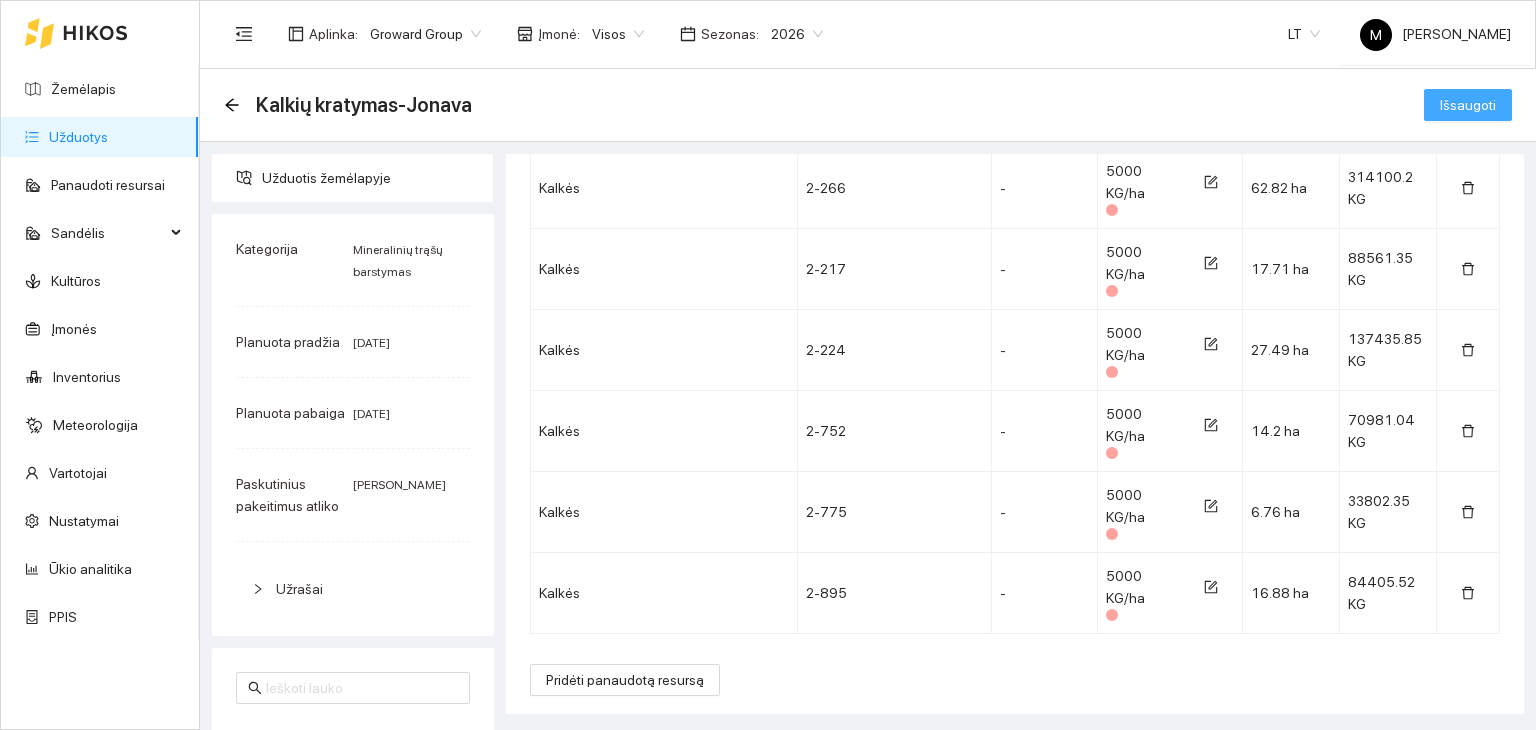 click on "Išsaugoti" at bounding box center (1468, 105) 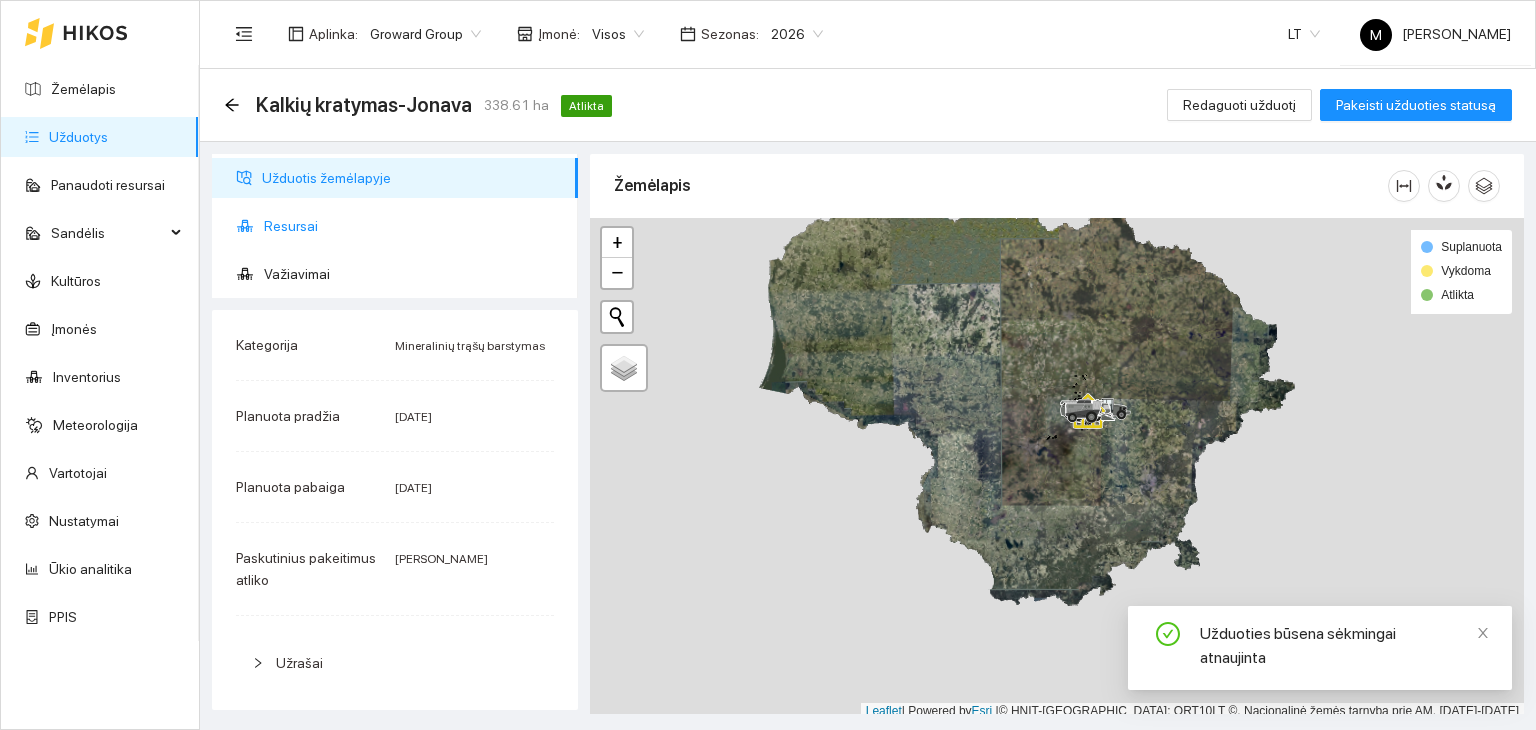 click on "Resursai" at bounding box center [413, 226] 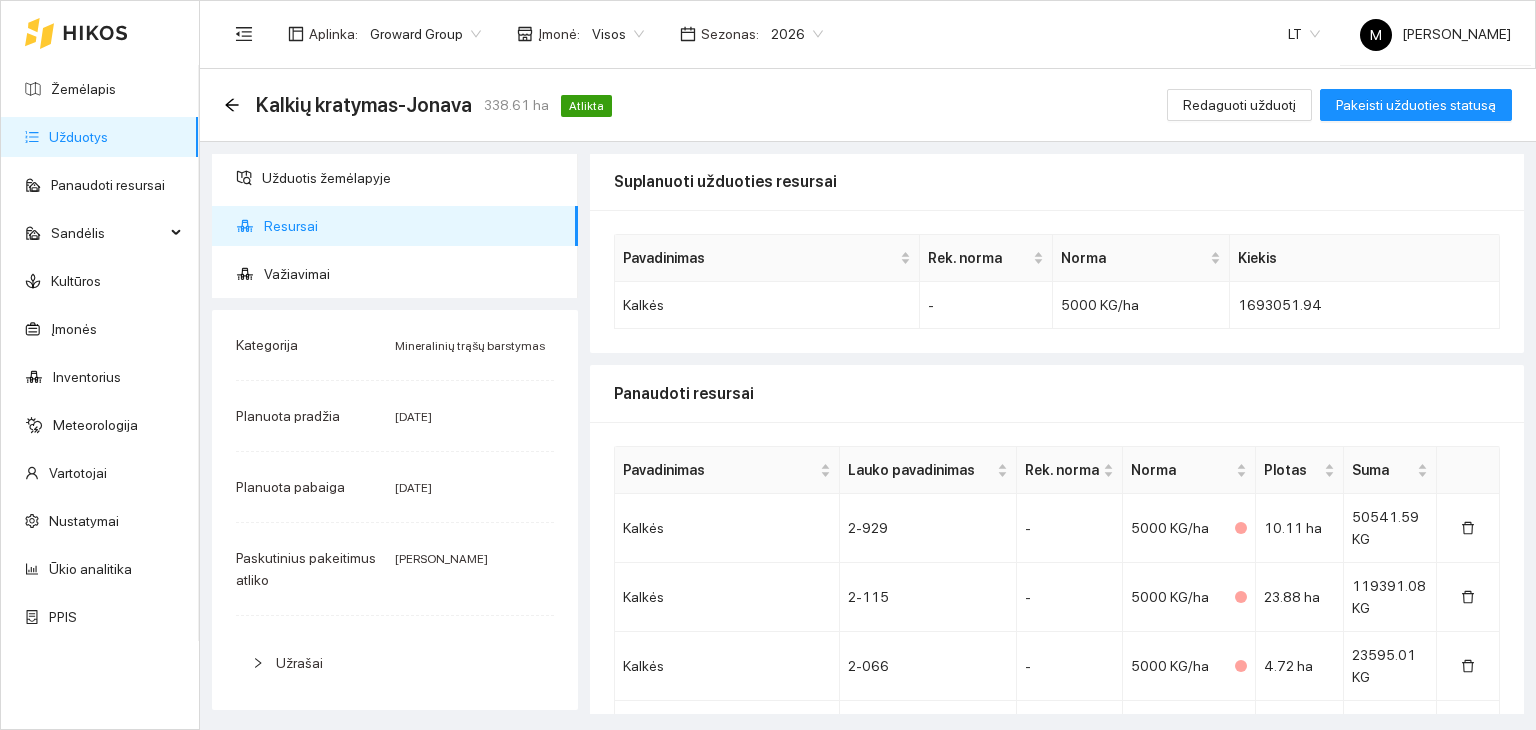 scroll, scrollTop: 0, scrollLeft: 0, axis: both 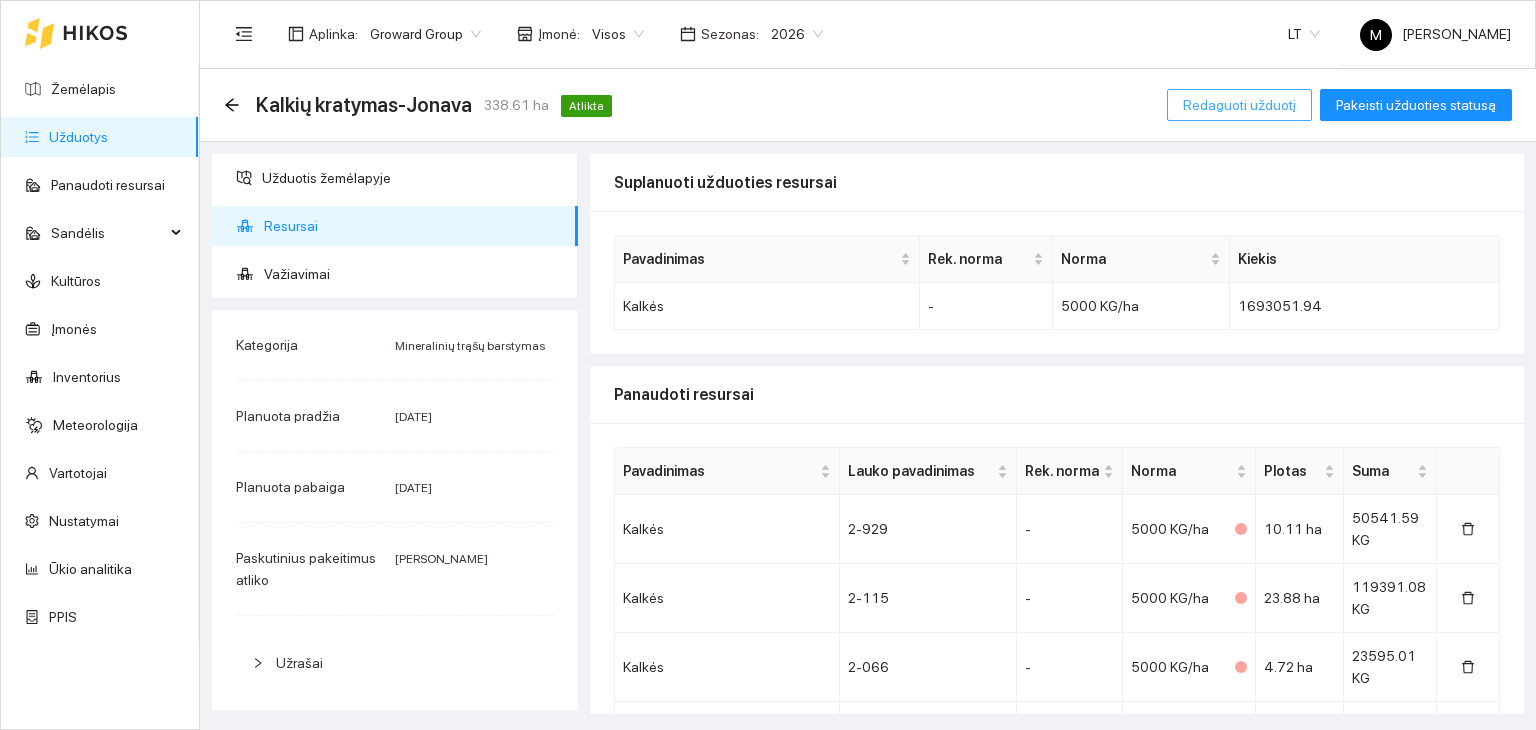 click on "Redaguoti užduotį" at bounding box center [1239, 105] 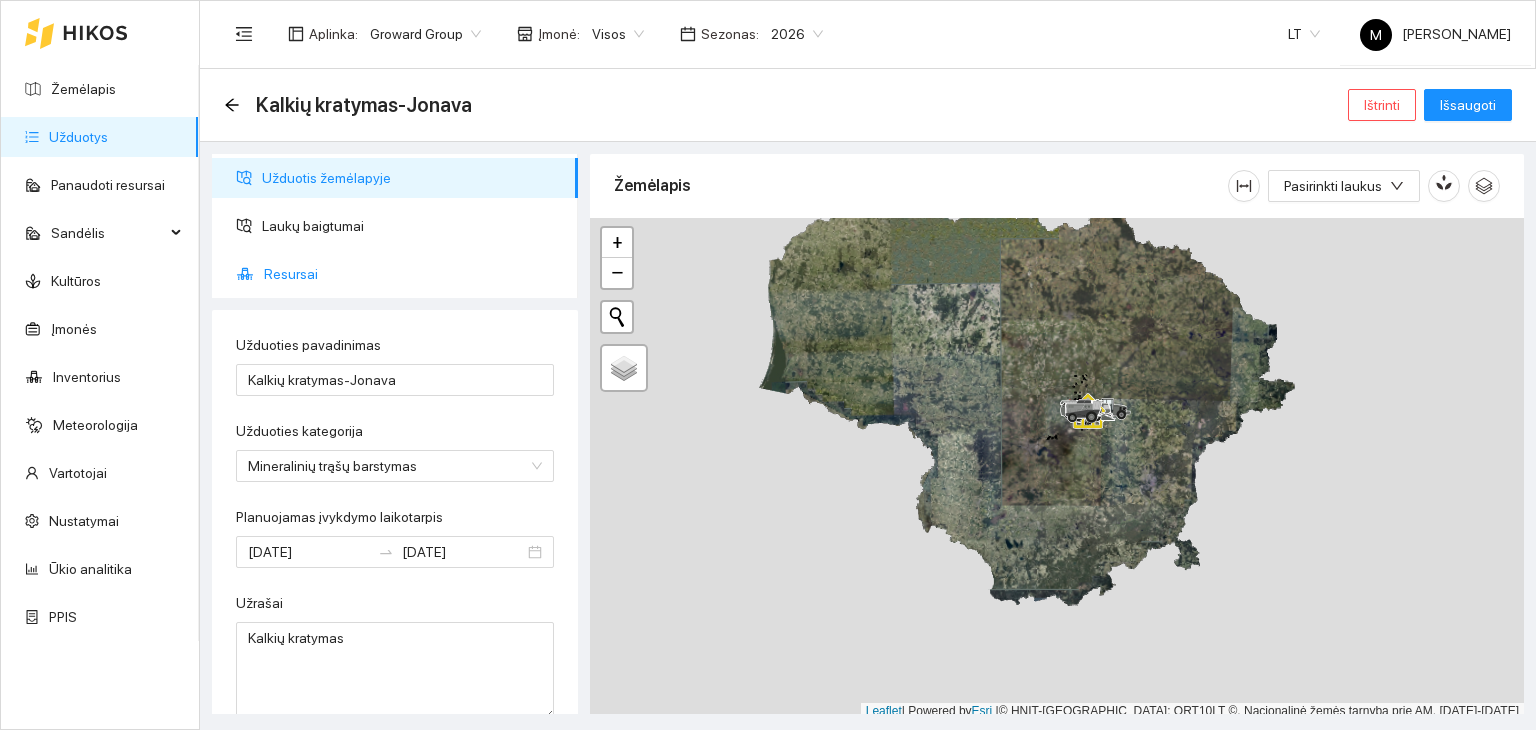 click on "Resursai" at bounding box center (413, 274) 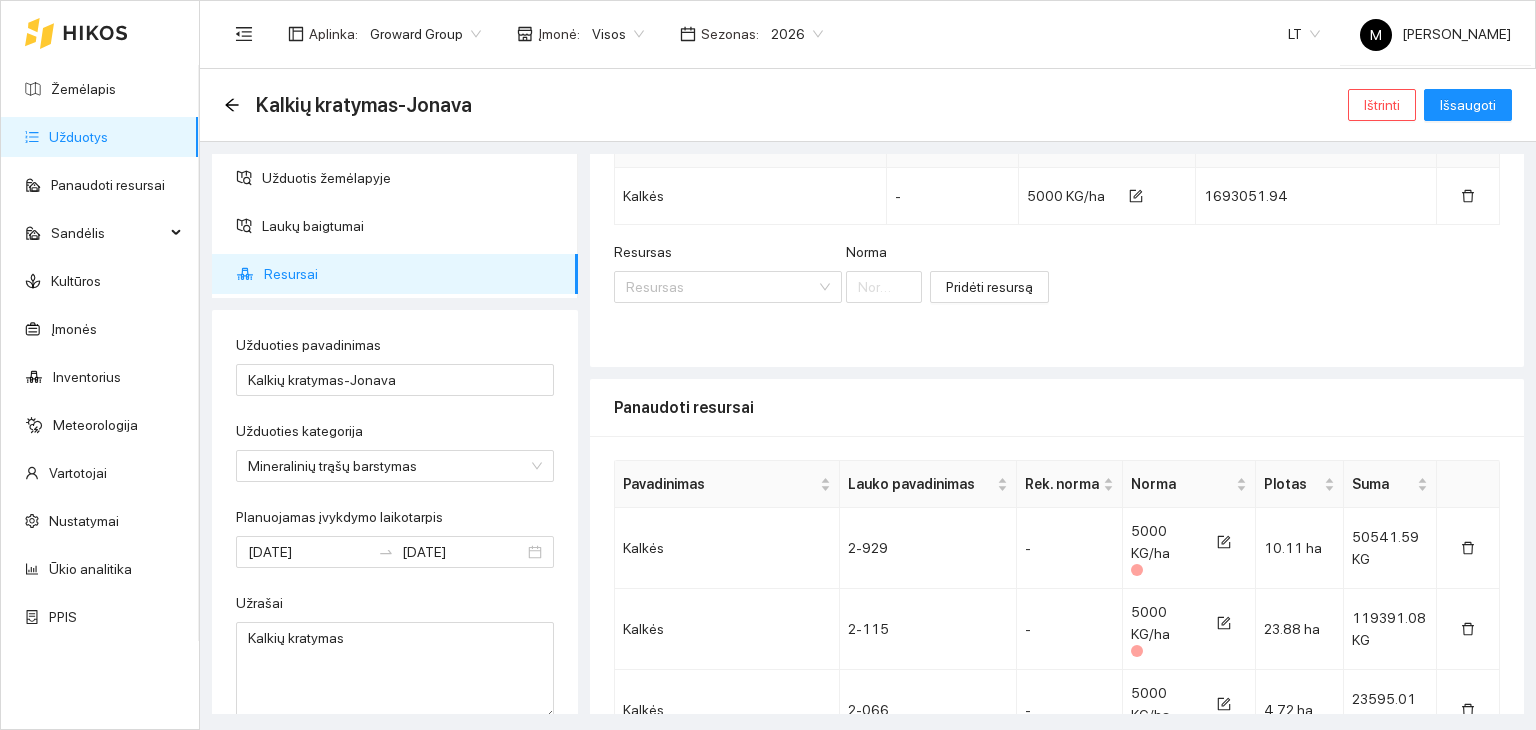 scroll, scrollTop: 300, scrollLeft: 0, axis: vertical 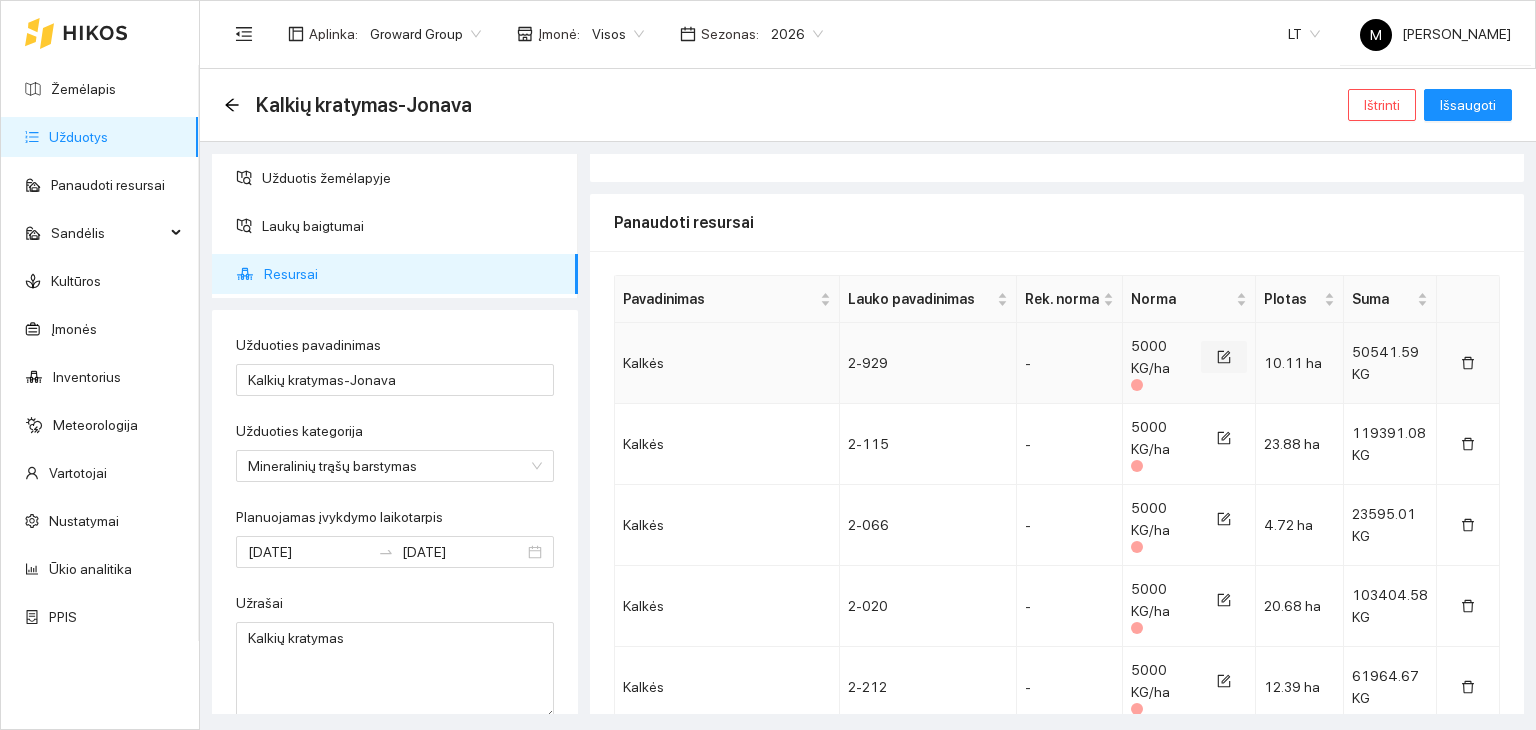 click 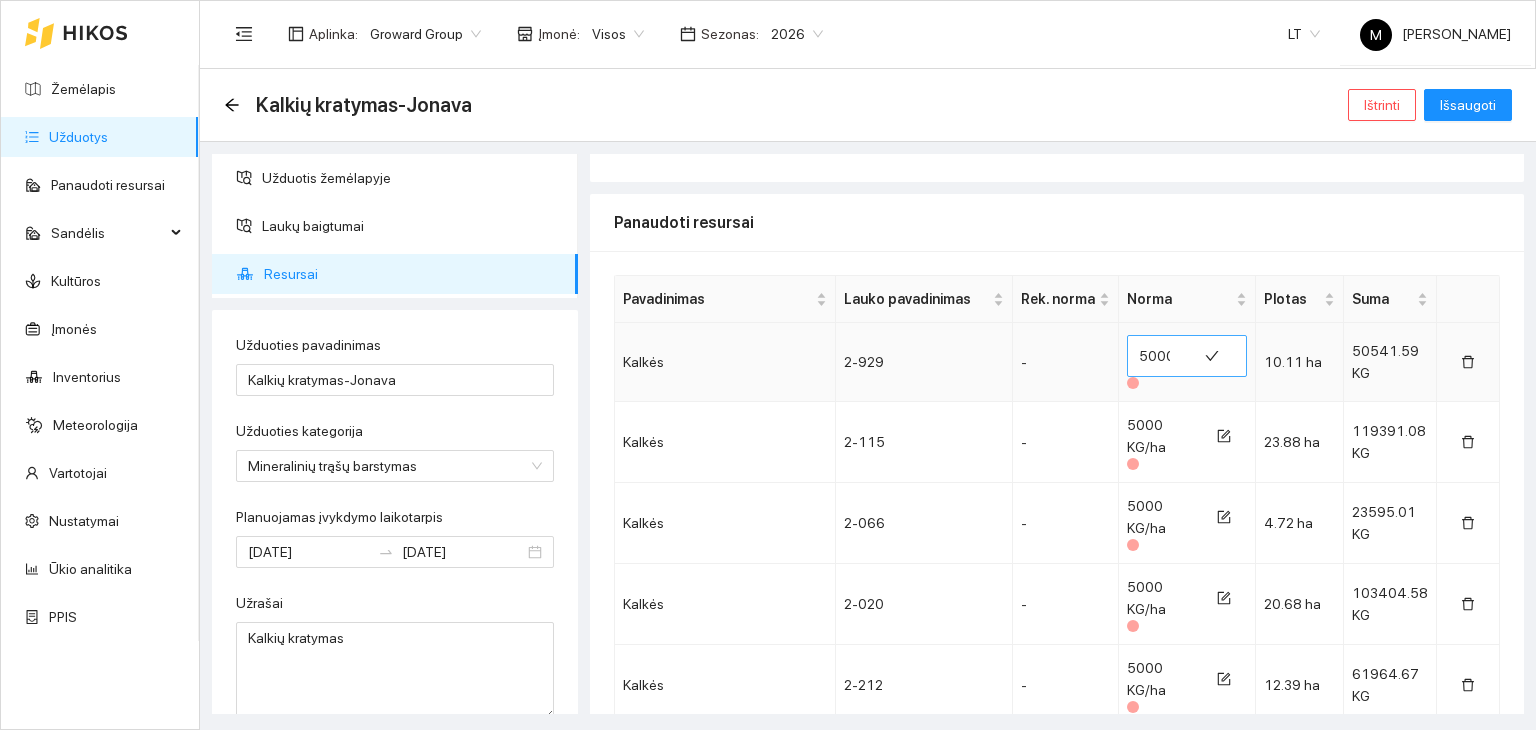 click on "5000" at bounding box center [1162, 356] 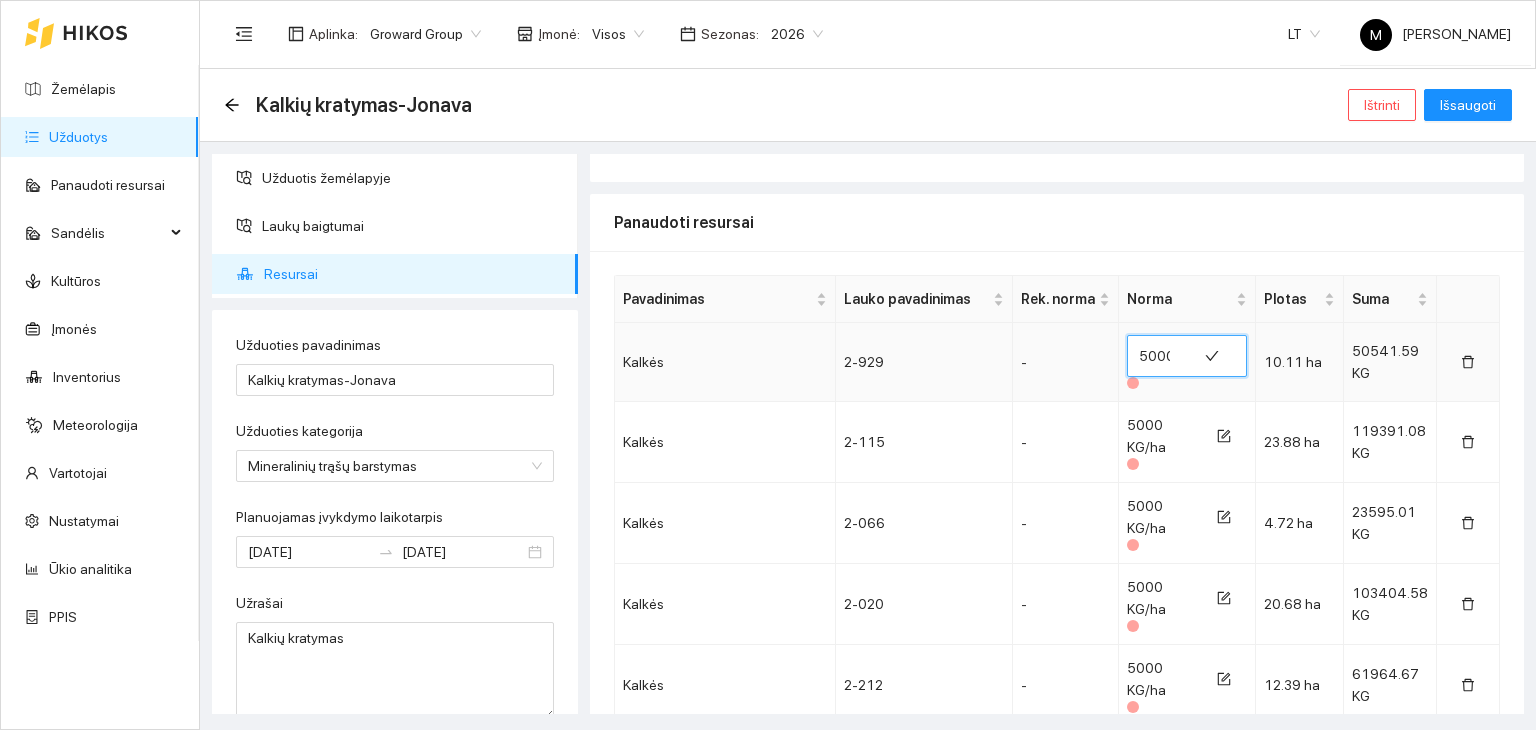 click on "5000" at bounding box center (1162, 356) 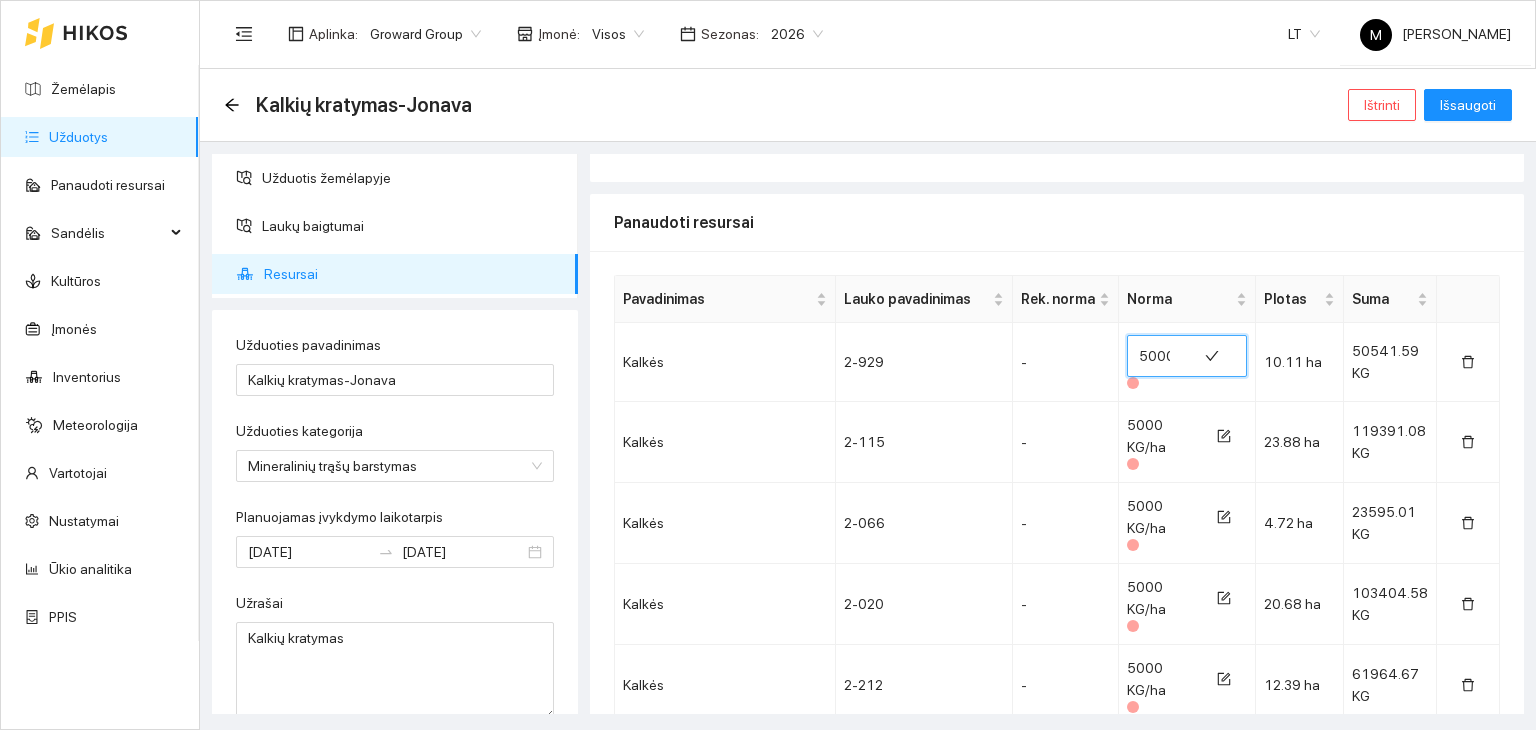 click on "Panaudoti resursai" at bounding box center (1057, 222) 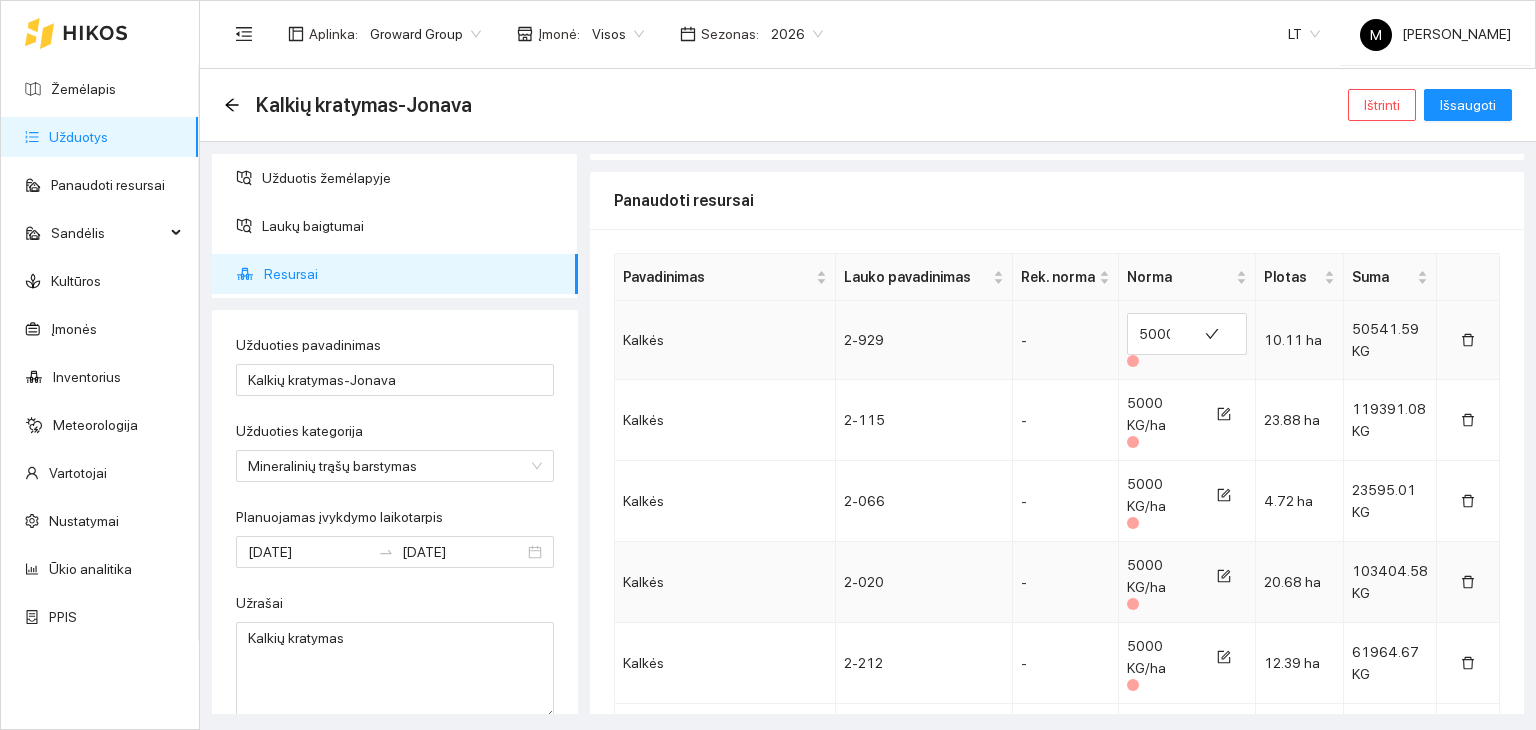 scroll, scrollTop: 300, scrollLeft: 0, axis: vertical 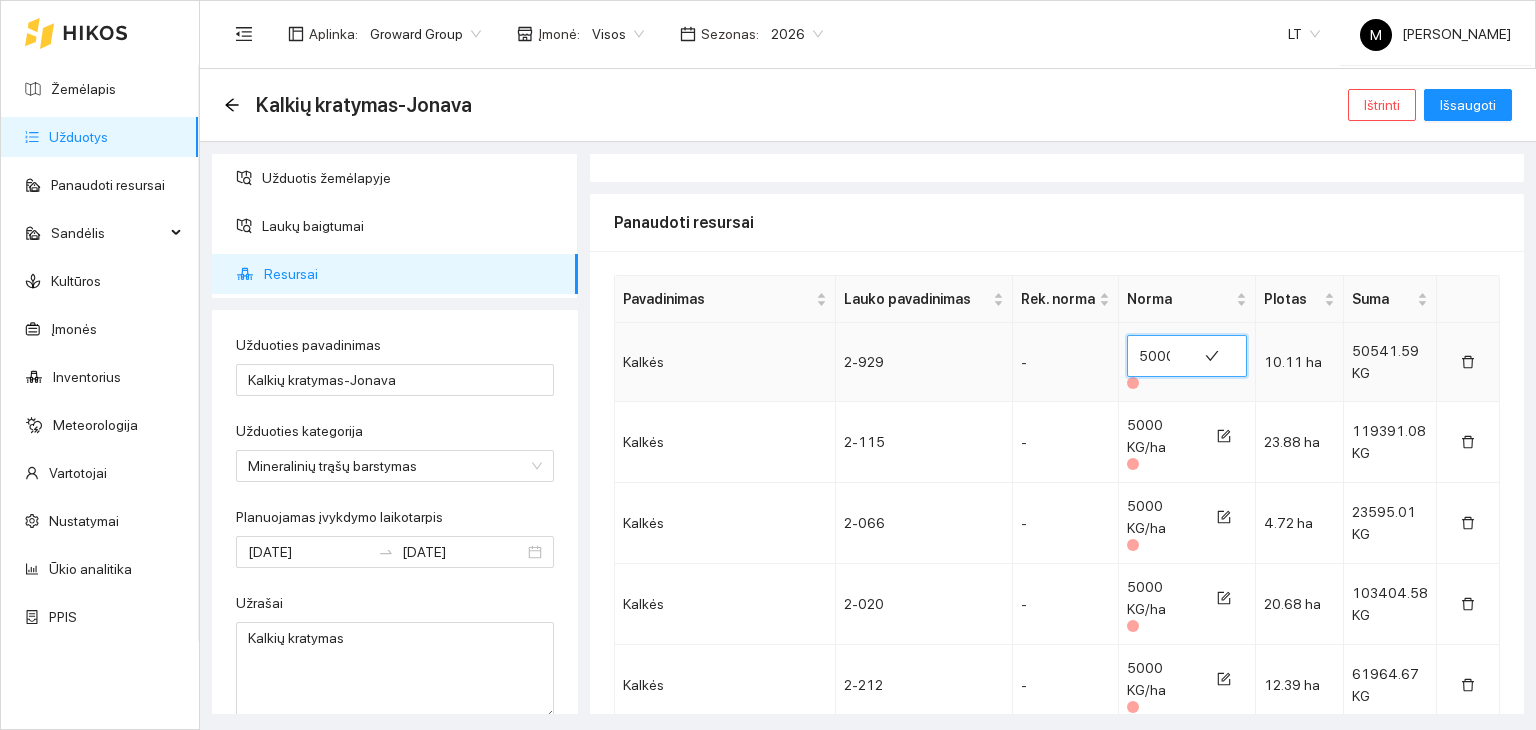 click on "5000" at bounding box center (1162, 356) 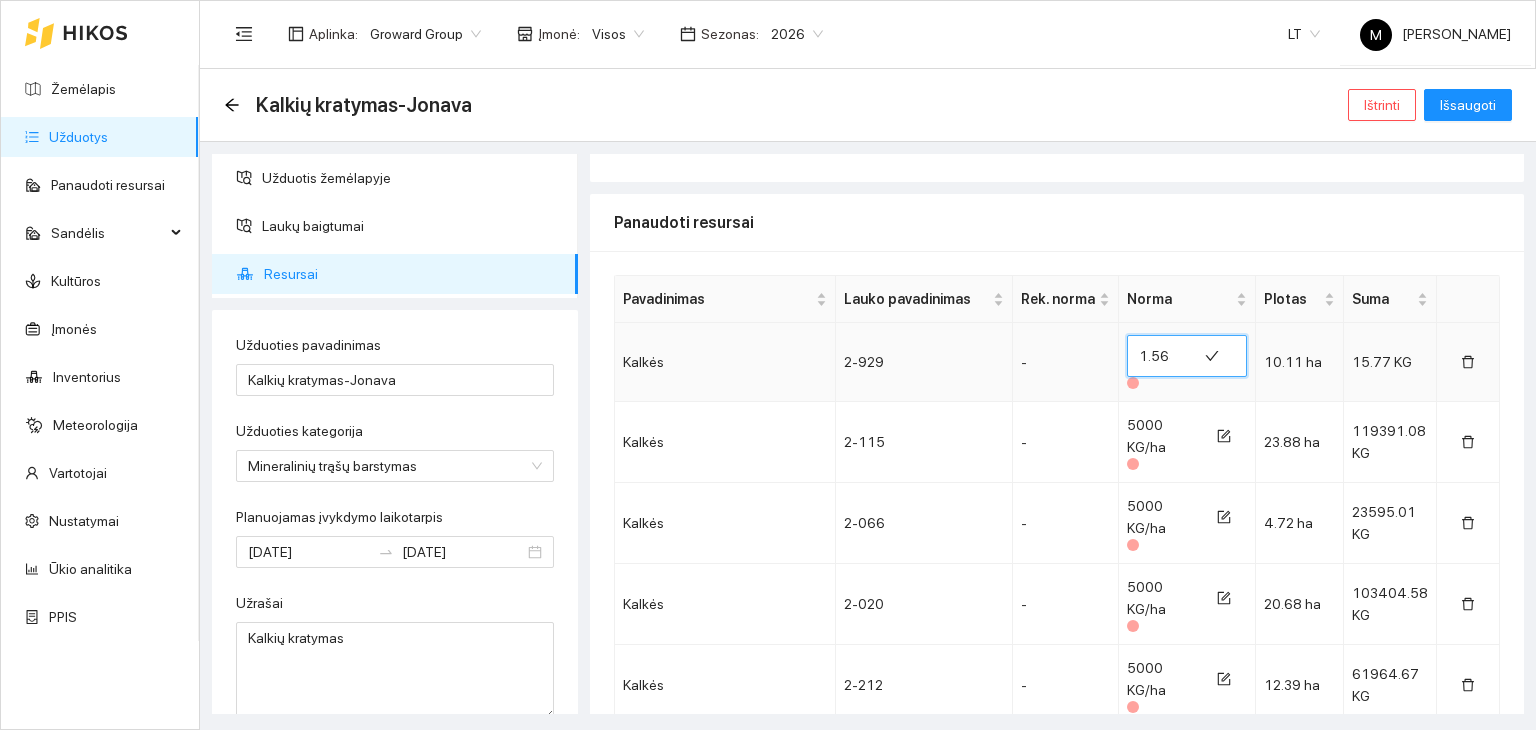scroll, scrollTop: 0, scrollLeft: 5, axis: horizontal 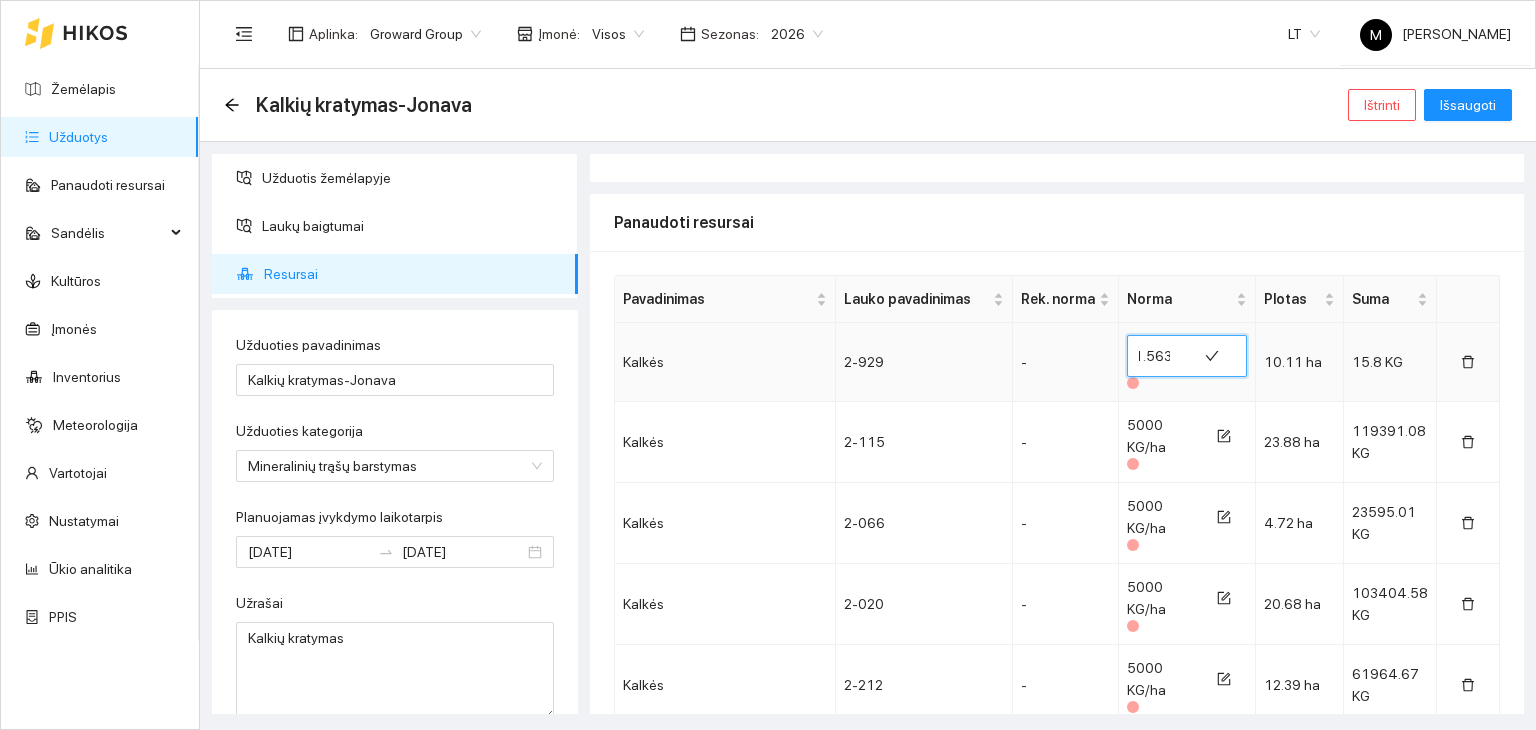 type on "1.563" 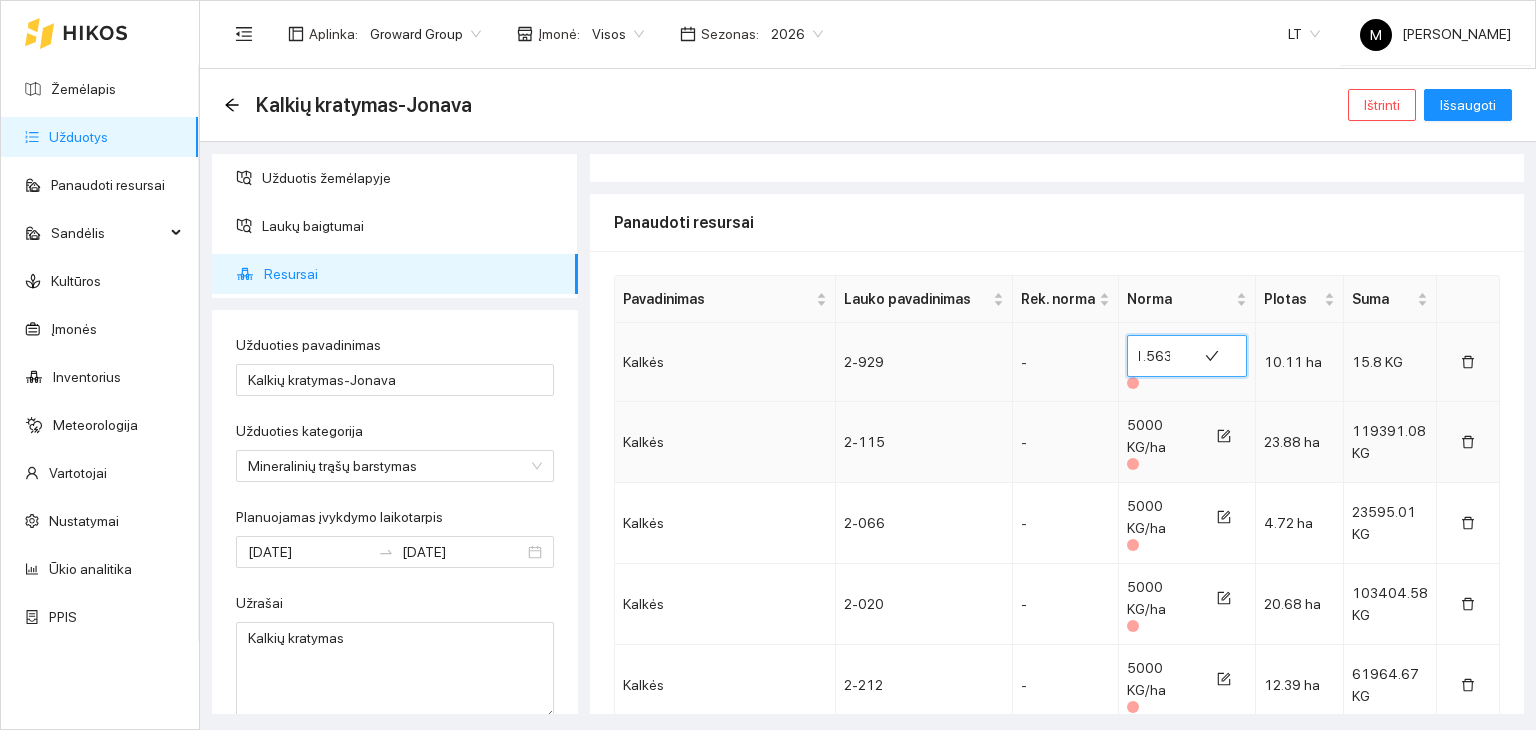 click on "Kalkės 2-929 - 1.563 10.11 ha 15.8 KG Kalkės 2-115 - 5000 KG/ha 23.88 ha 119391.08 KG Kalkės 2-066 - 5000 KG/ha 4.72 ha 23595.01 KG Kalkės 2-020 - 5000 KG/ha 20.68 ha 103404.58 KG Kalkės 2-212 - 5000 KG/ha 12.39 ha 61964.67 KG Kalkės 2-926 - 5000 KG/ha 1.84 ha 9217.59 KG Kalkės 2-918 - 5000 KG/ha 7.77 ha 38841.2 KG Kalkės 2-233 - 5000 KG/ha 14.7 ha 73509.5 KG Kalkės 2-726 - 5000 KG/ha 3.73 ha 18645.16 KG Kalkės 2-770 - 5000 KG/ha 19.79 ha 98931.28 KG Kalkės 2-896 - 5000 KG/ha 3.5 ha 17498.78 KG Kalkės 2-155 - 5000 KG/ha 8.49 ha 42457.04 KG Kalkės 2-047 - 5000 KG/ha 39.45 ha 197246.28 KG Kalkės 2-013 - 5000 KG/ha 21.7 ha 108521.88 KG Kalkės 2-266 - 5000 KG/ha 62.82 ha 314100.2 KG Kalkės 2-217 - 5000 KG/ha 17.71 ha 88561.35 KG Kalkės 2-224 - 5000 KG/ha 27.49 ha 137435.85 KG Kalkės 2-752 - 5000 KG/ha 14.2 ha 70981.04 KG Kalkės 2-775 - 5000 KG/ha 6.76 ha 33802.35 KG Kalkės 2-895 - 5000 KG/ha 16.88 ha 84405.52 KG" at bounding box center (1057, 1132) 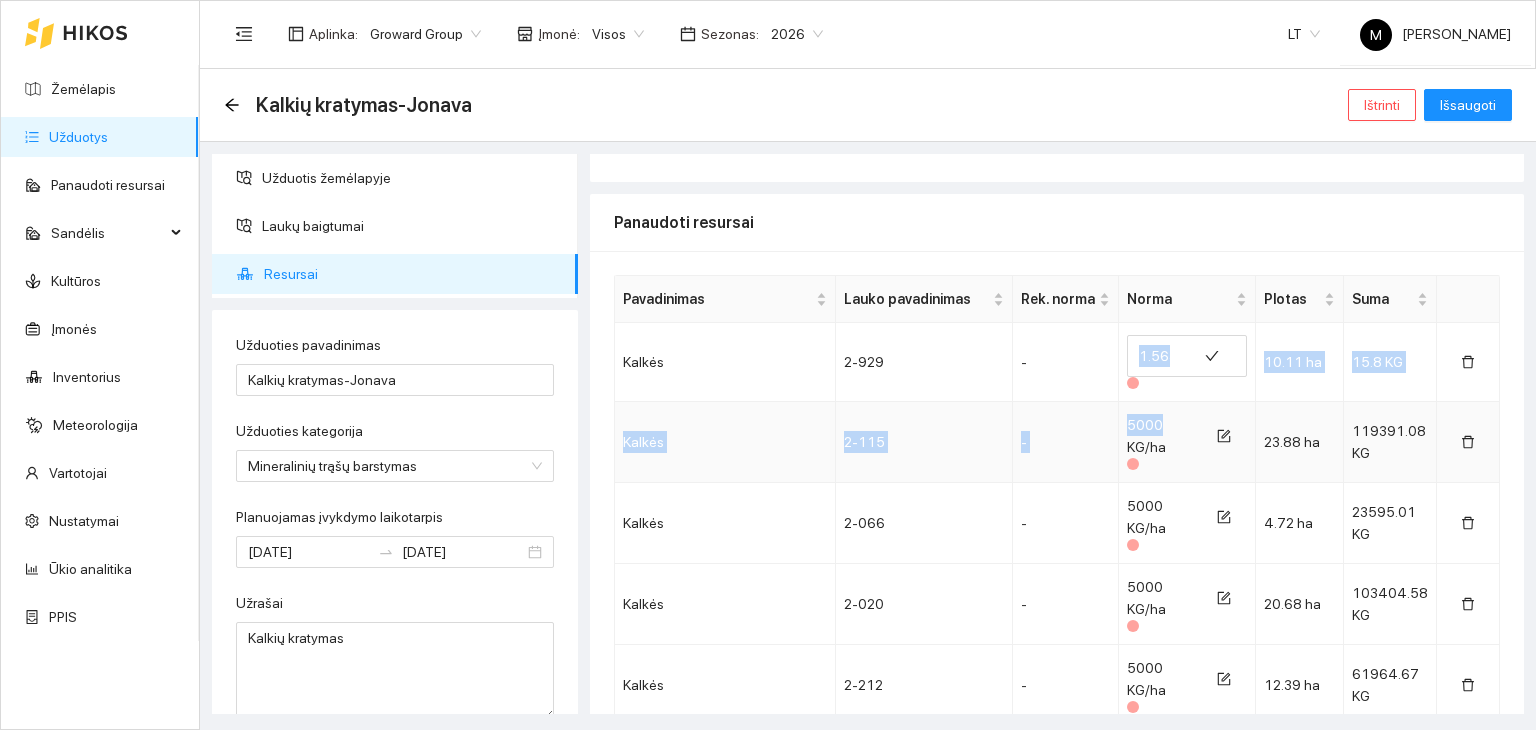 click on "5000 KG/ha" at bounding box center (1146, 436) 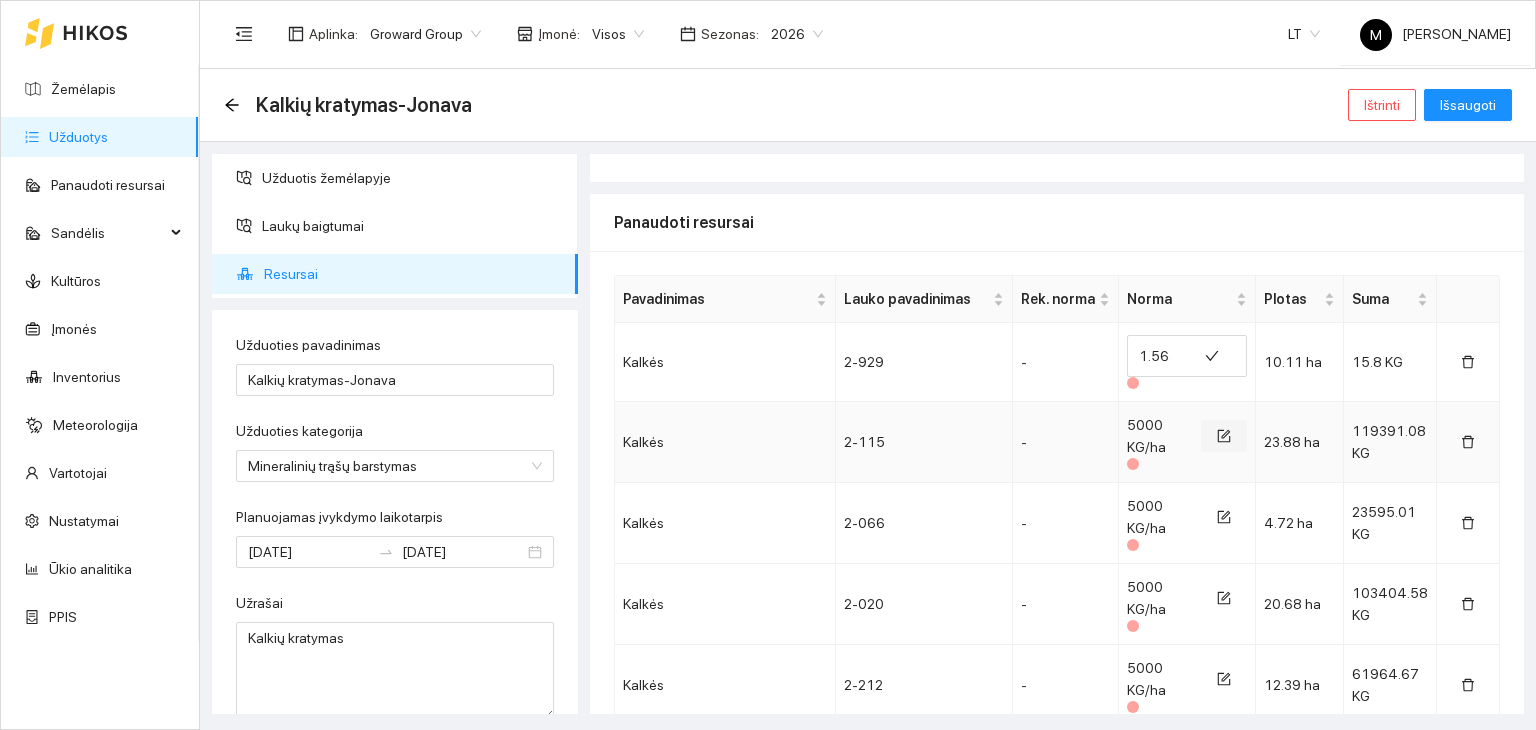 click 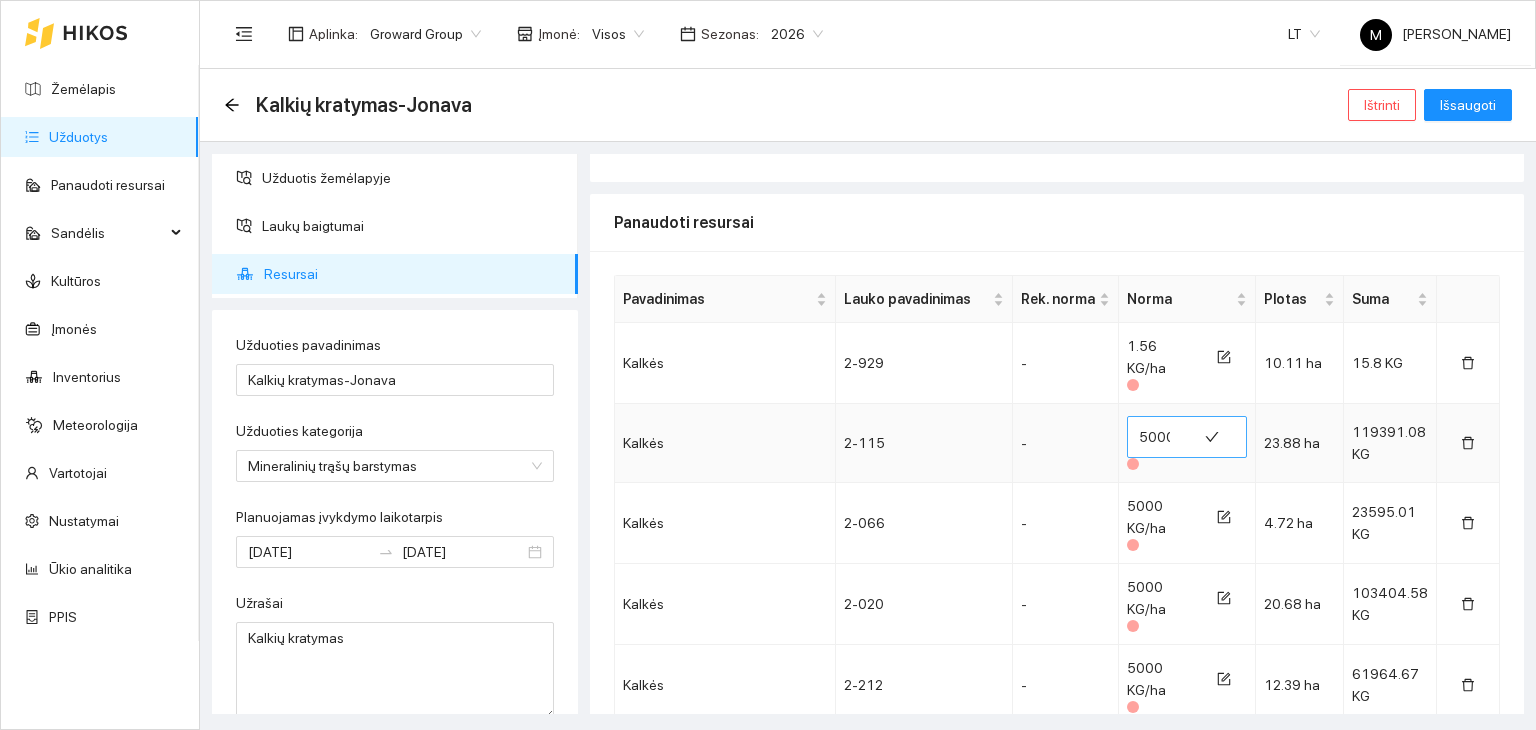 click on "5000" at bounding box center (1162, 437) 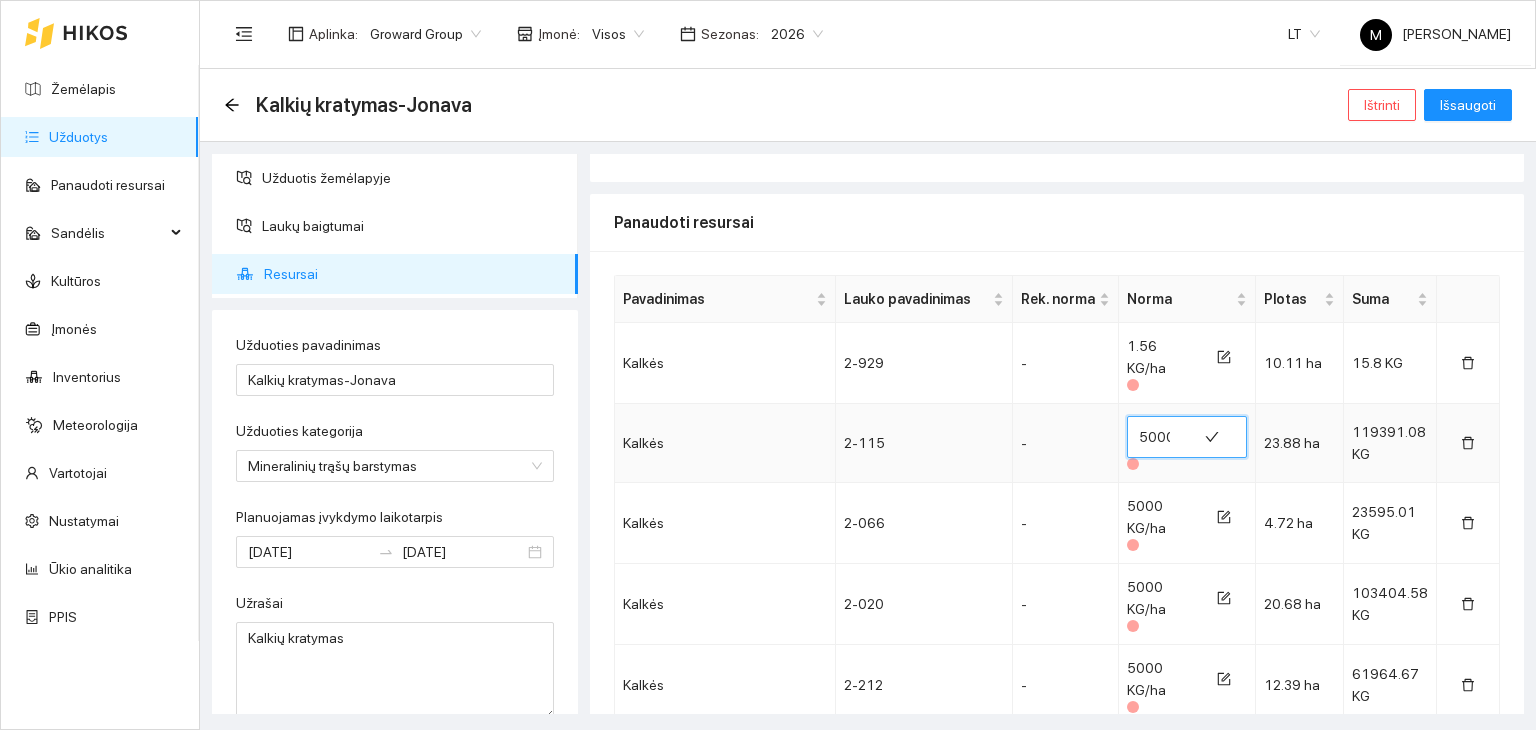 click on "5000" at bounding box center (1162, 437) 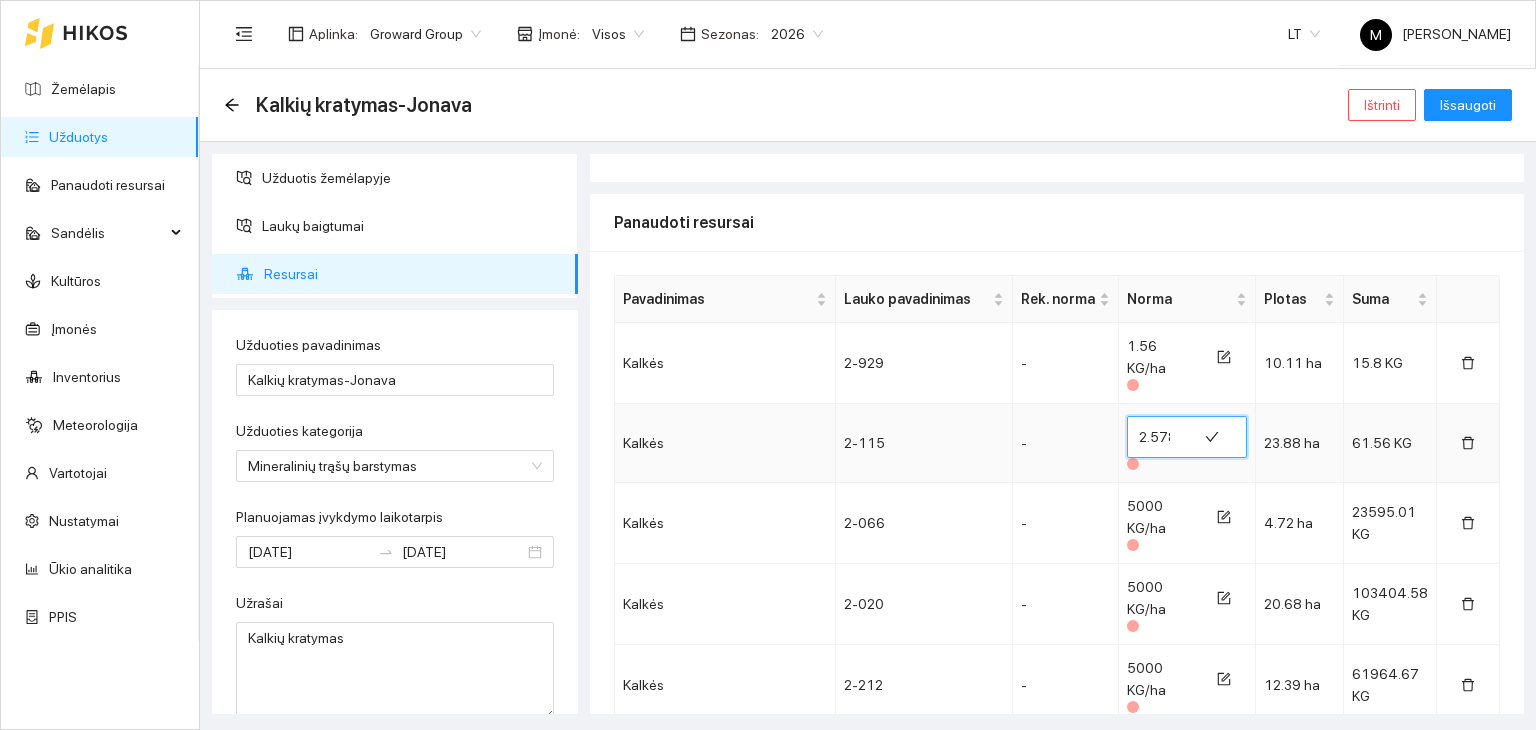 scroll, scrollTop: 0, scrollLeft: 5, axis: horizontal 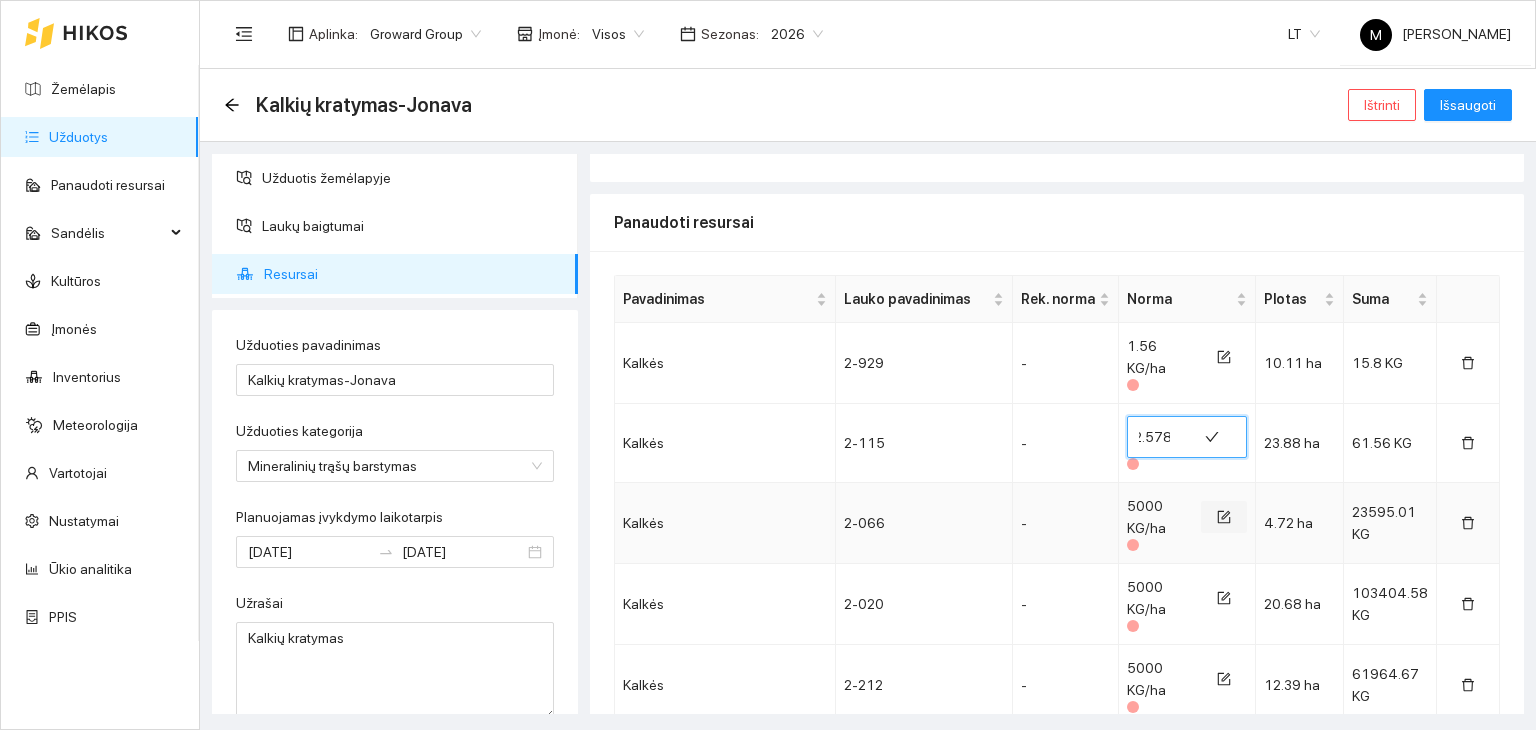 type on "2.578" 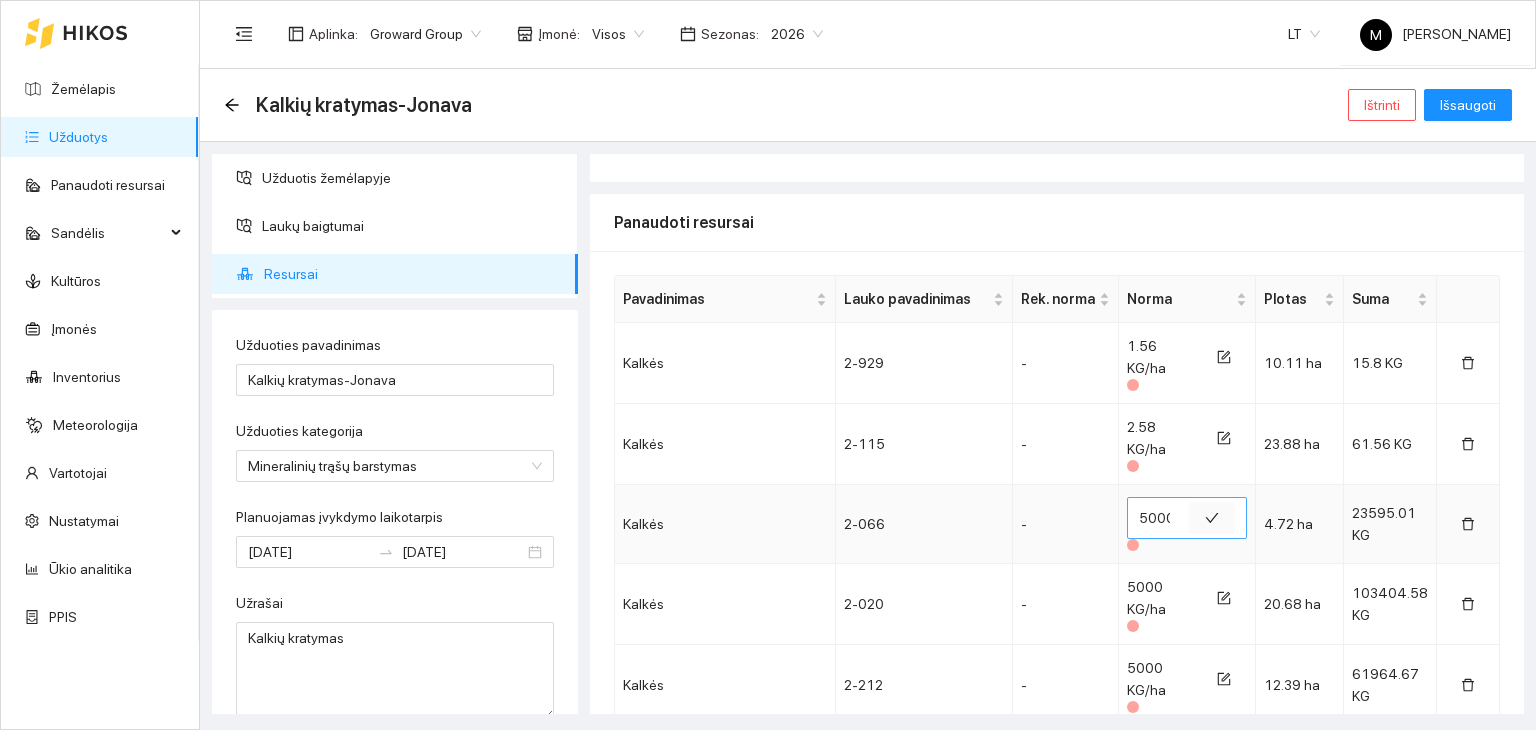 click at bounding box center [1212, 518] 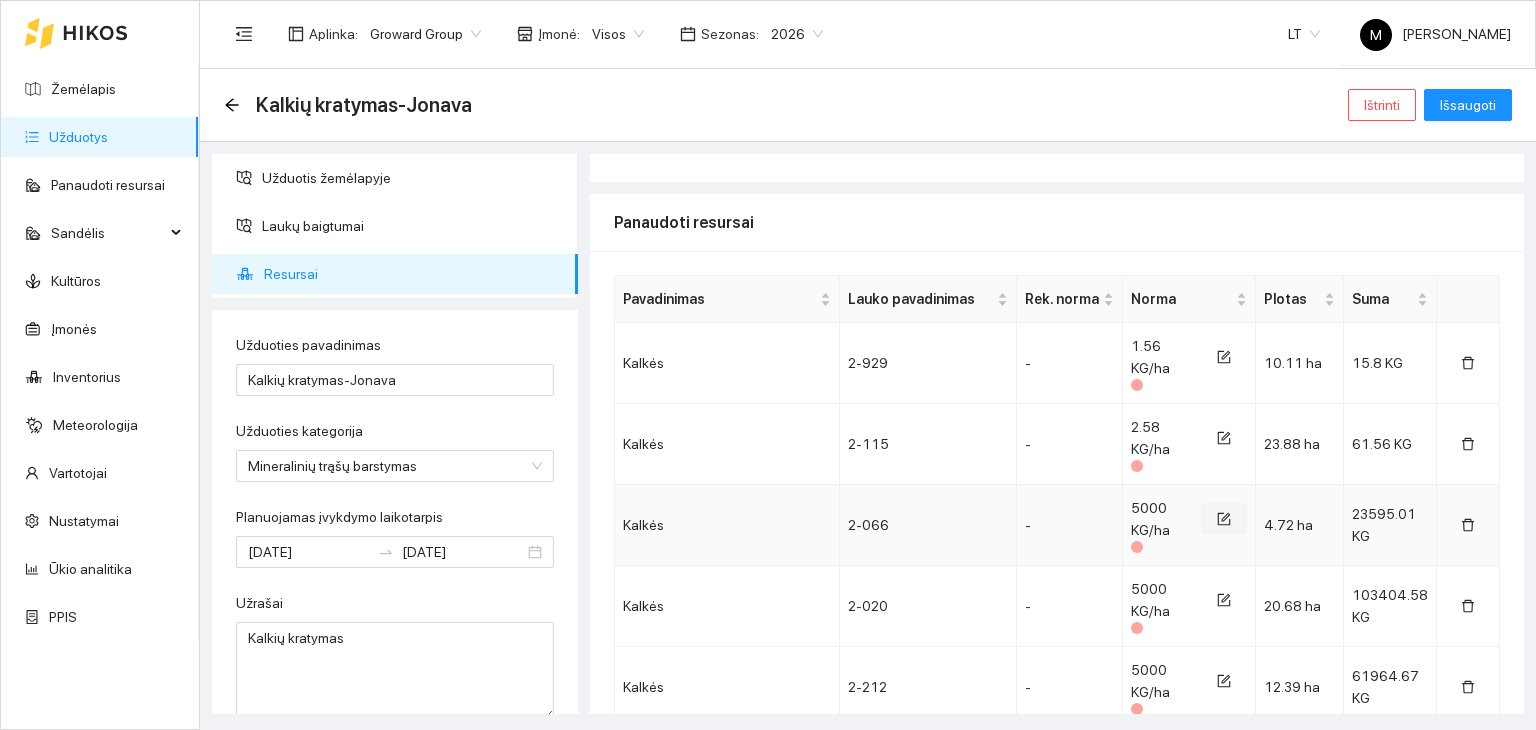 click 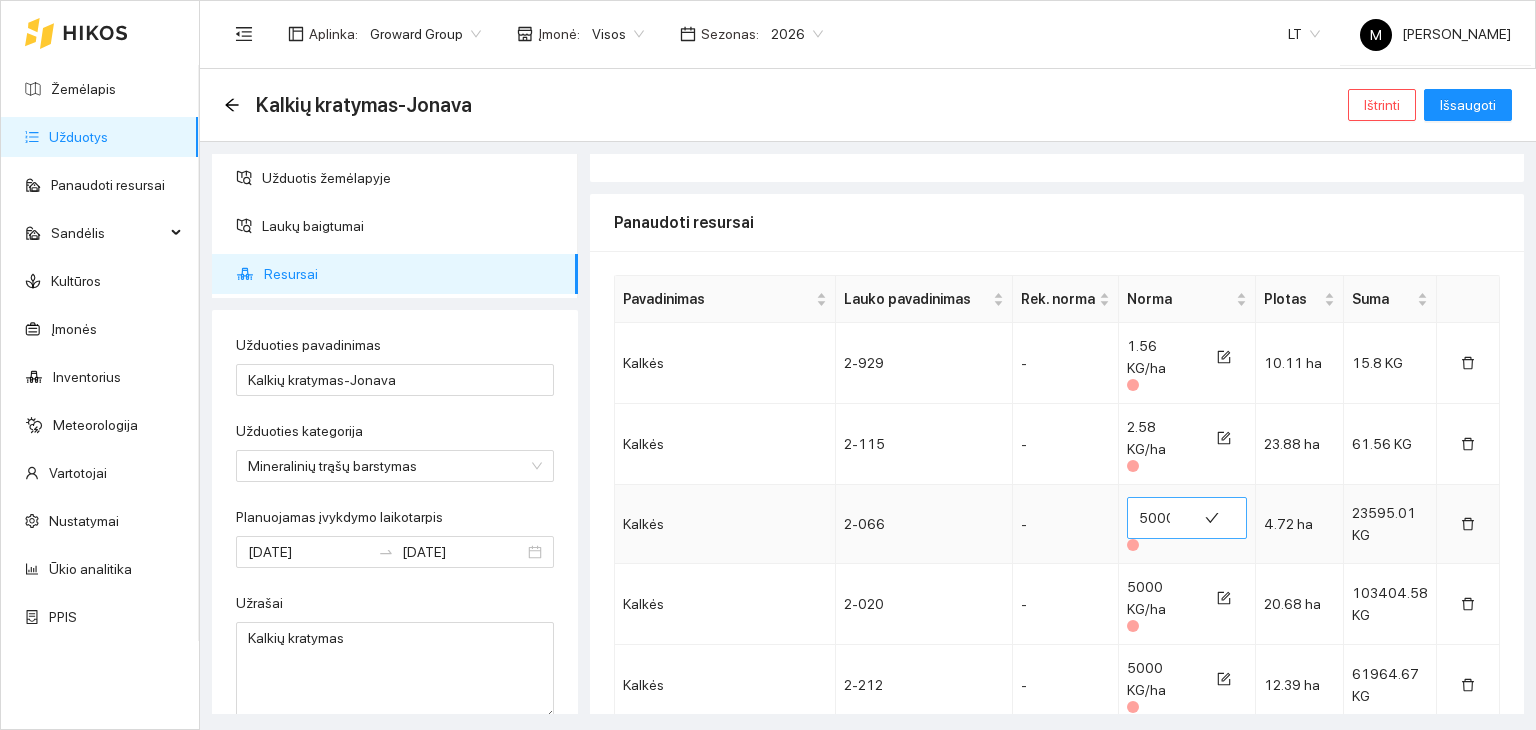 click on "5000" at bounding box center [1162, 518] 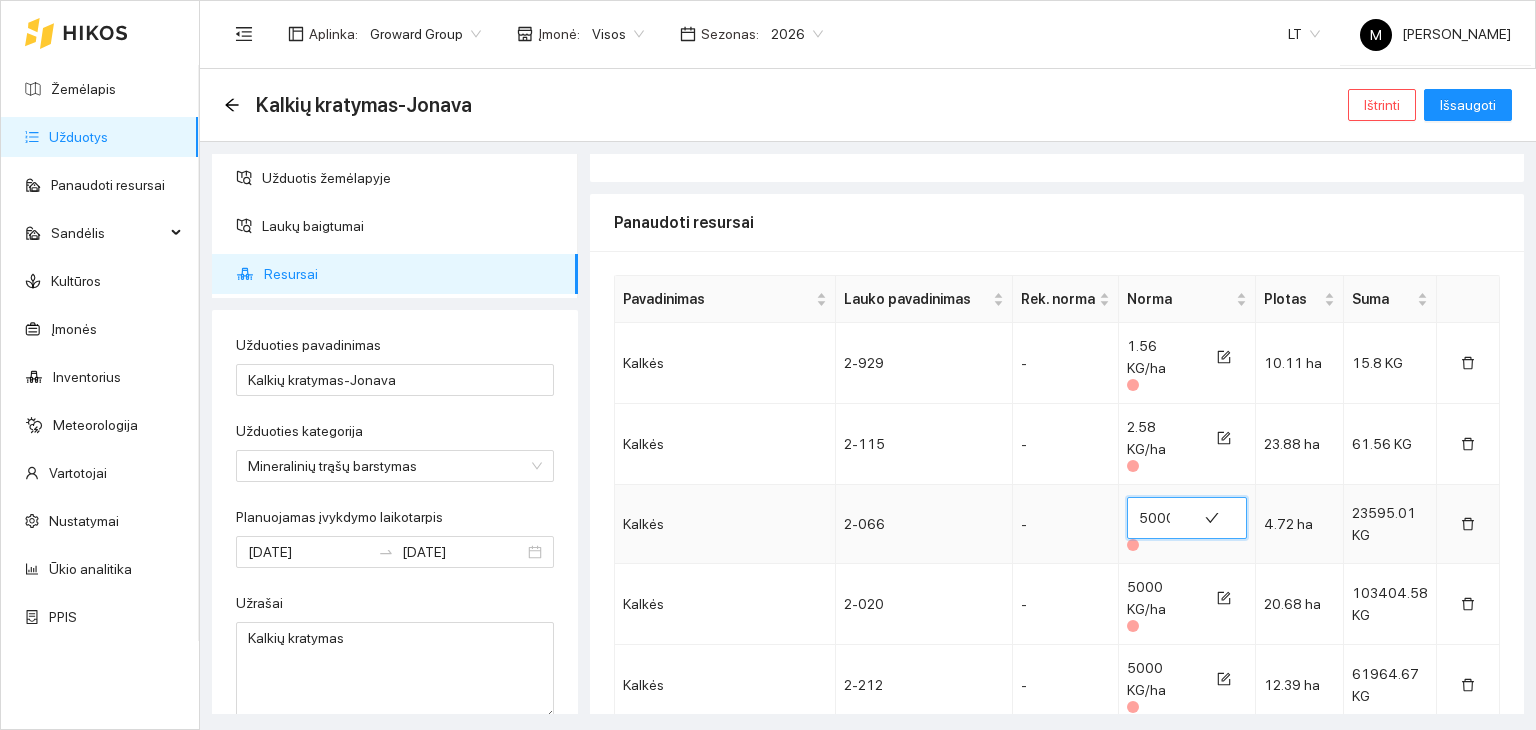 click on "5000" at bounding box center (1162, 518) 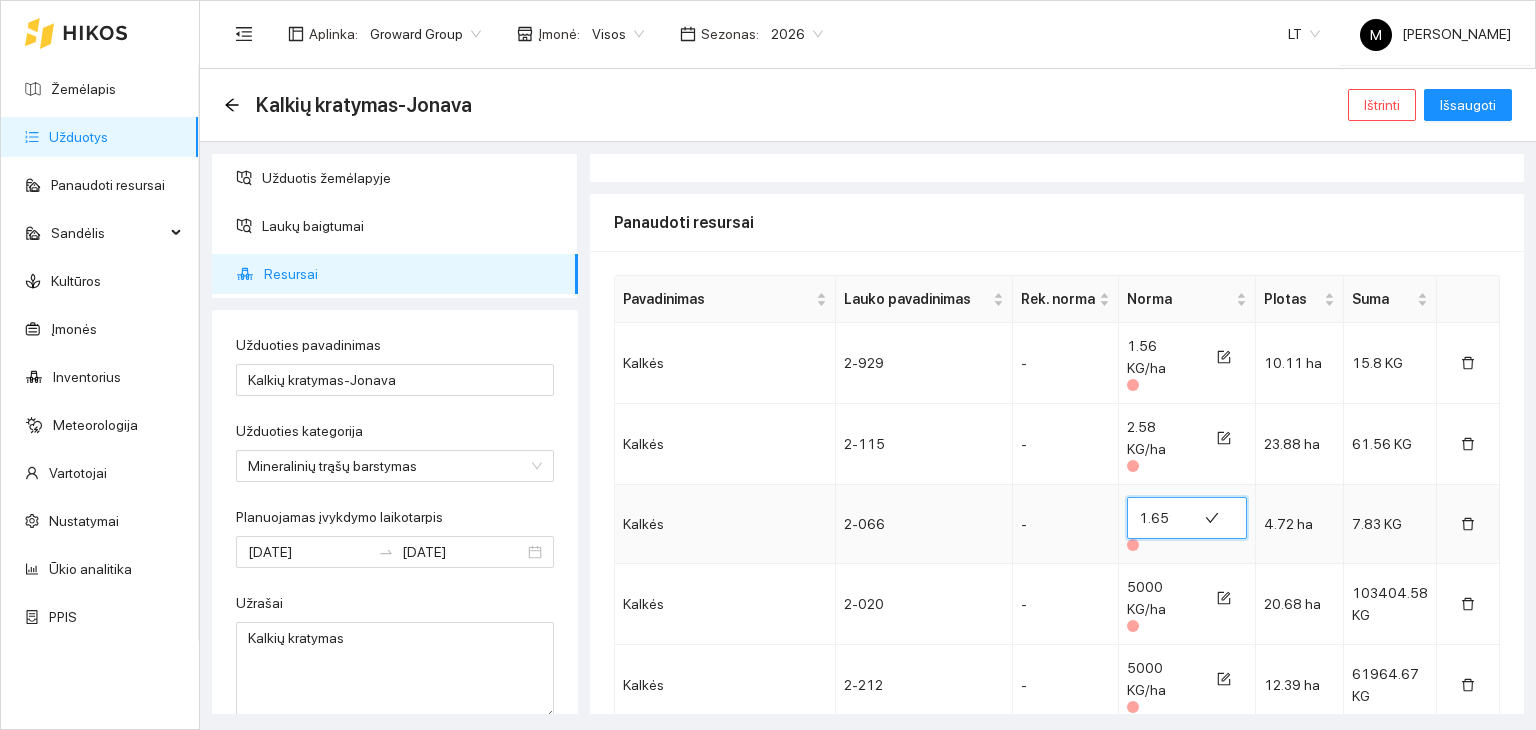 scroll, scrollTop: 0, scrollLeft: 5, axis: horizontal 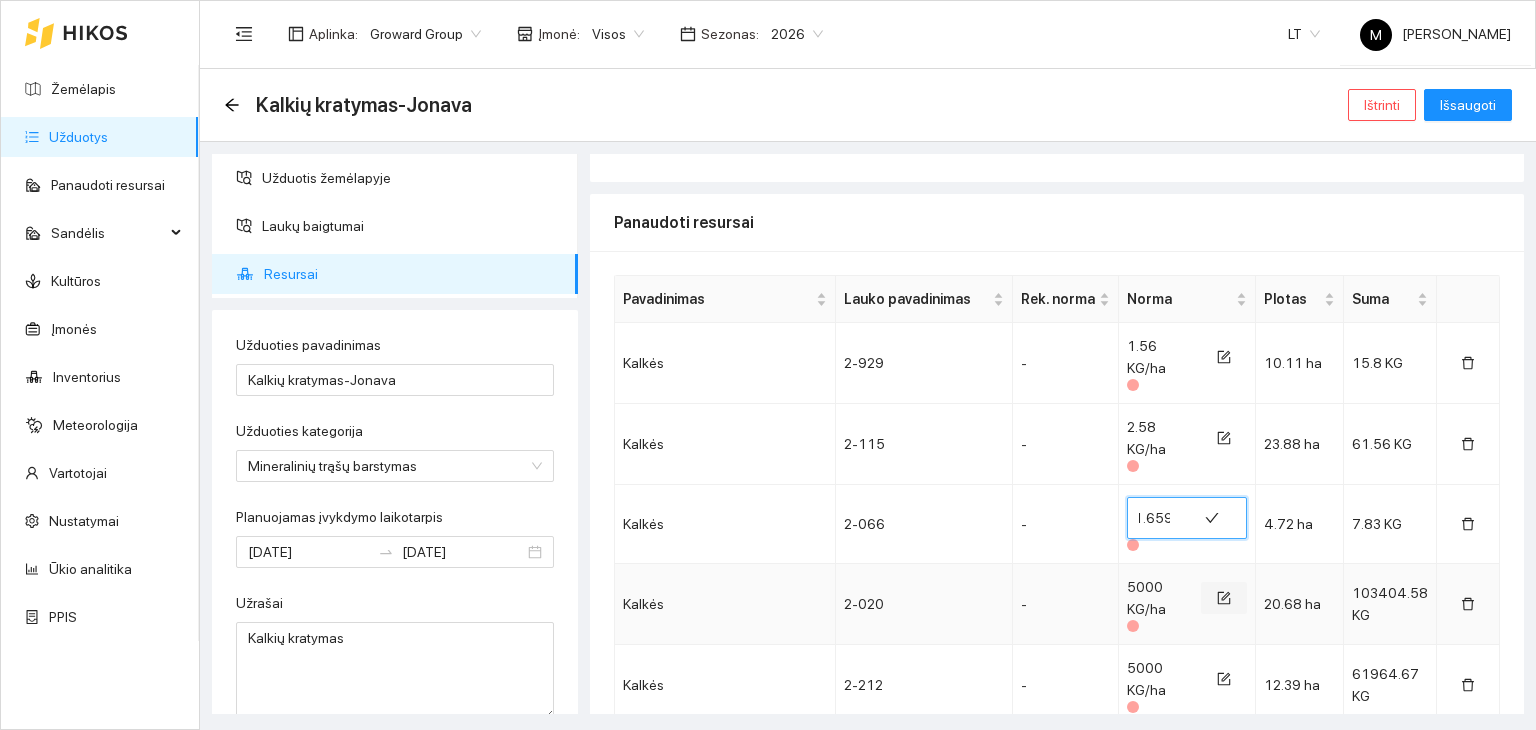 type on "1.659" 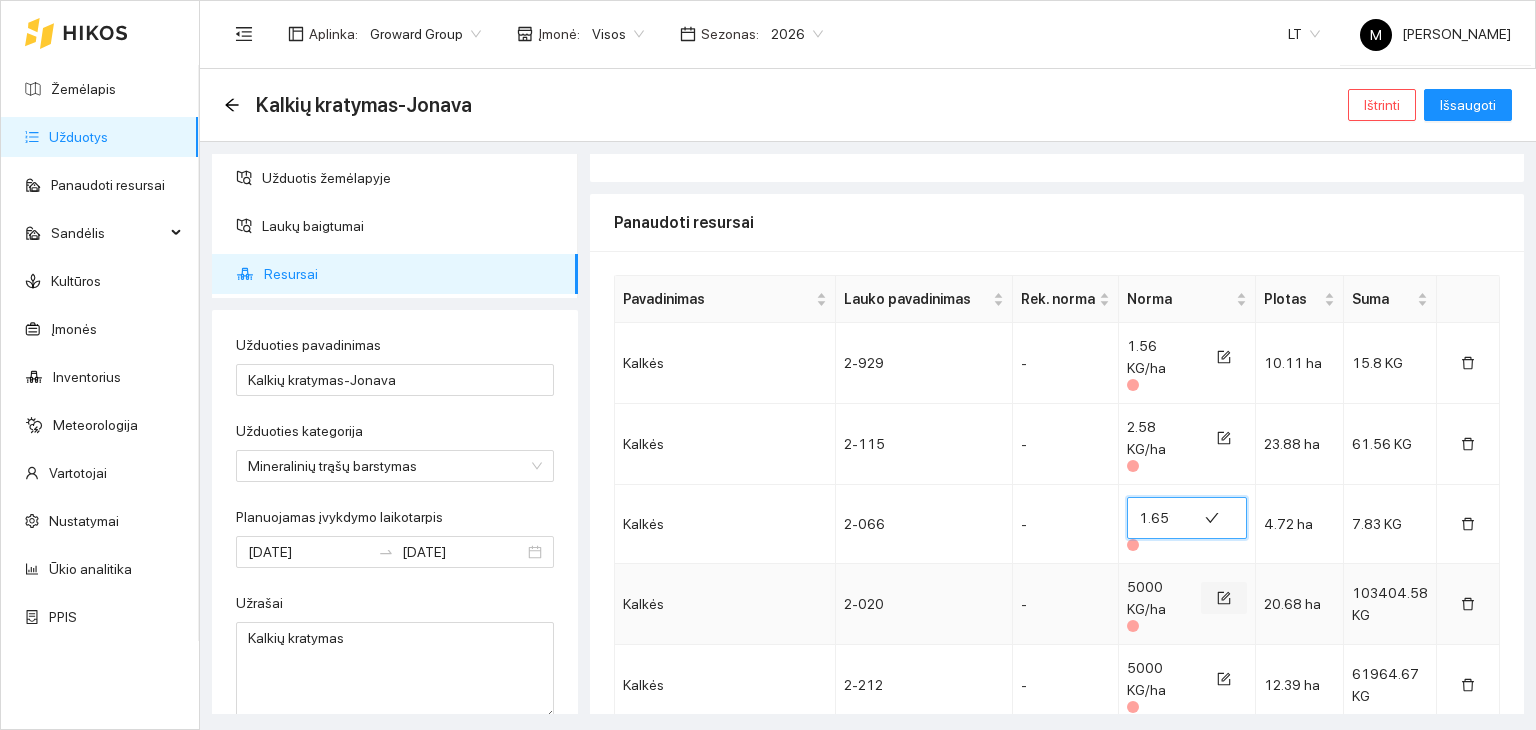 click 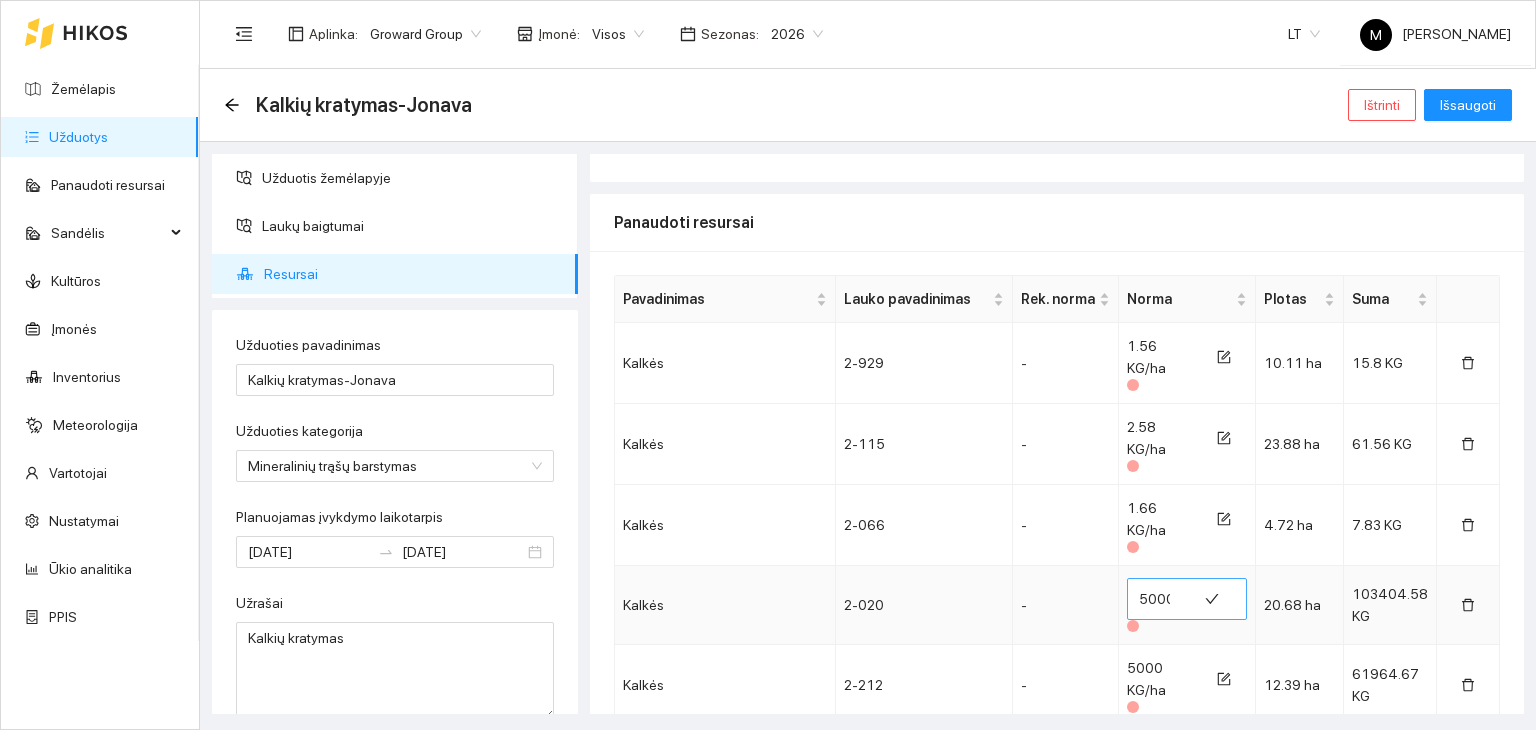 click on "5000" at bounding box center [1162, 599] 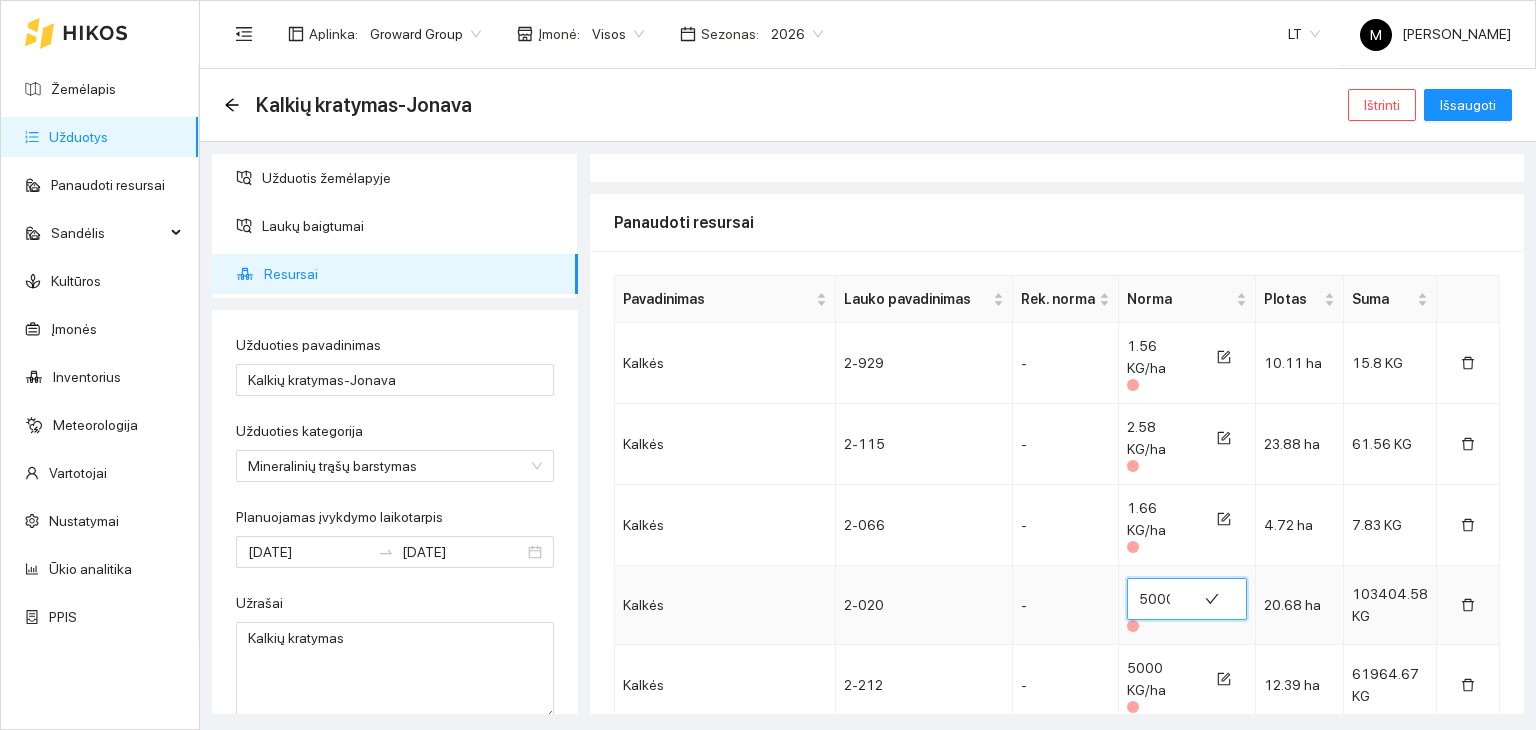 click on "5000" at bounding box center (1162, 599) 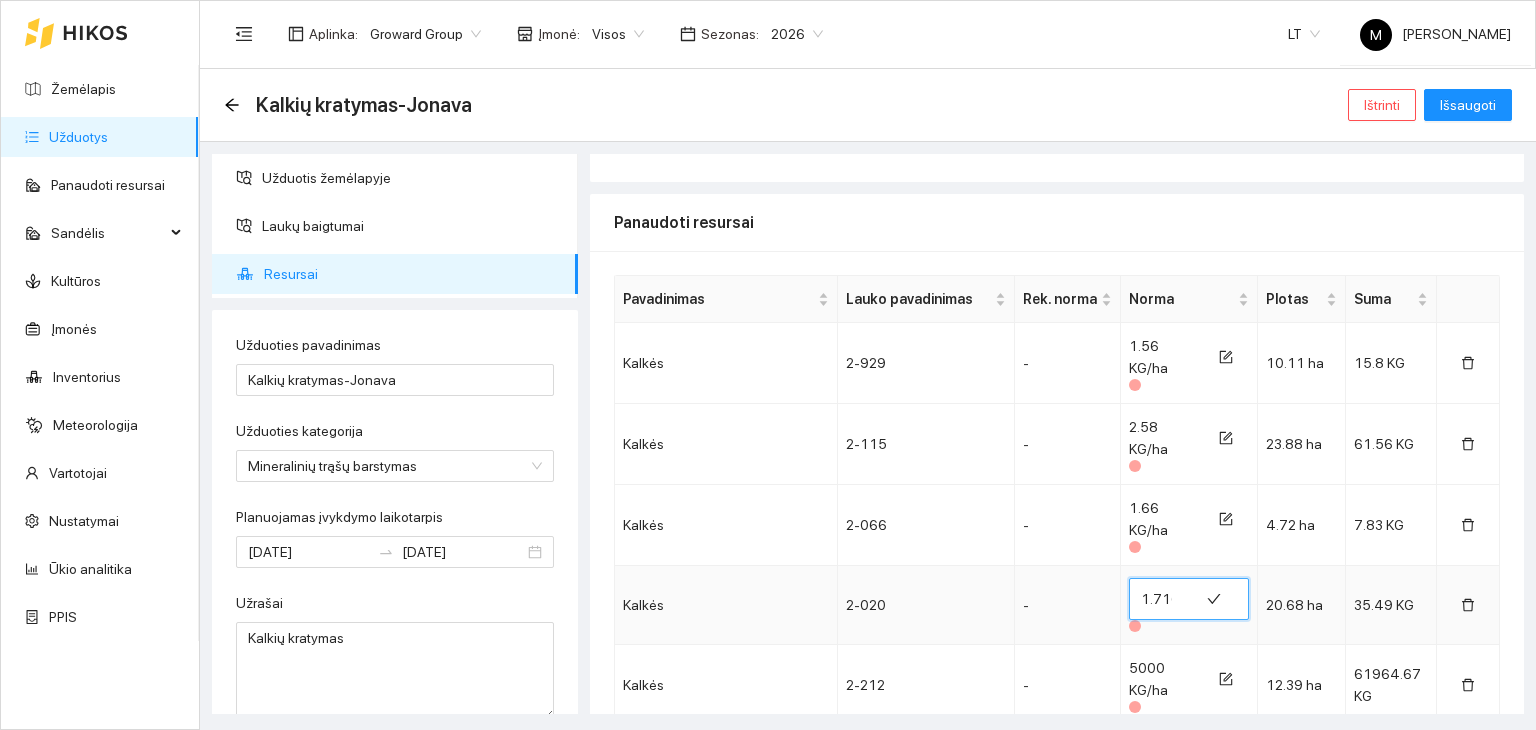 scroll, scrollTop: 0, scrollLeft: 5, axis: horizontal 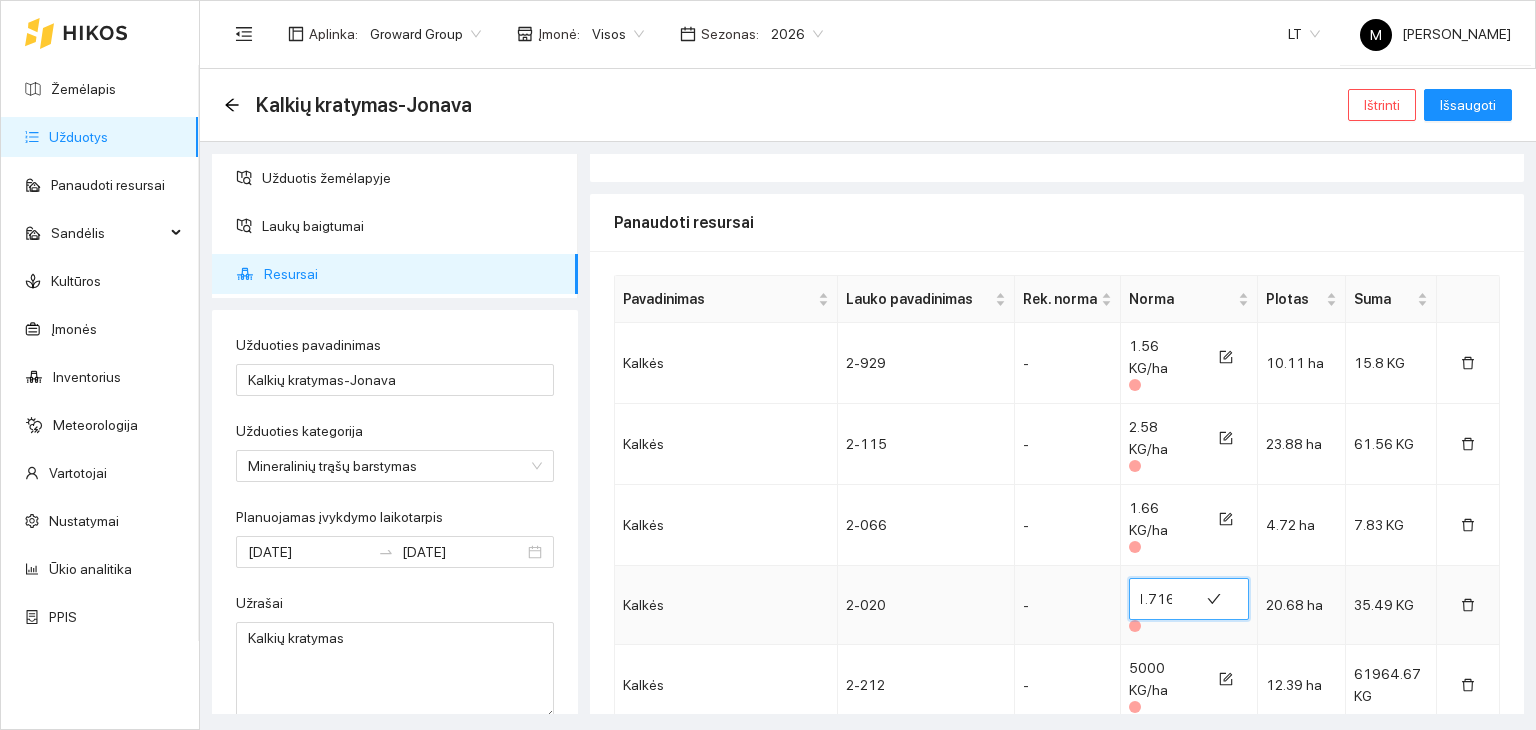 type on "1.716" 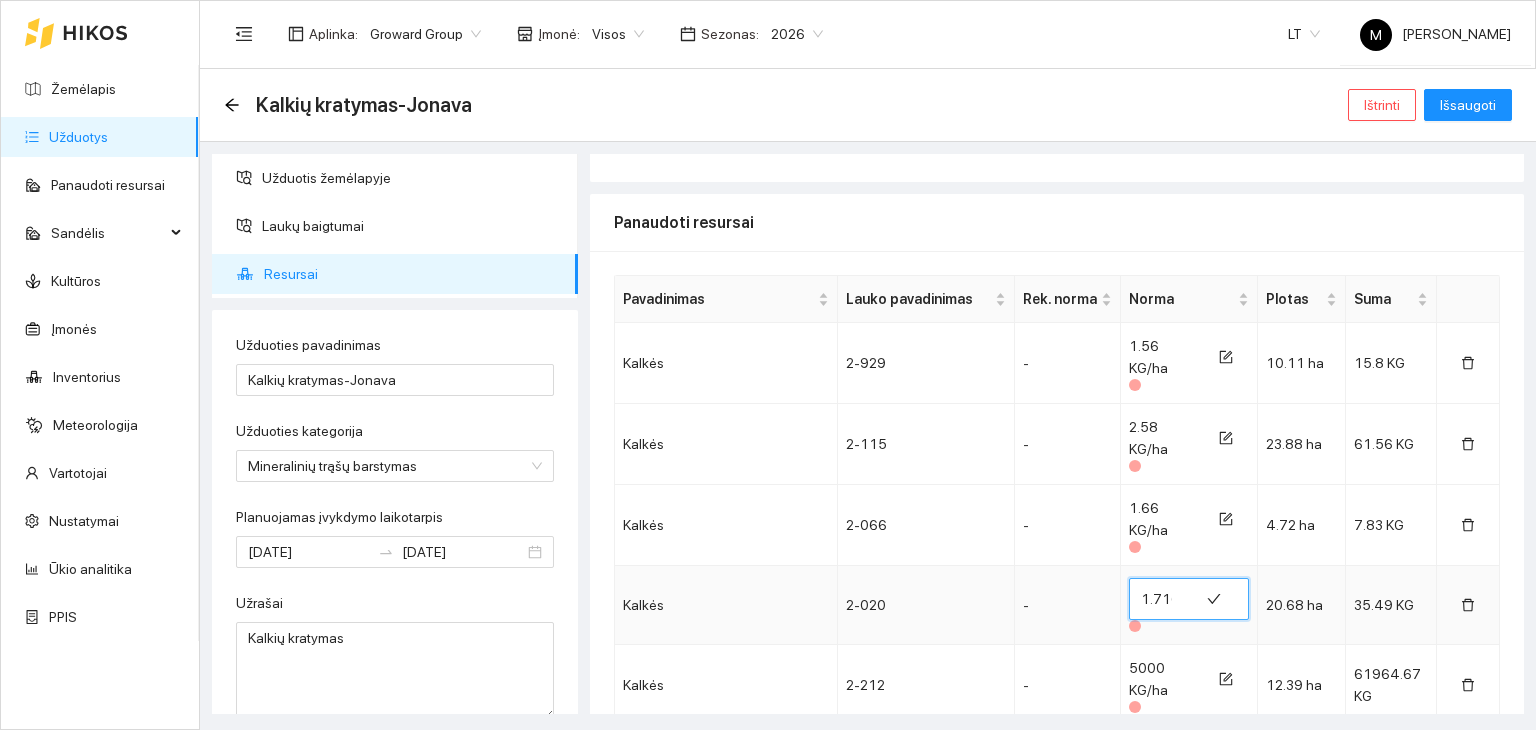 click on "1.716" at bounding box center [1189, 605] 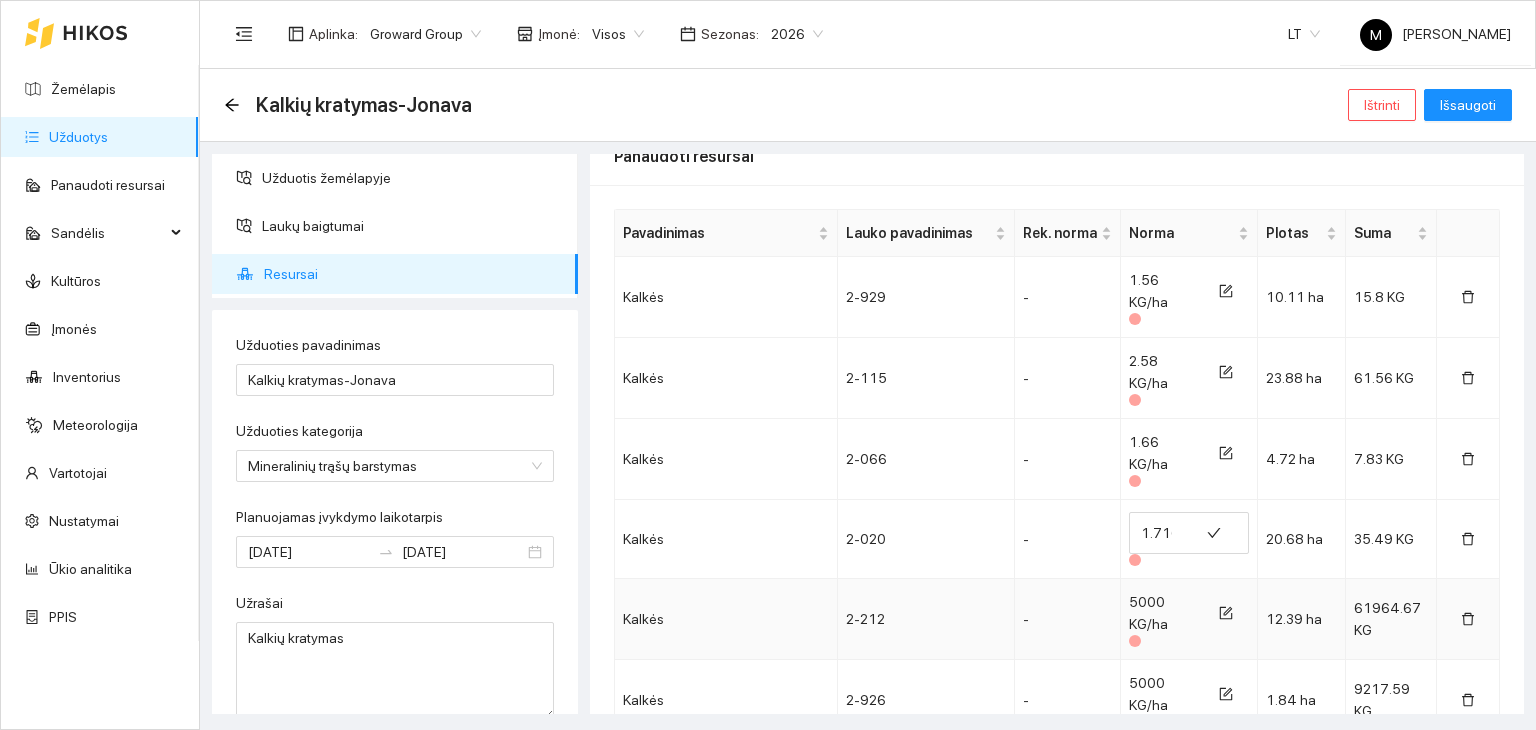 scroll, scrollTop: 500, scrollLeft: 0, axis: vertical 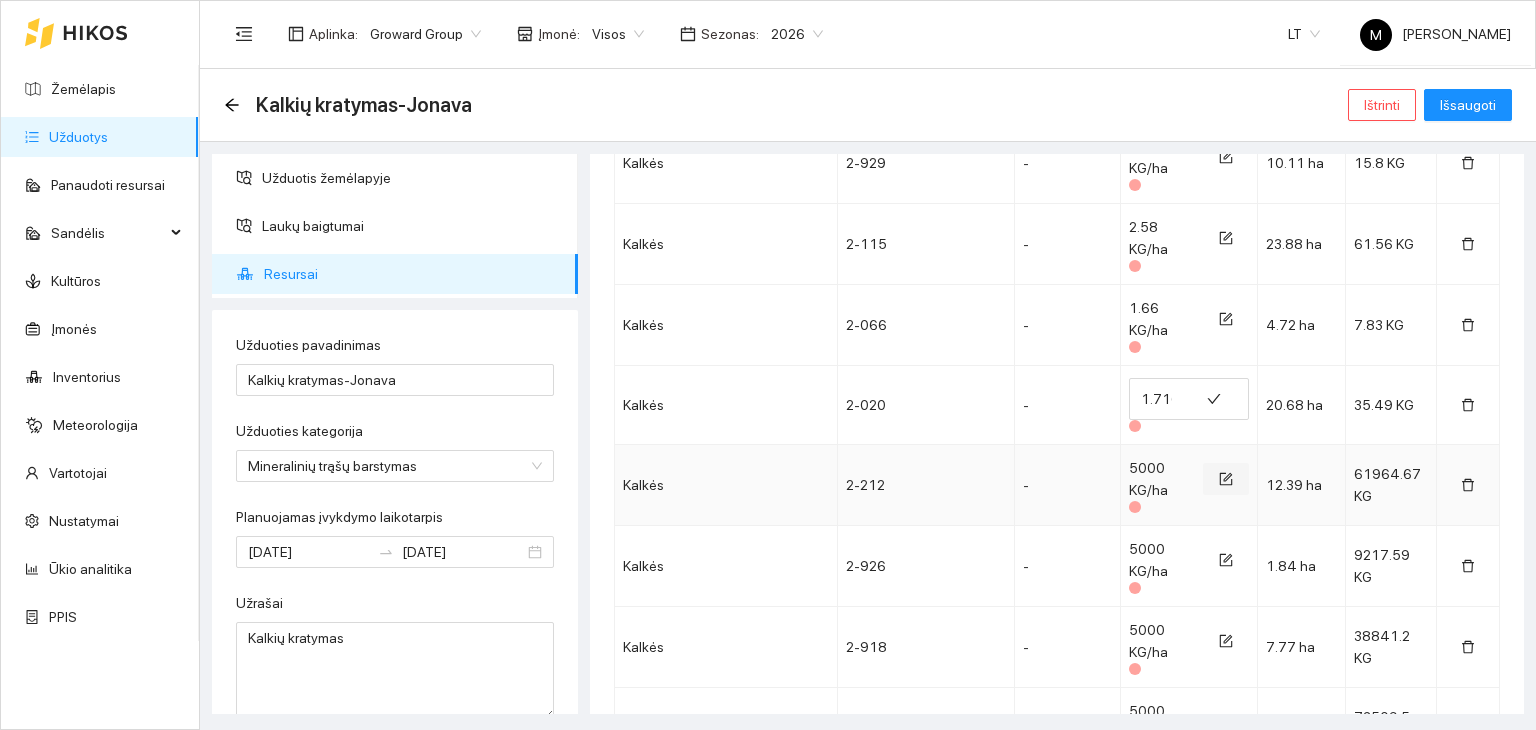click 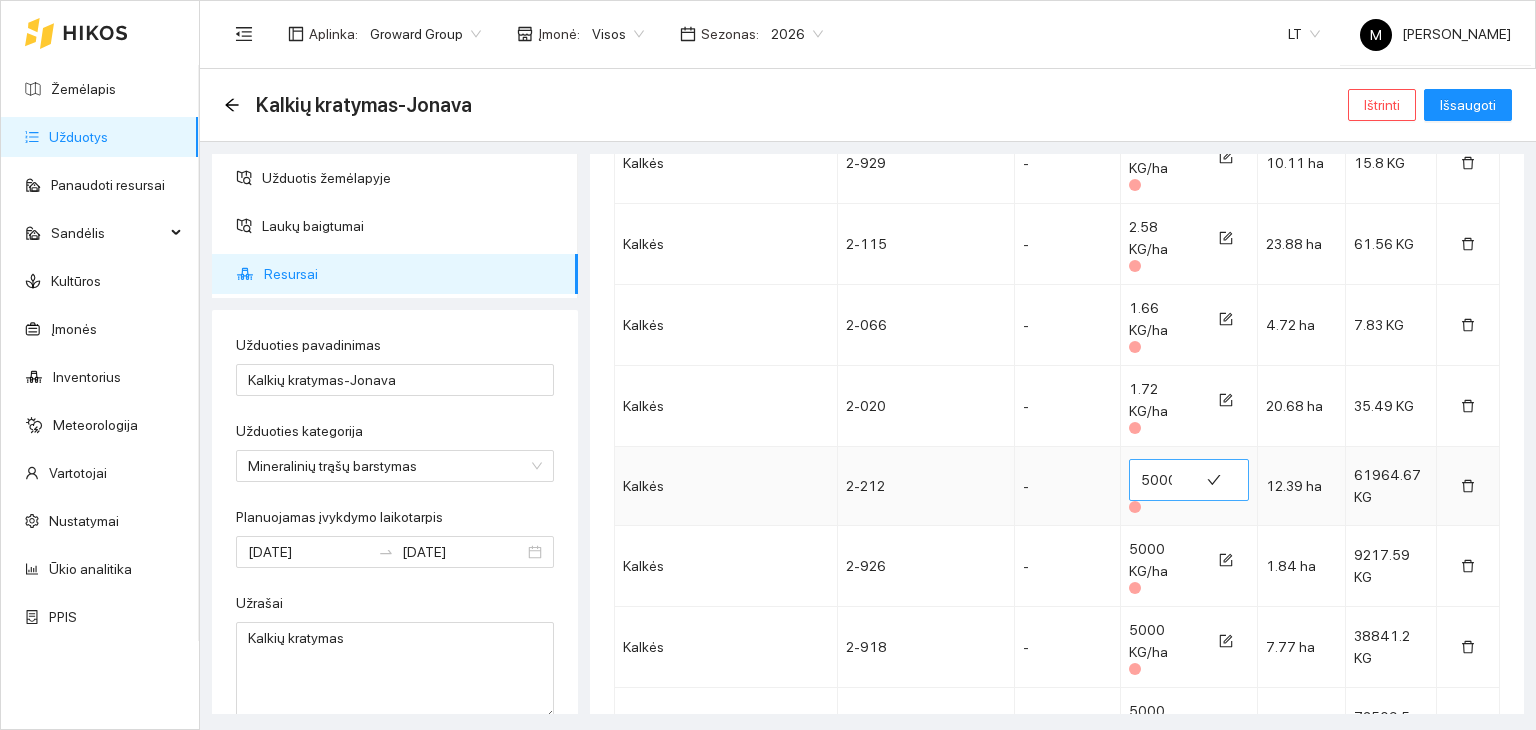 click on "5000" at bounding box center (1164, 480) 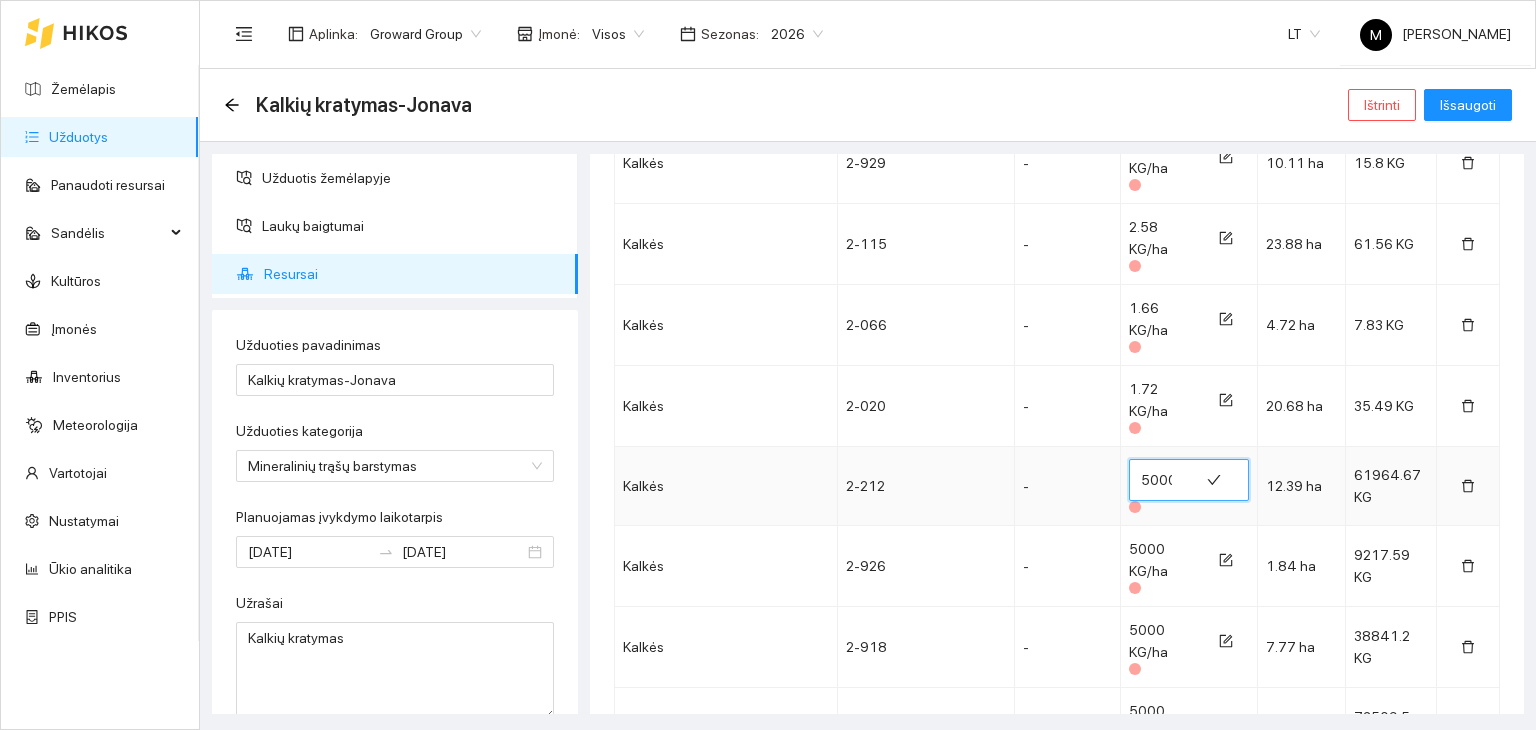 click on "5000" at bounding box center (1164, 480) 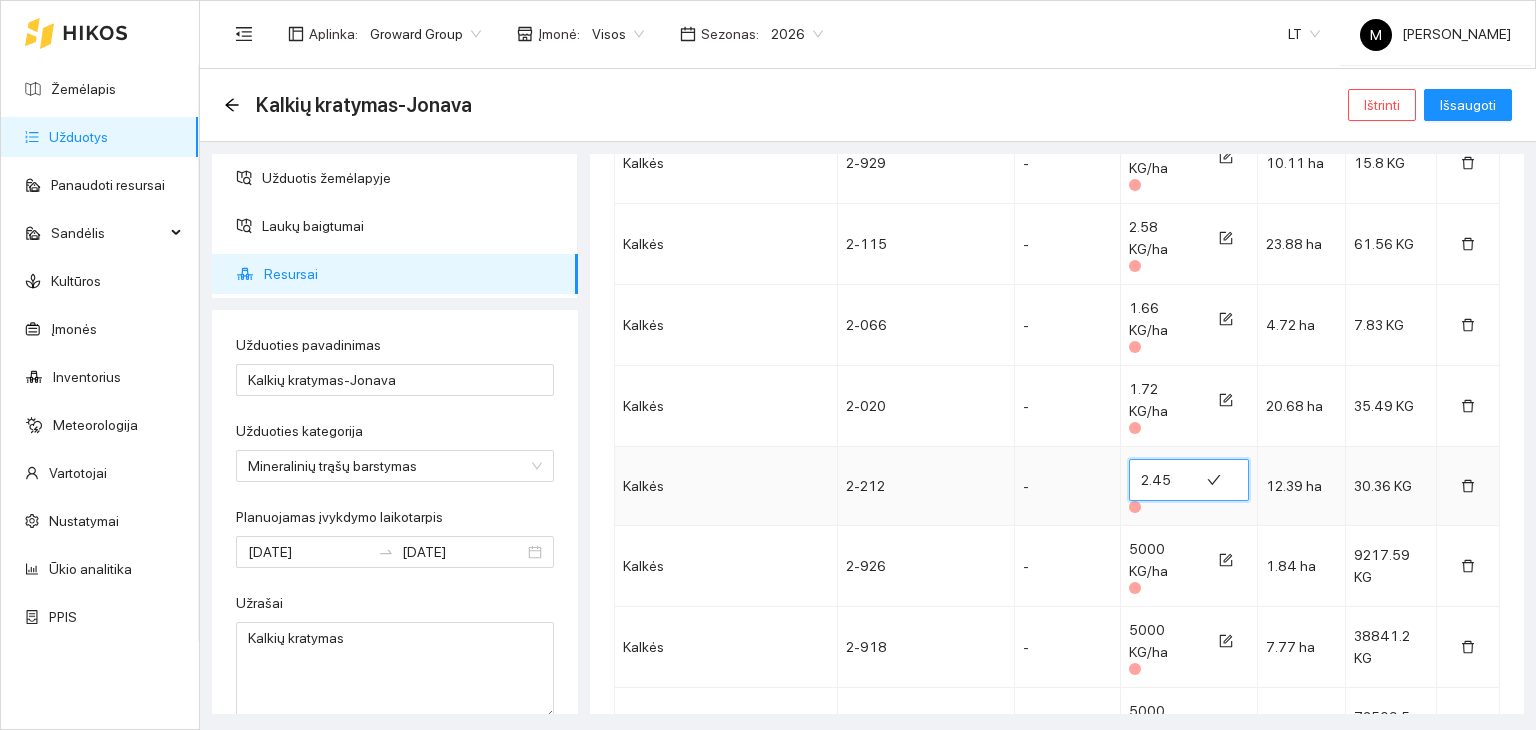 scroll, scrollTop: 0, scrollLeft: 5, axis: horizontal 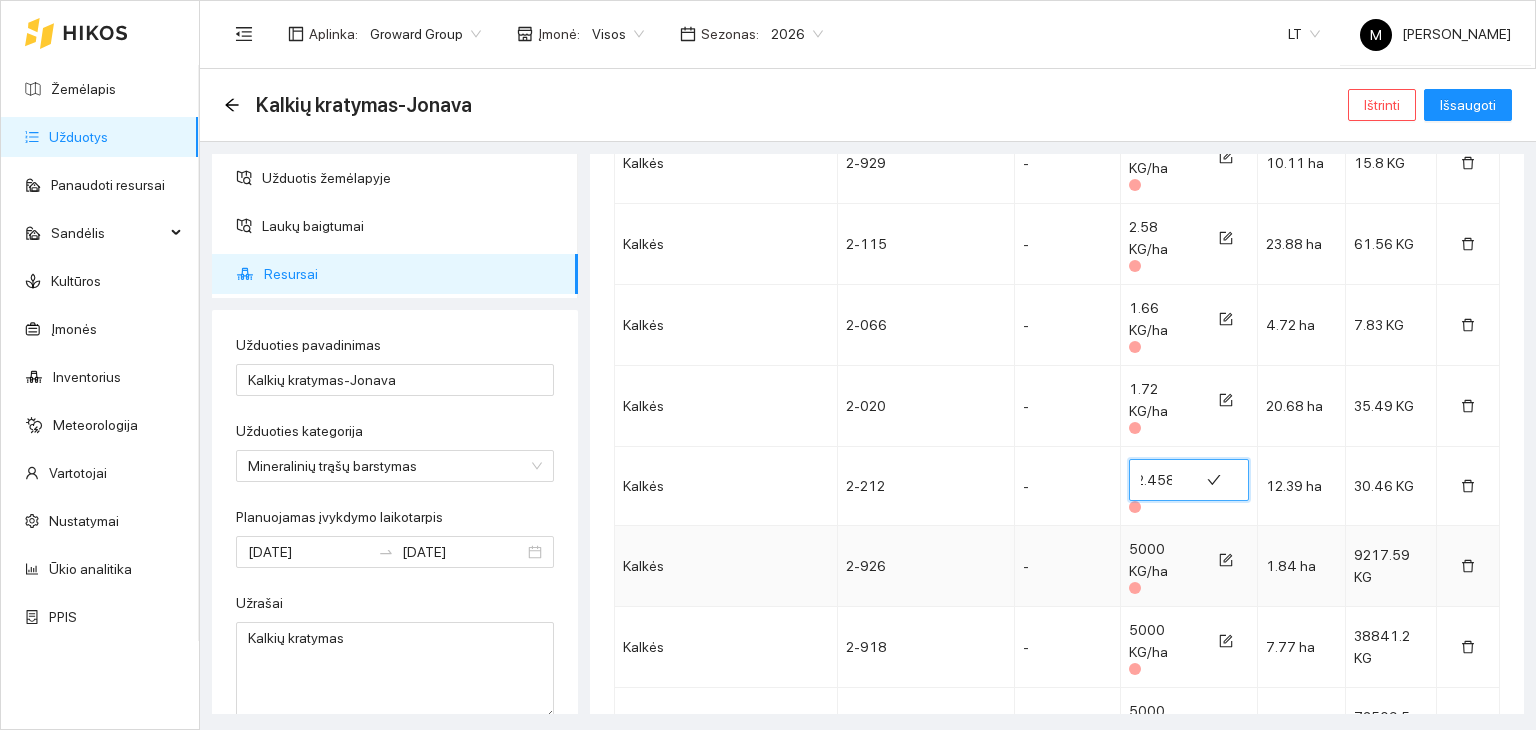 type on "2.458" 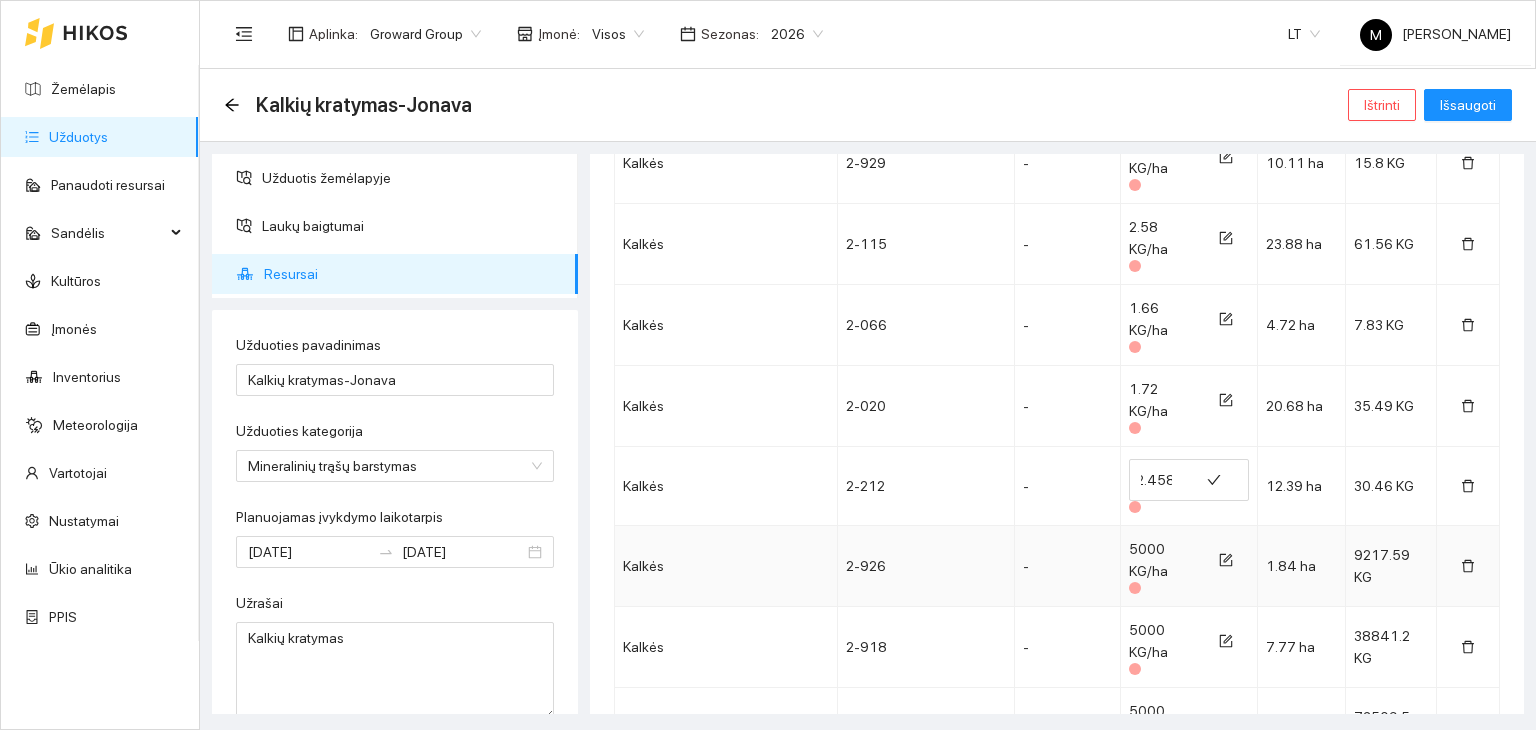 scroll, scrollTop: 0, scrollLeft: 0, axis: both 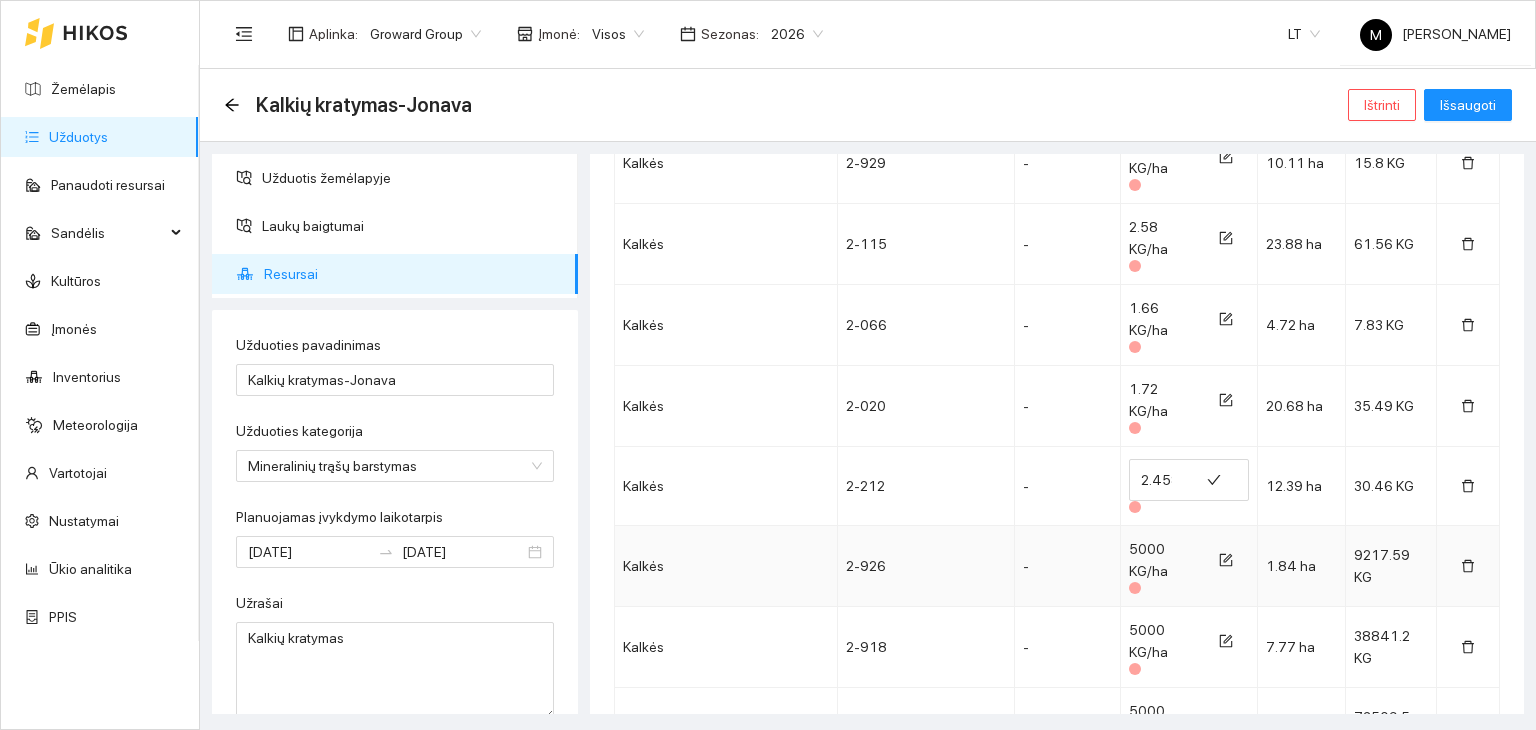 click on "5000 KG/ha" at bounding box center [1148, 560] 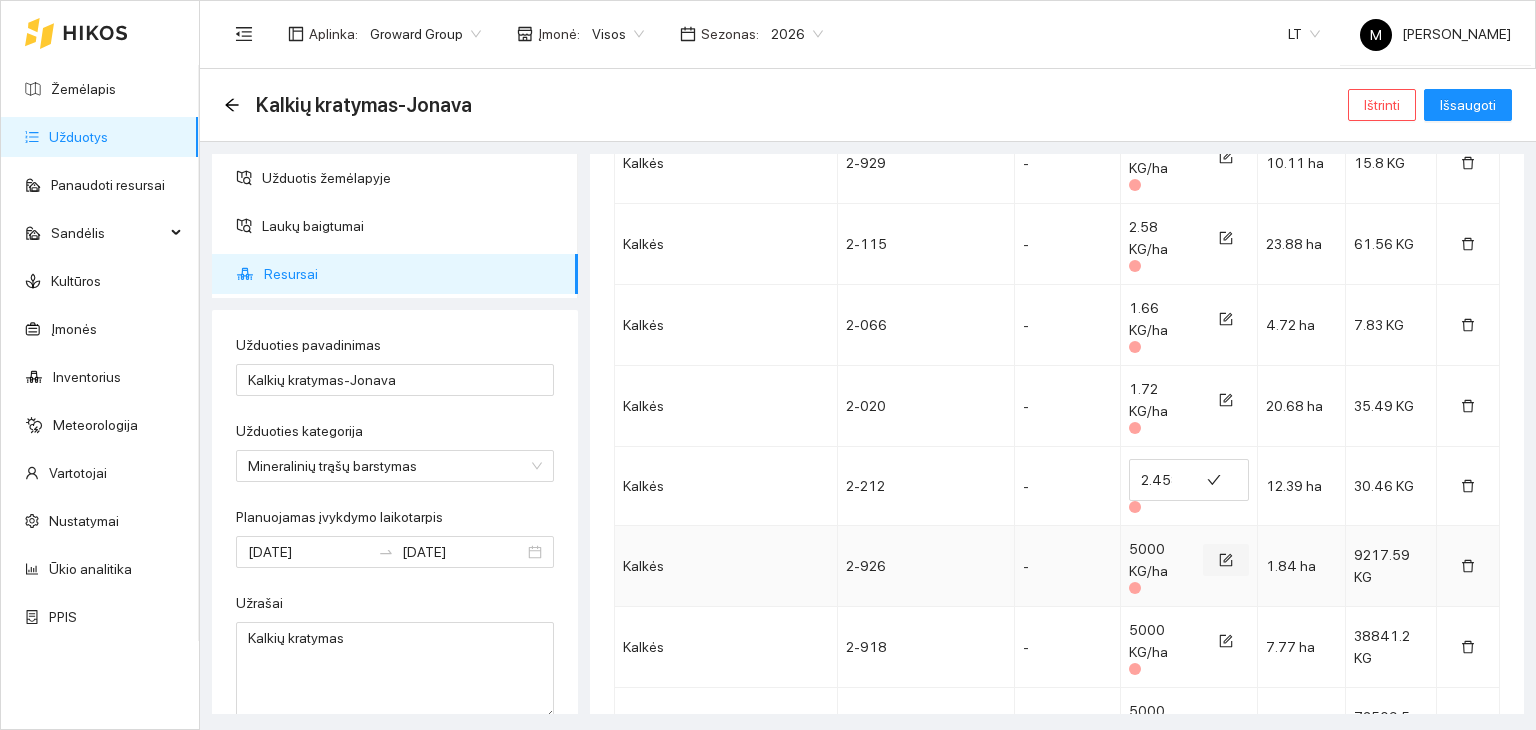 click at bounding box center (1226, 560) 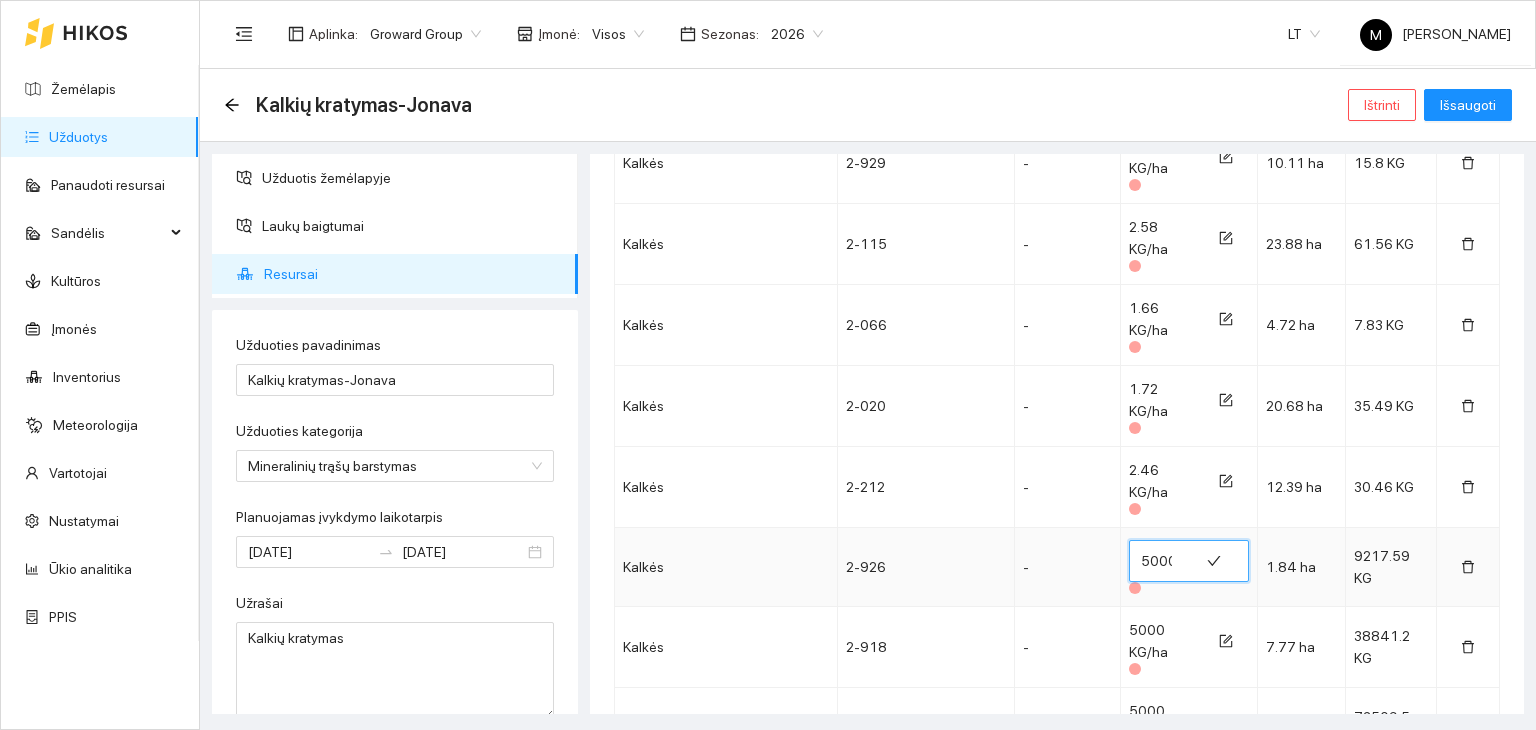 click on "5000" at bounding box center (1164, 561) 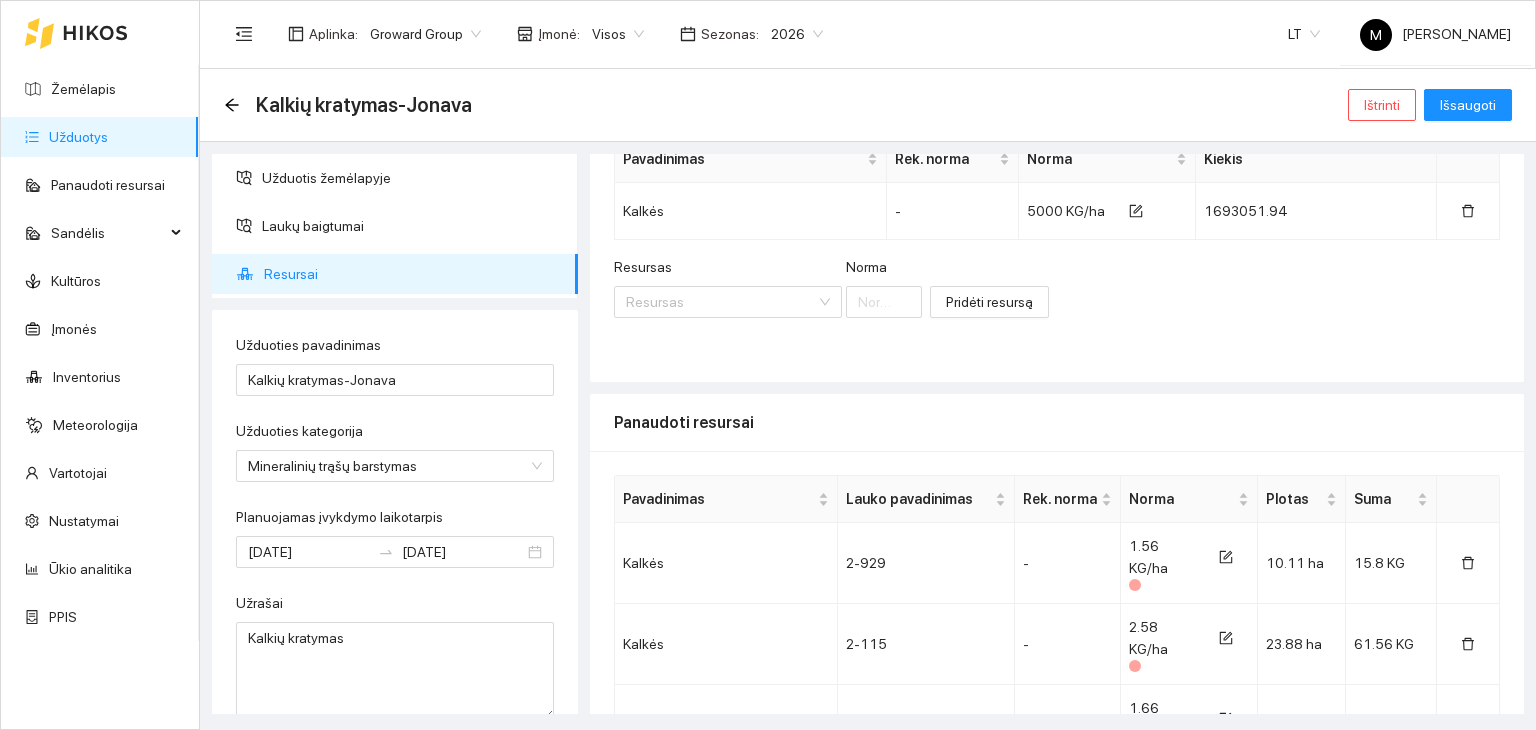 scroll, scrollTop: 300, scrollLeft: 0, axis: vertical 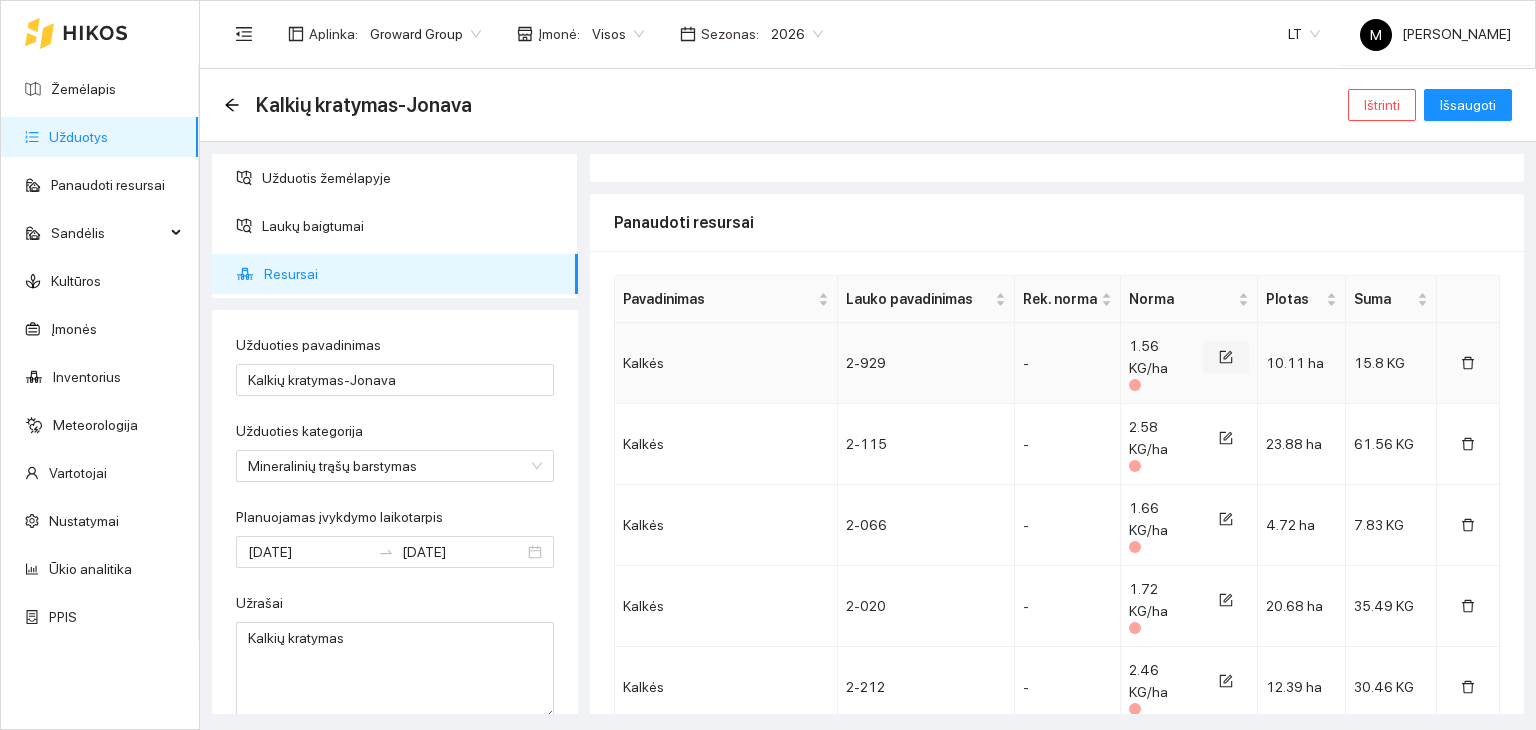 type on "3" 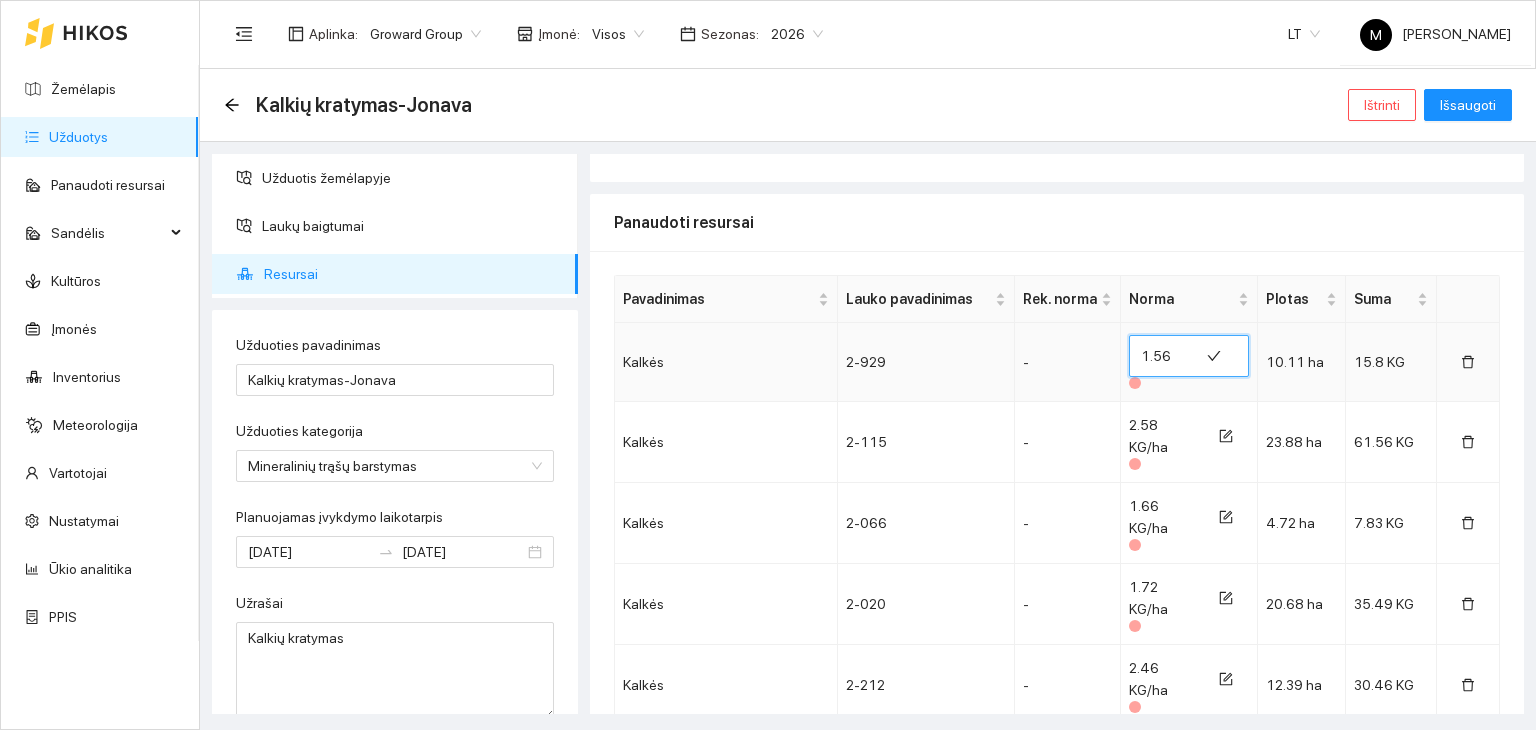 click on "1.56" at bounding box center [1164, 356] 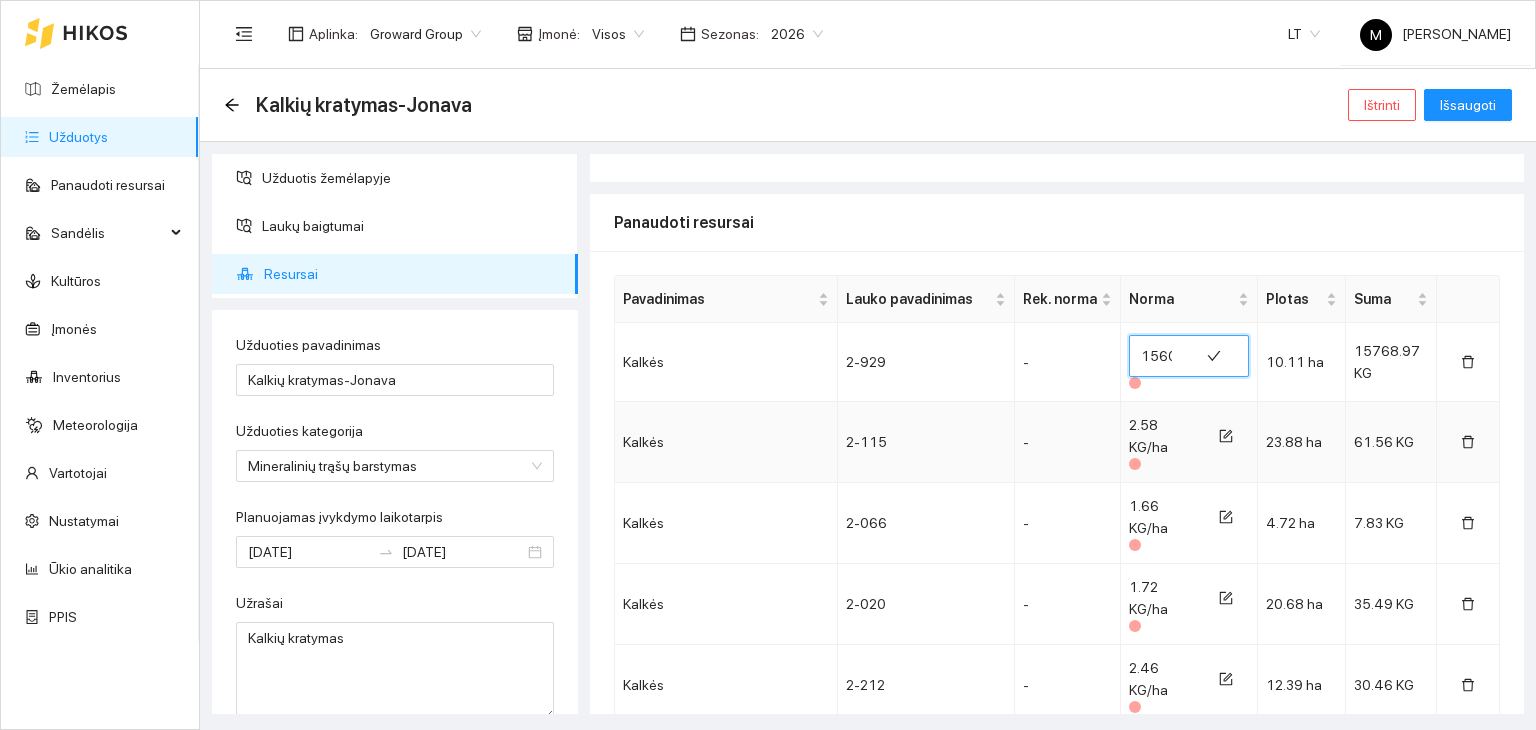 scroll, scrollTop: 0, scrollLeft: 1, axis: horizontal 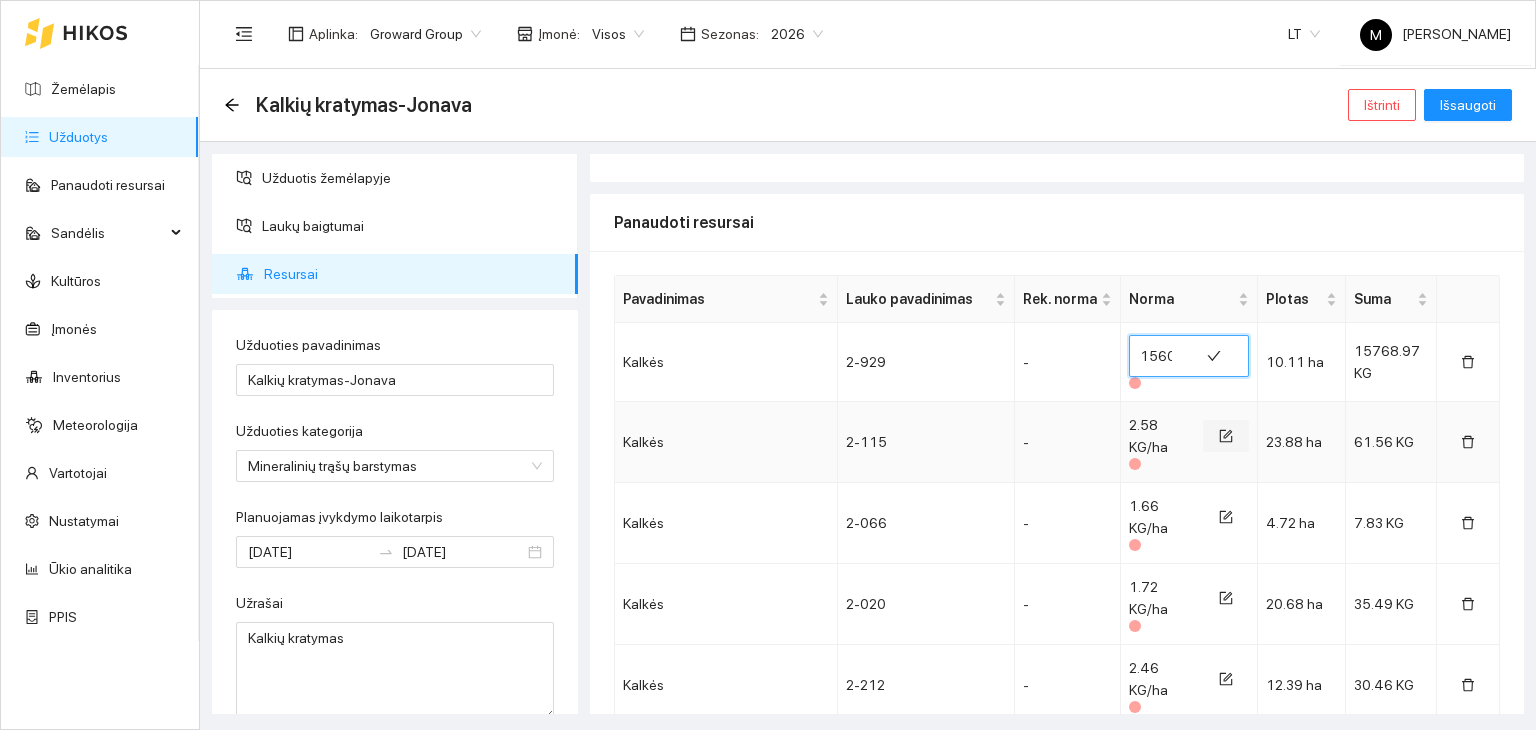 type on "1560" 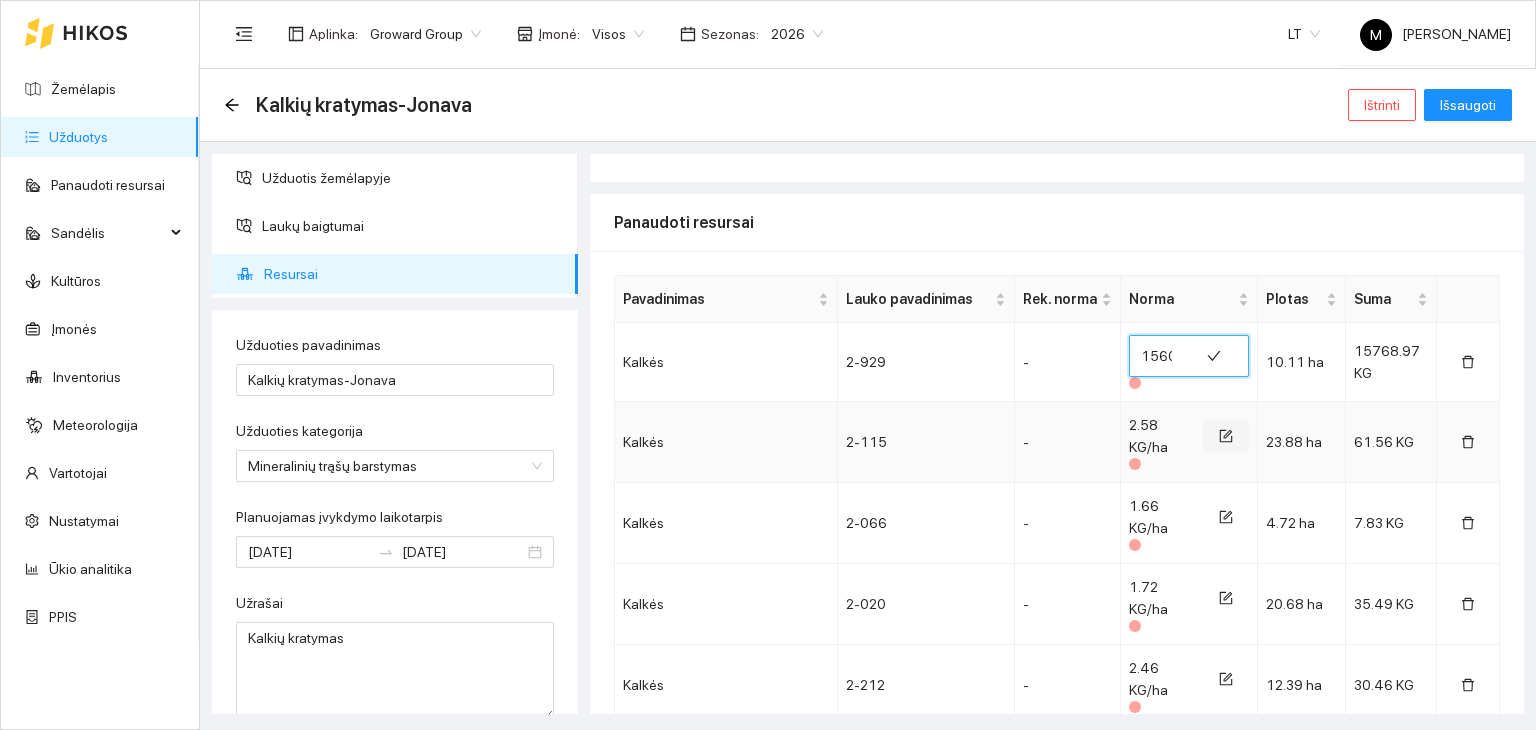click at bounding box center [1226, 436] 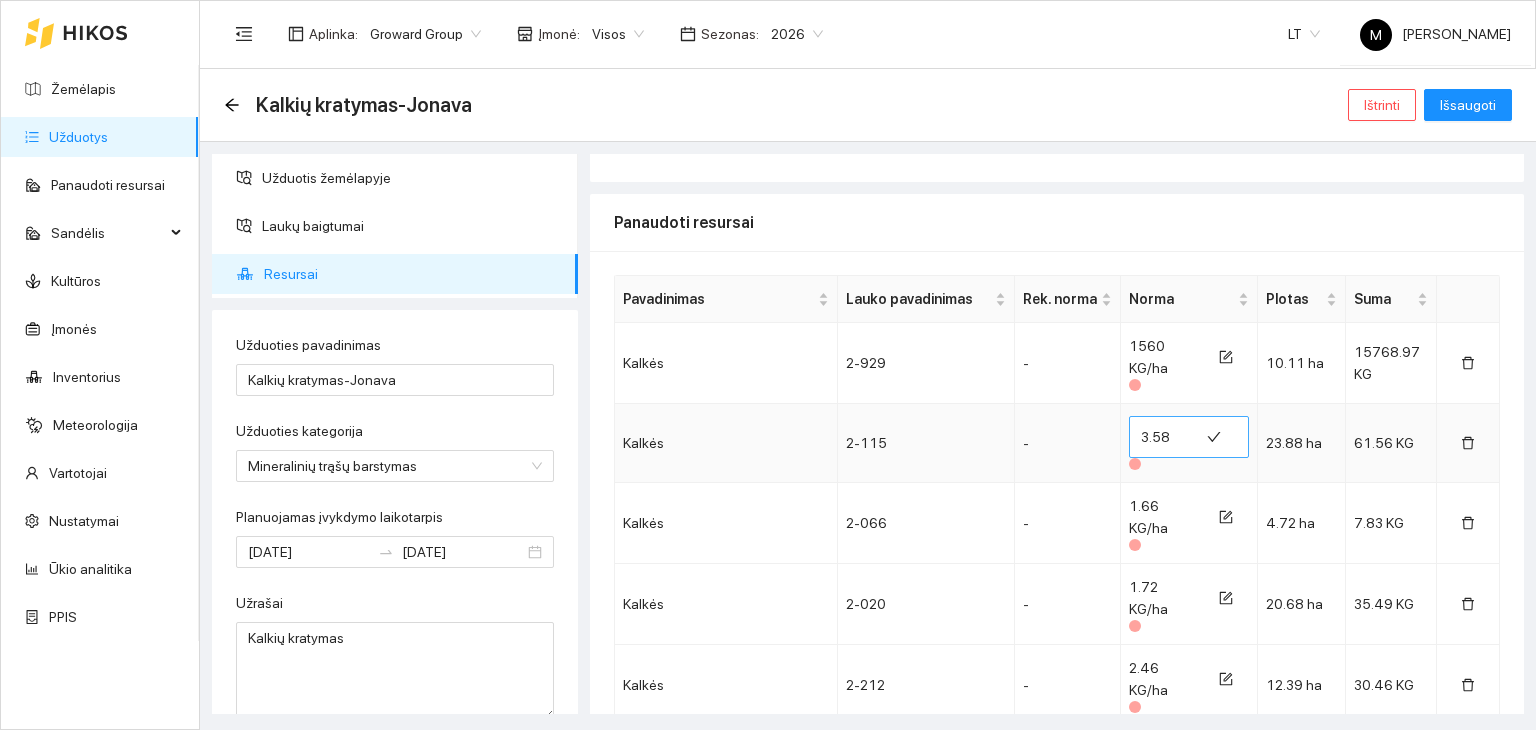click on "3.58" at bounding box center [1164, 437] 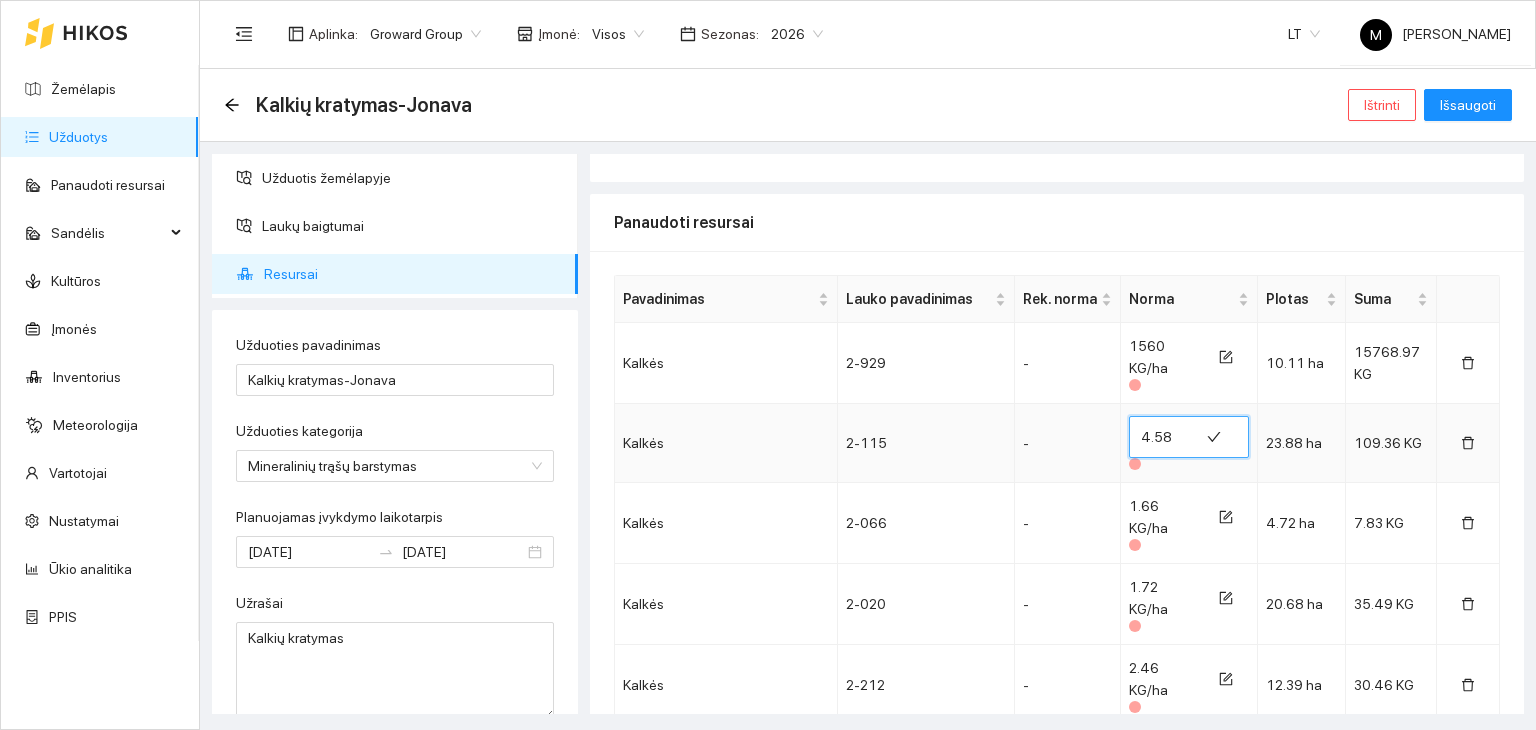 click on "4.58" at bounding box center (1164, 437) 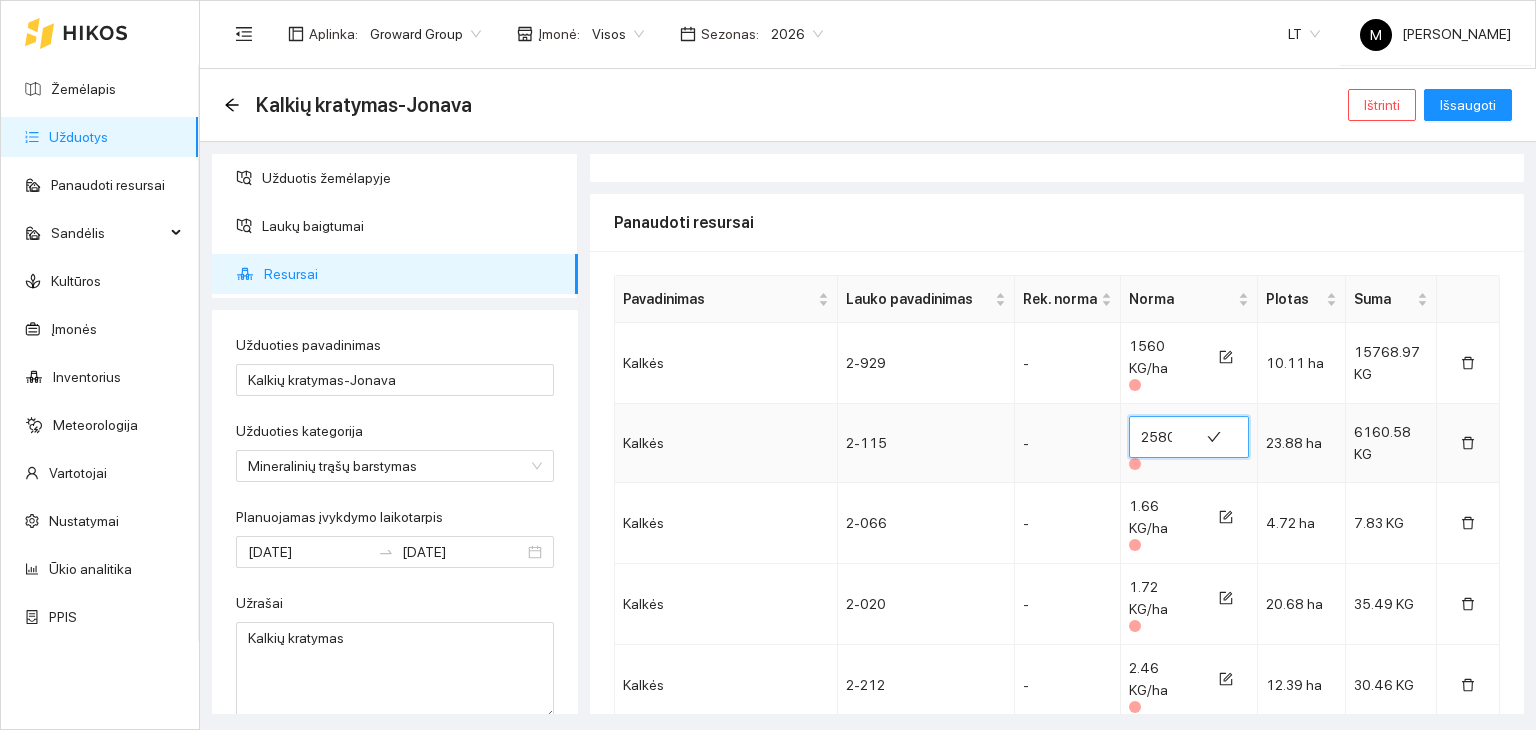 scroll, scrollTop: 0, scrollLeft: 1, axis: horizontal 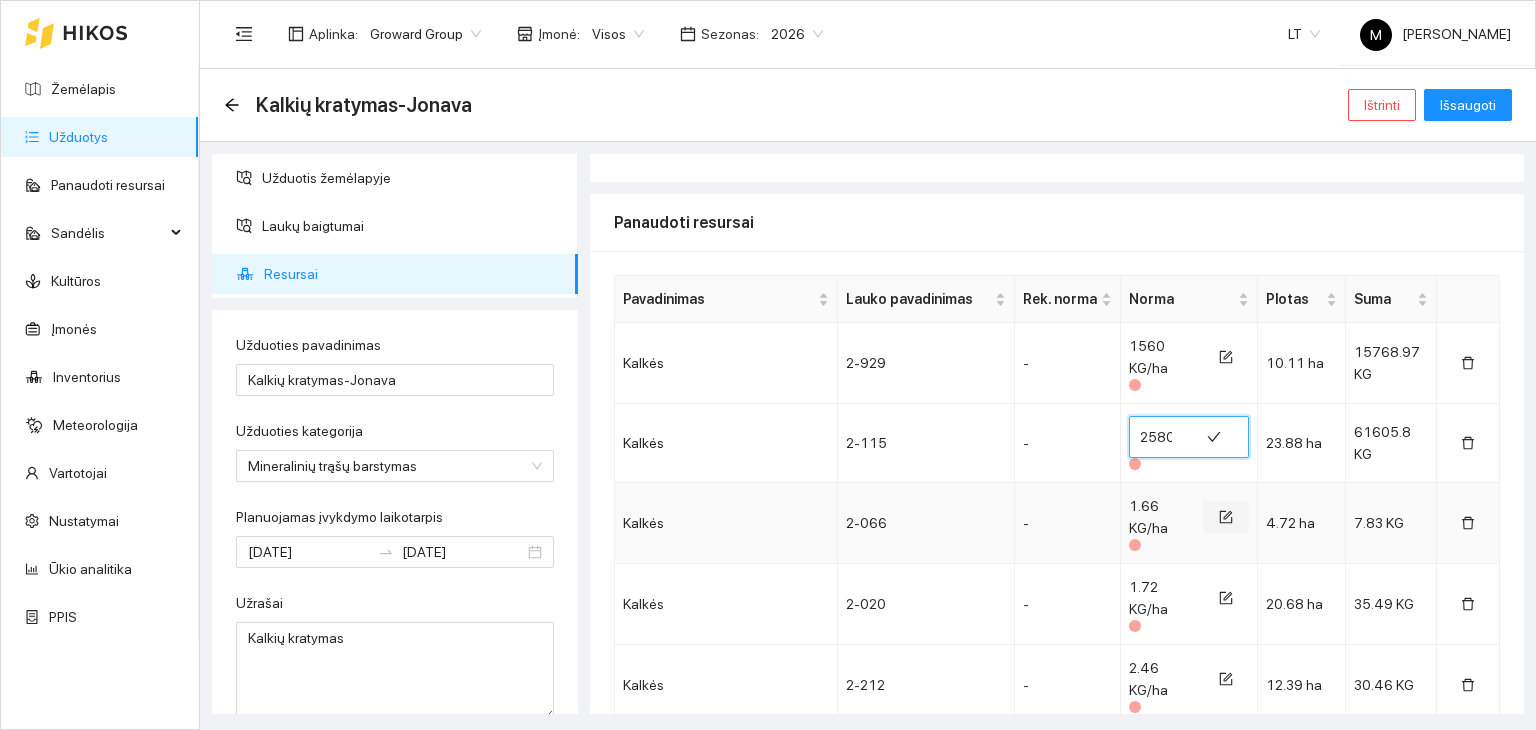 type on "2580" 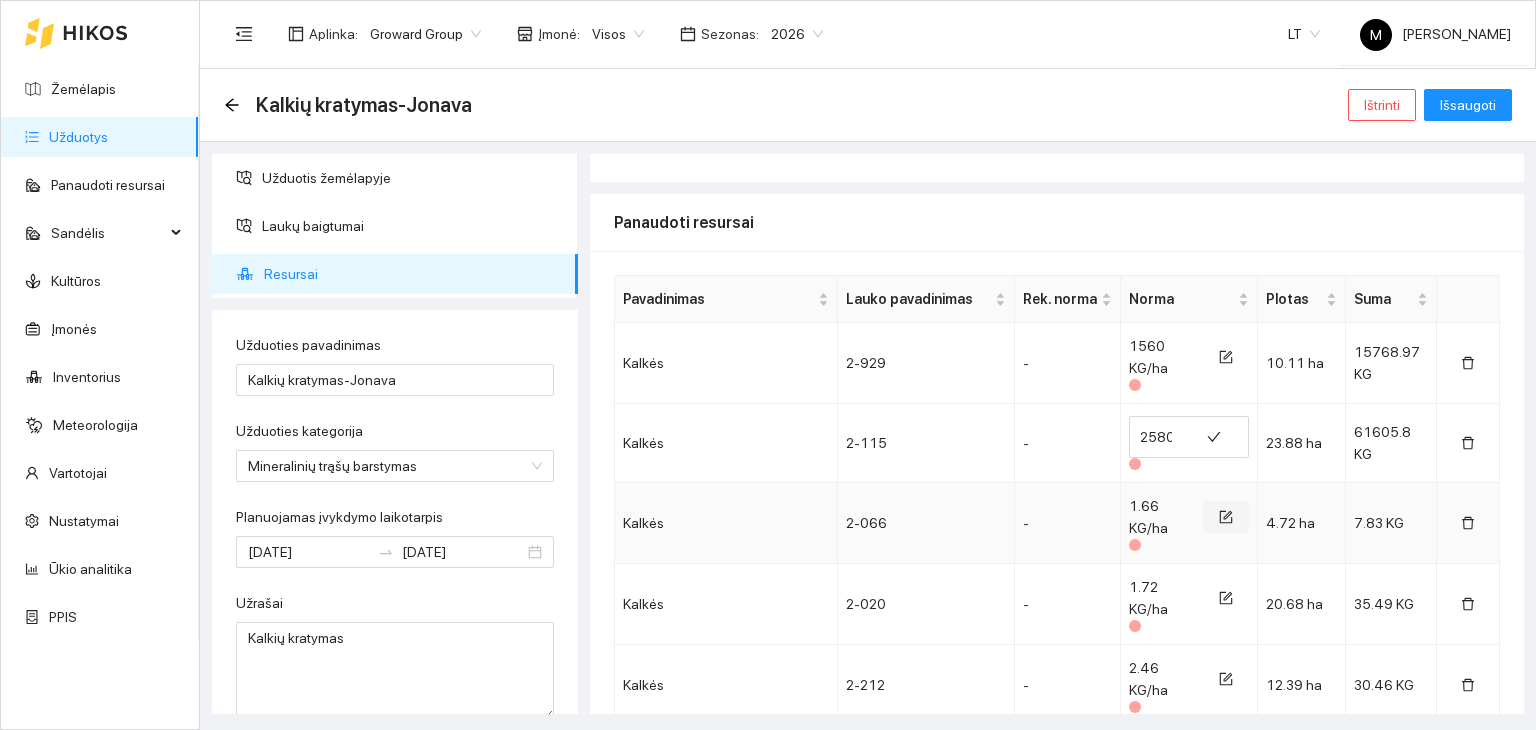 scroll, scrollTop: 0, scrollLeft: 0, axis: both 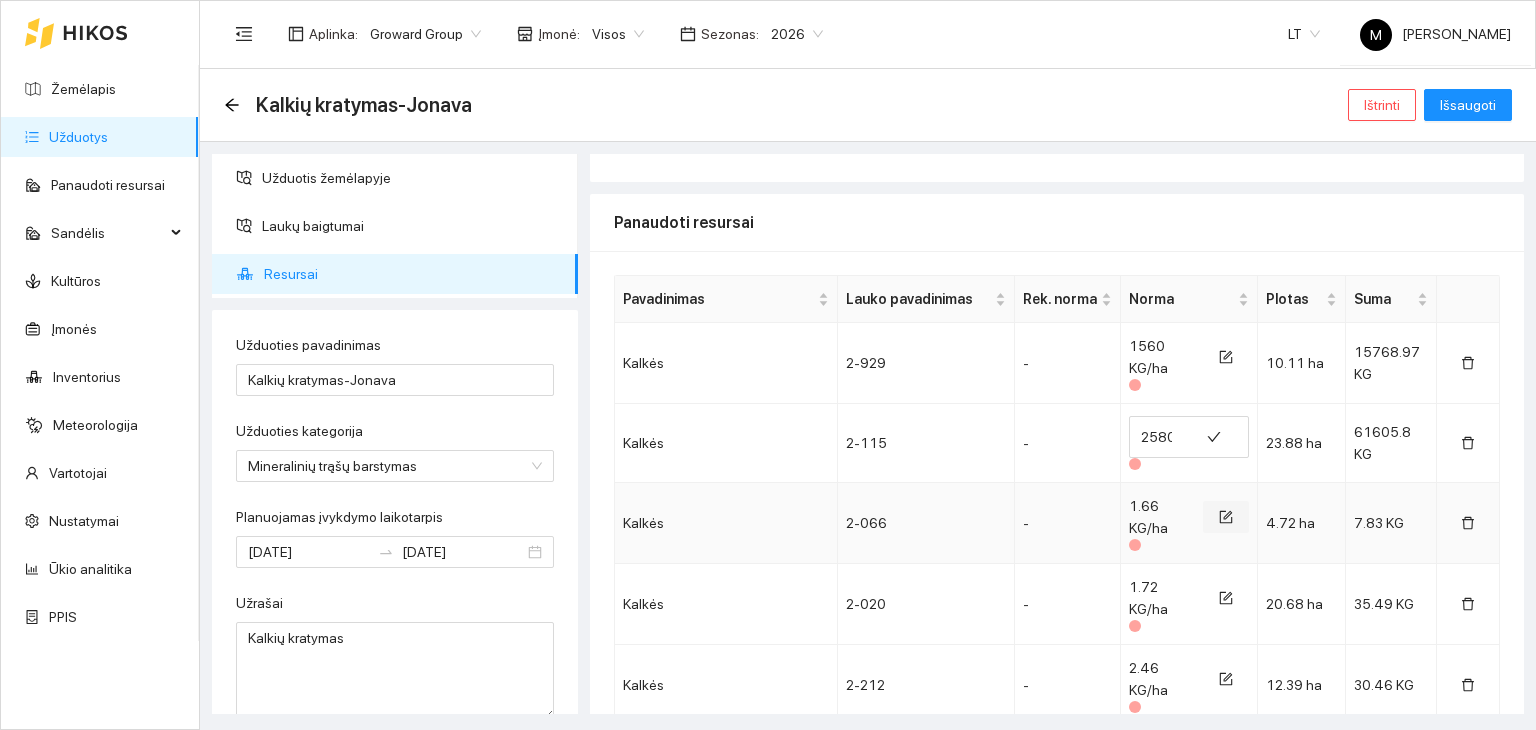 click 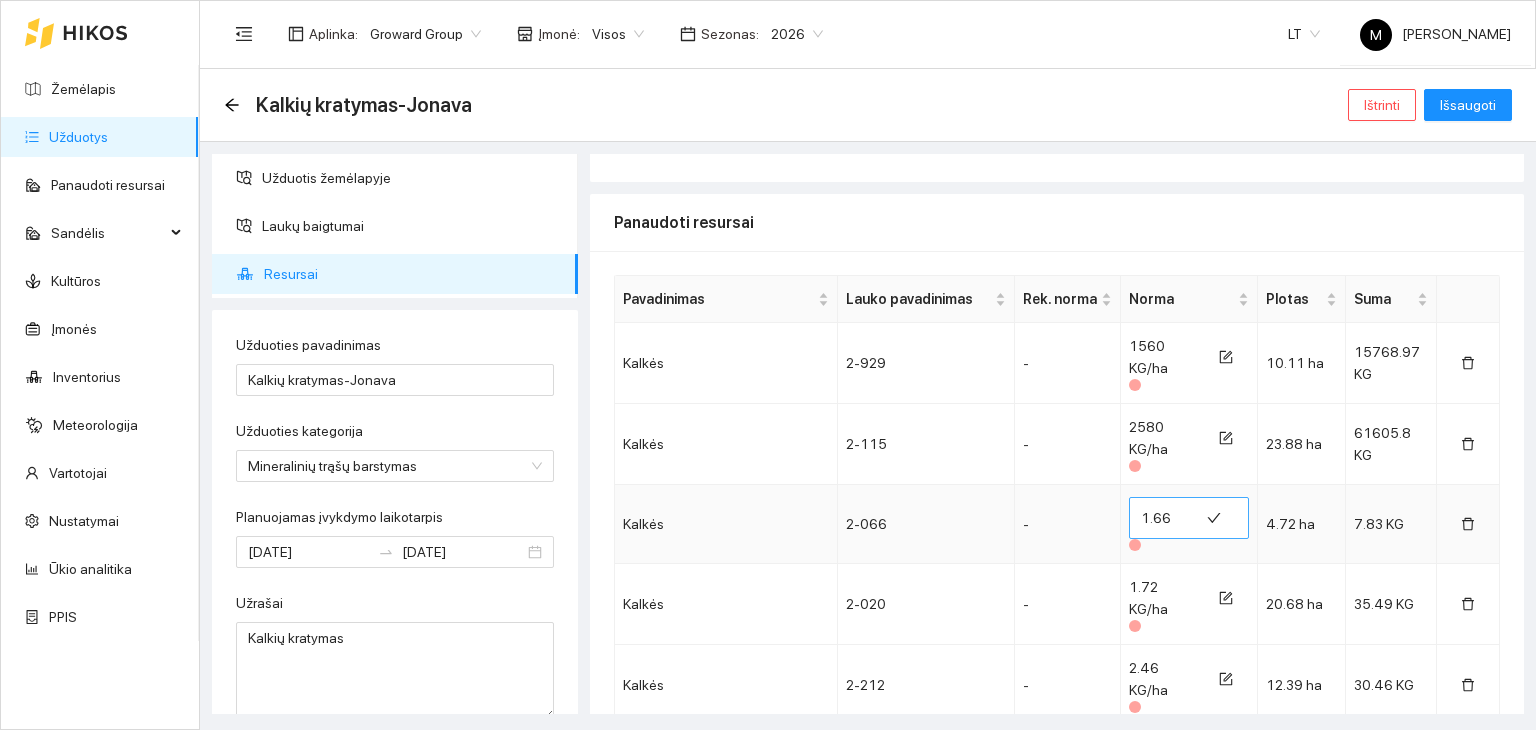 click on "1.66" at bounding box center (1164, 518) 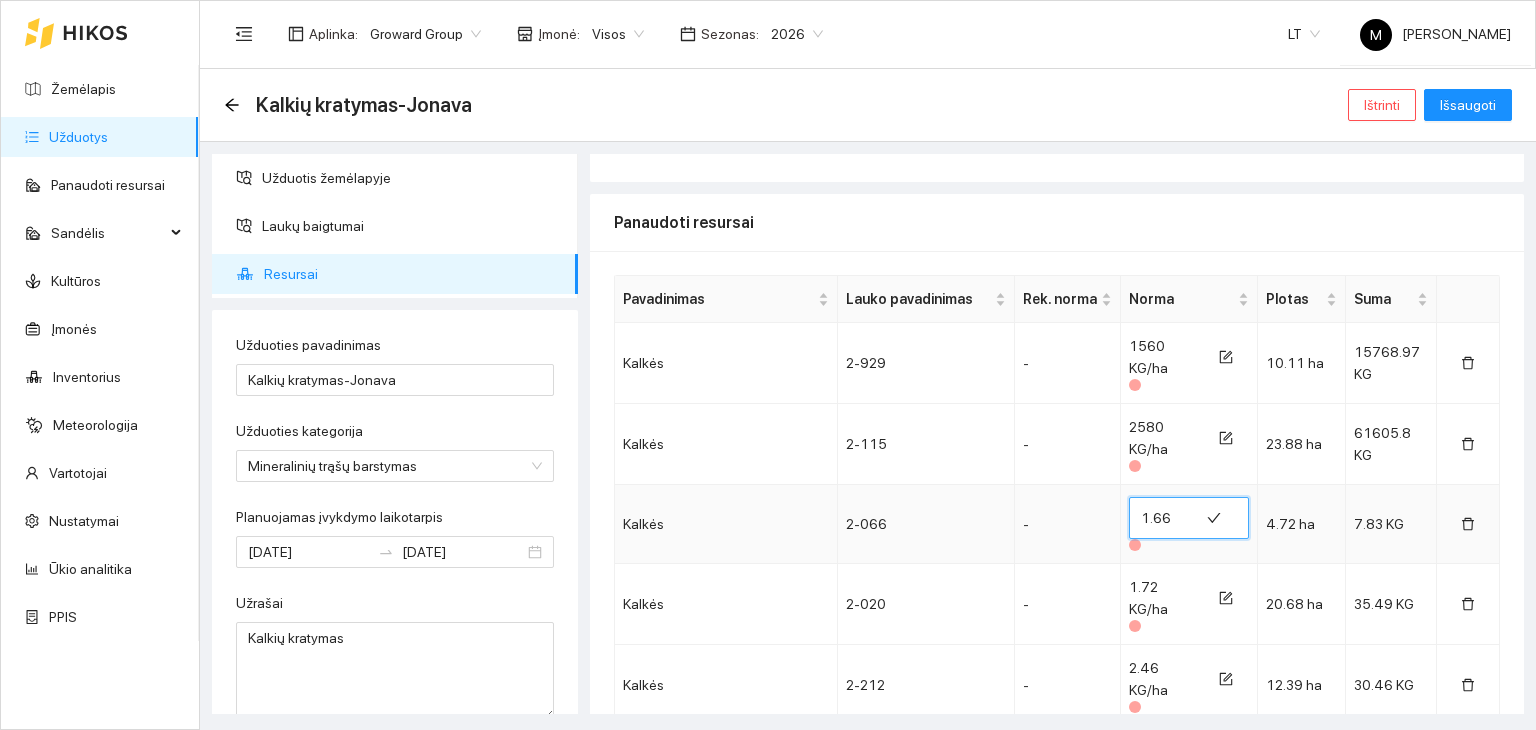 click on "1.66" at bounding box center [1164, 518] 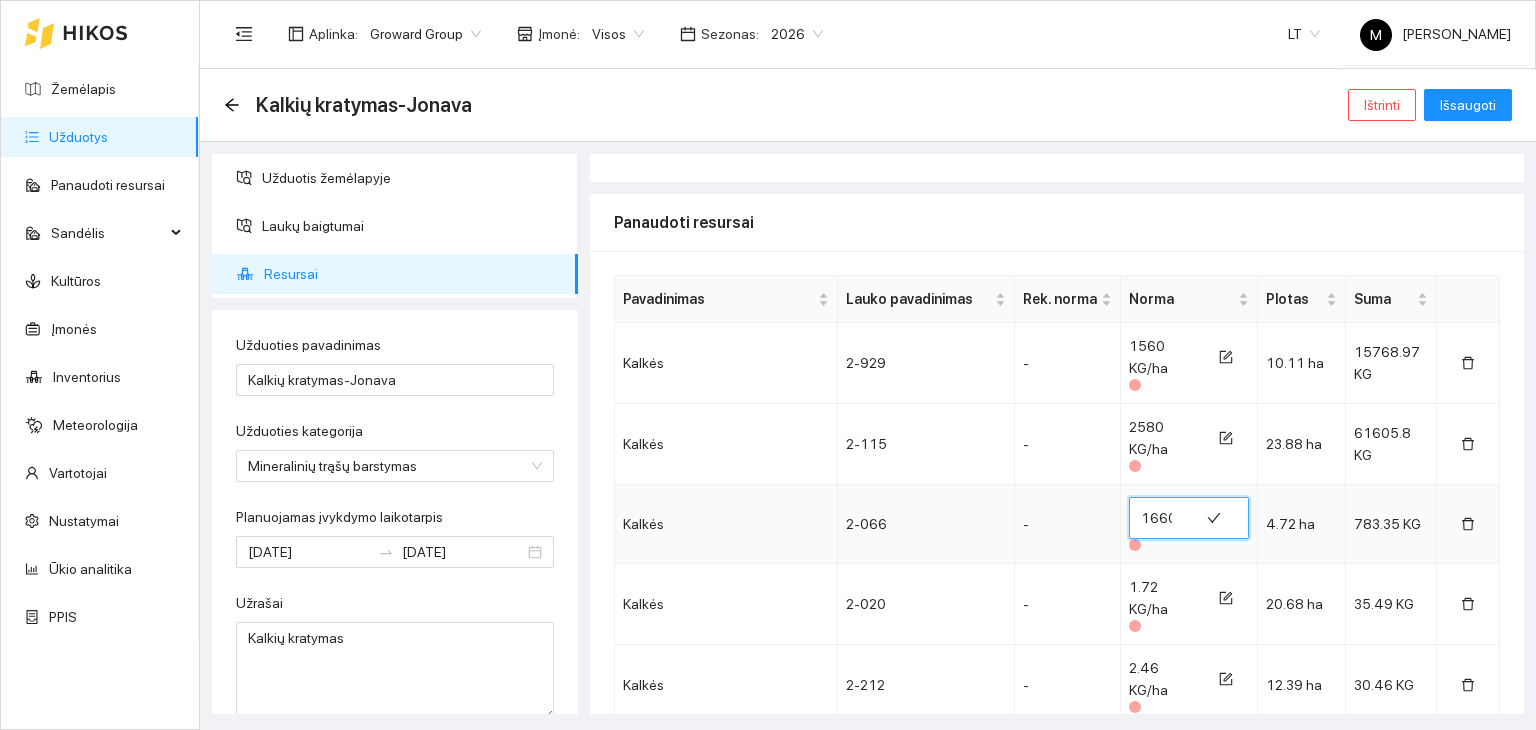 scroll, scrollTop: 0, scrollLeft: 1, axis: horizontal 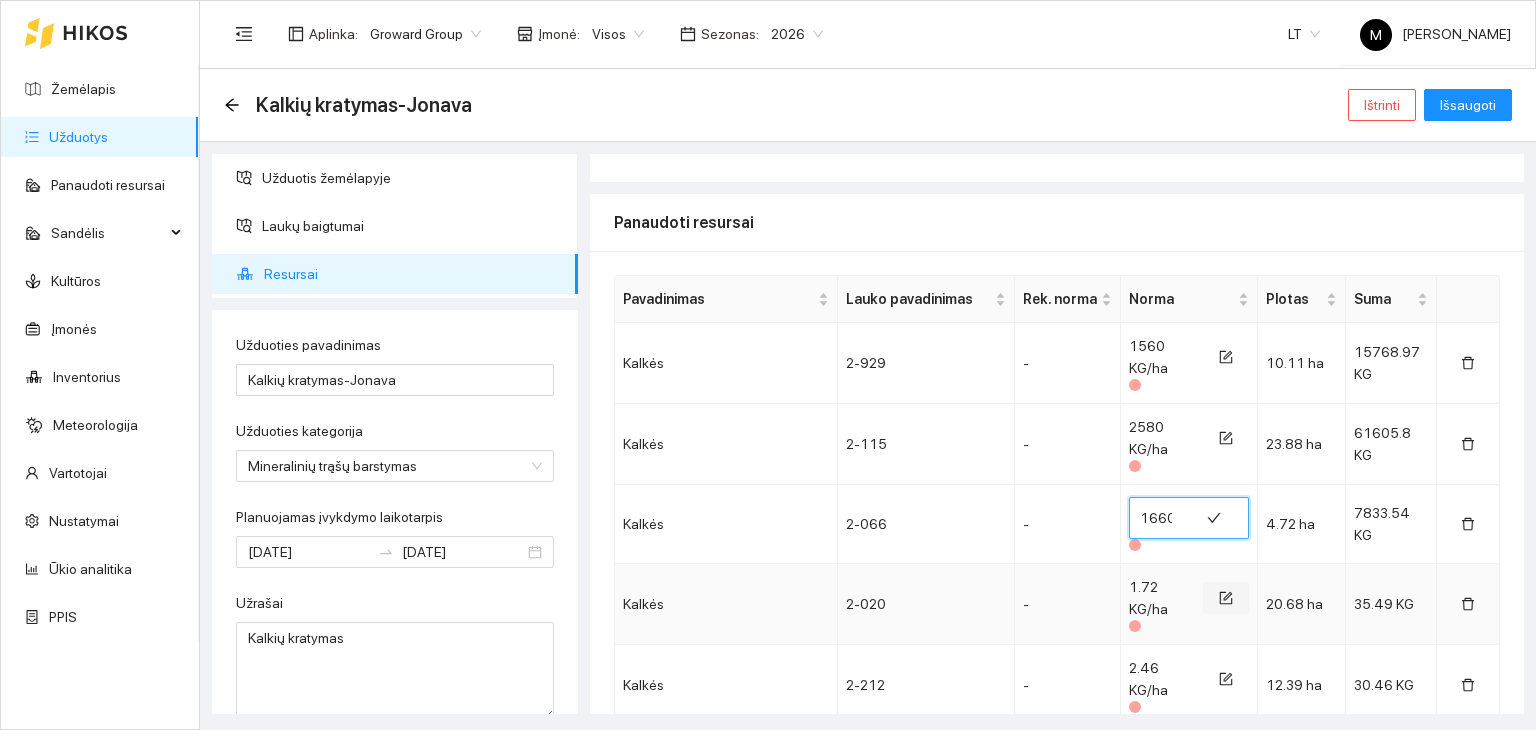 type on "1660" 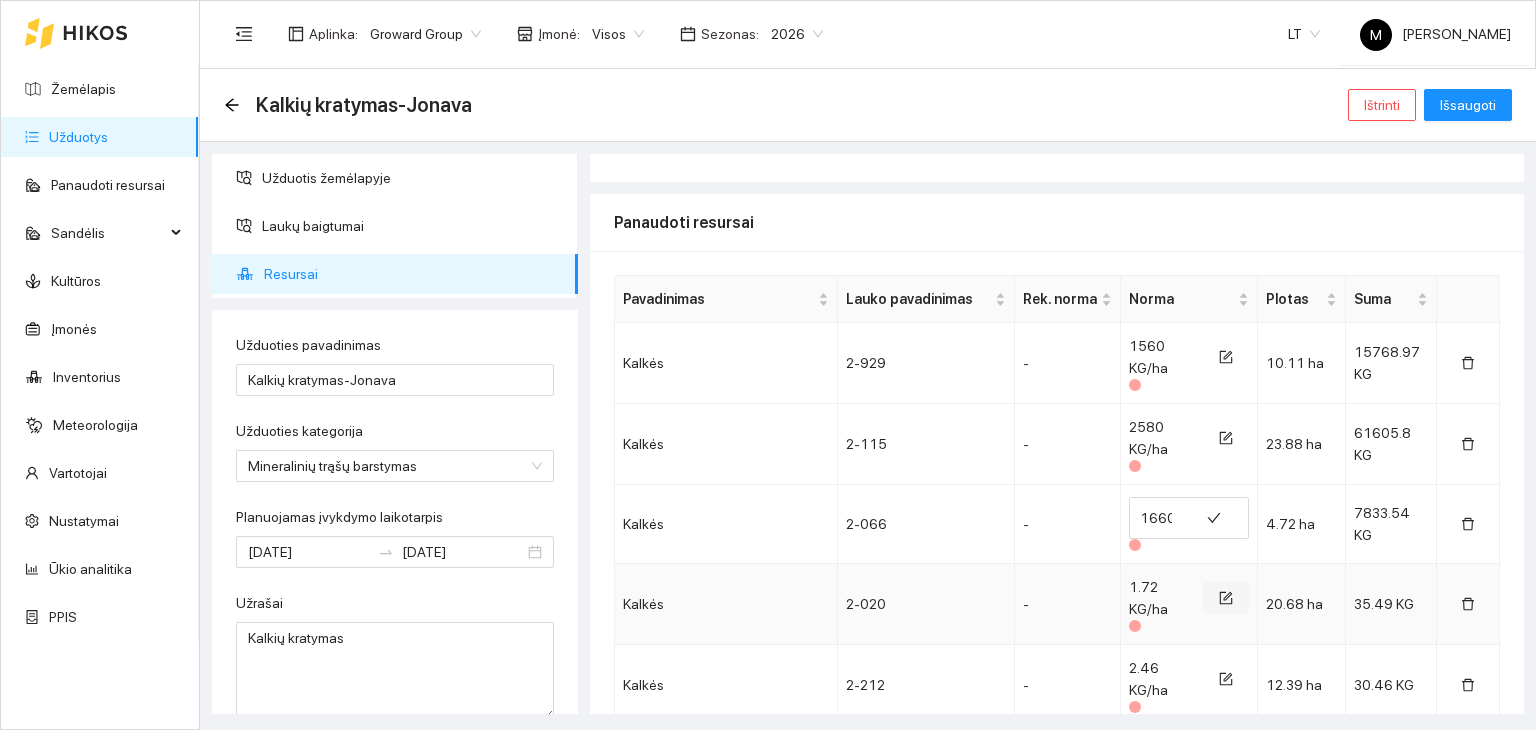 click 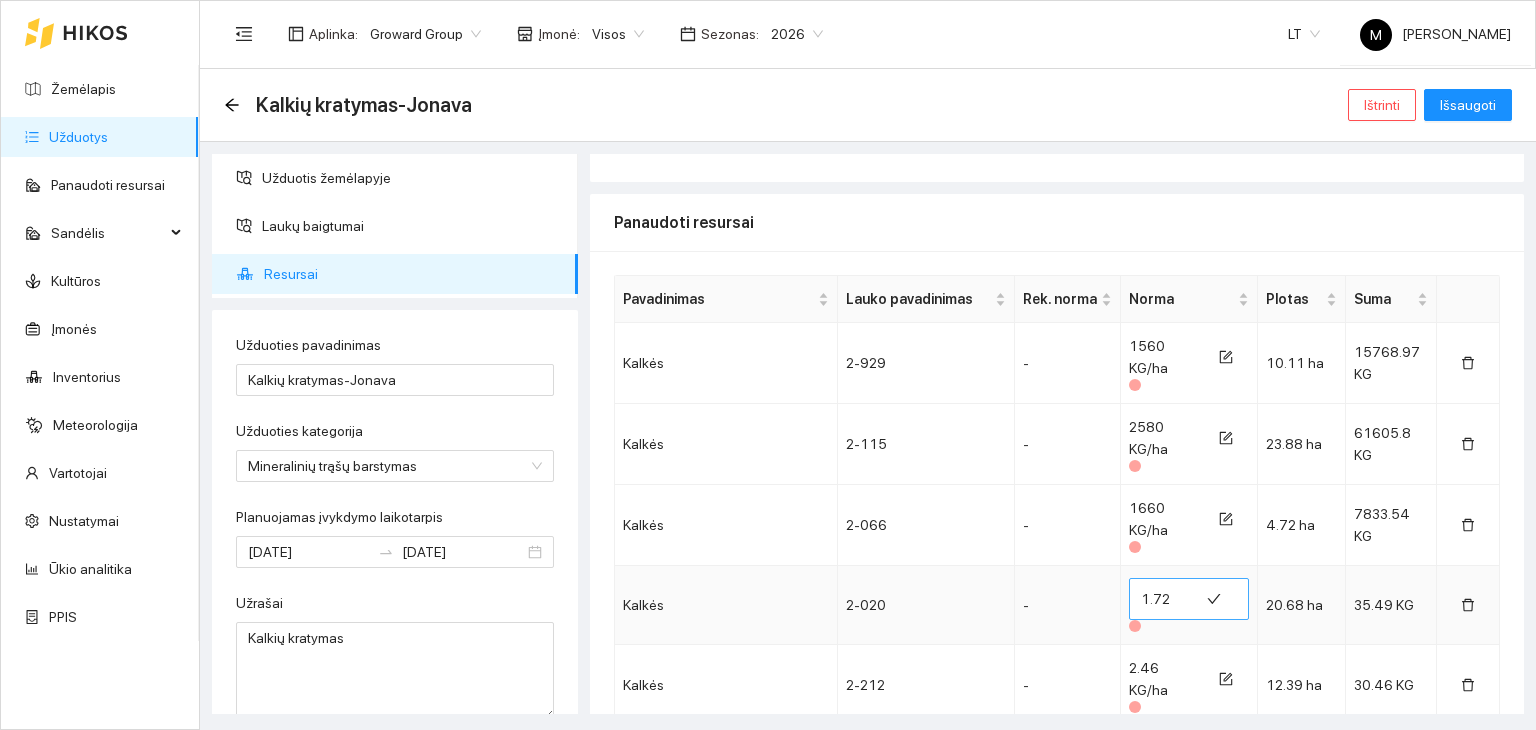 click on "1.72" at bounding box center [1164, 599] 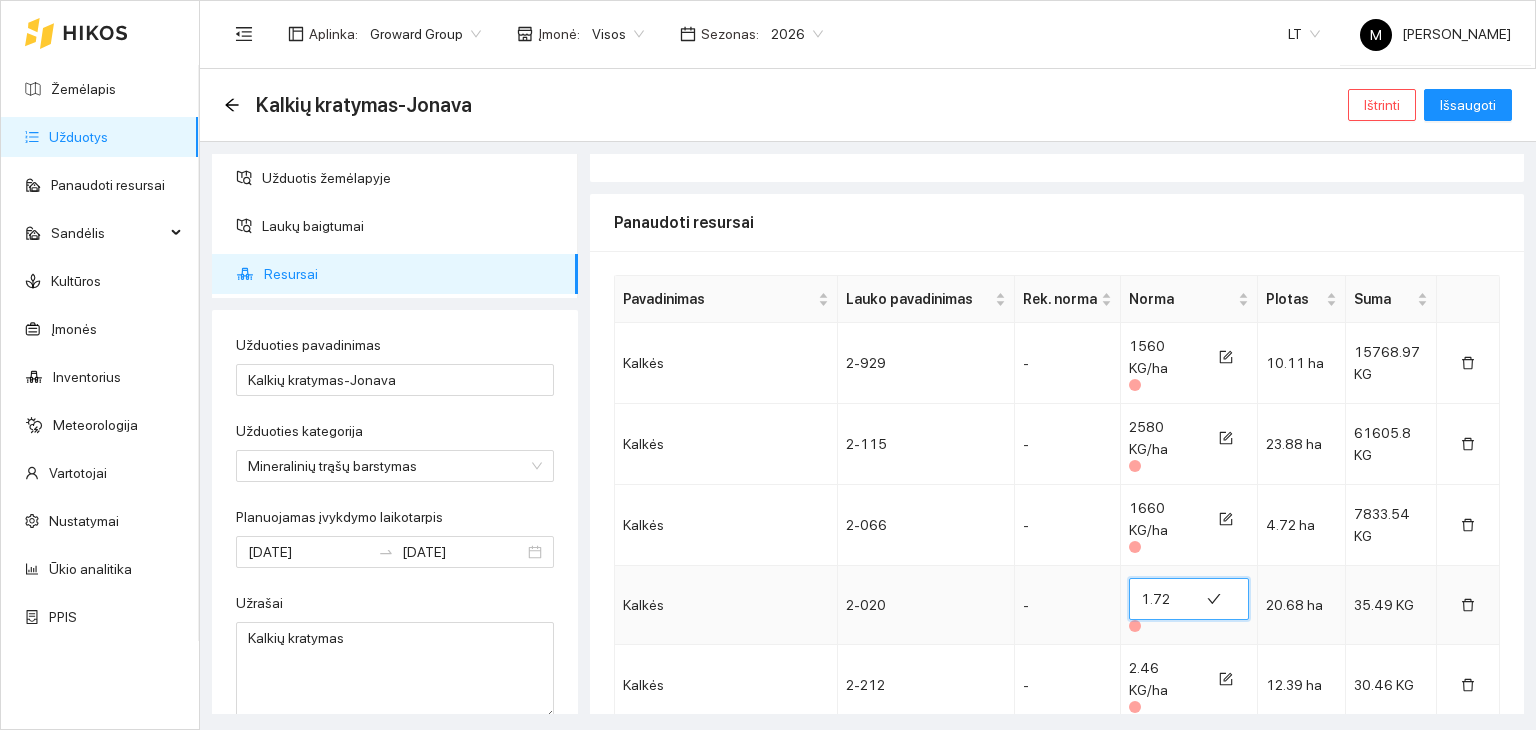 click on "1.72" at bounding box center [1164, 599] 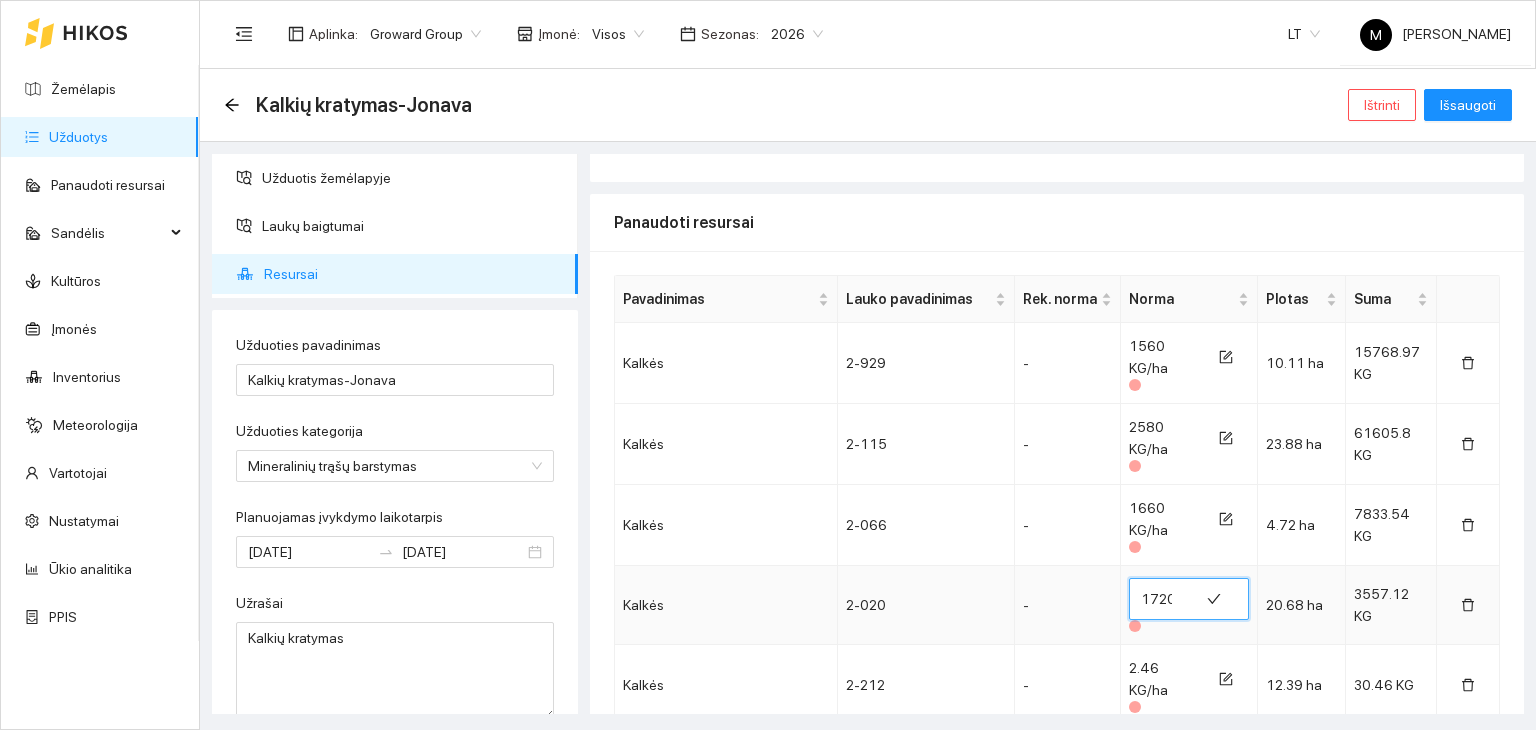 scroll, scrollTop: 0, scrollLeft: 1, axis: horizontal 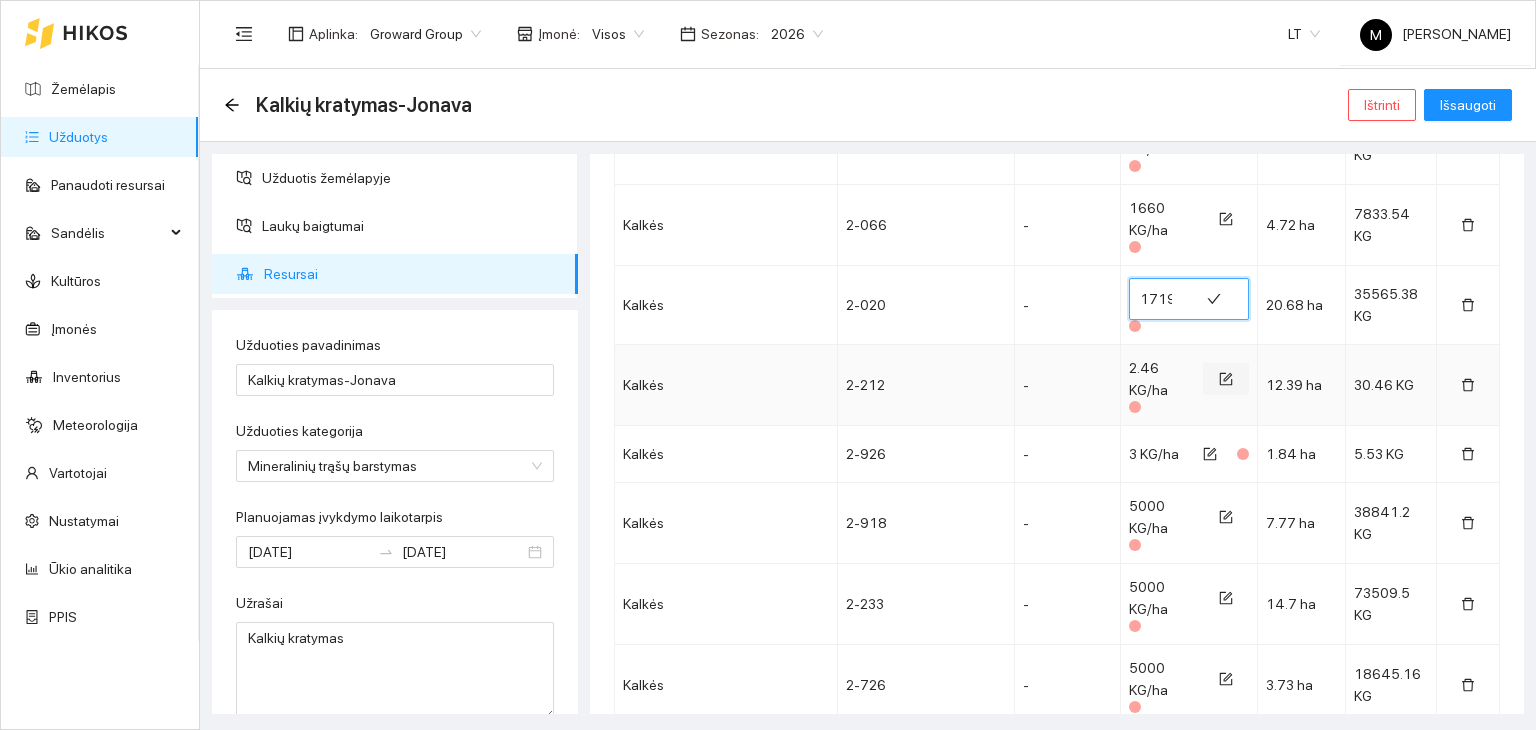 type on "1719.72" 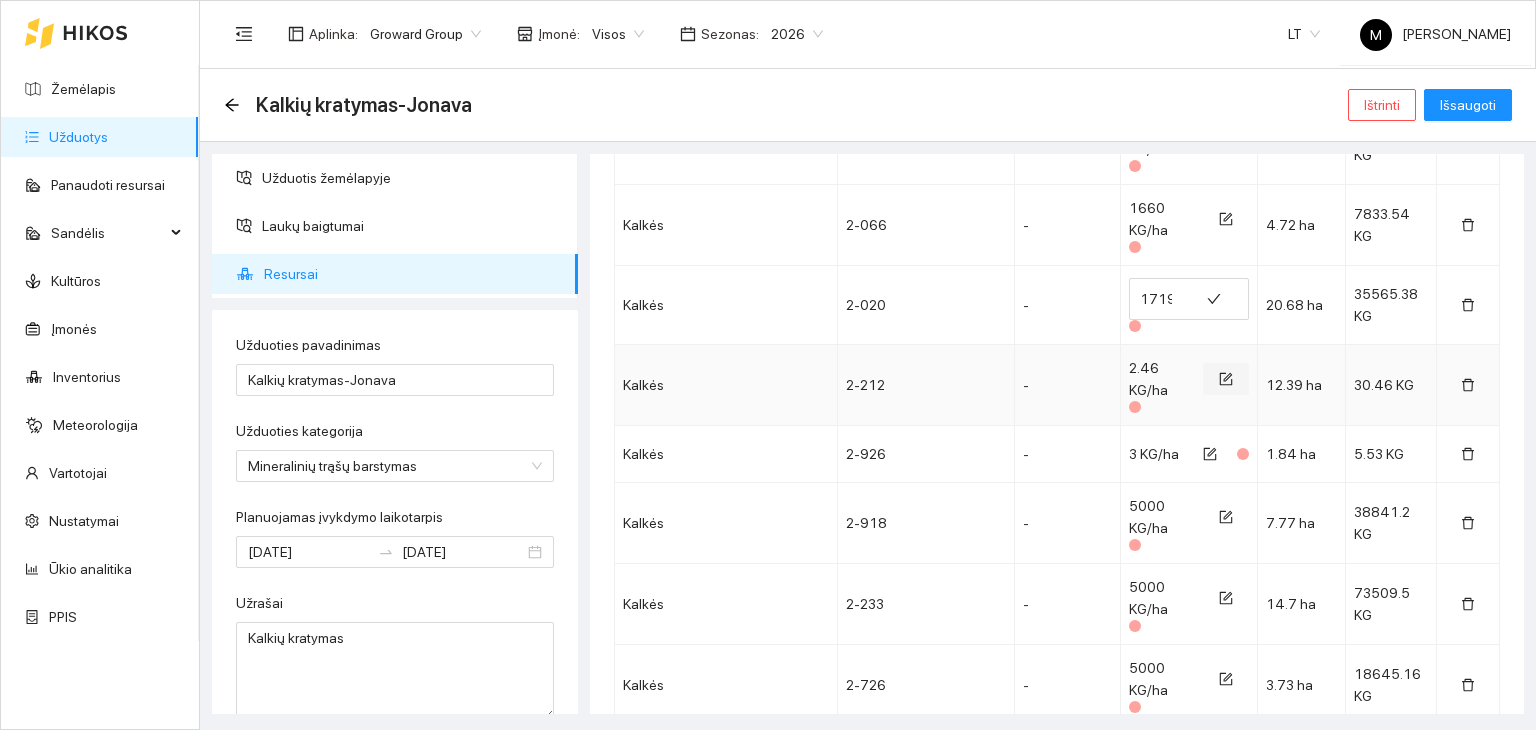 scroll, scrollTop: 0, scrollLeft: 0, axis: both 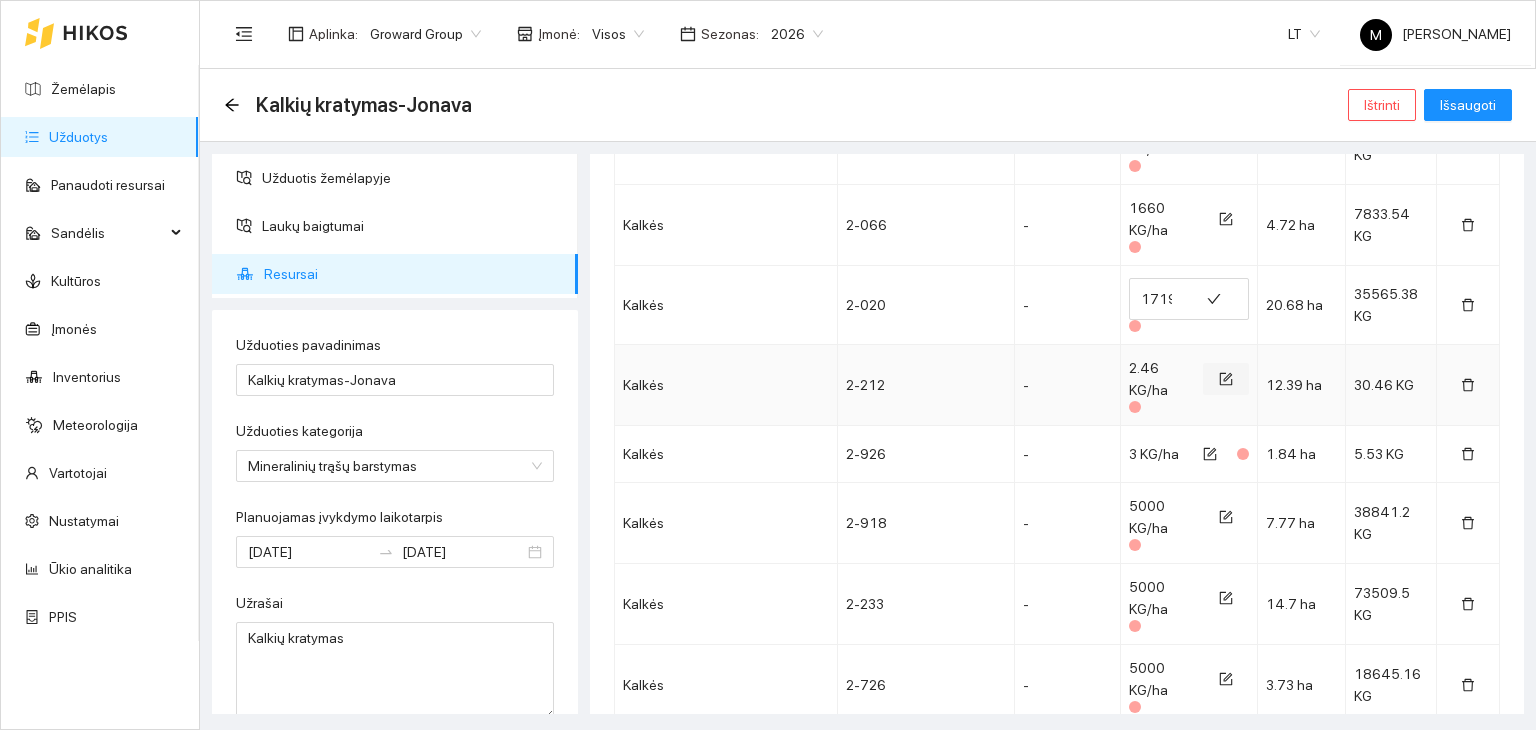 click 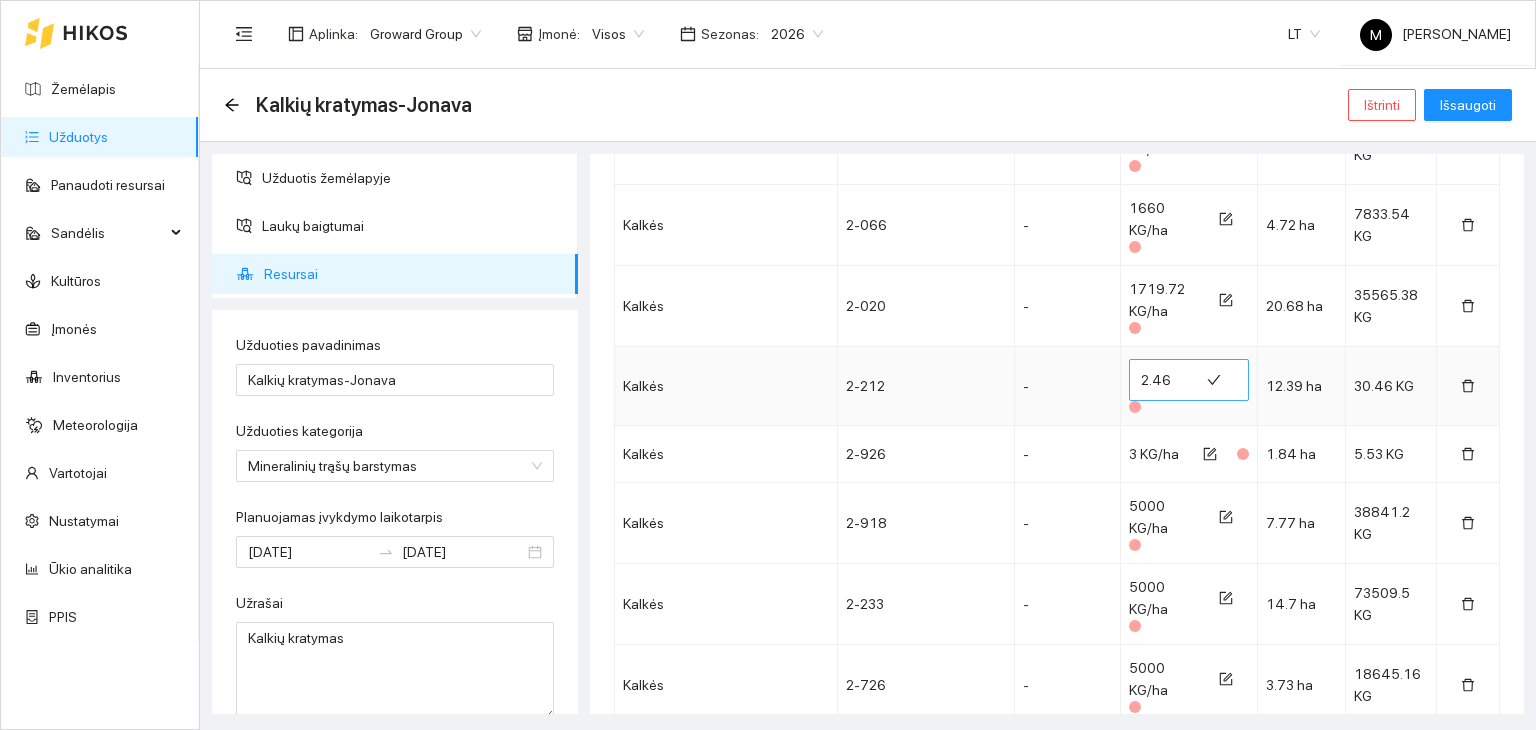click on "2.46" at bounding box center (1164, 380) 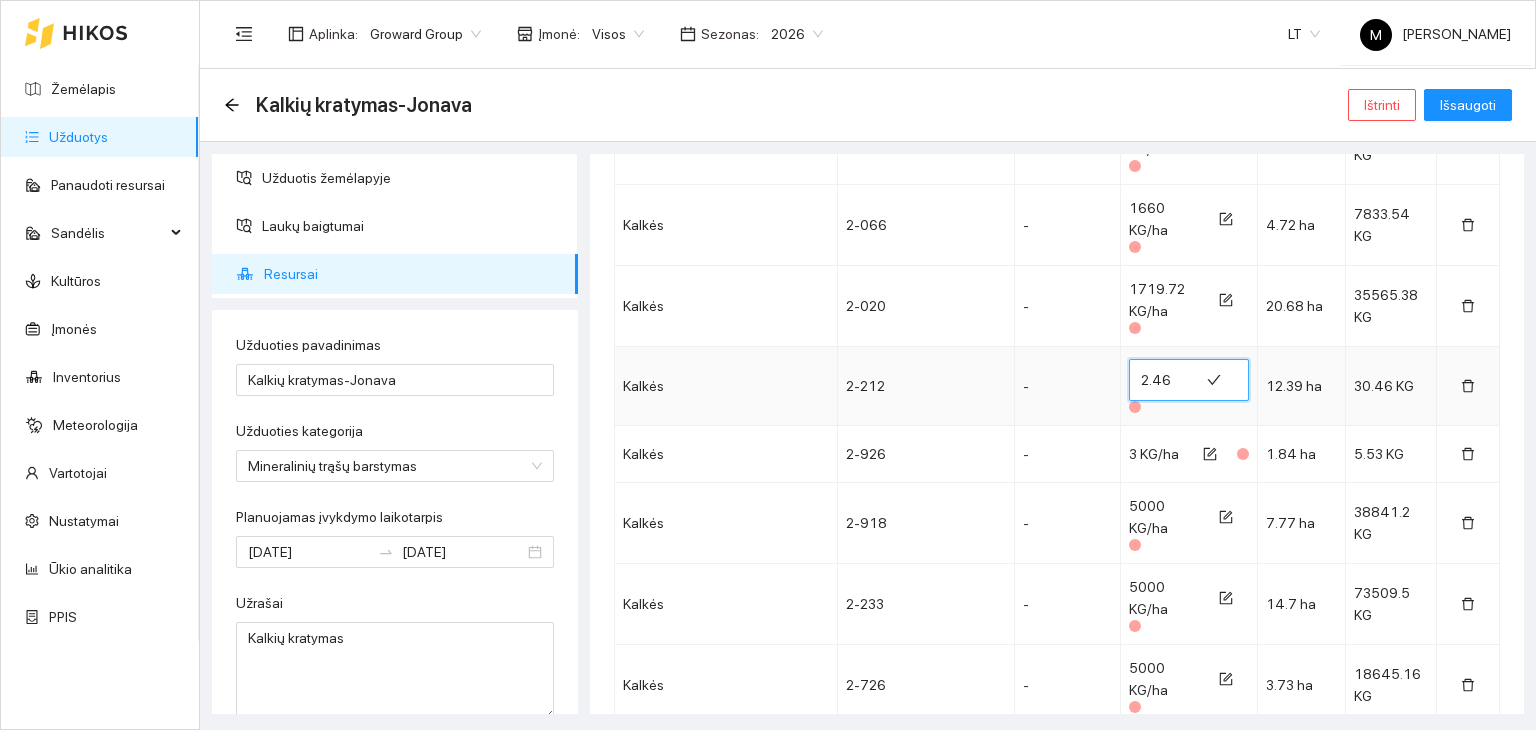 click on "2.46" at bounding box center (1164, 380) 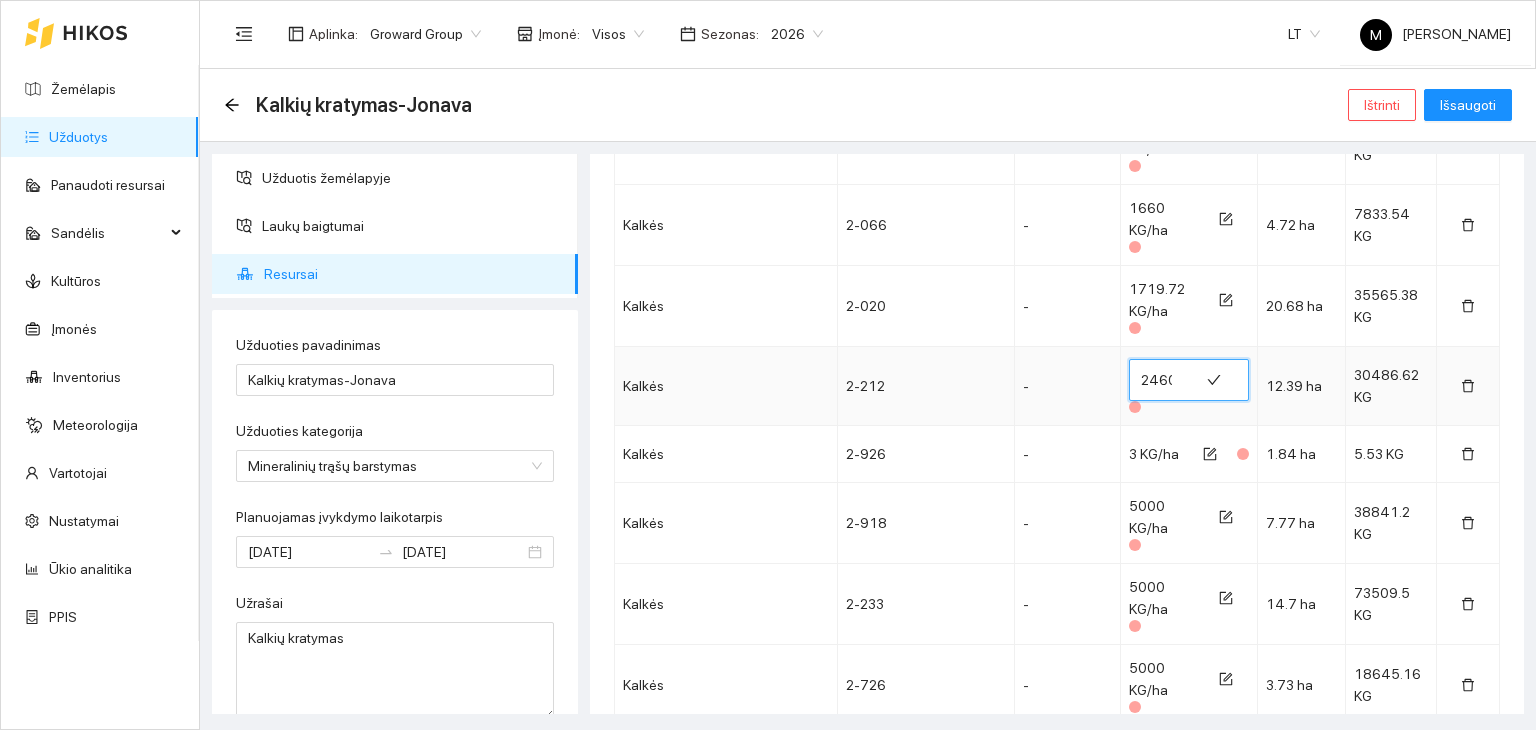 scroll, scrollTop: 0, scrollLeft: 1, axis: horizontal 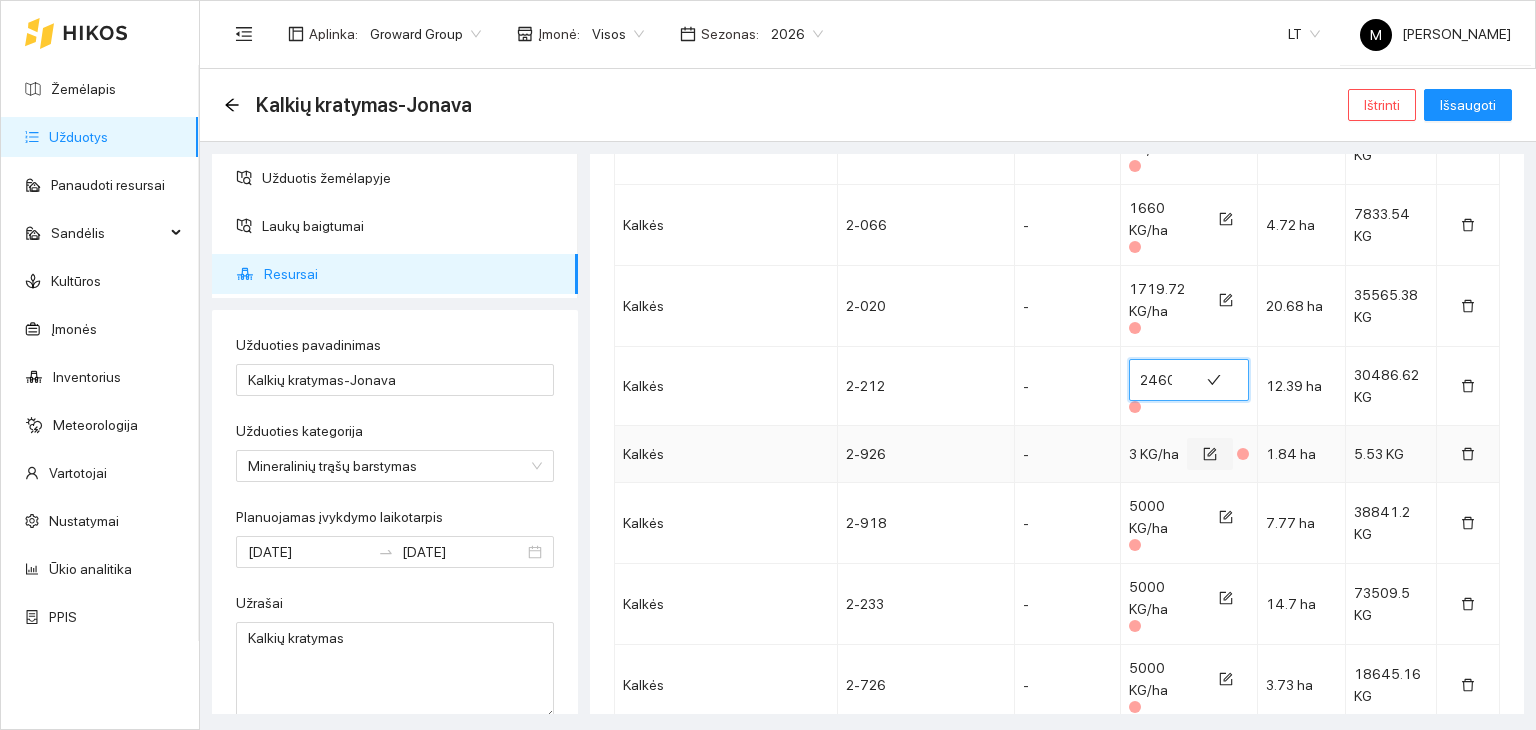 type on "2460" 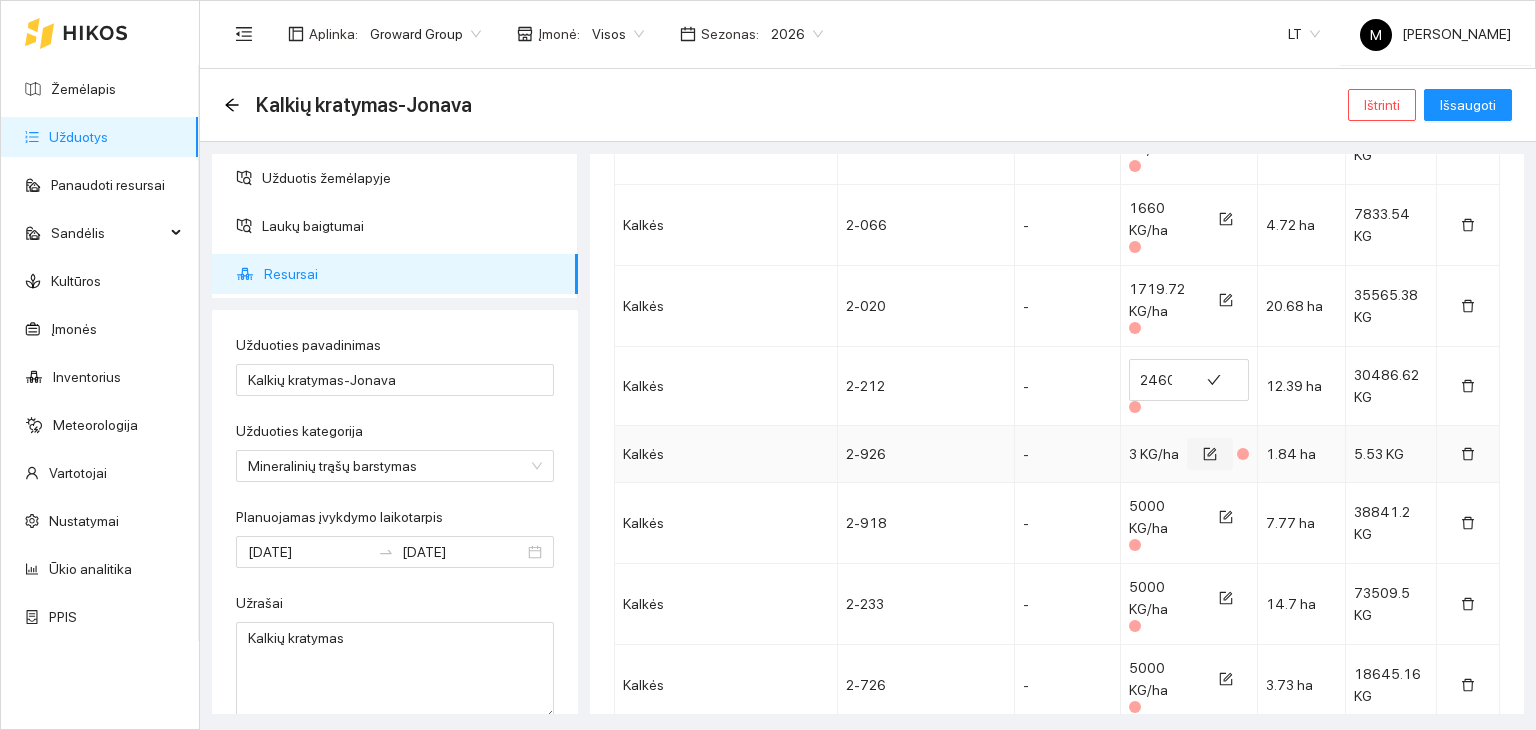 scroll, scrollTop: 0, scrollLeft: 0, axis: both 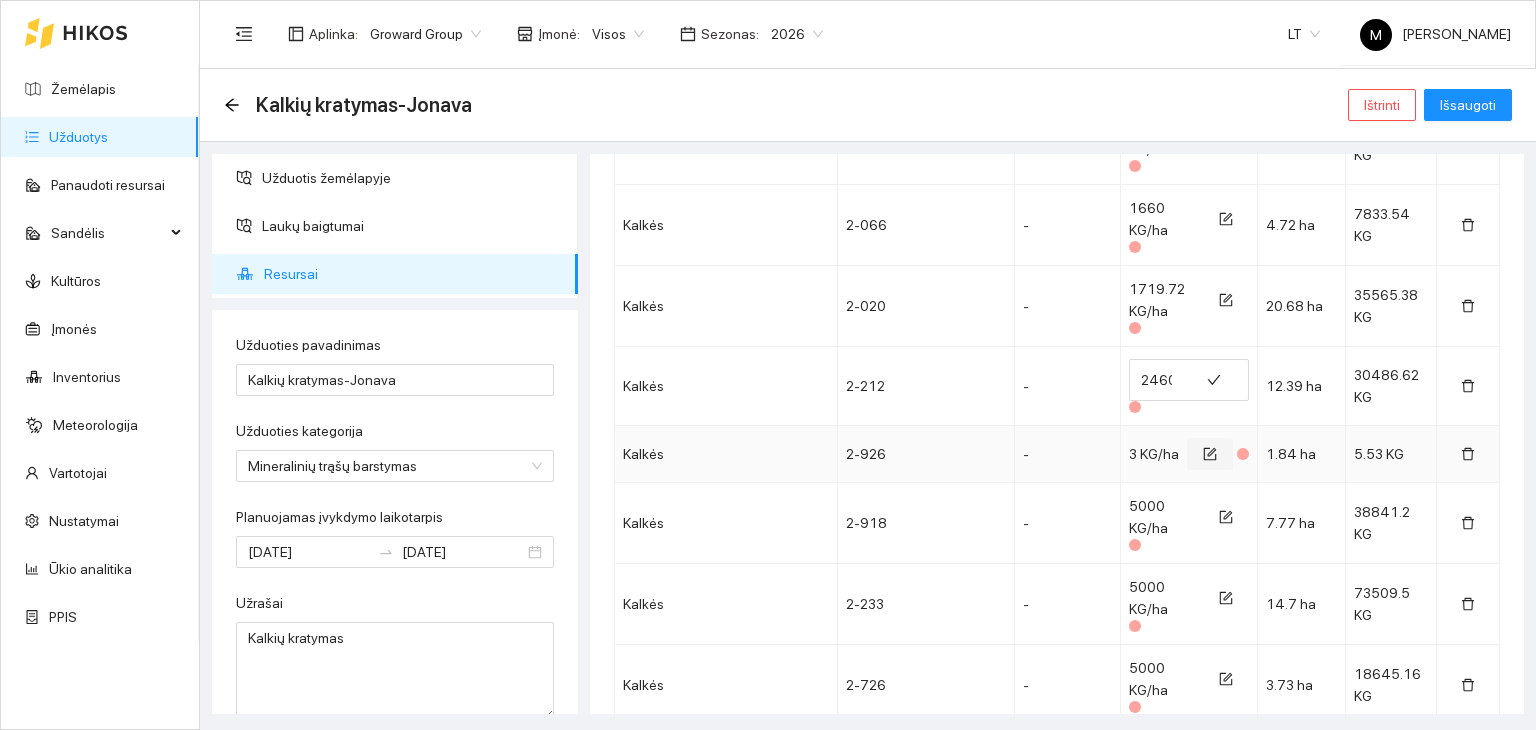 click 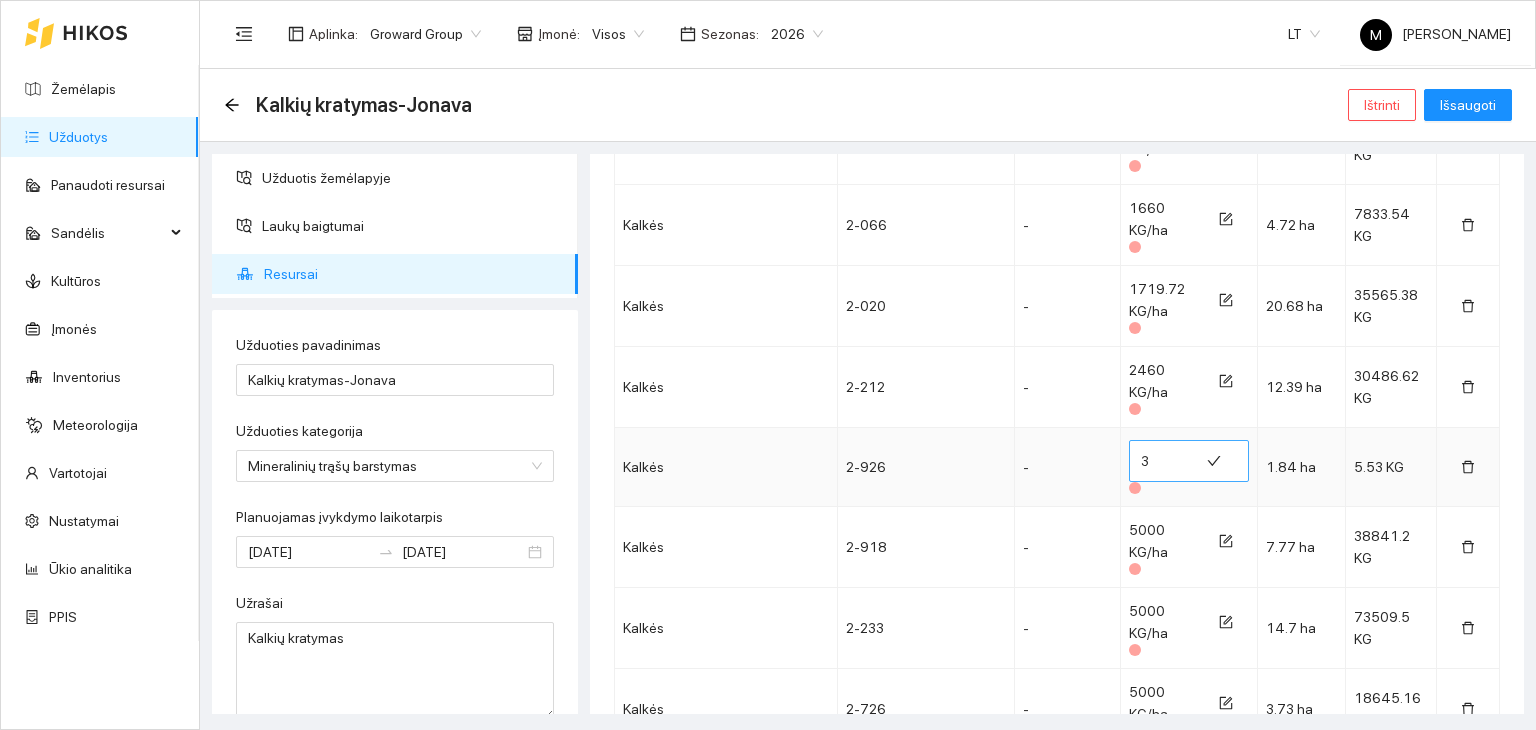 click on "3" at bounding box center (1164, 461) 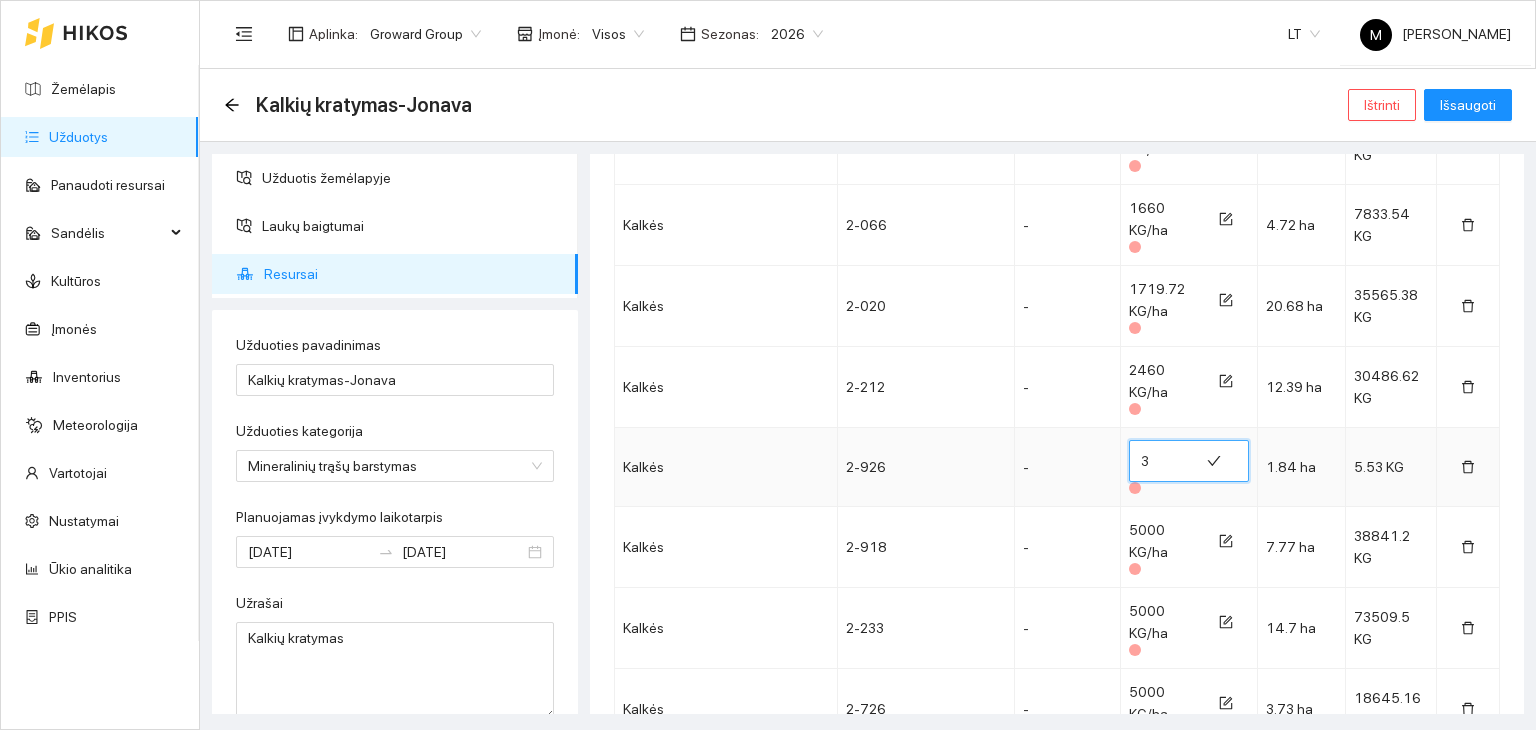 click on "3" at bounding box center [1164, 461] 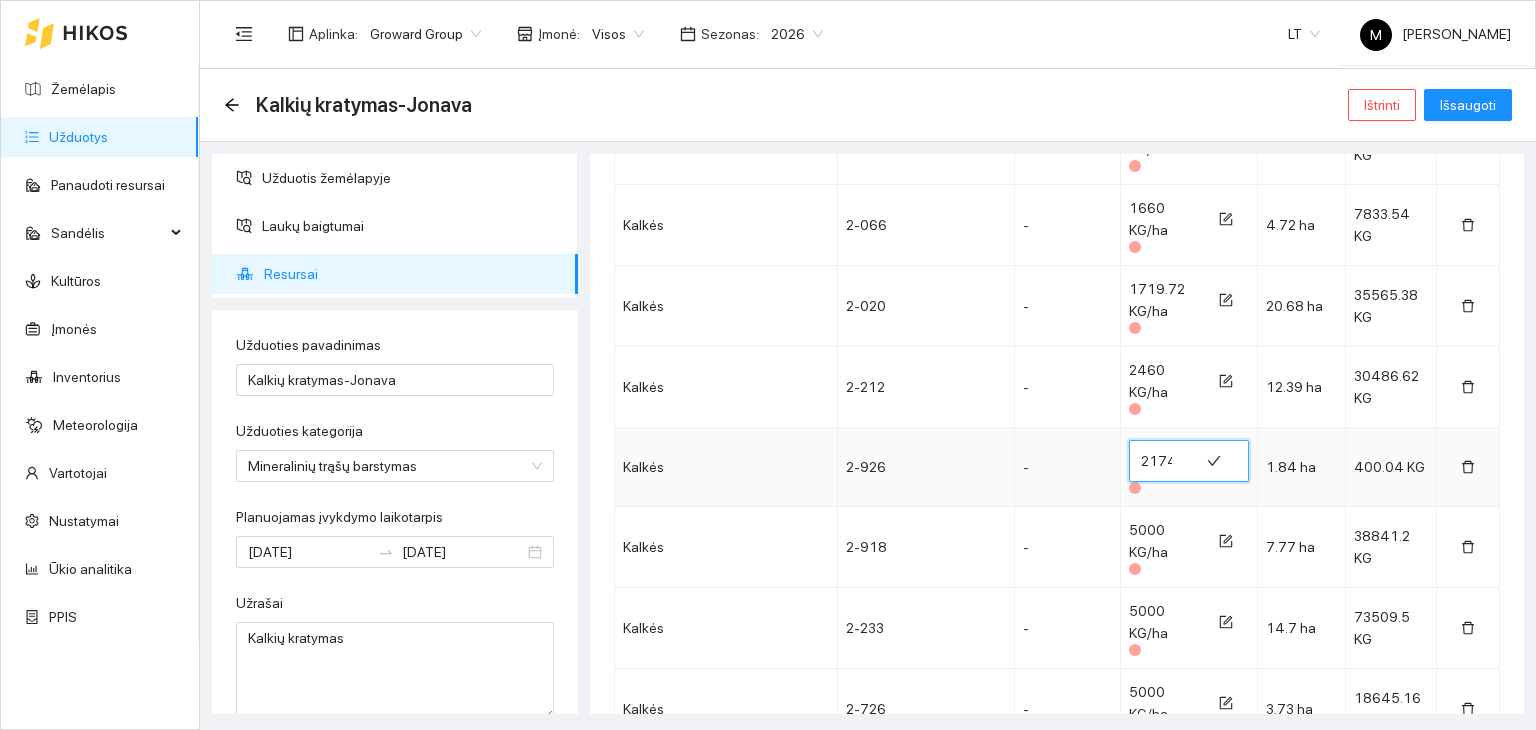 scroll, scrollTop: 0, scrollLeft: 1, axis: horizontal 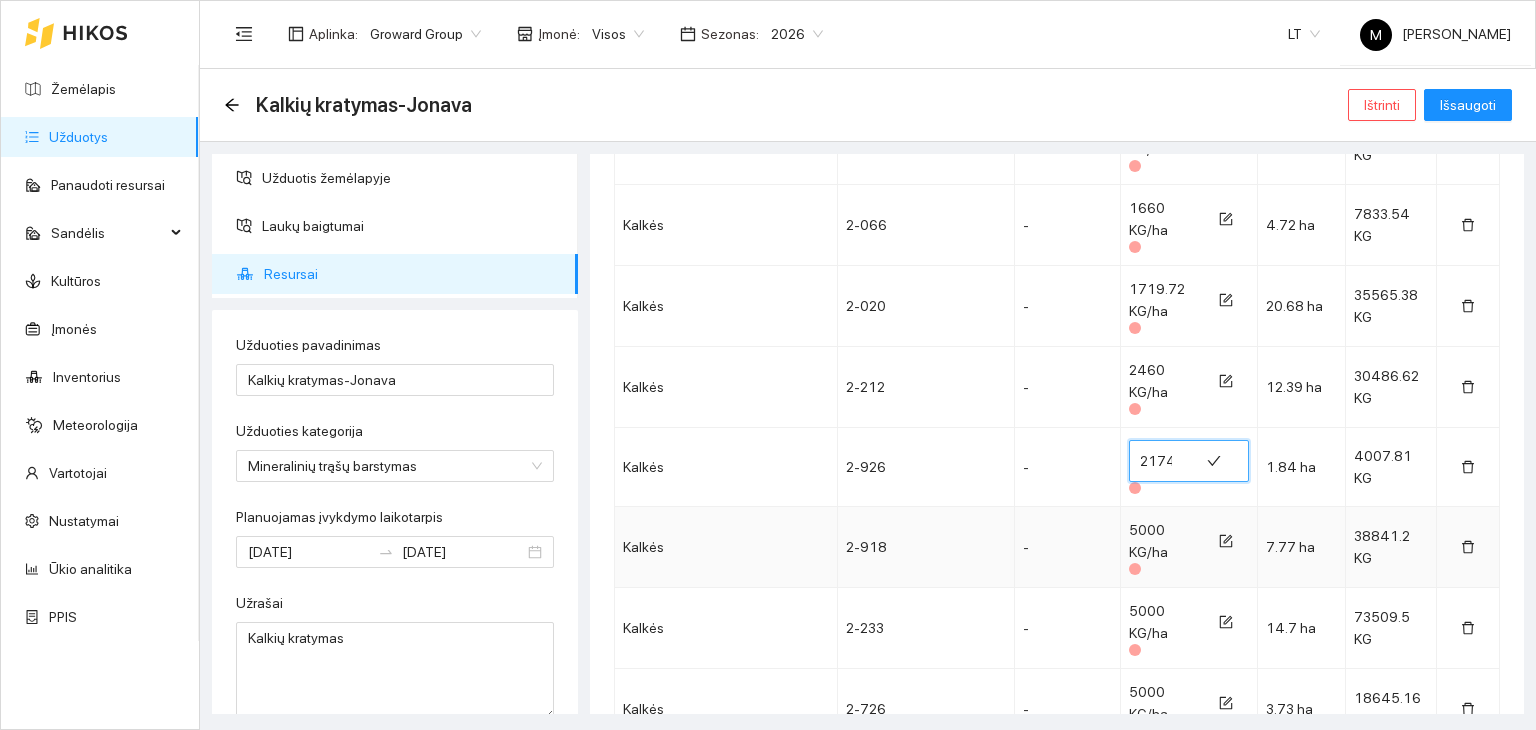 type on "2174" 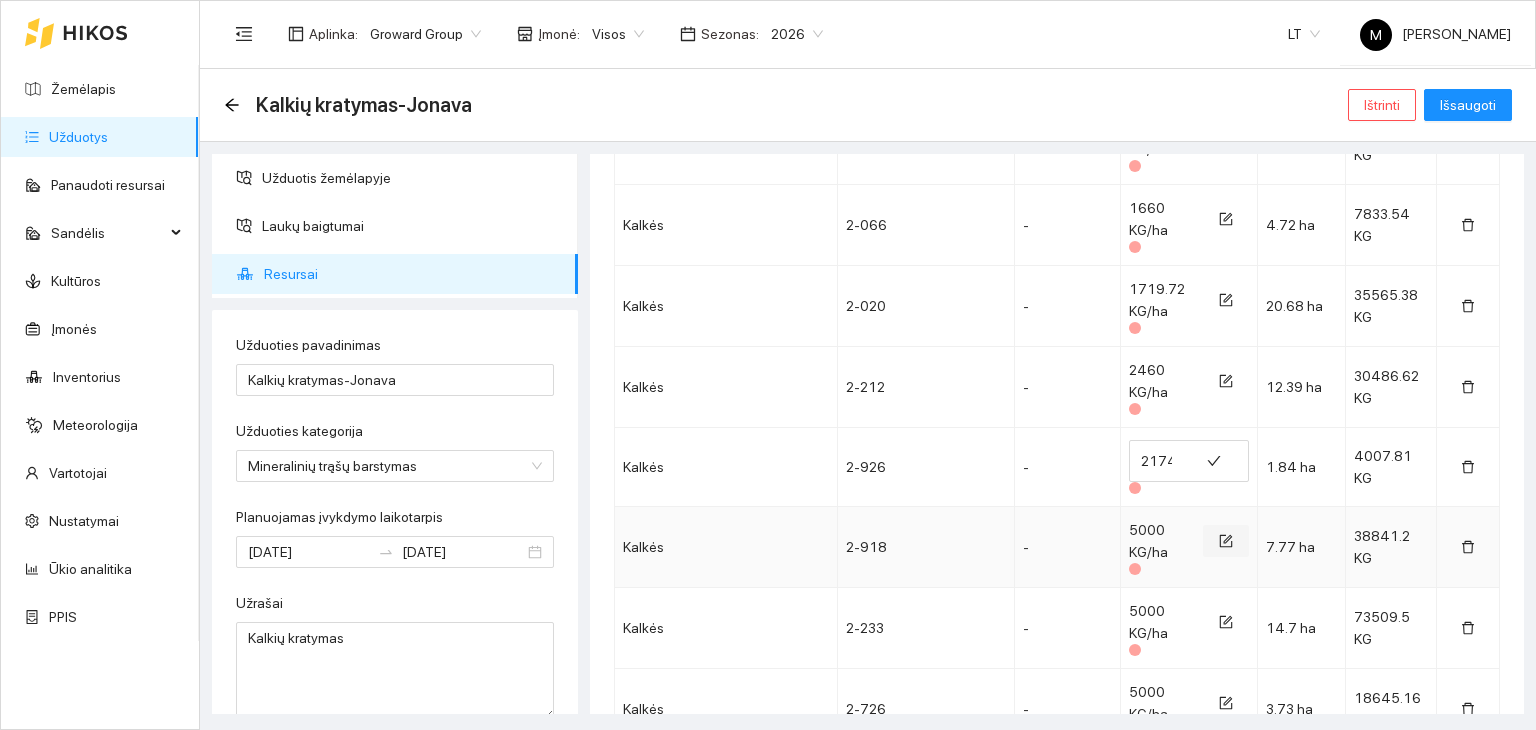 click 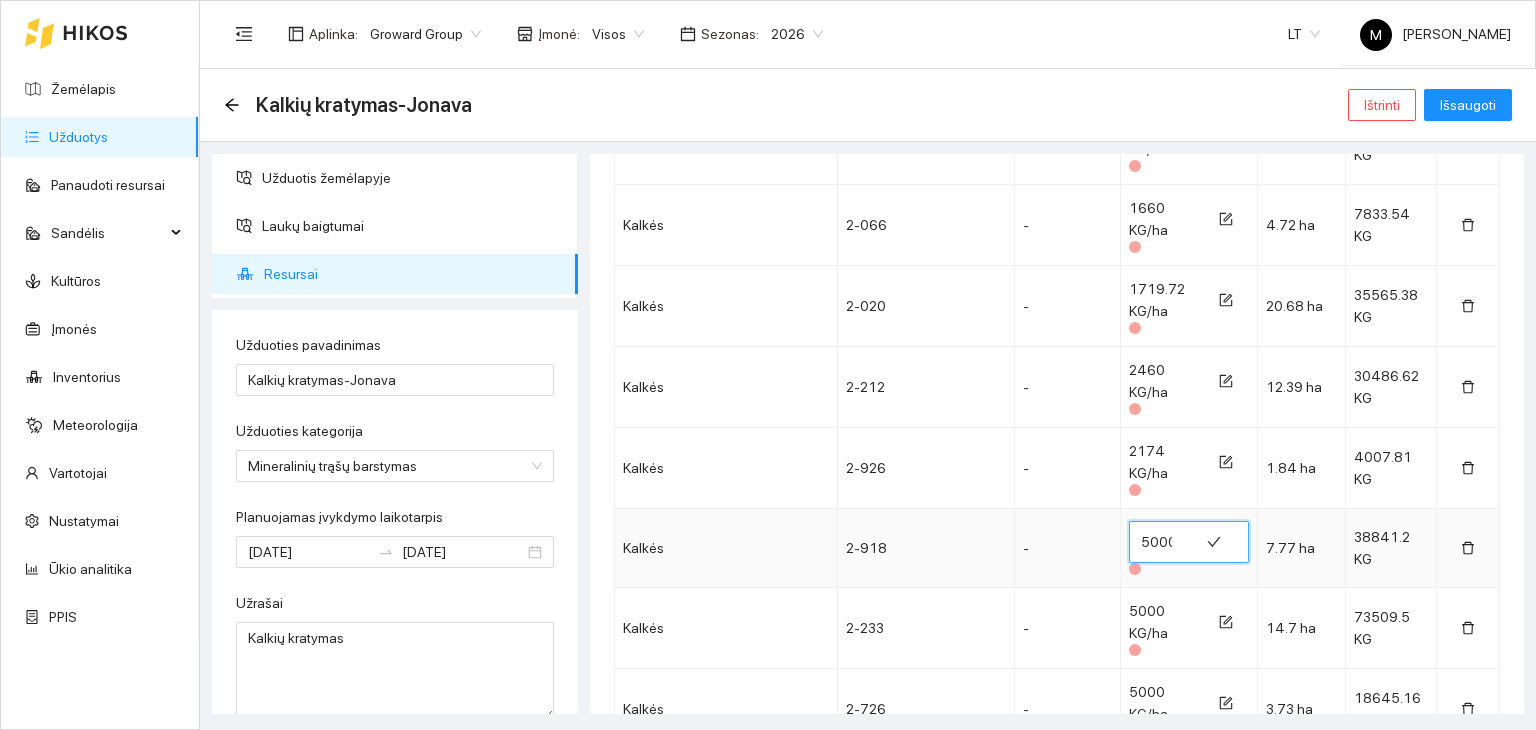 click on "5000" at bounding box center [1164, 542] 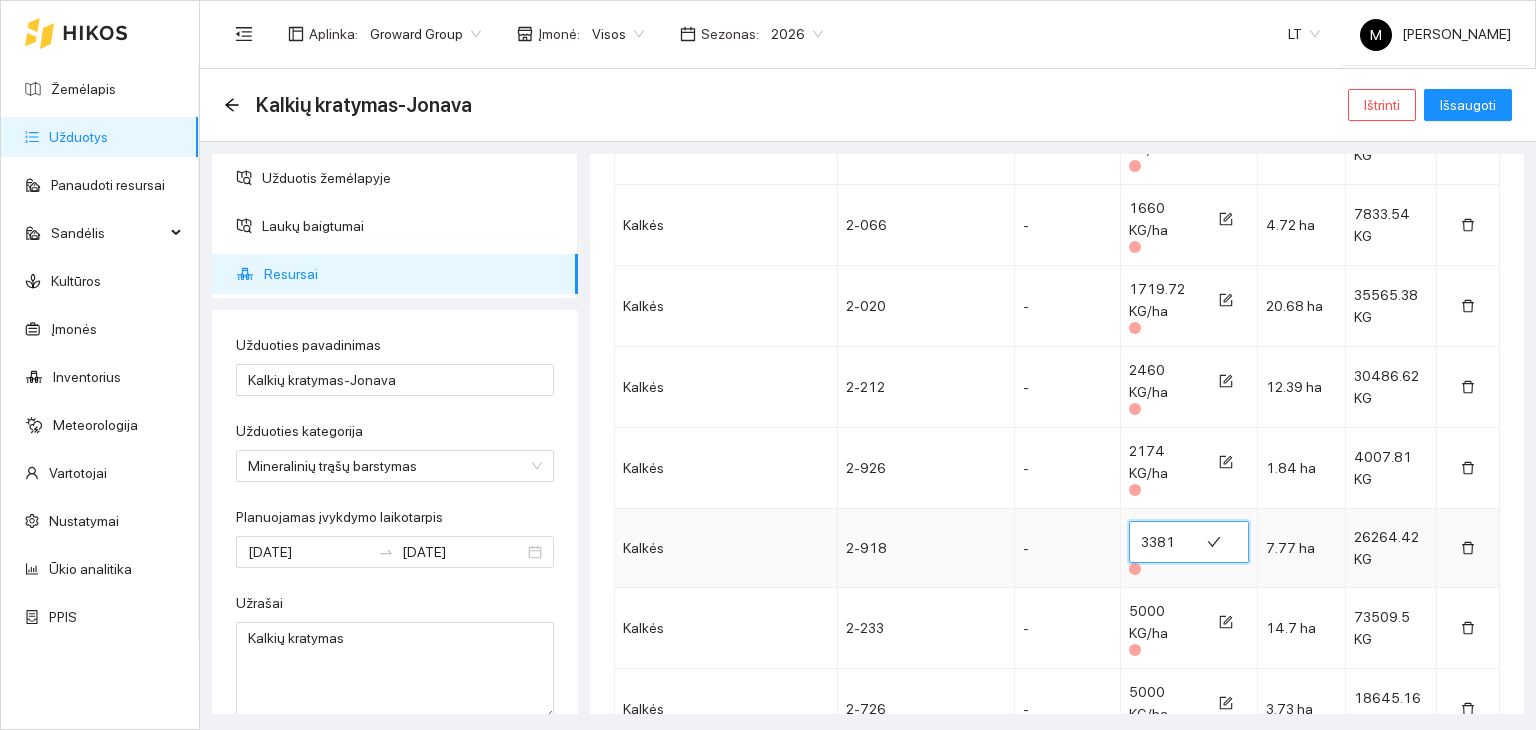 scroll, scrollTop: 0, scrollLeft: 1, axis: horizontal 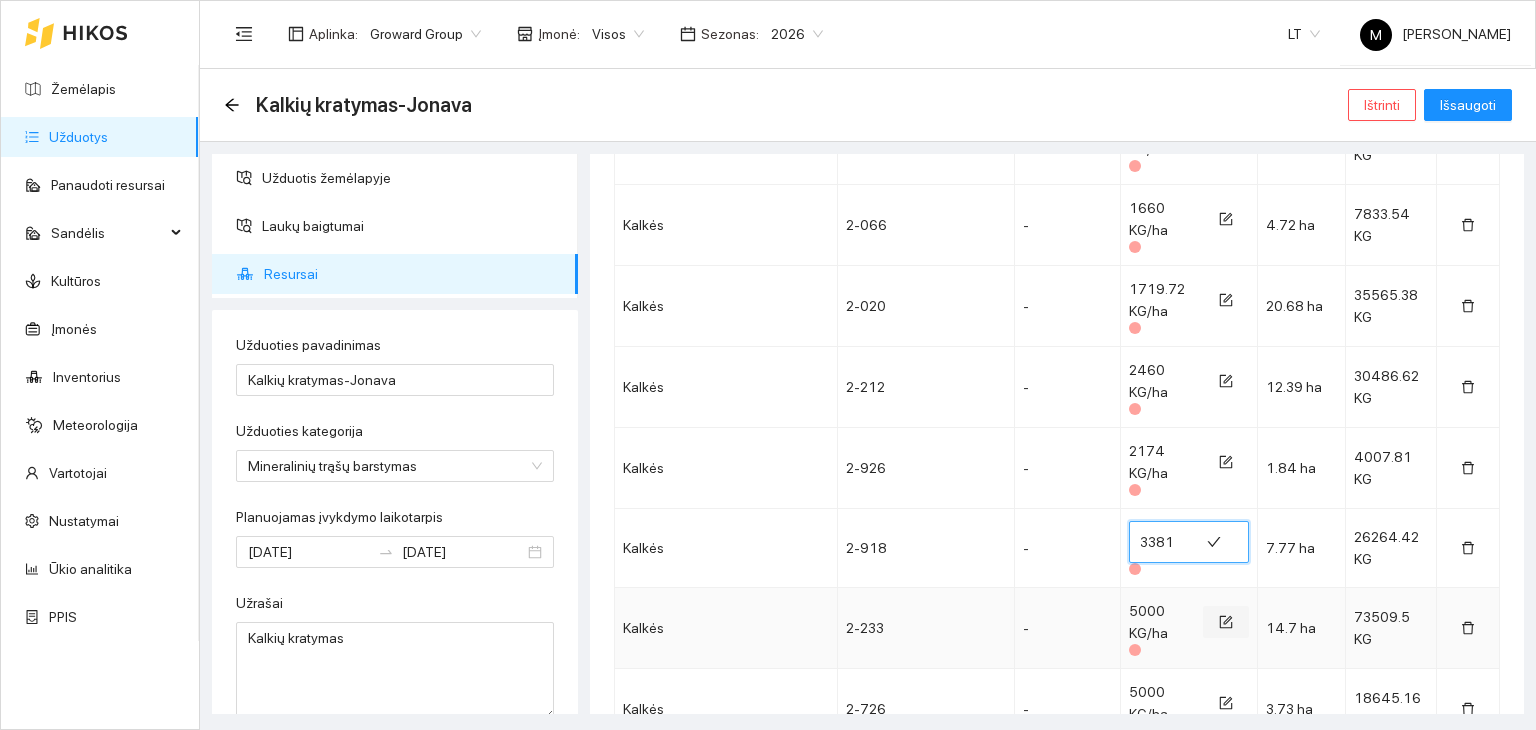 type on "3381" 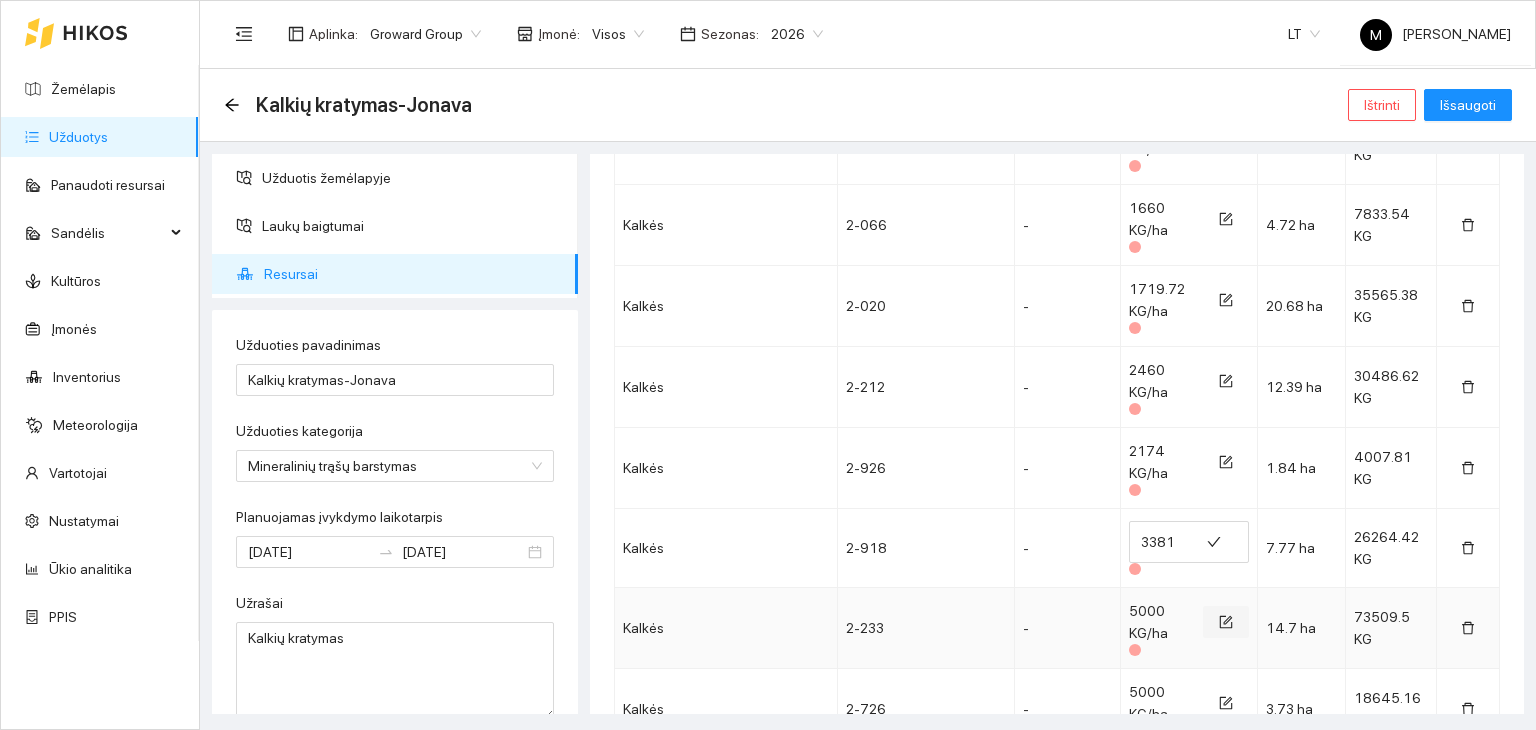 click 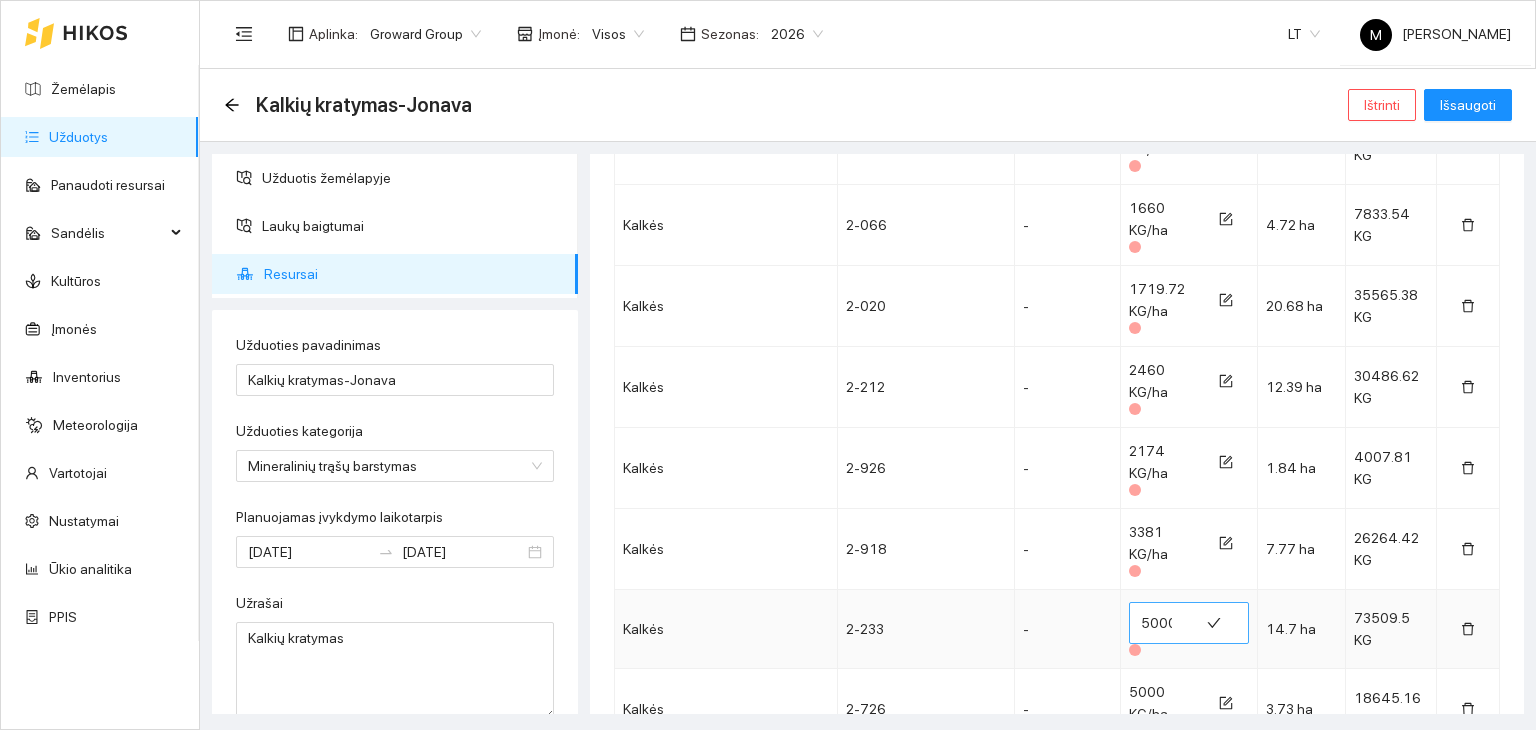click on "5000" at bounding box center [1164, 623] 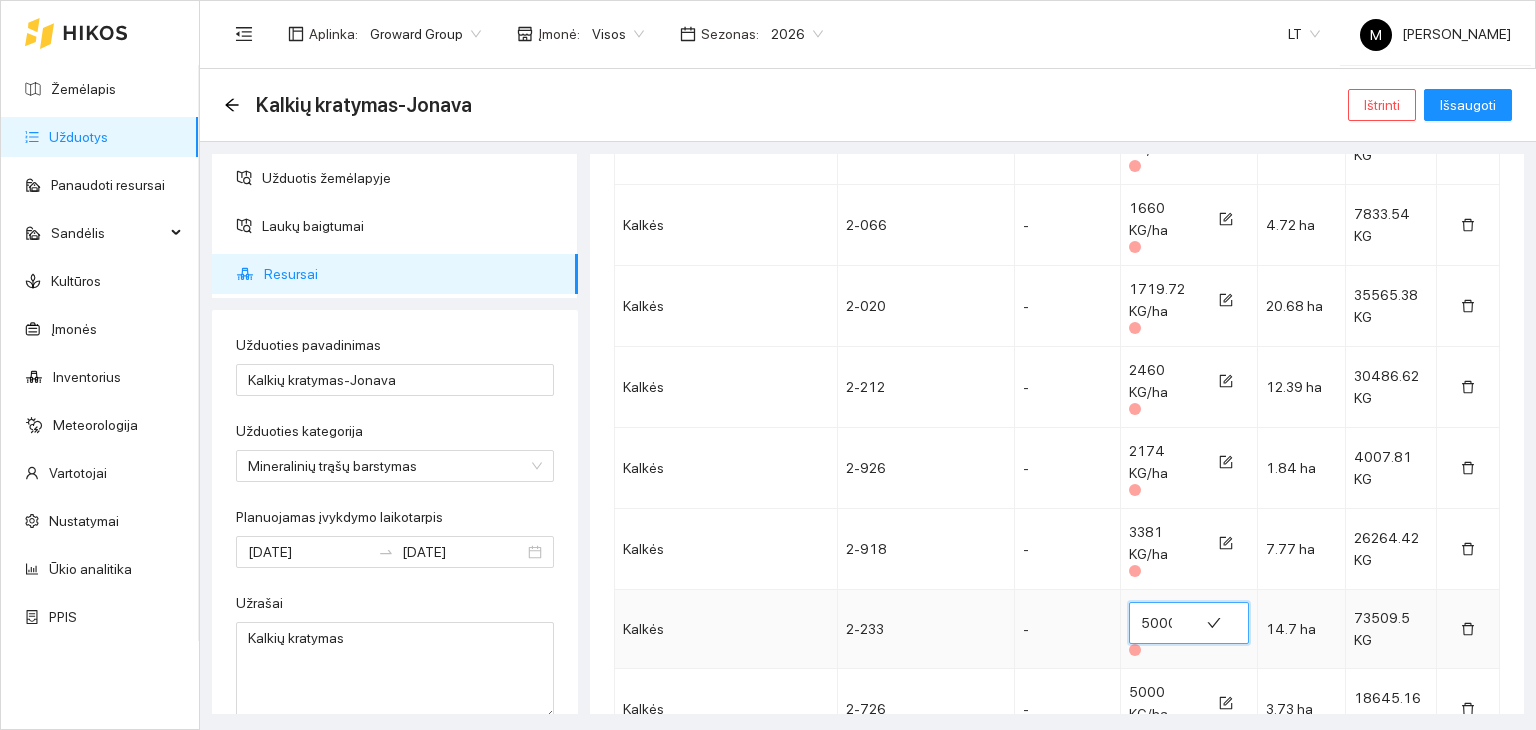 click on "5000" at bounding box center [1164, 623] 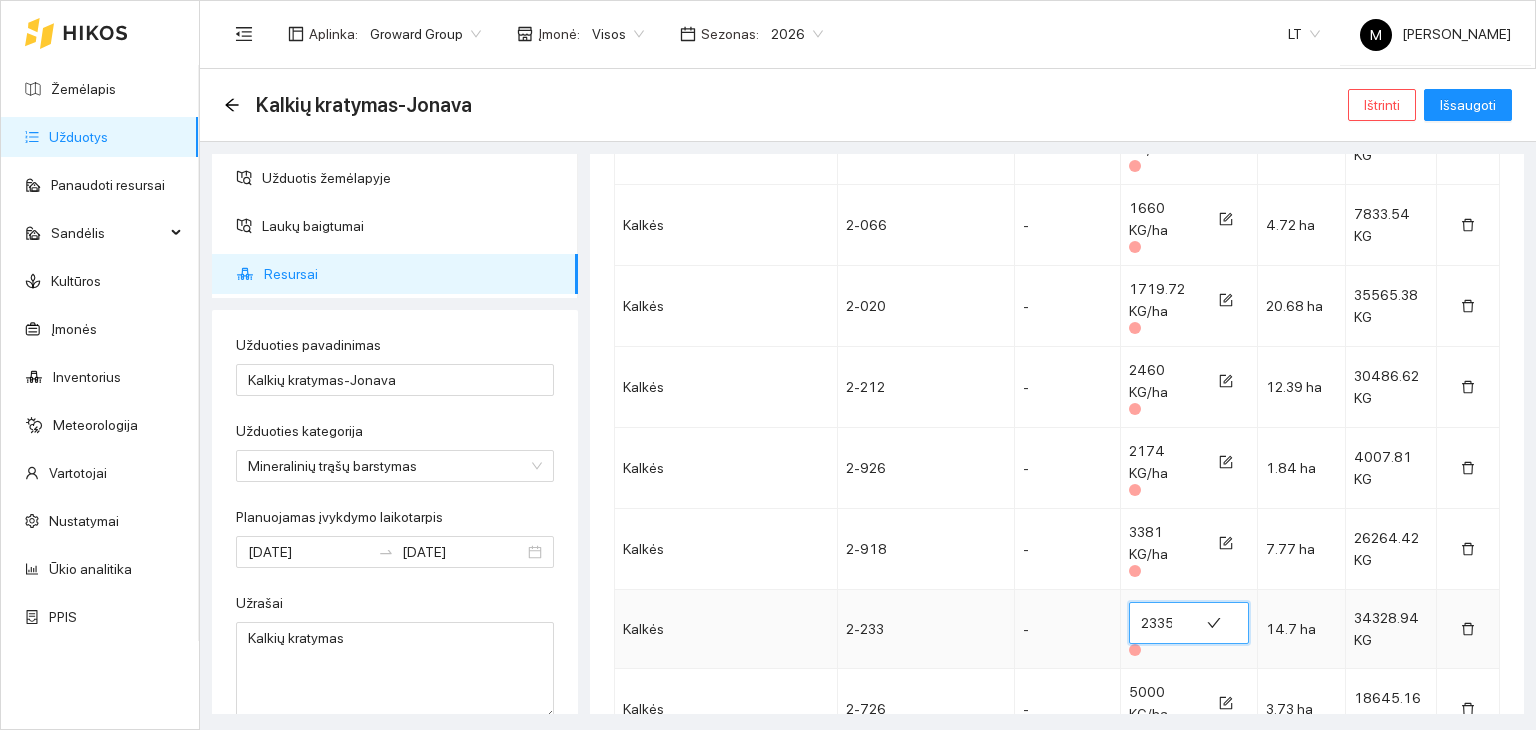 scroll, scrollTop: 0, scrollLeft: 1, axis: horizontal 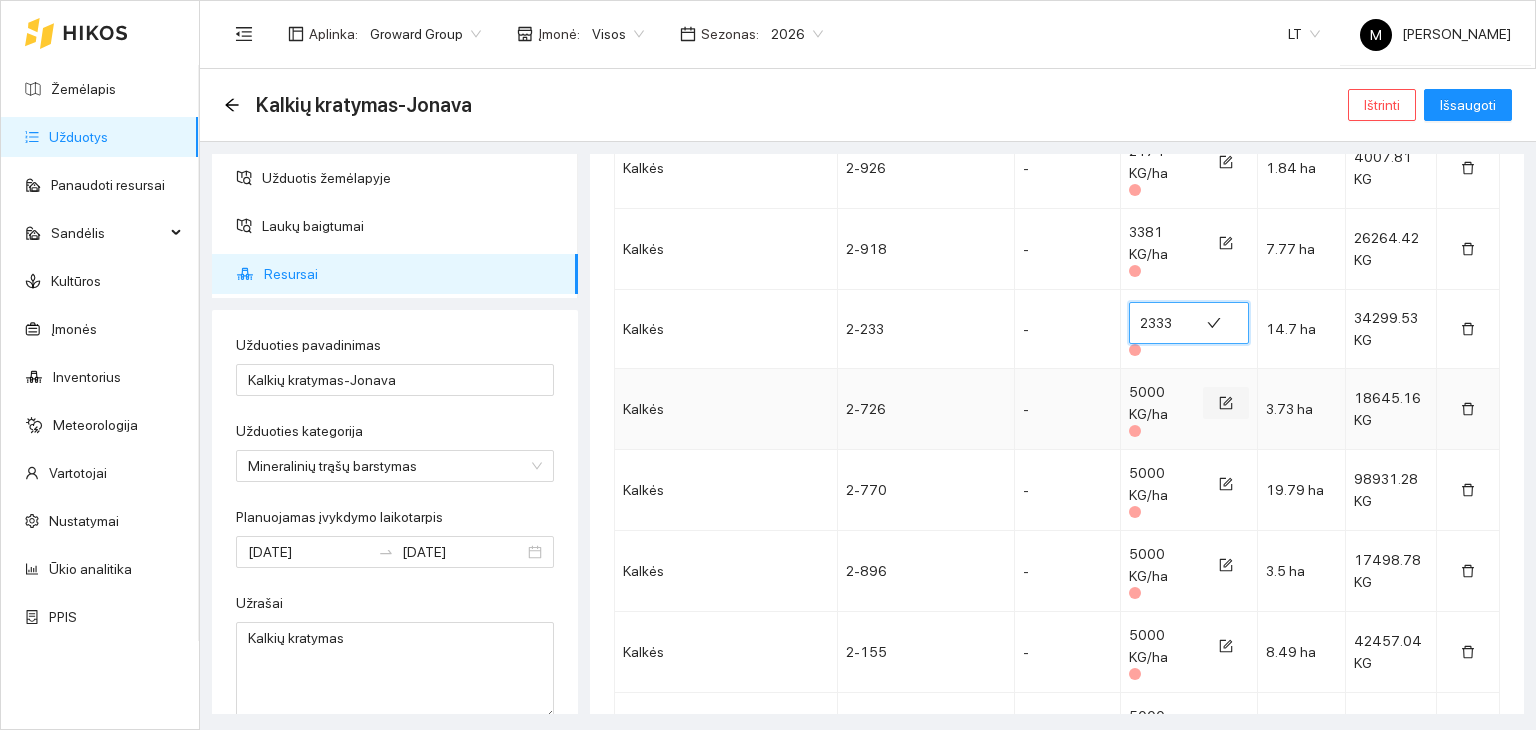 type on "2333" 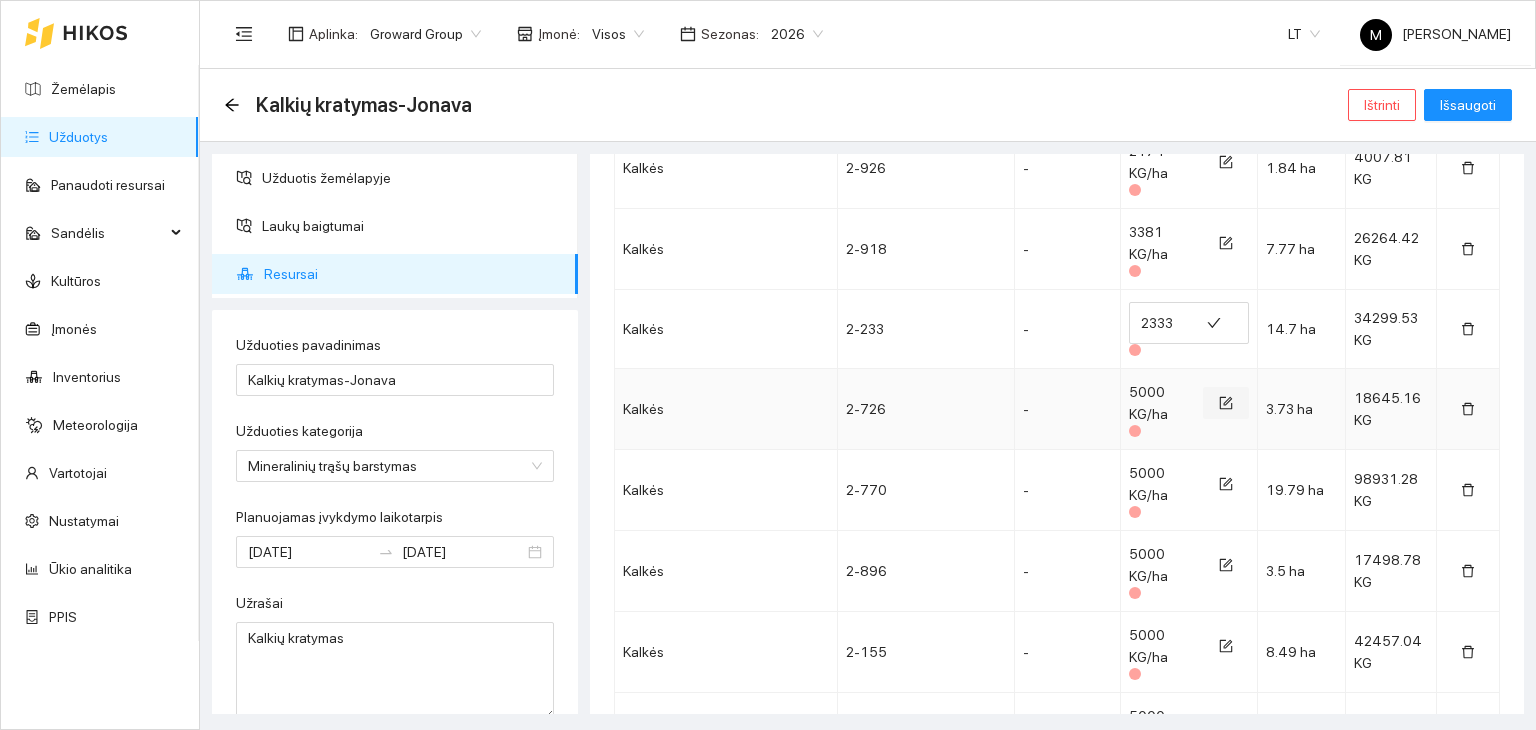 click 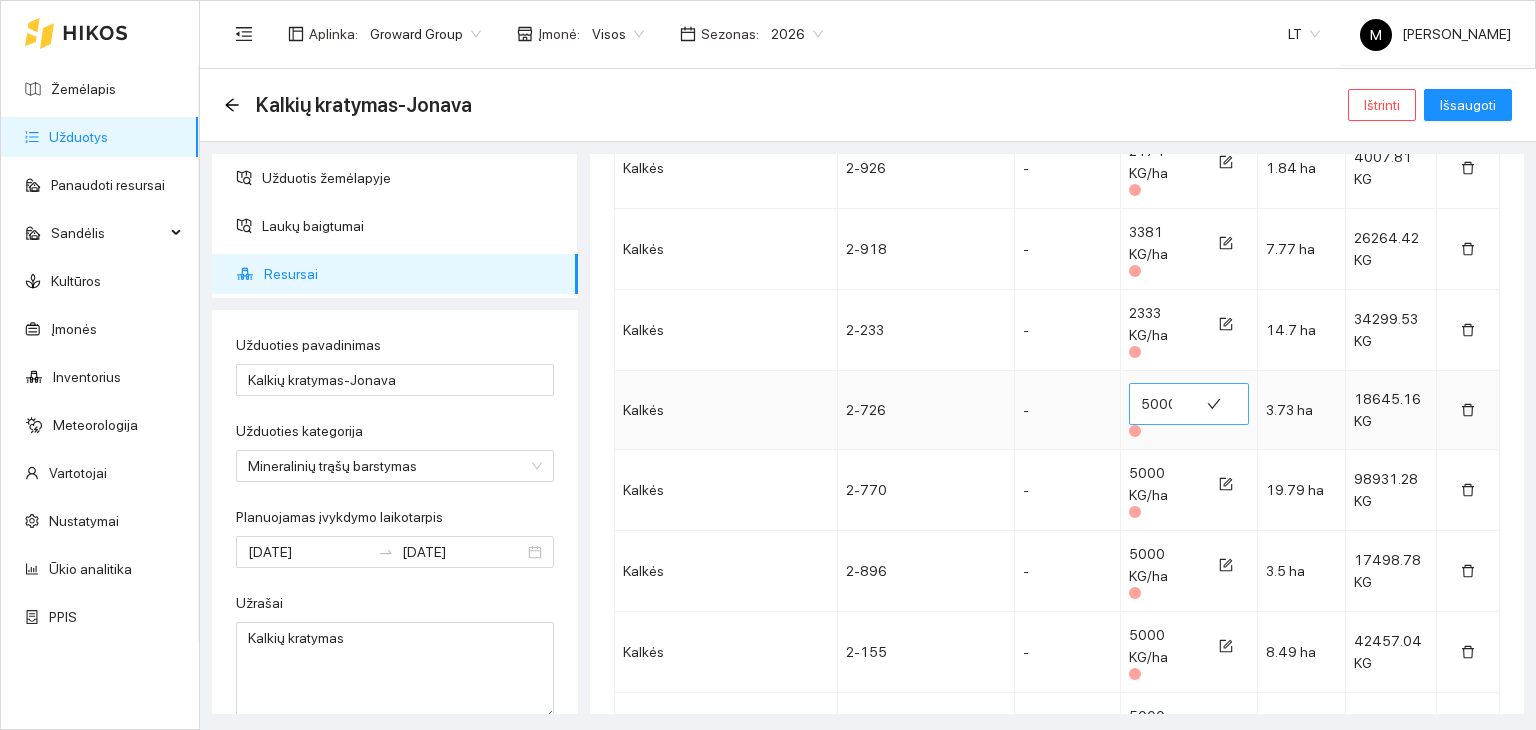 click on "5000" at bounding box center [1164, 404] 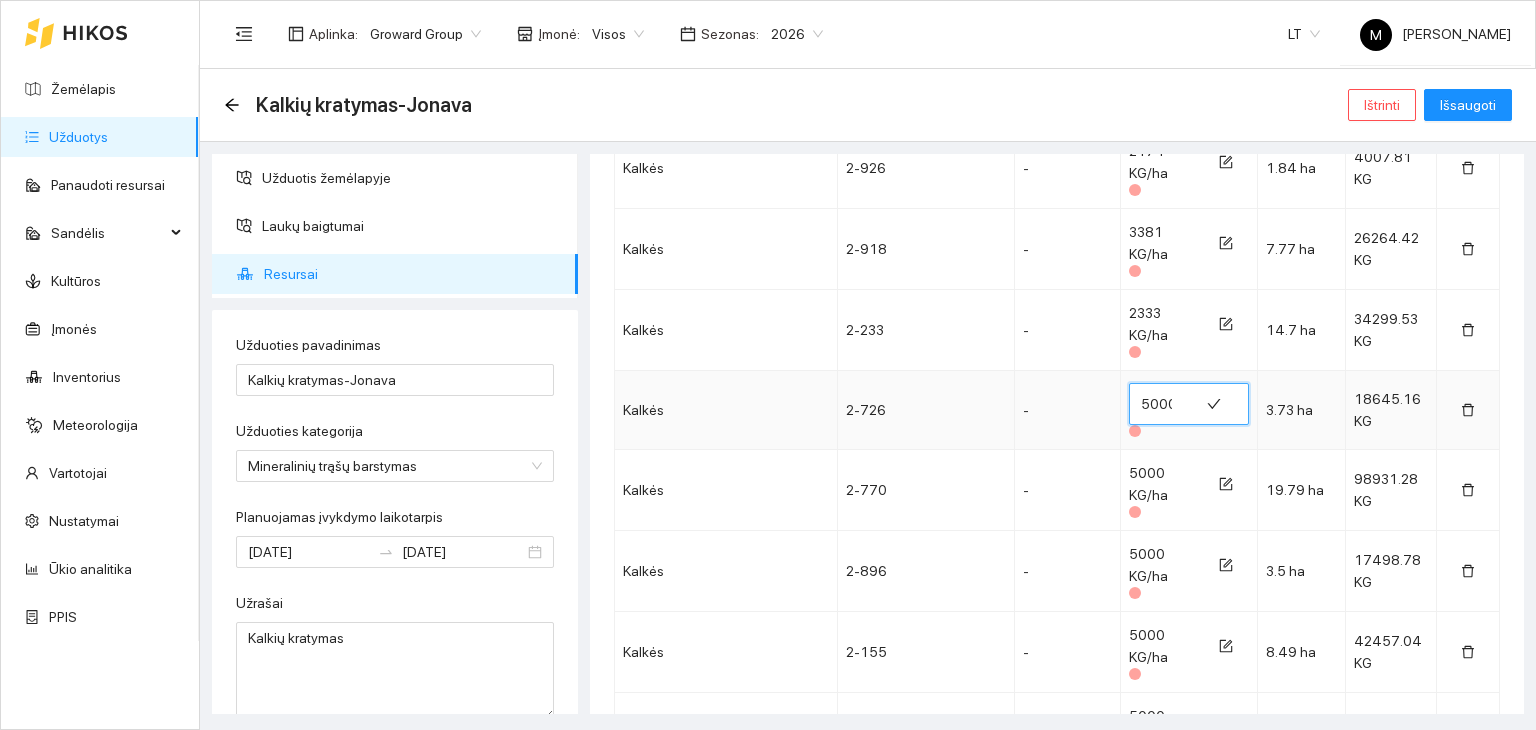 click on "5000" at bounding box center [1164, 404] 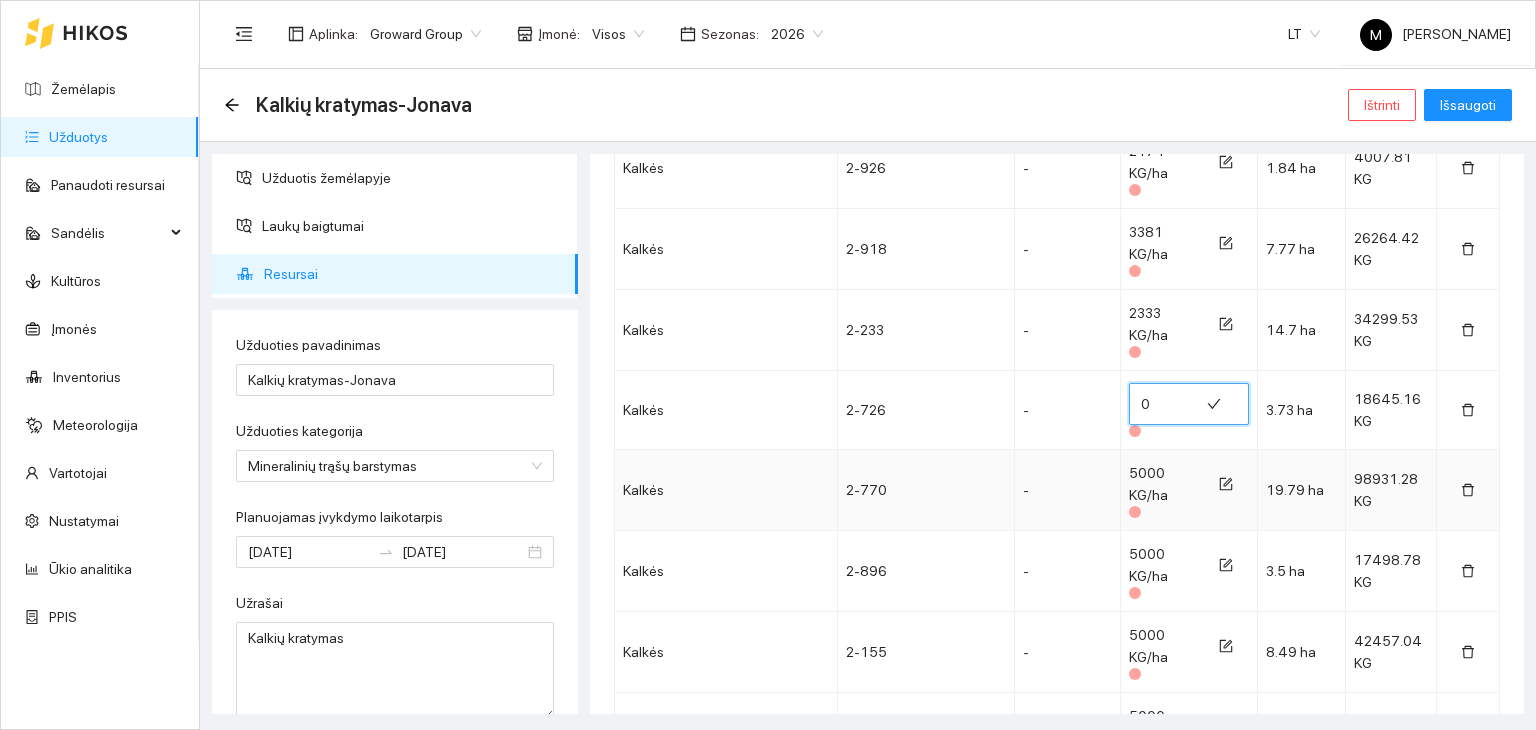 type on "0" 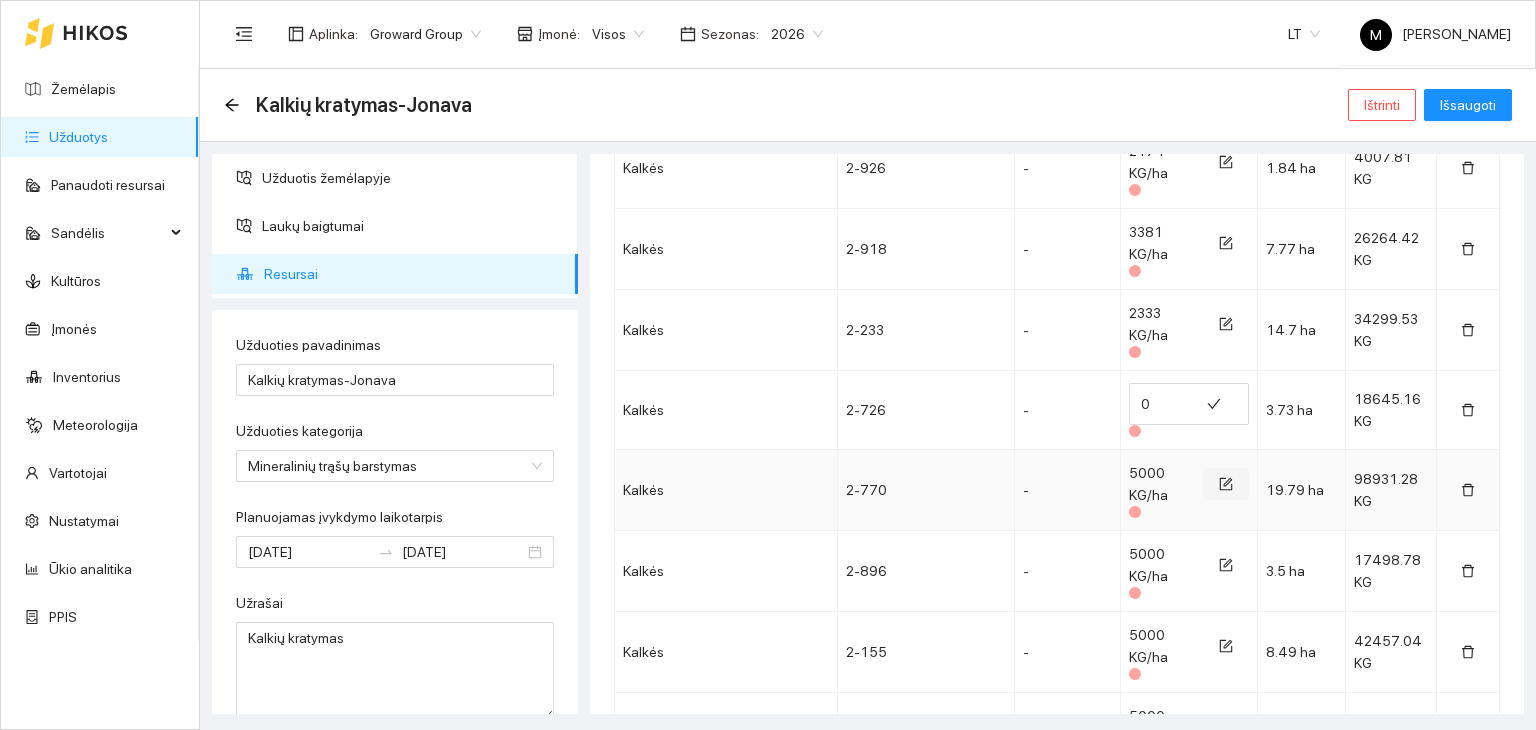 click 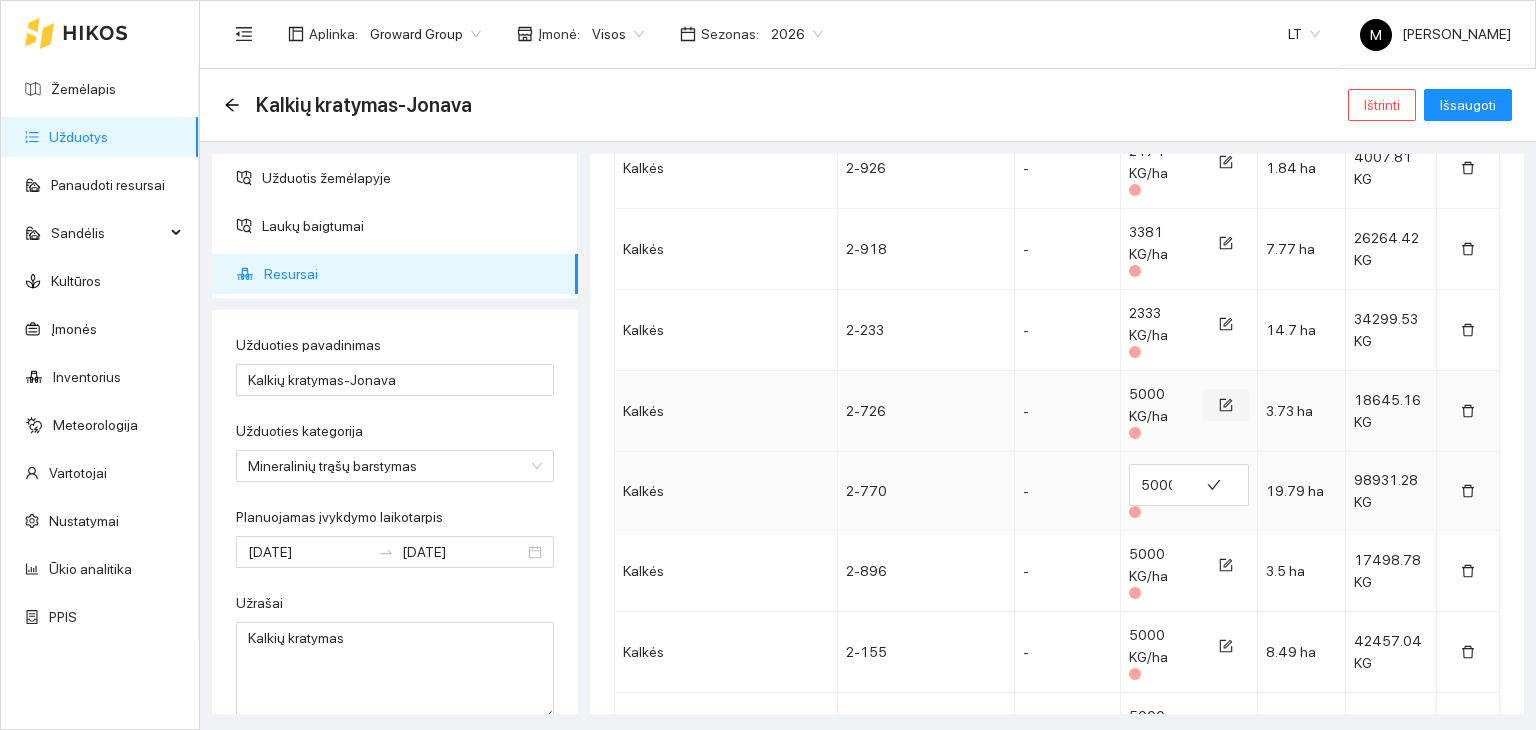 click 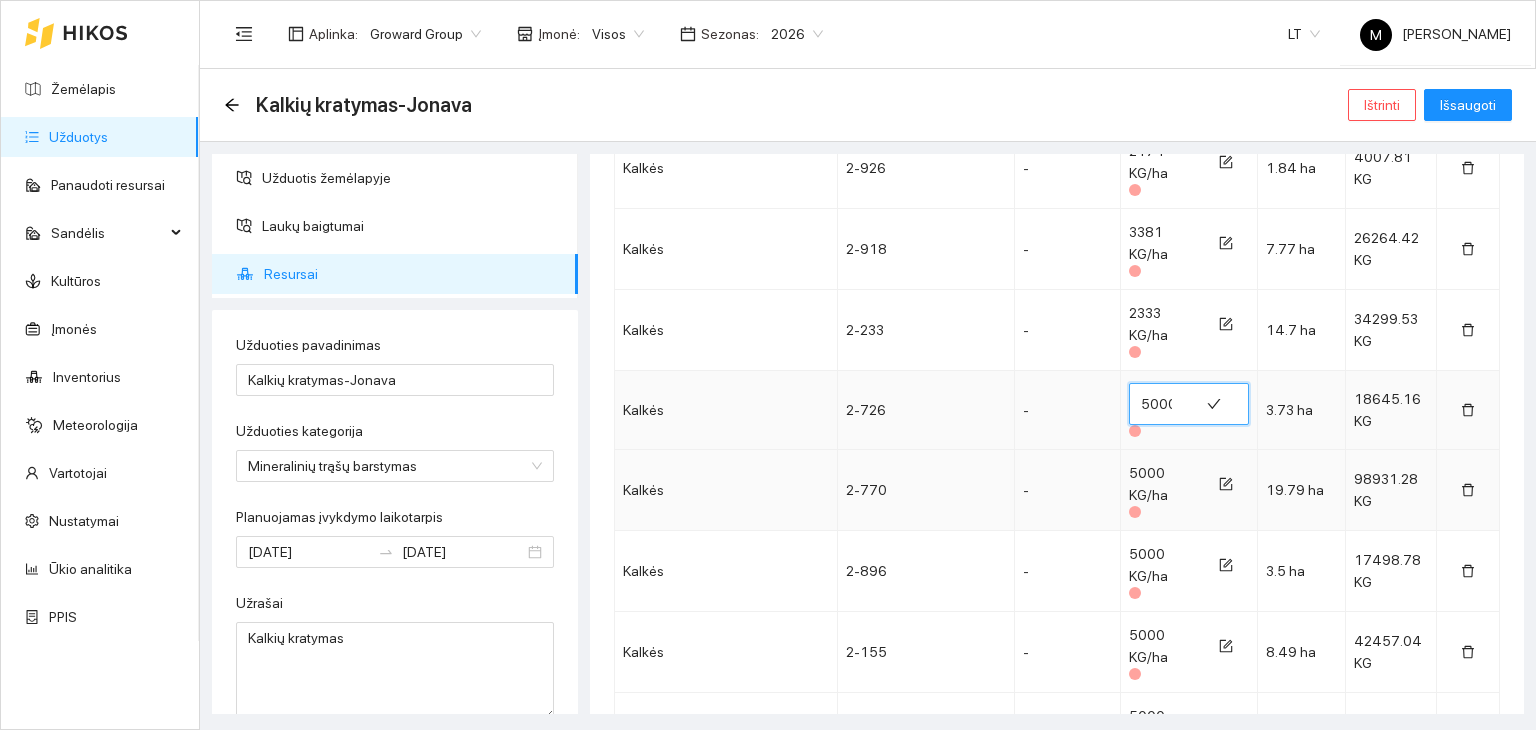 click on "5000" at bounding box center [1164, 404] 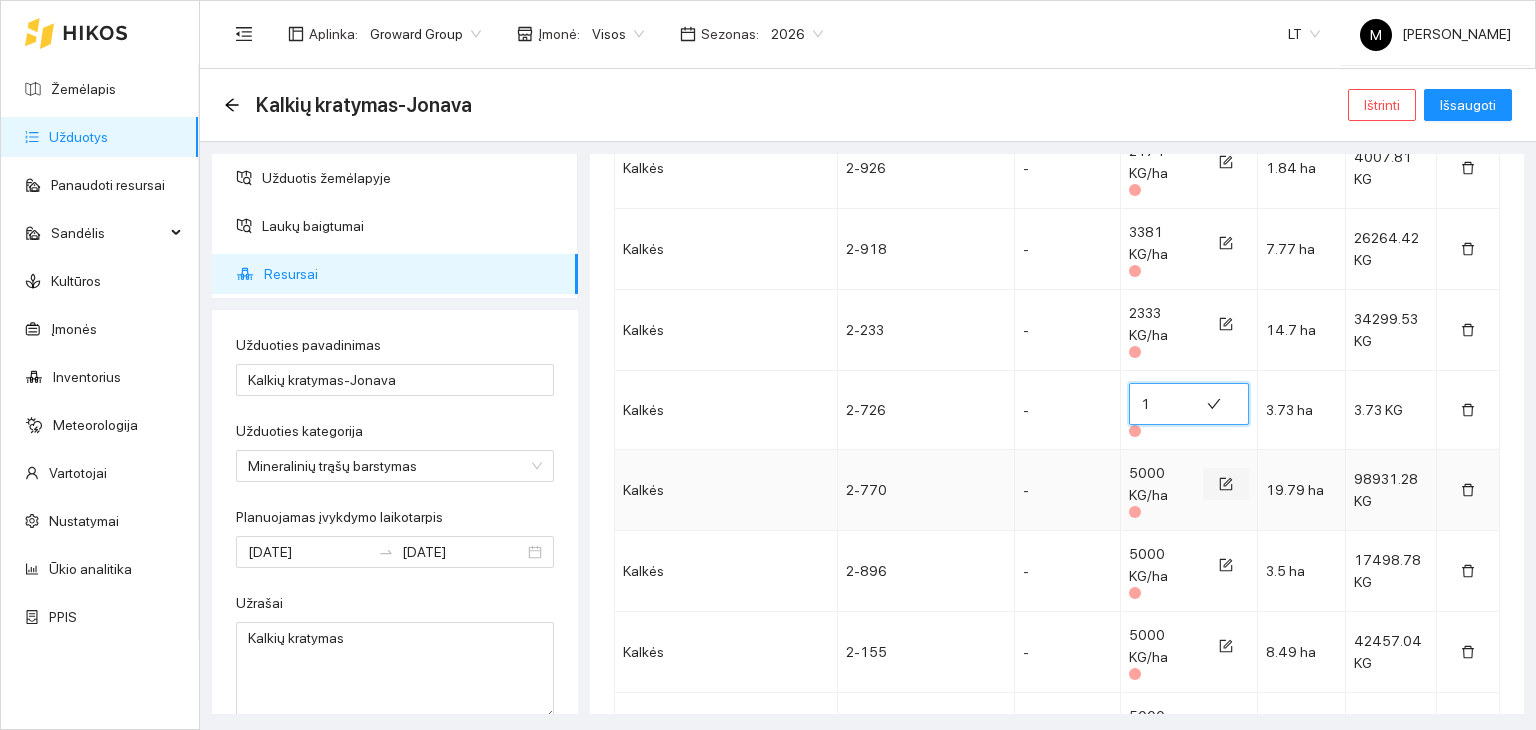 type on "1" 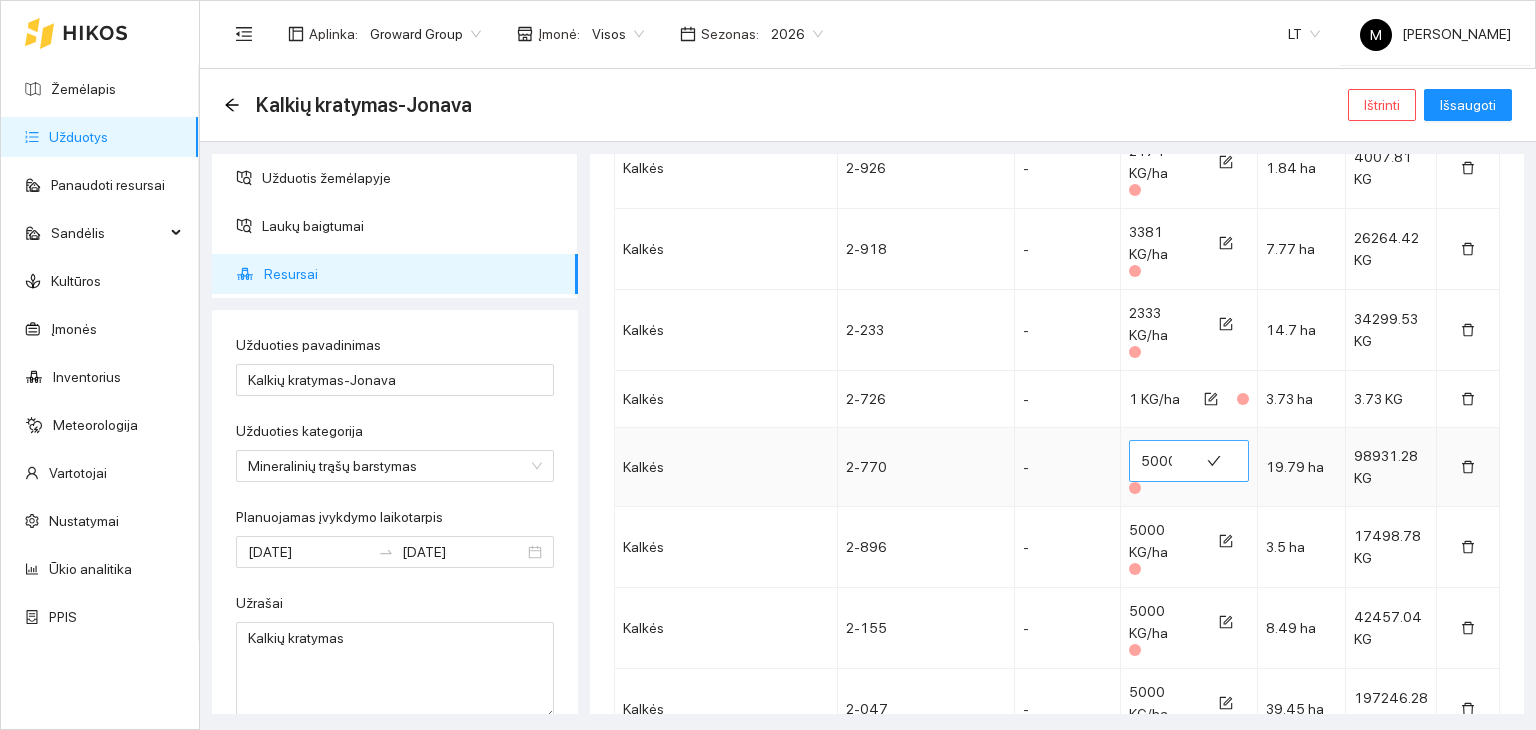 click on "5000" at bounding box center (1164, 461) 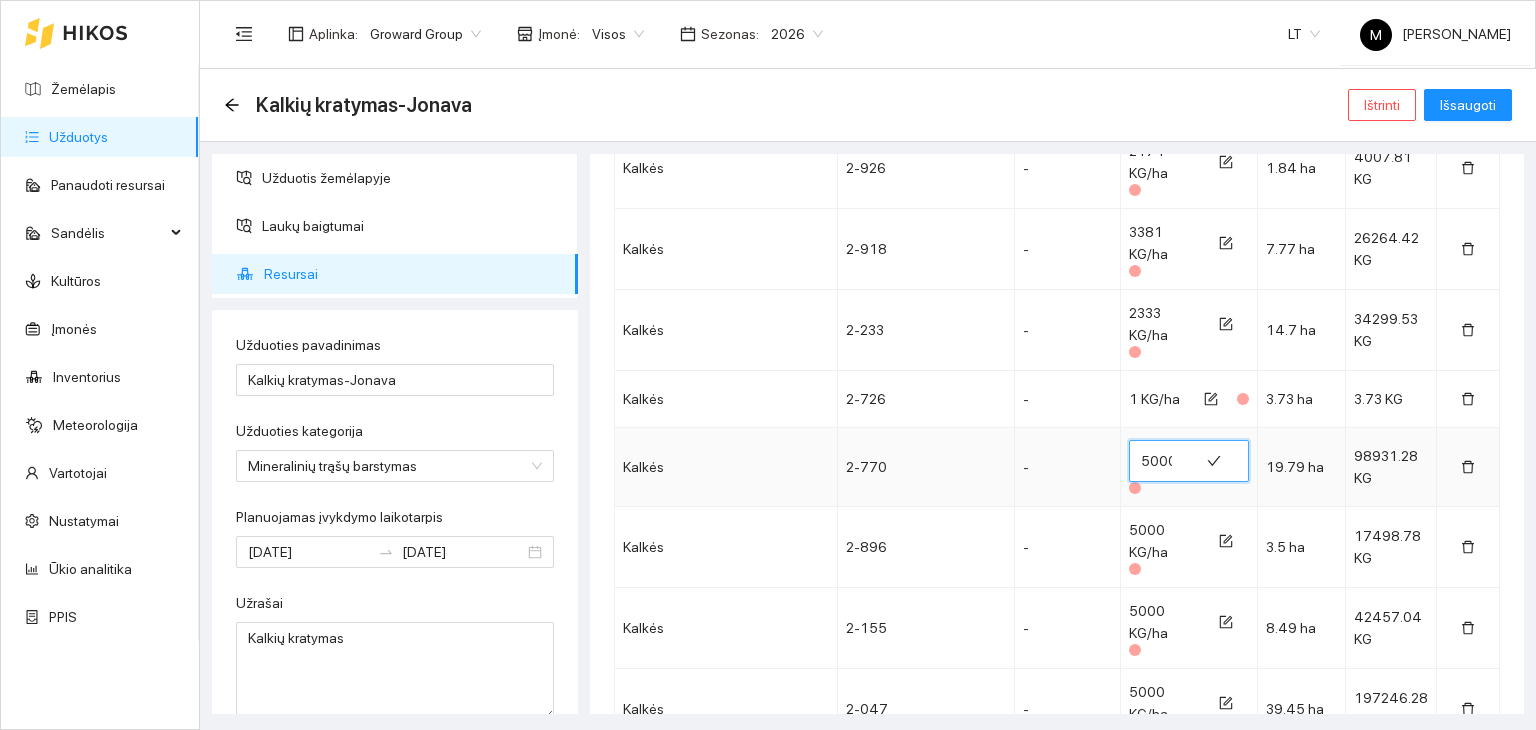 click on "5000" at bounding box center [1164, 461] 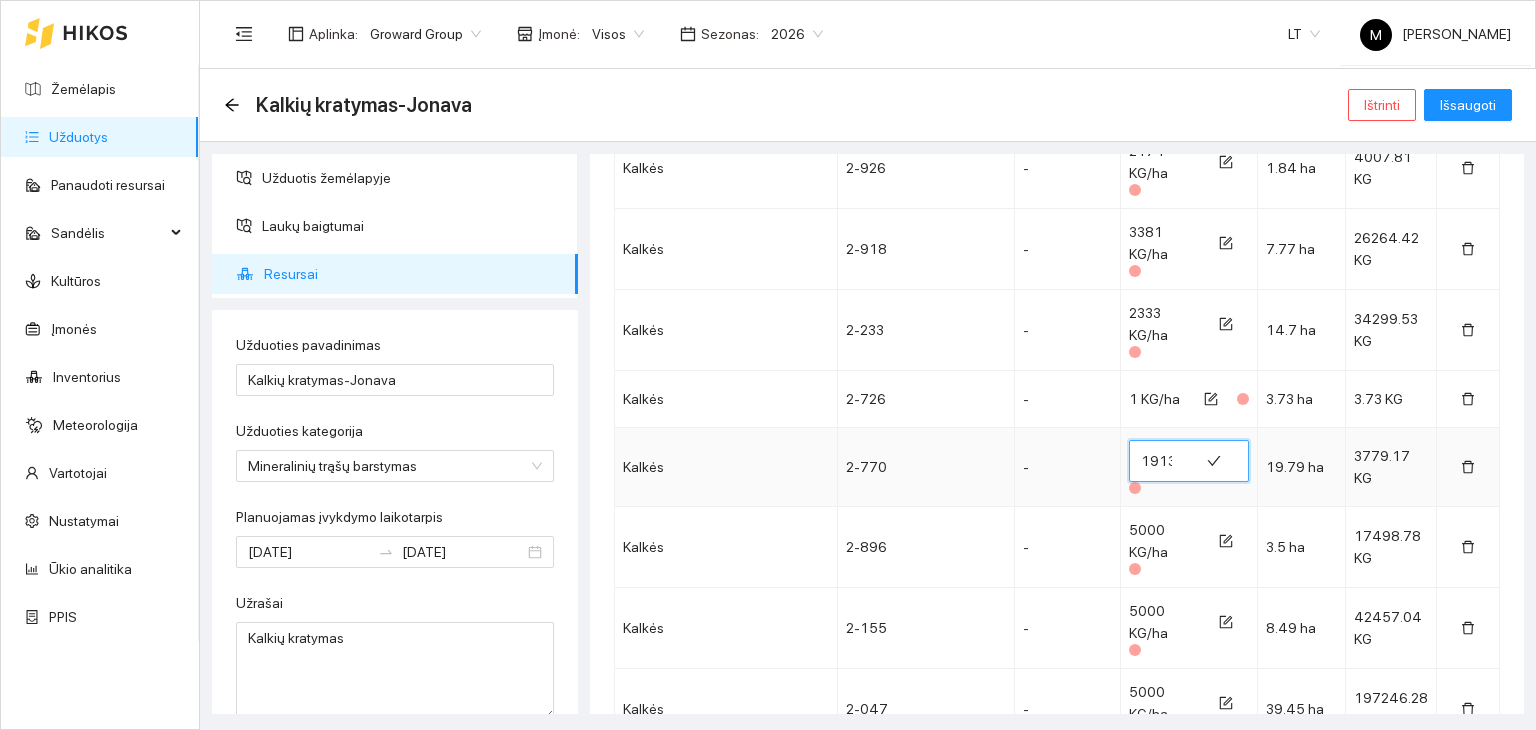 scroll, scrollTop: 0, scrollLeft: 1, axis: horizontal 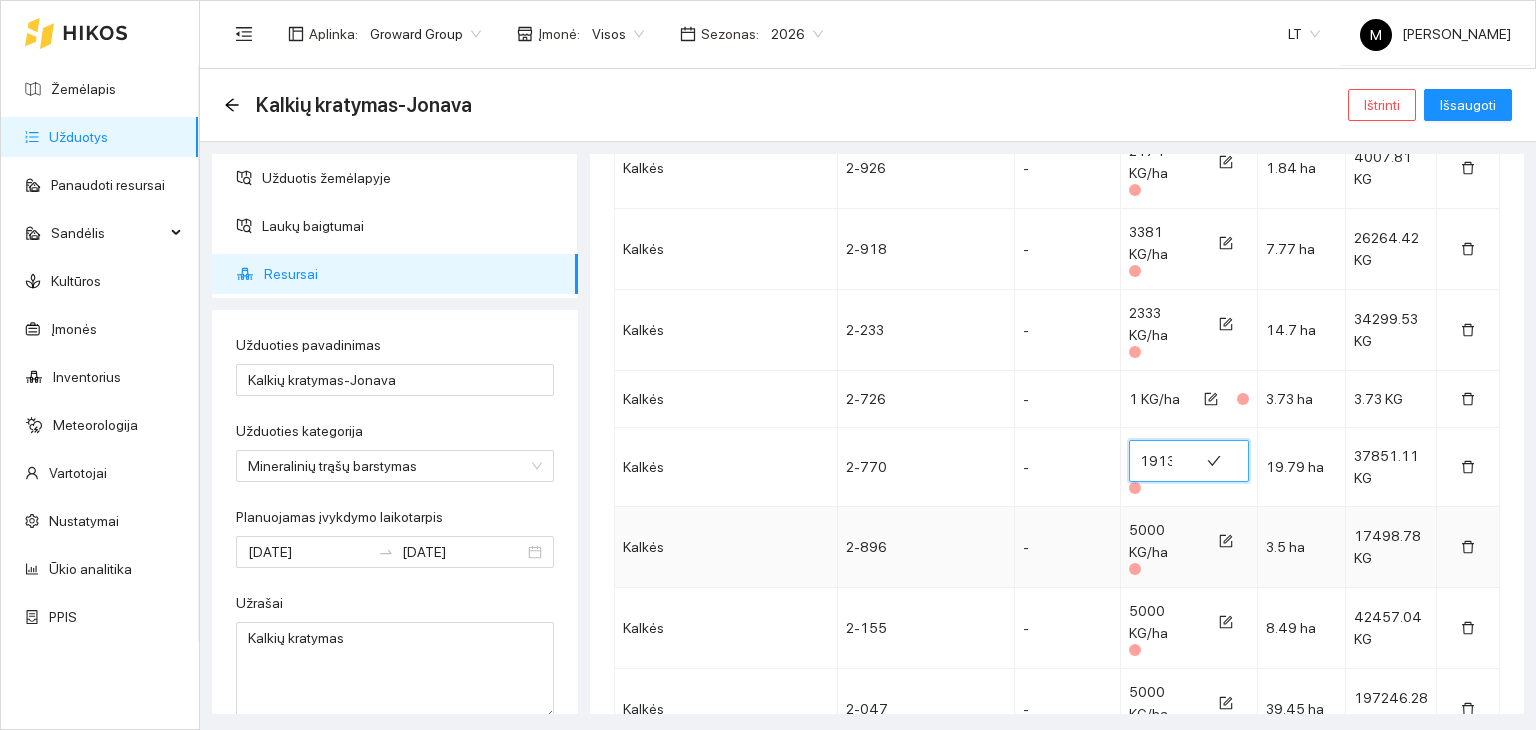 type on "1913" 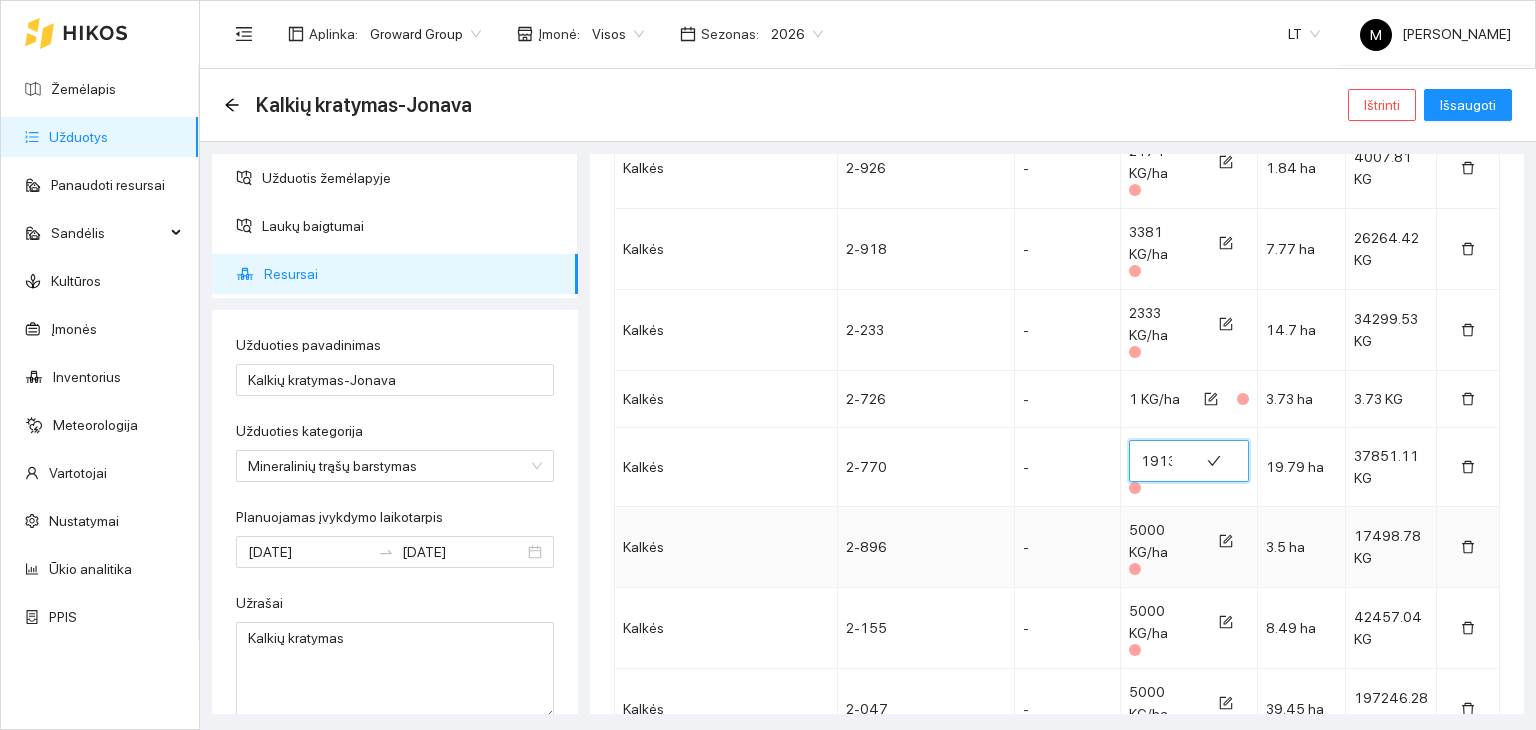 click on "5000 KG/ha" at bounding box center (1162, 541) 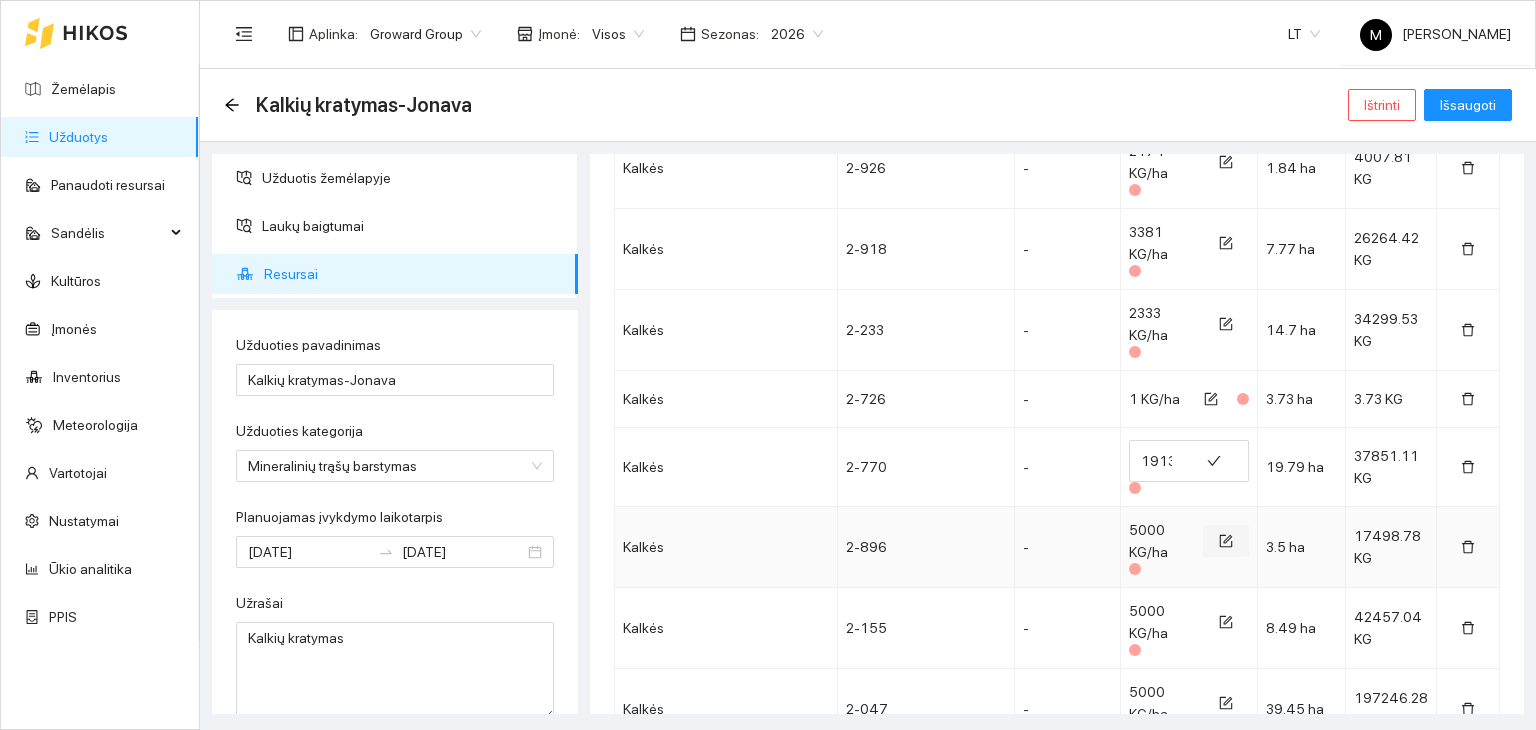 click 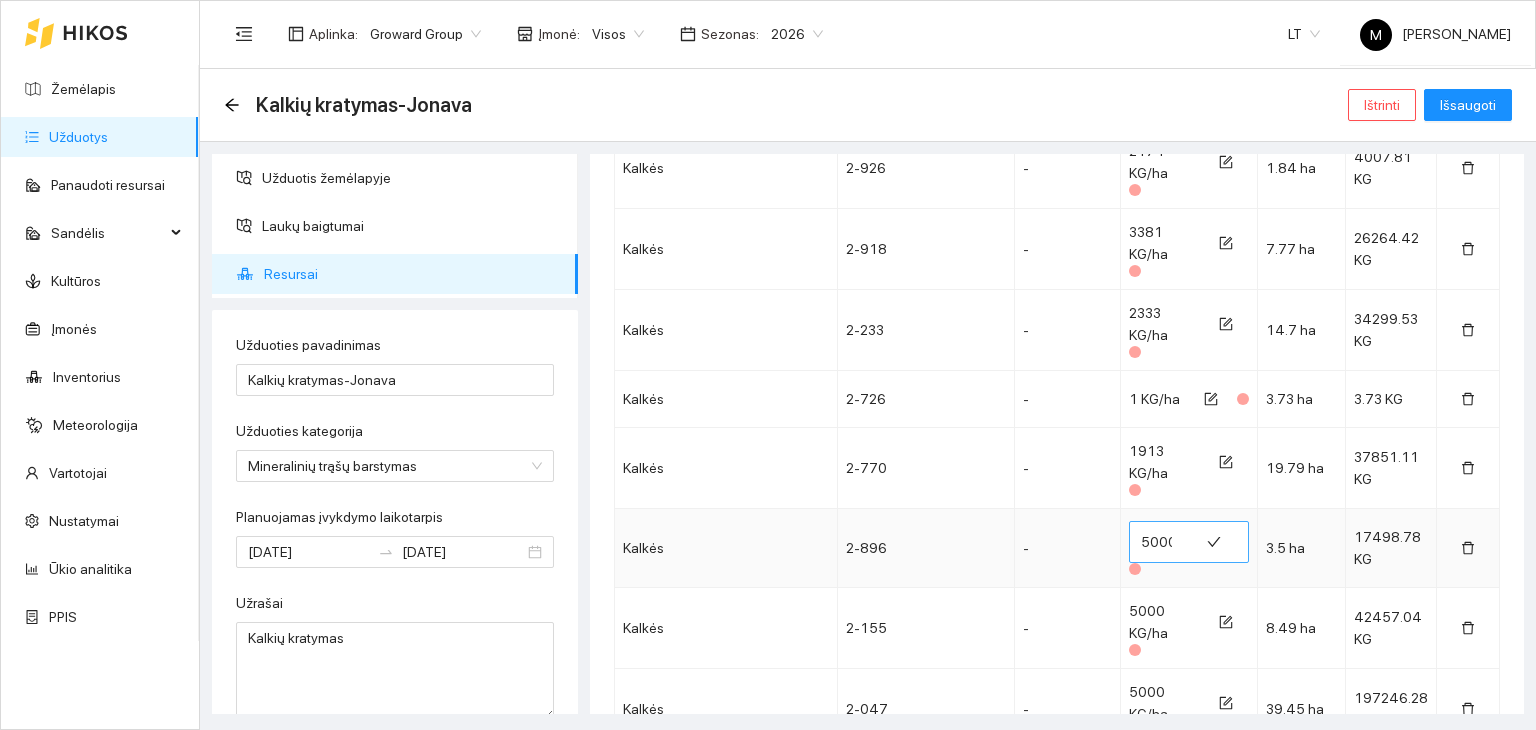 click on "5000" at bounding box center [1164, 542] 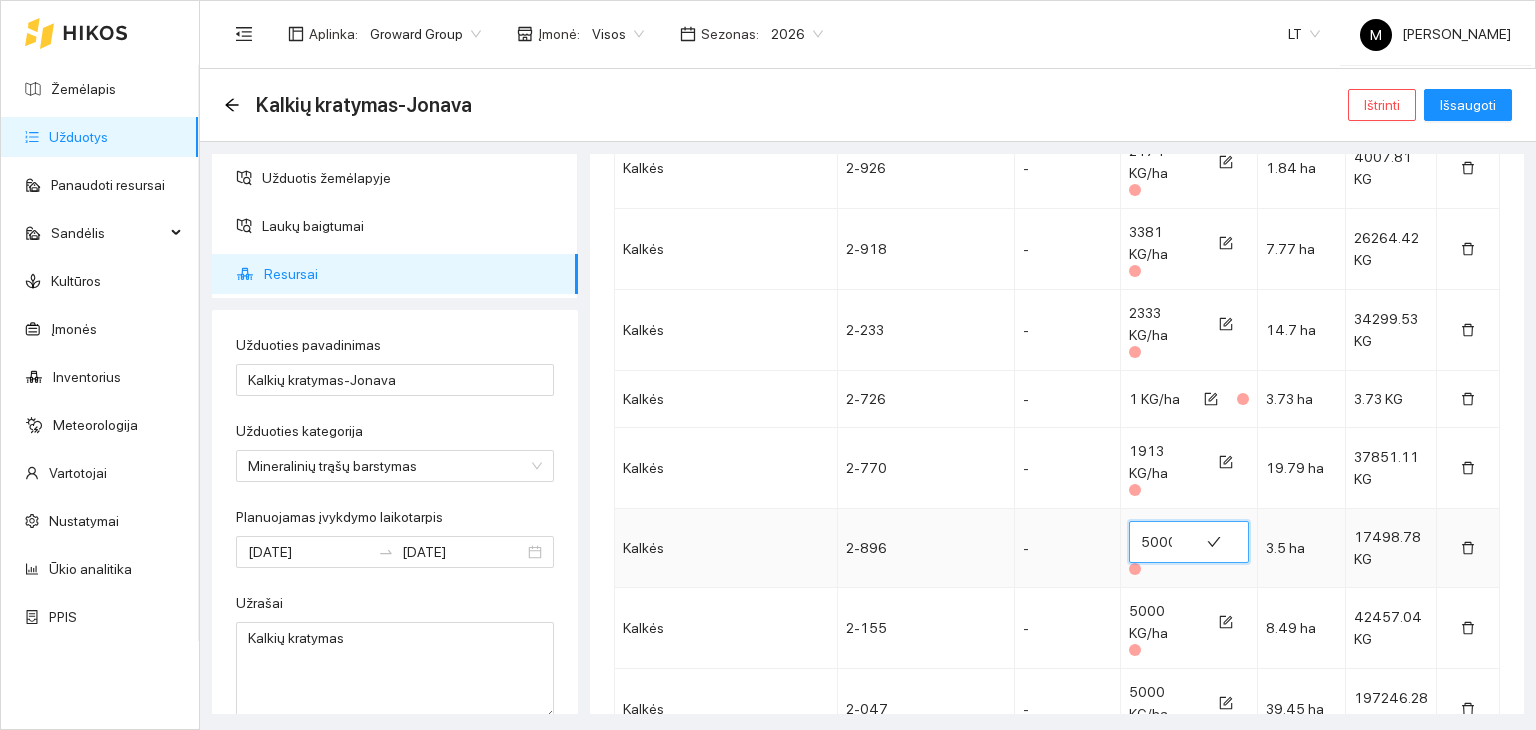 click on "5000" at bounding box center (1164, 542) 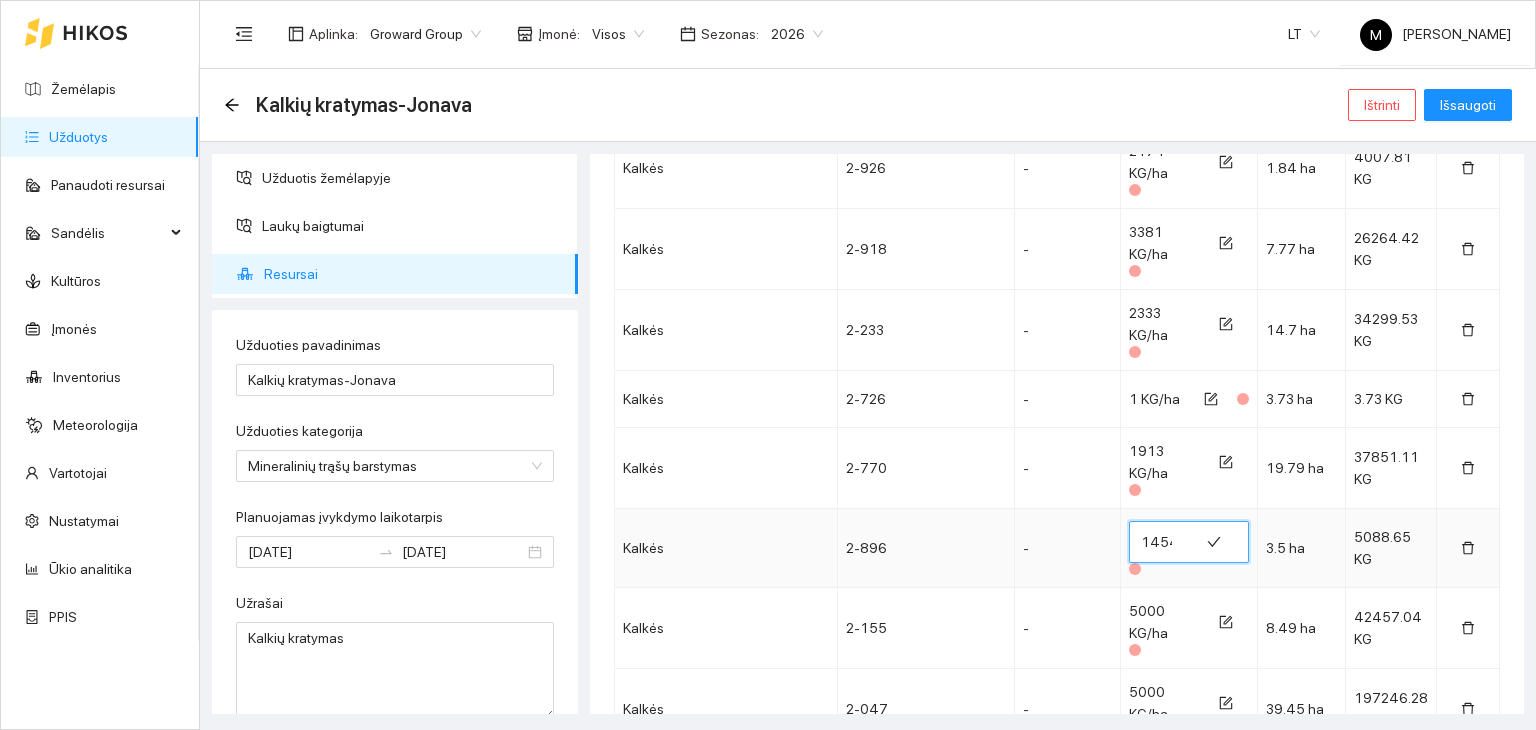 scroll, scrollTop: 0, scrollLeft: 1, axis: horizontal 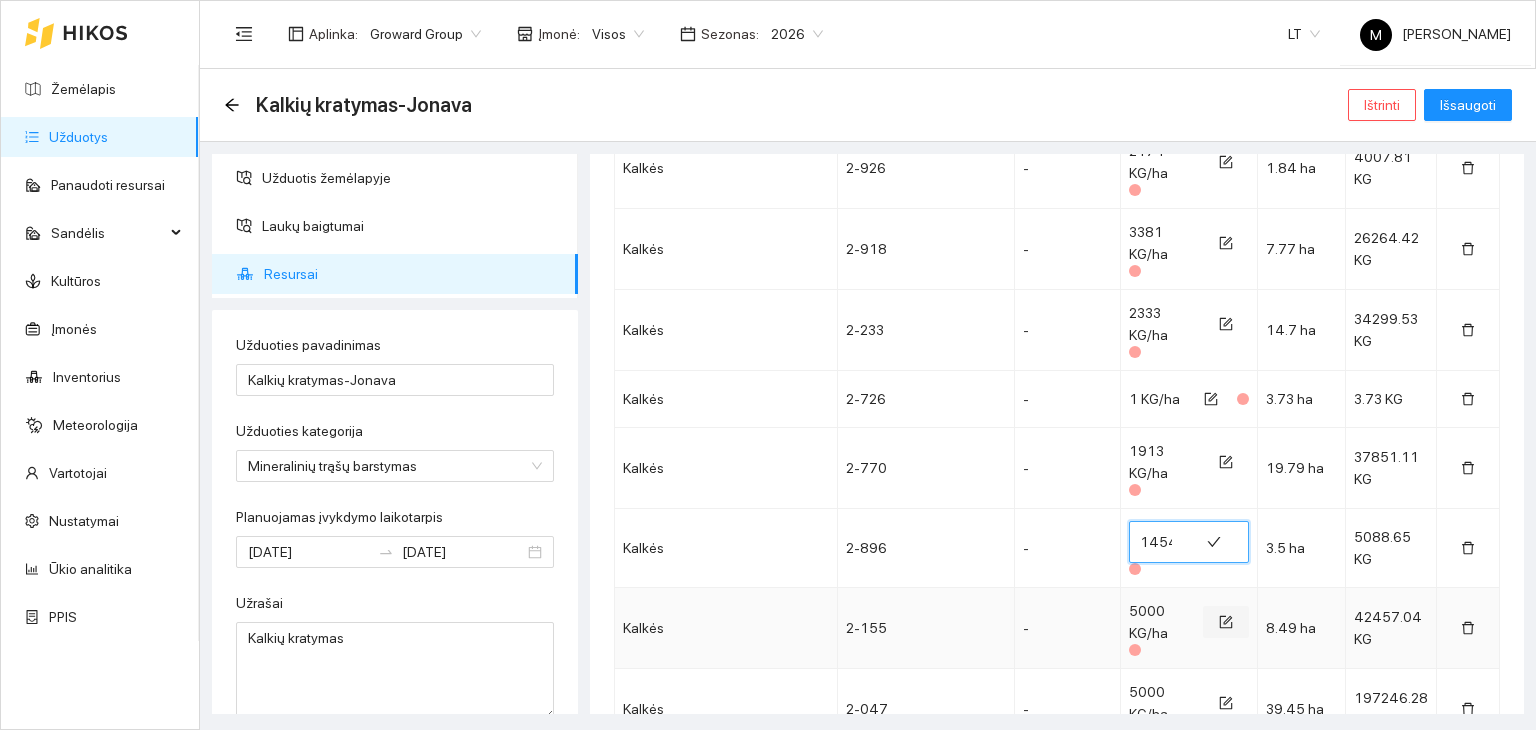 type on "1454" 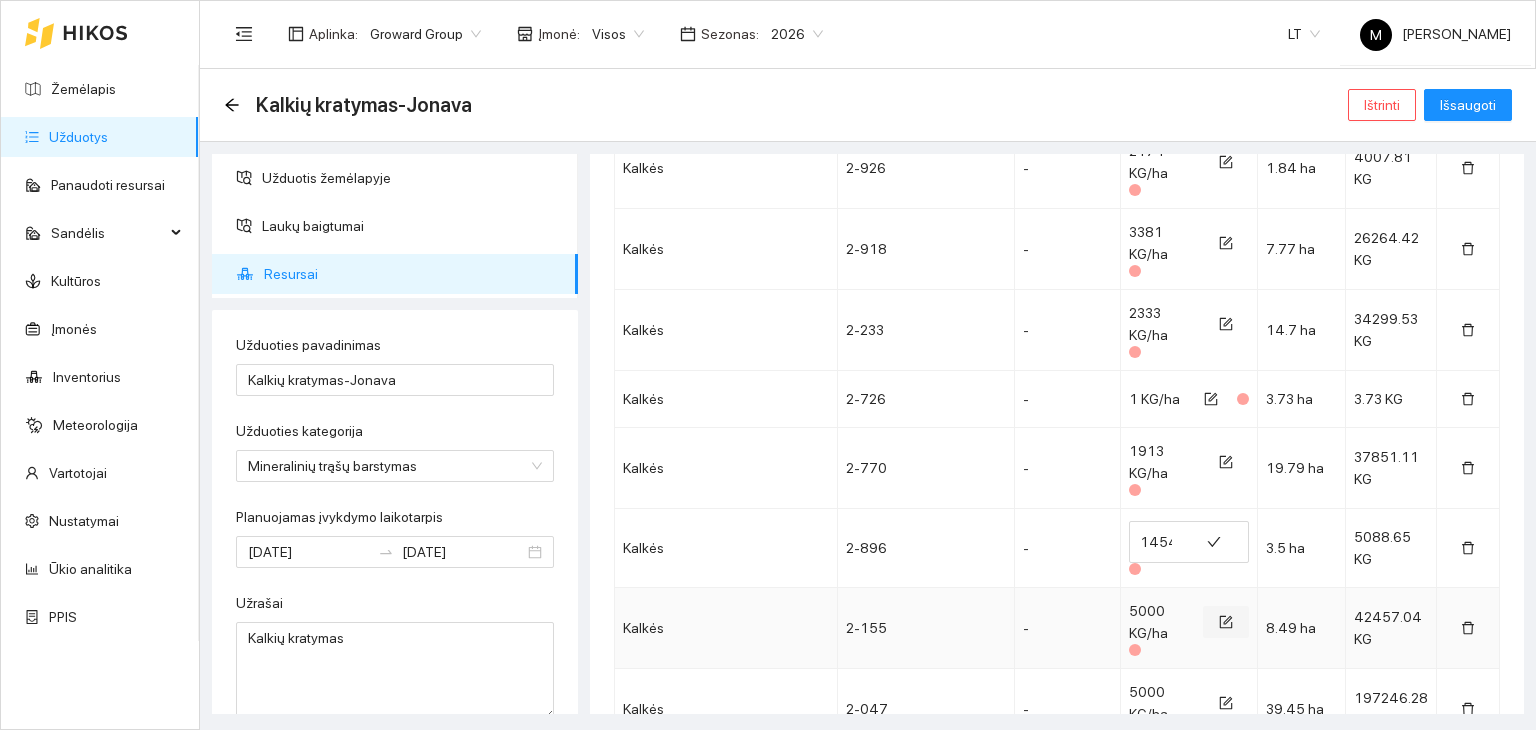 click 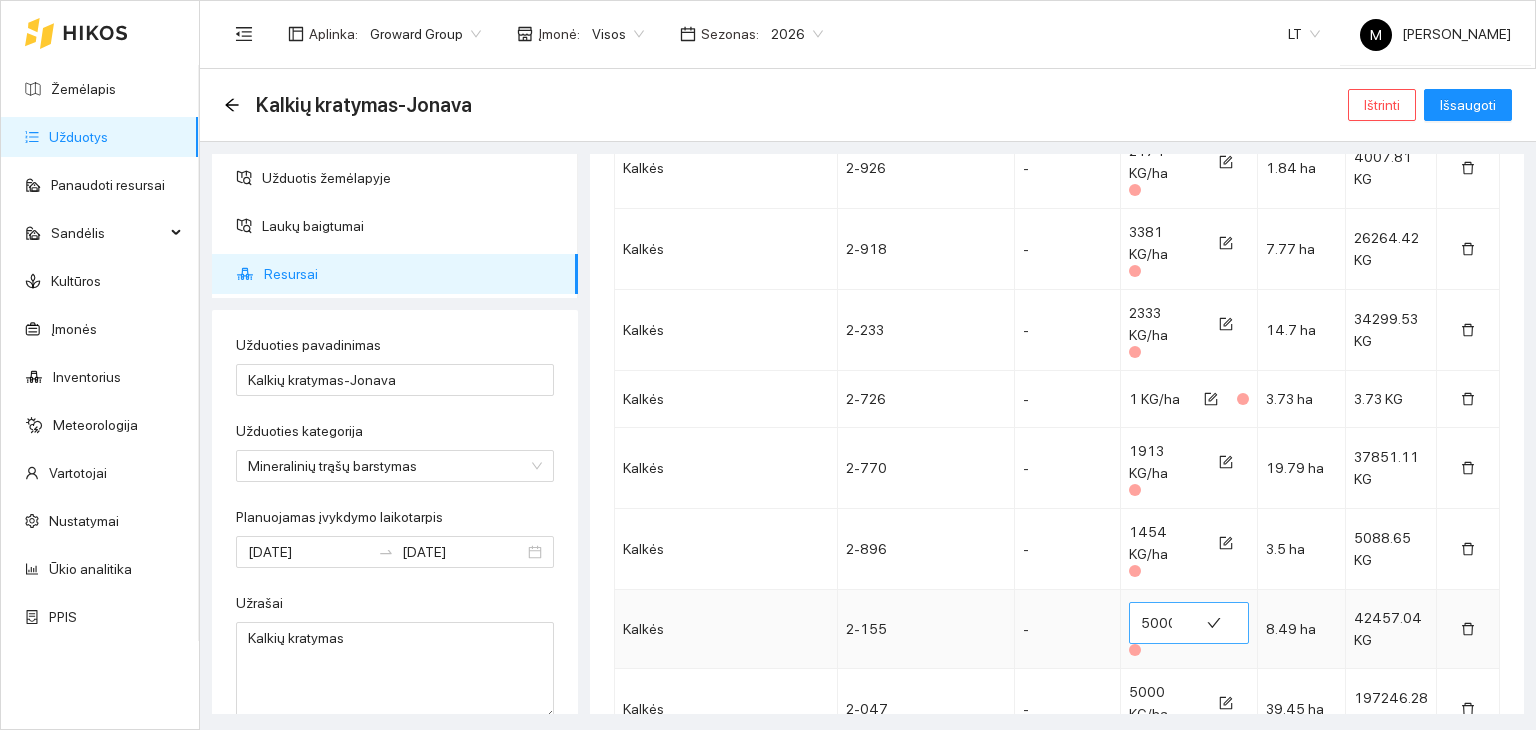 click on "5000" at bounding box center [1164, 623] 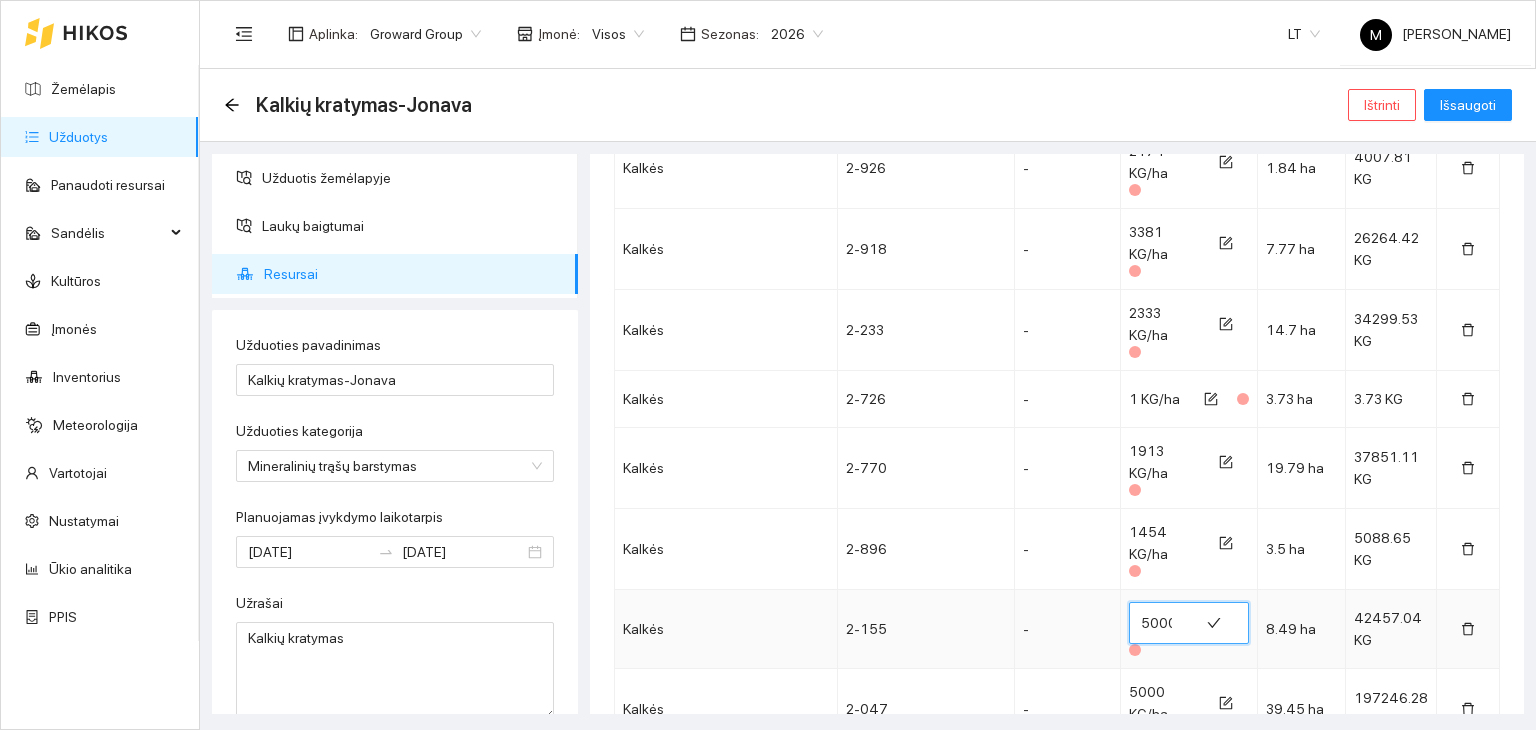click on "5000" at bounding box center [1164, 623] 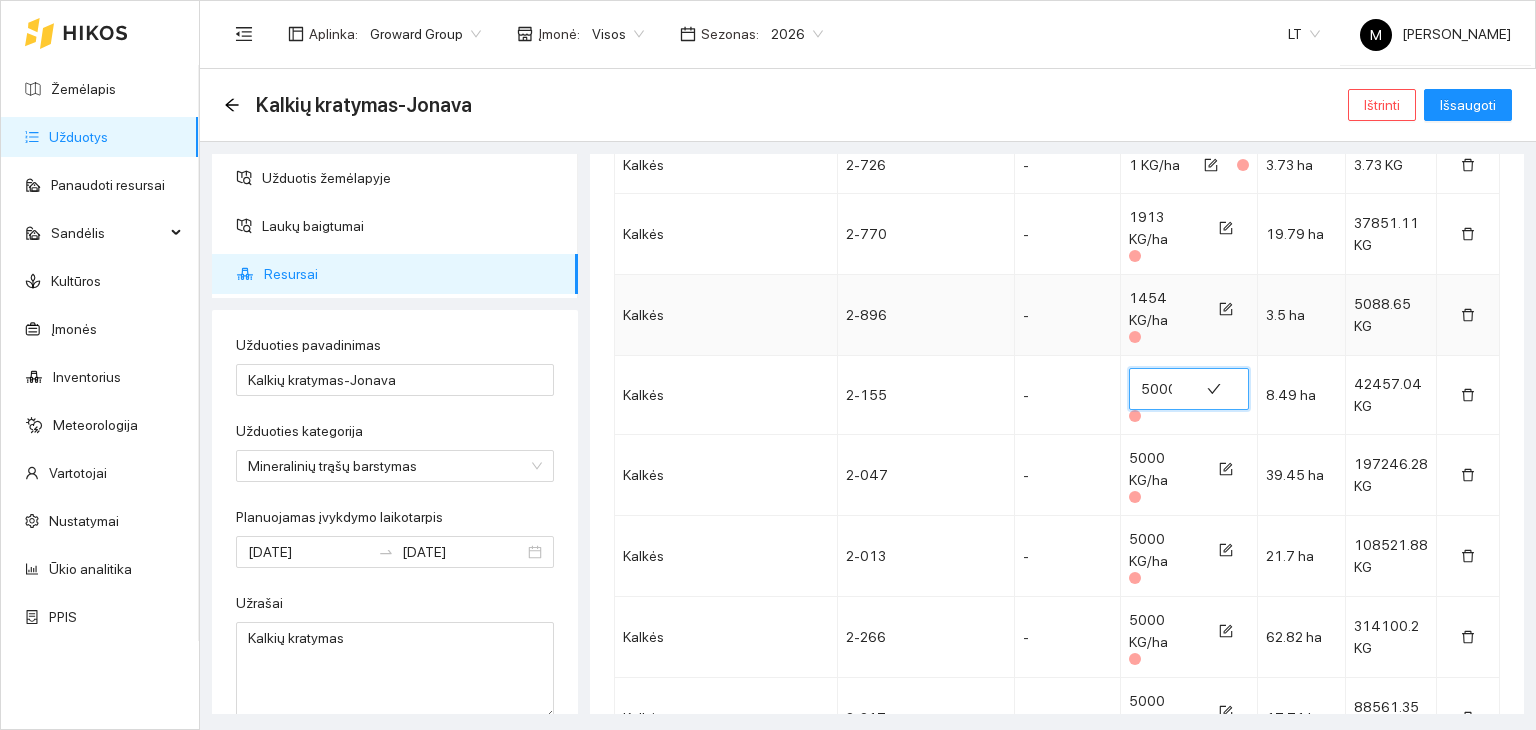 scroll, scrollTop: 1100, scrollLeft: 0, axis: vertical 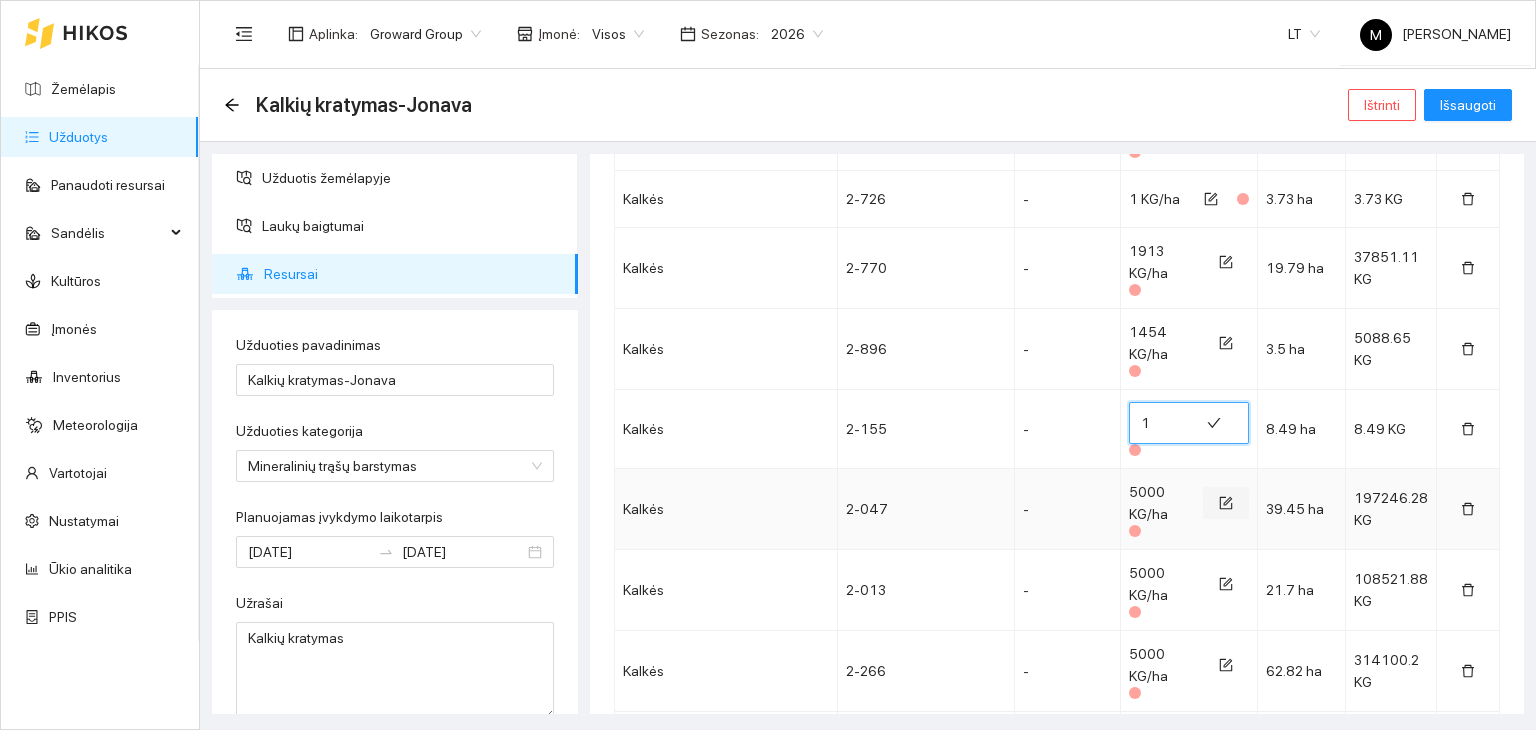 type on "1" 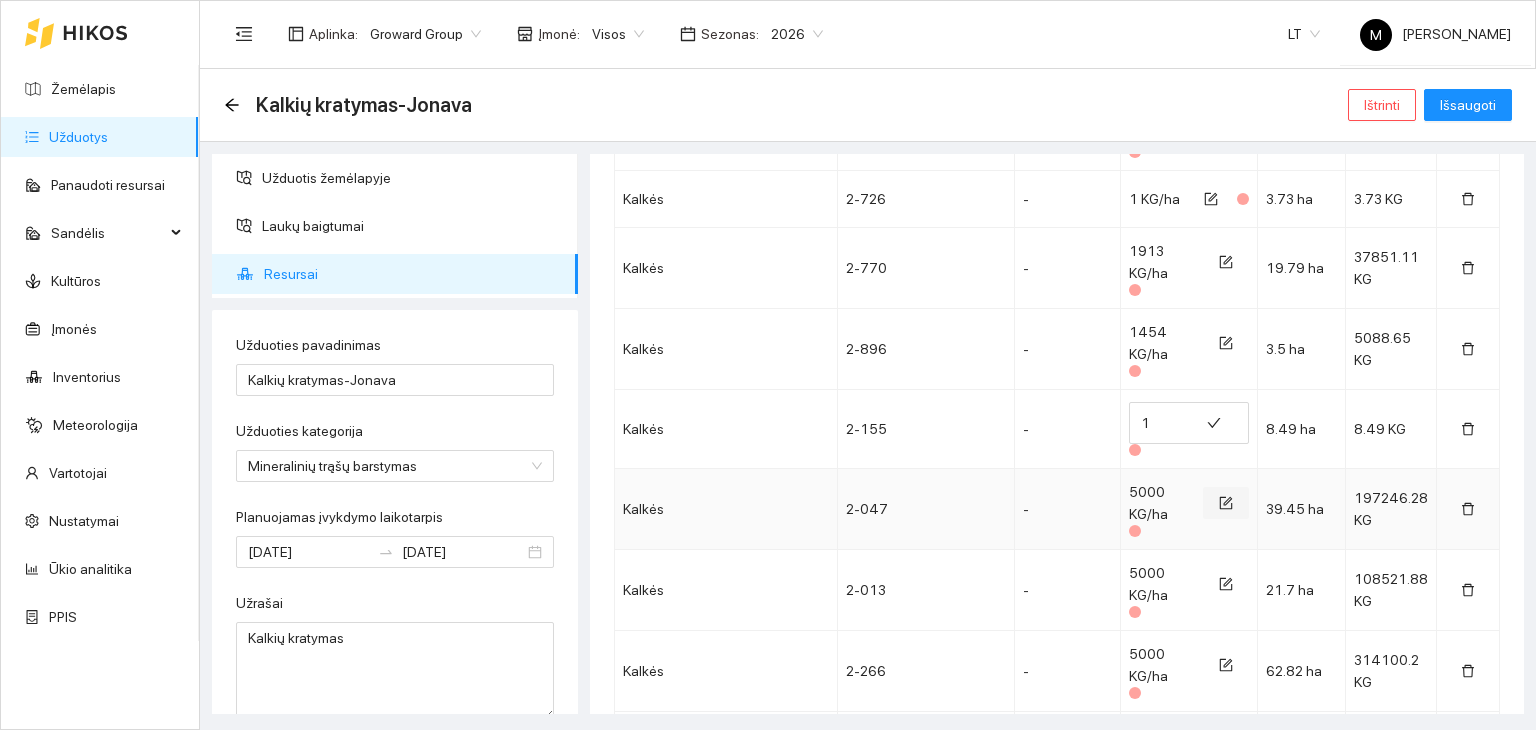 click at bounding box center [1226, 504] 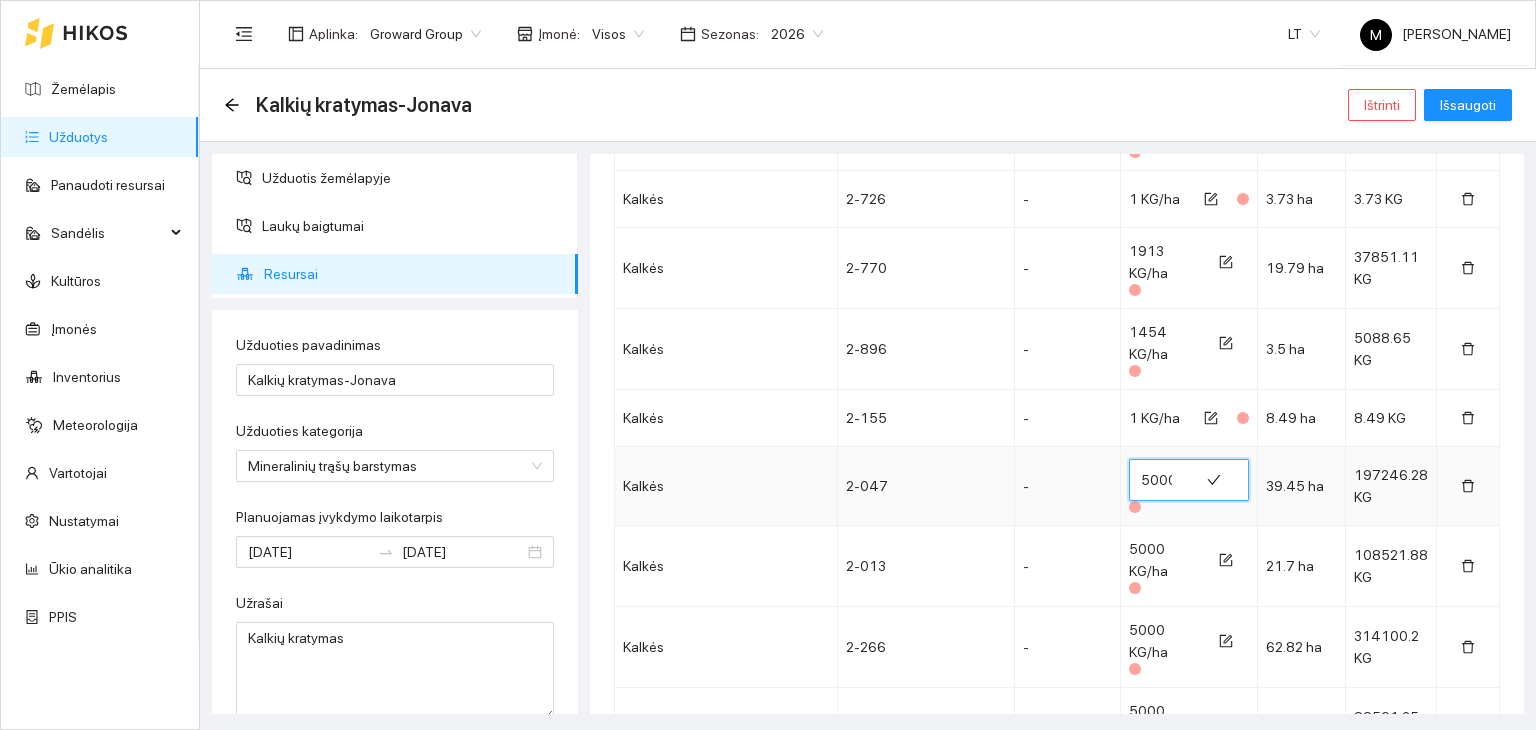 click on "5000" at bounding box center (1164, 480) 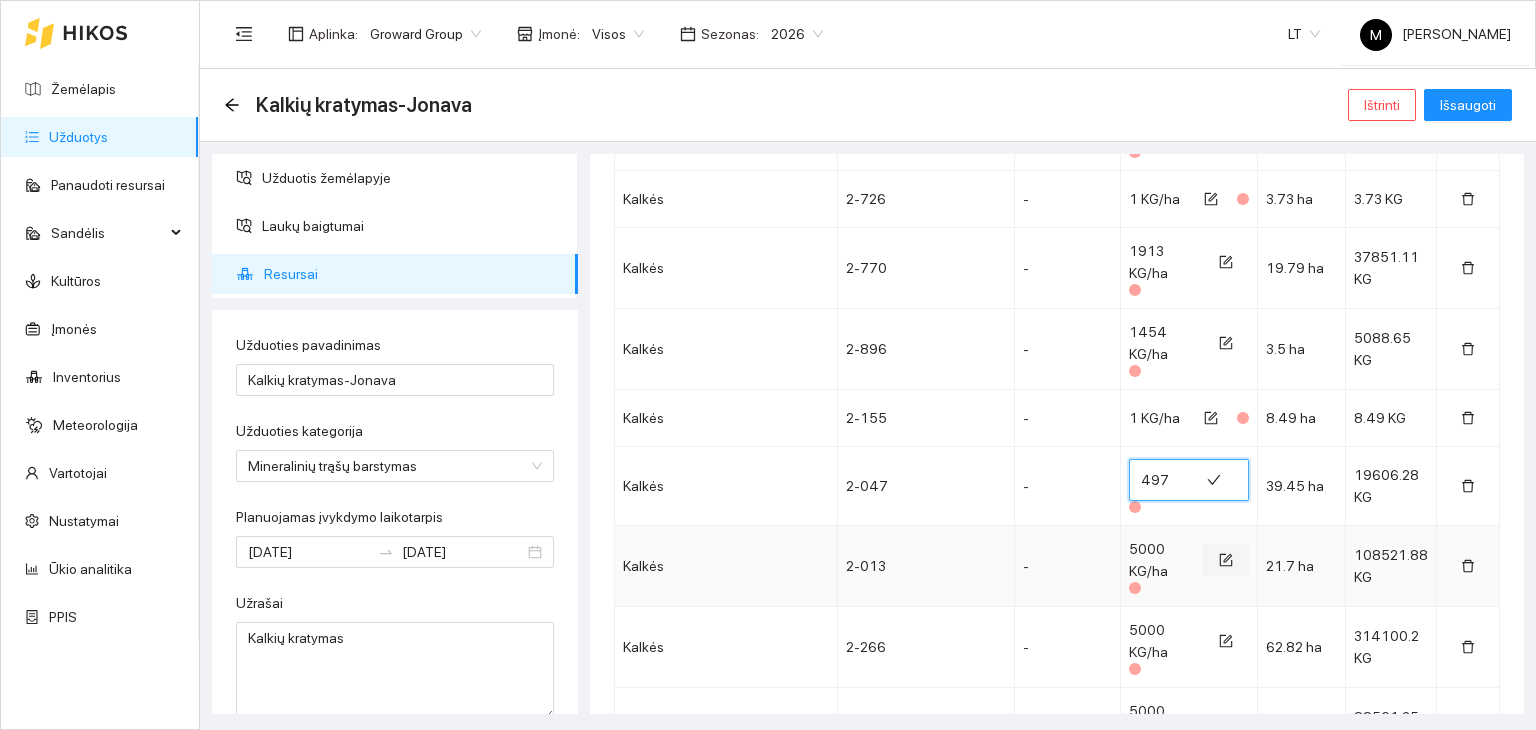 type on "497" 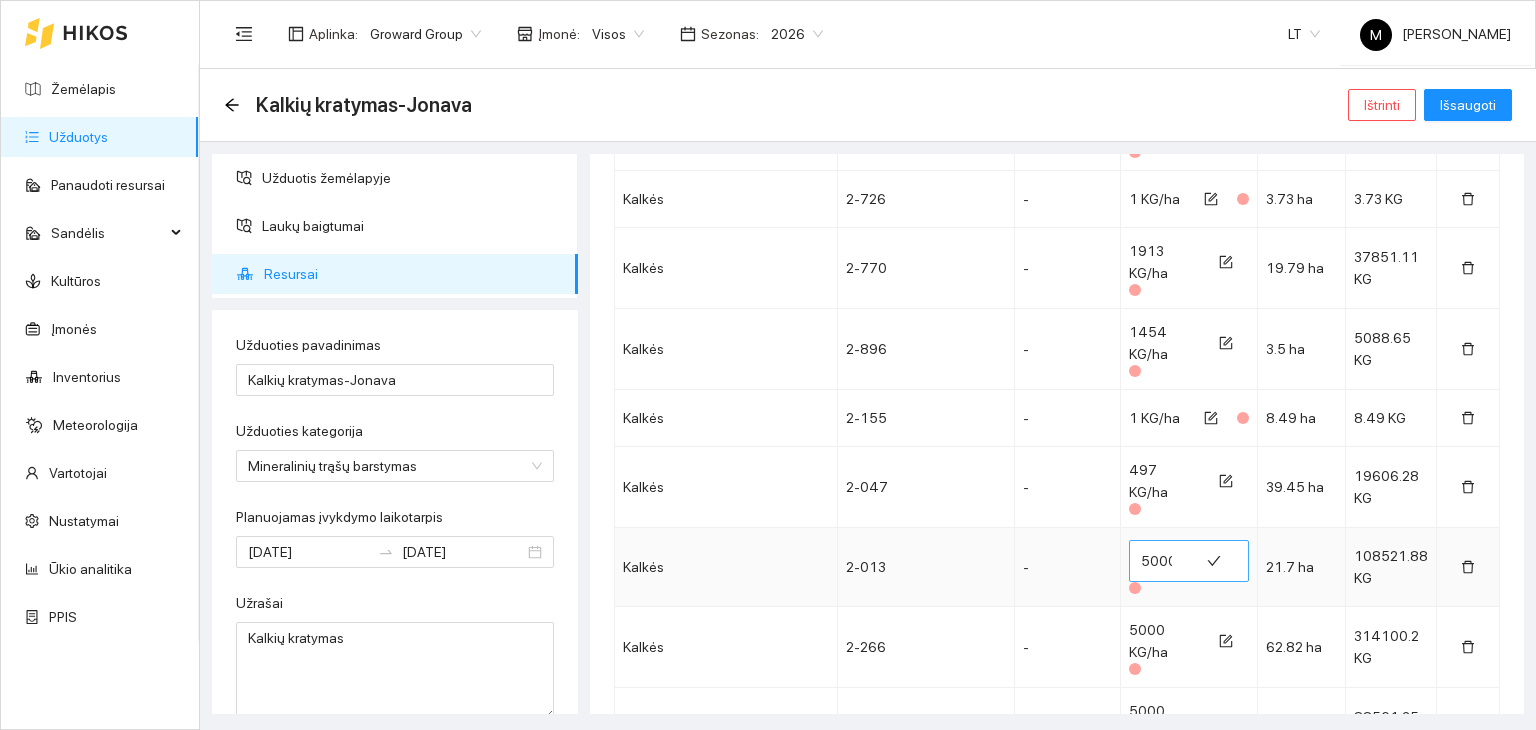click on "5000" at bounding box center [1164, 561] 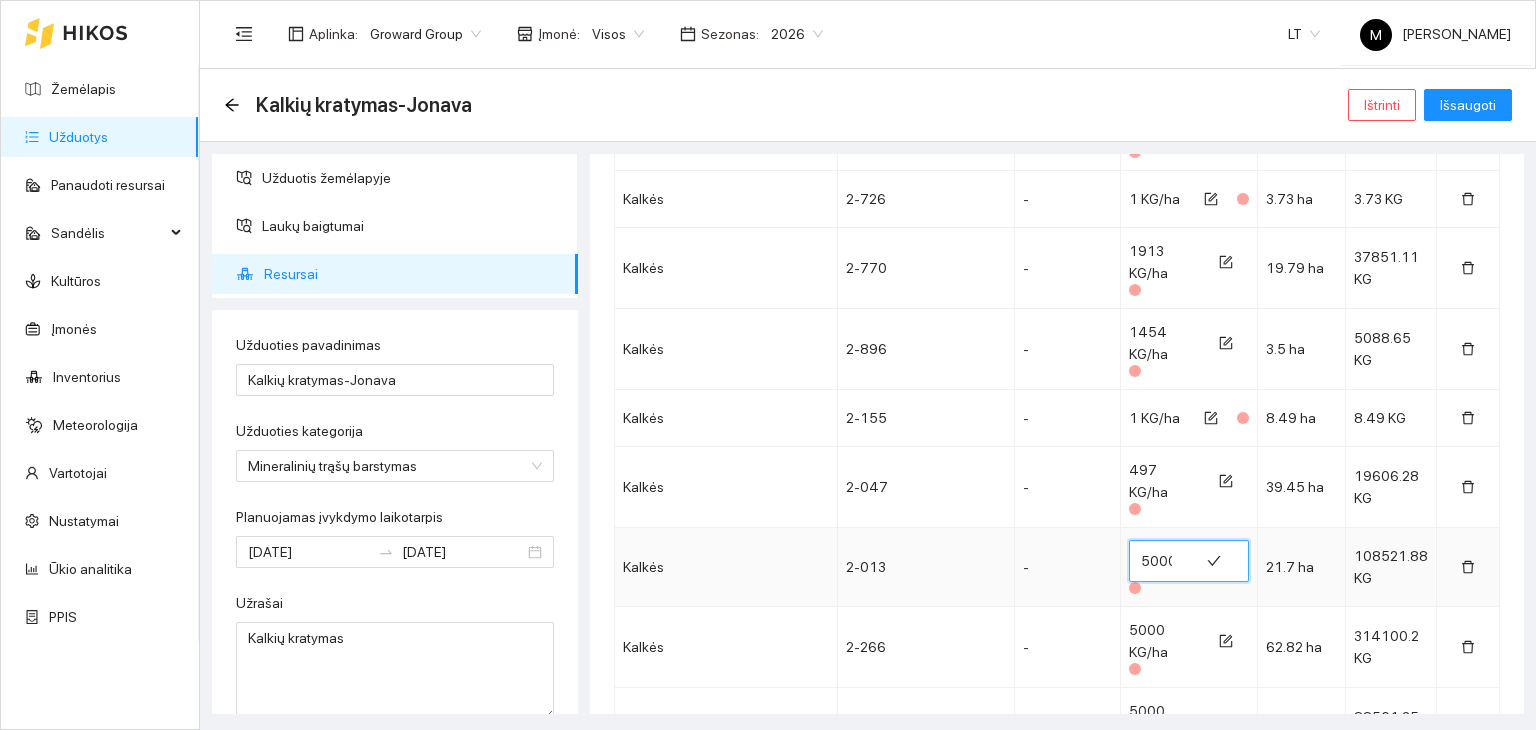 click on "5000" at bounding box center [1164, 561] 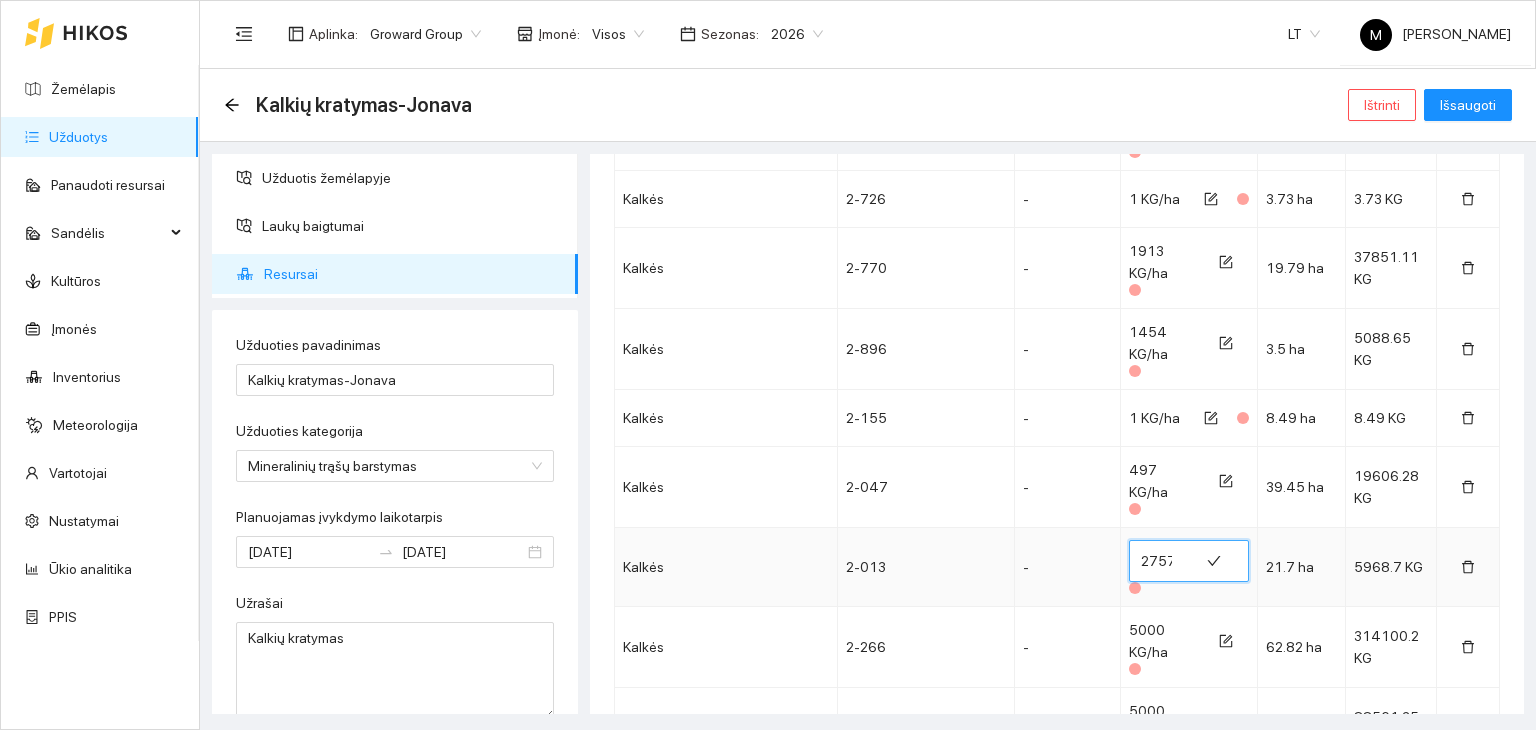 scroll, scrollTop: 0, scrollLeft: 1, axis: horizontal 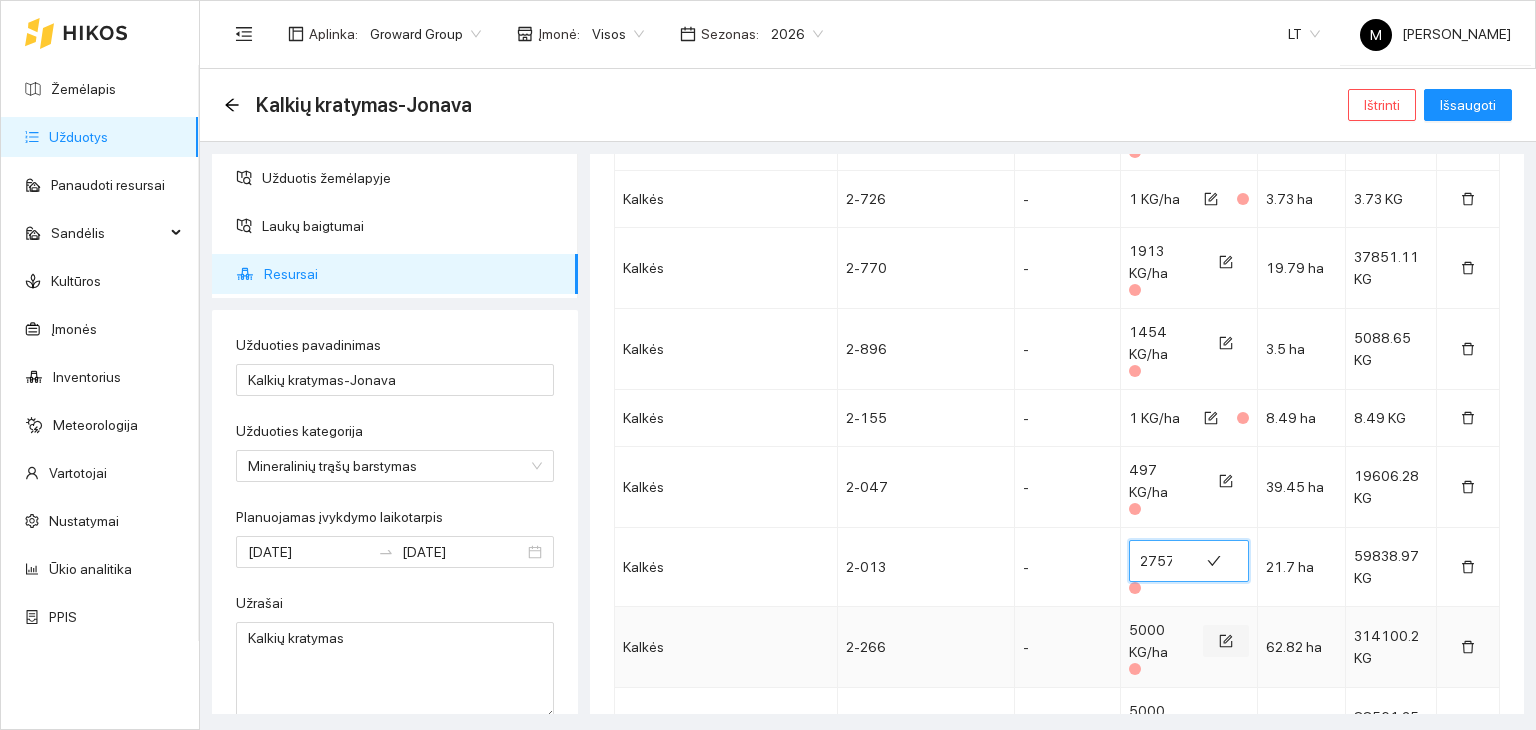 type on "2757" 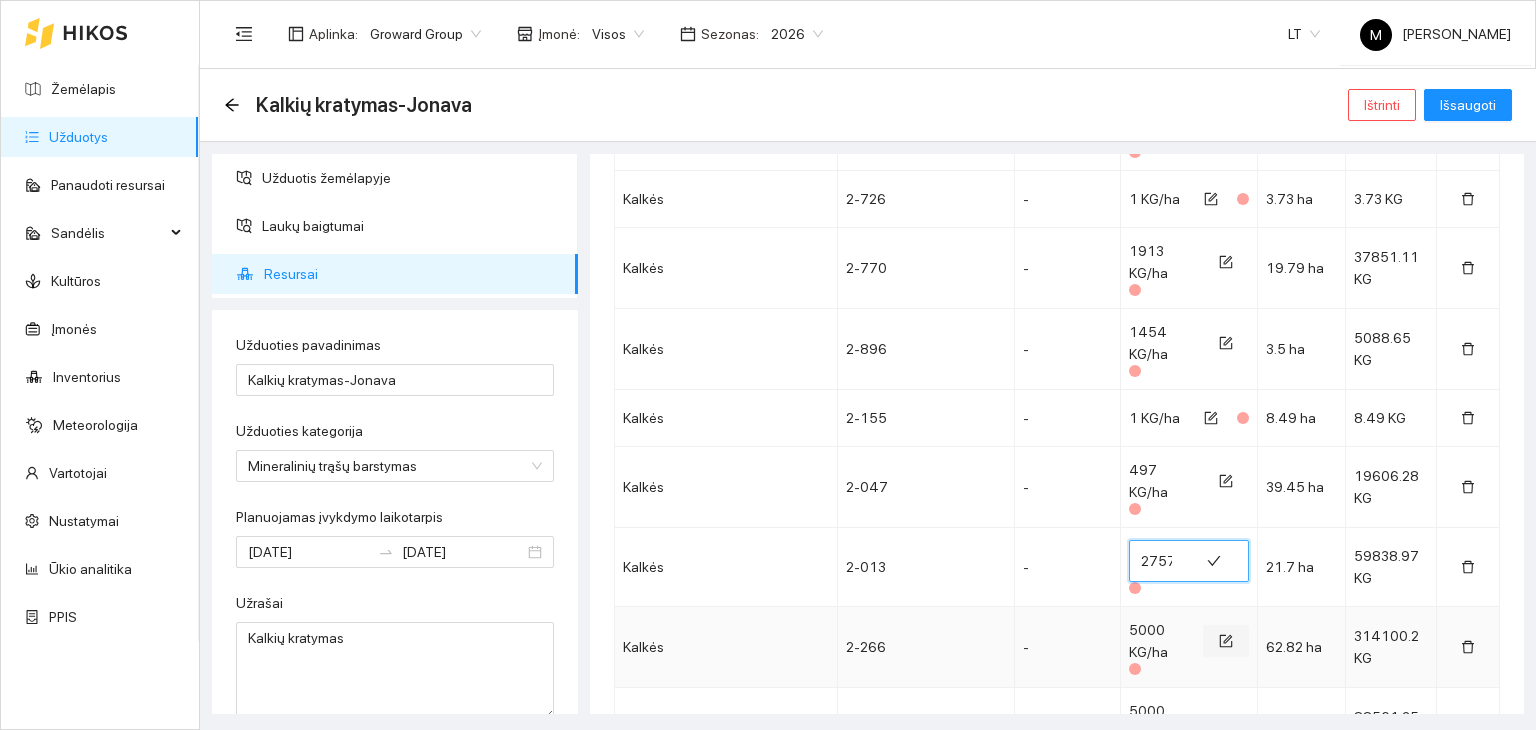 click 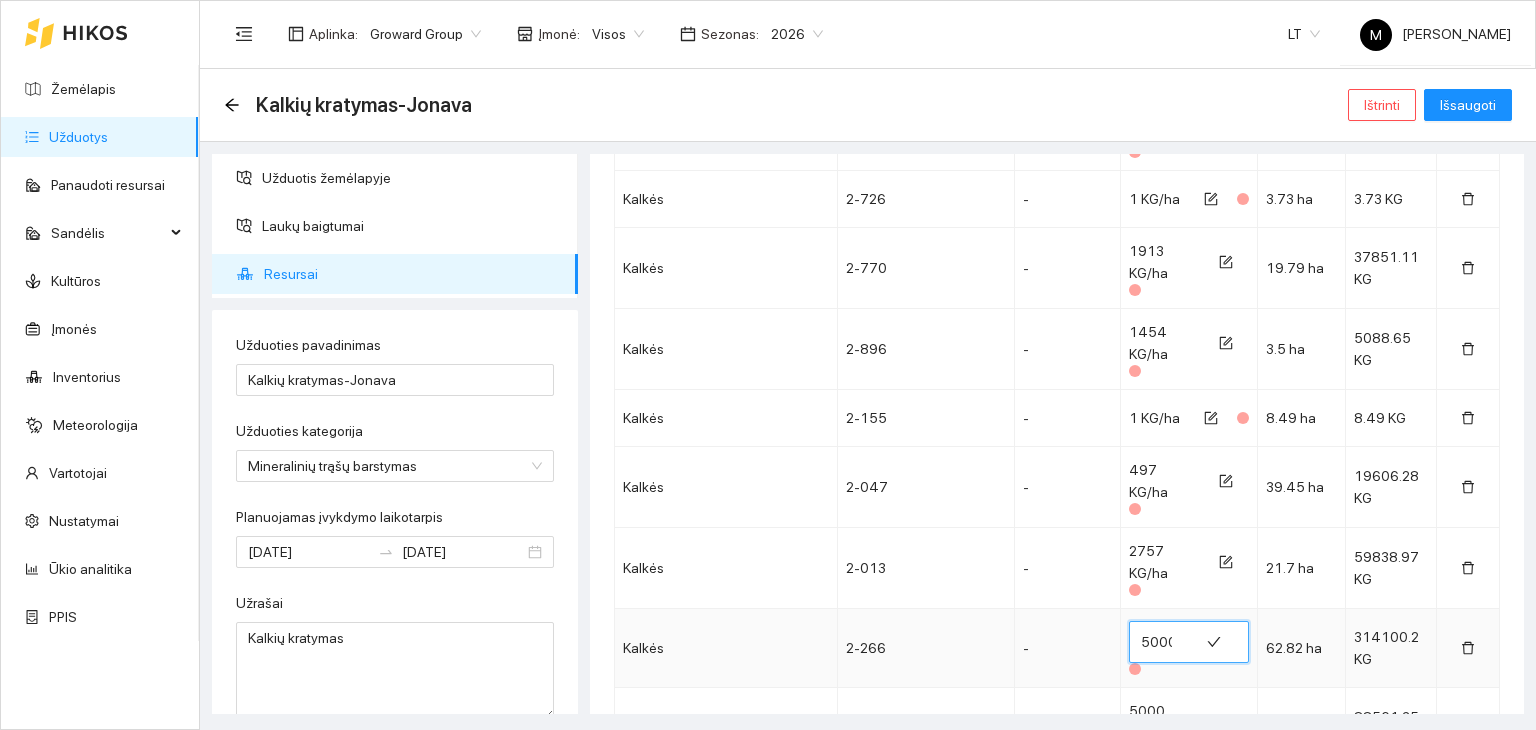 click on "5000" at bounding box center (1164, 642) 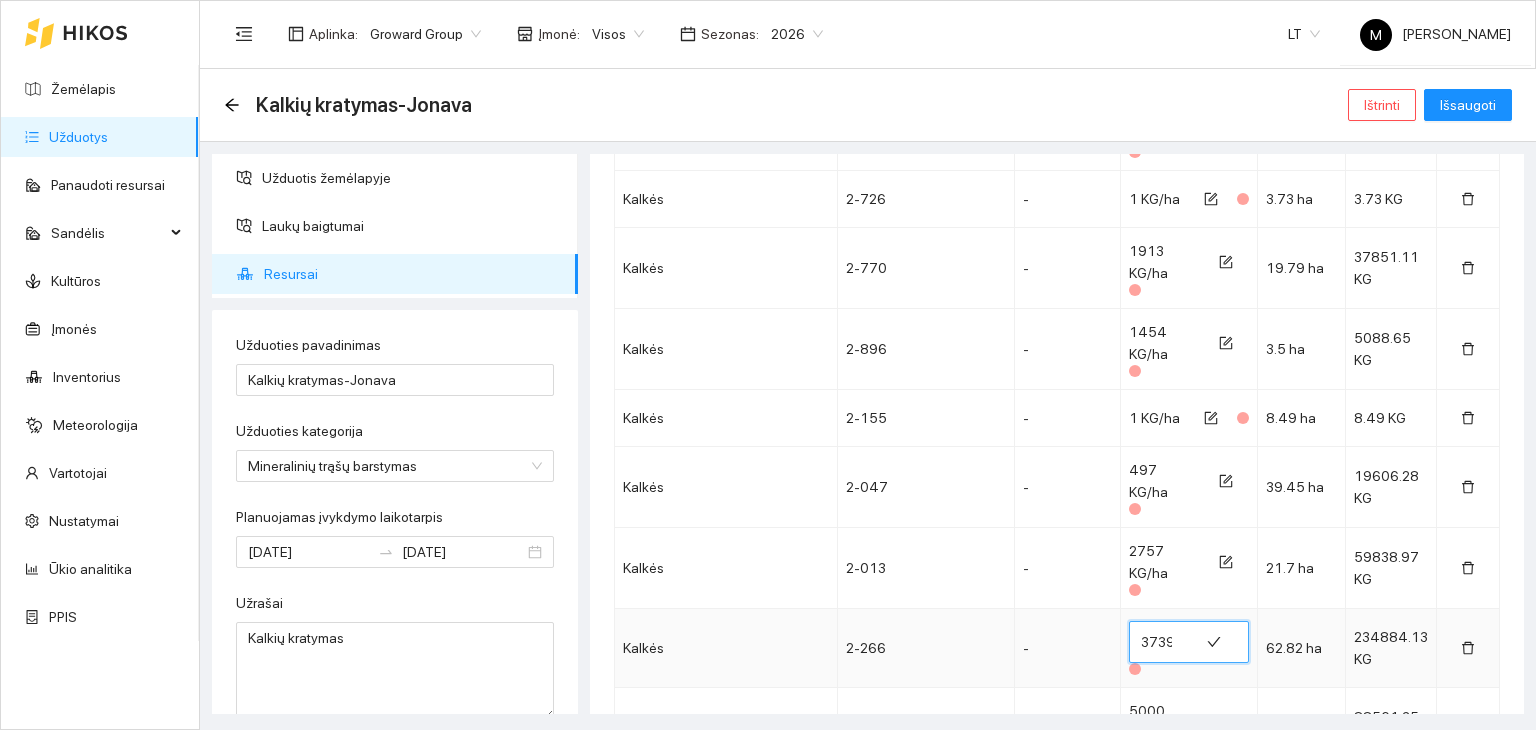 scroll, scrollTop: 0, scrollLeft: 1, axis: horizontal 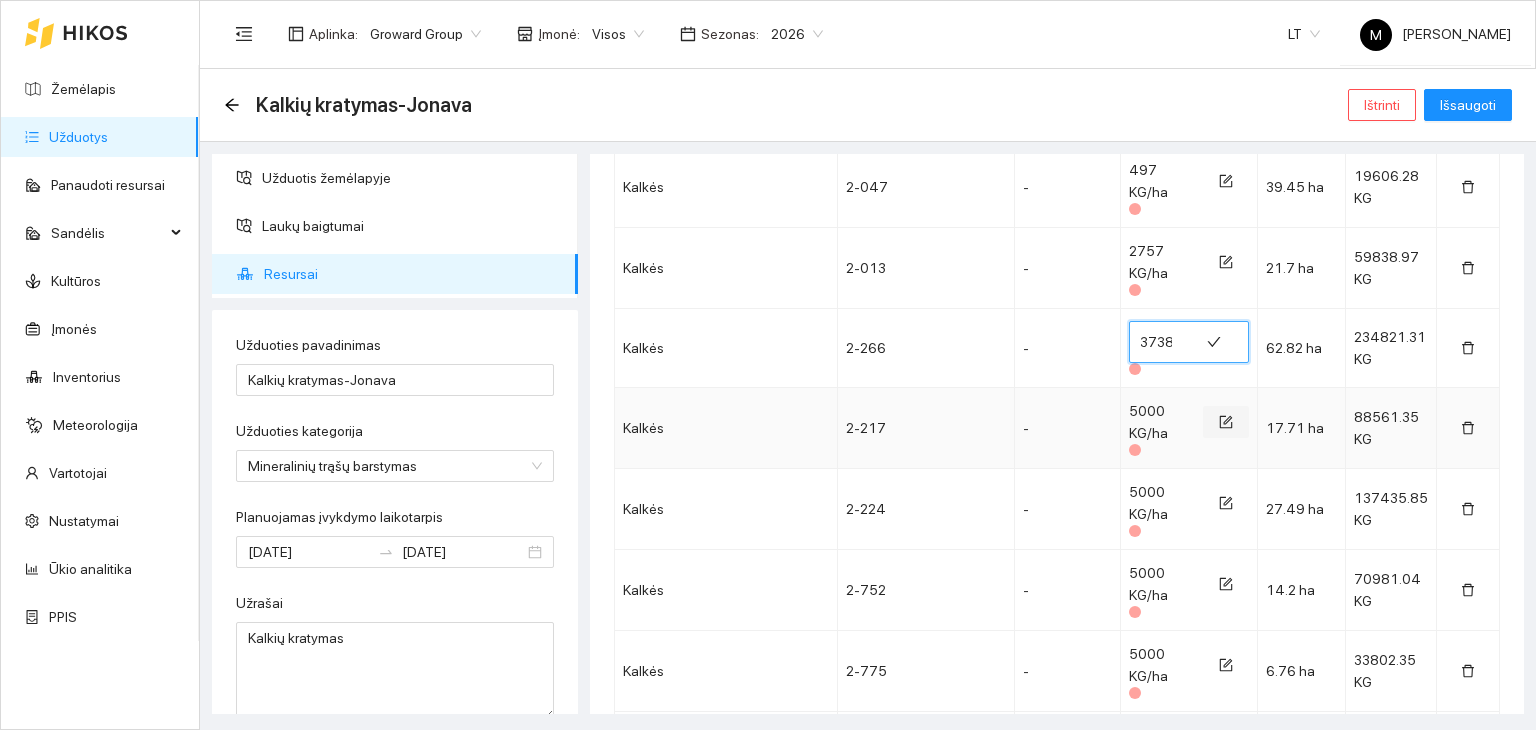type on "3738" 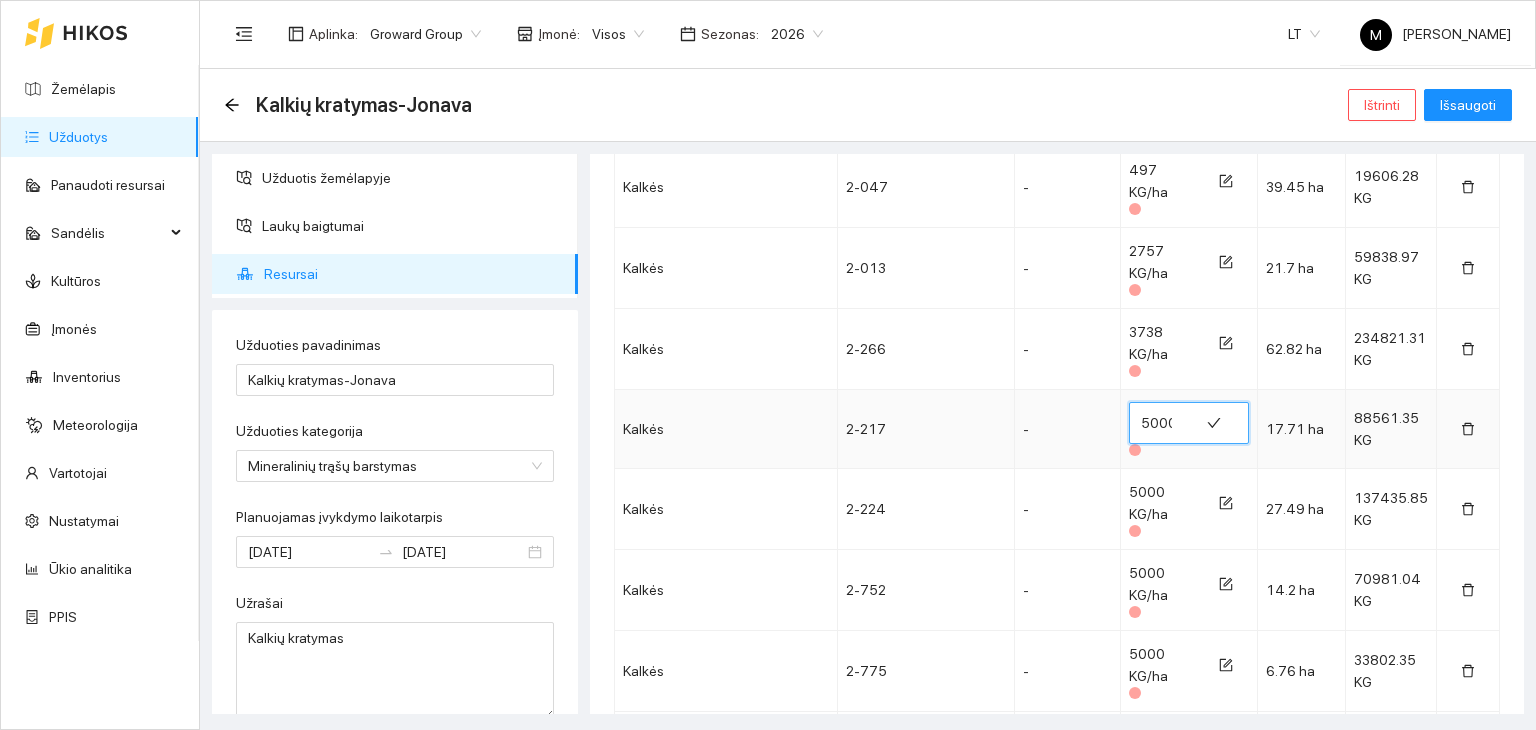 click on "5000" at bounding box center [1164, 423] 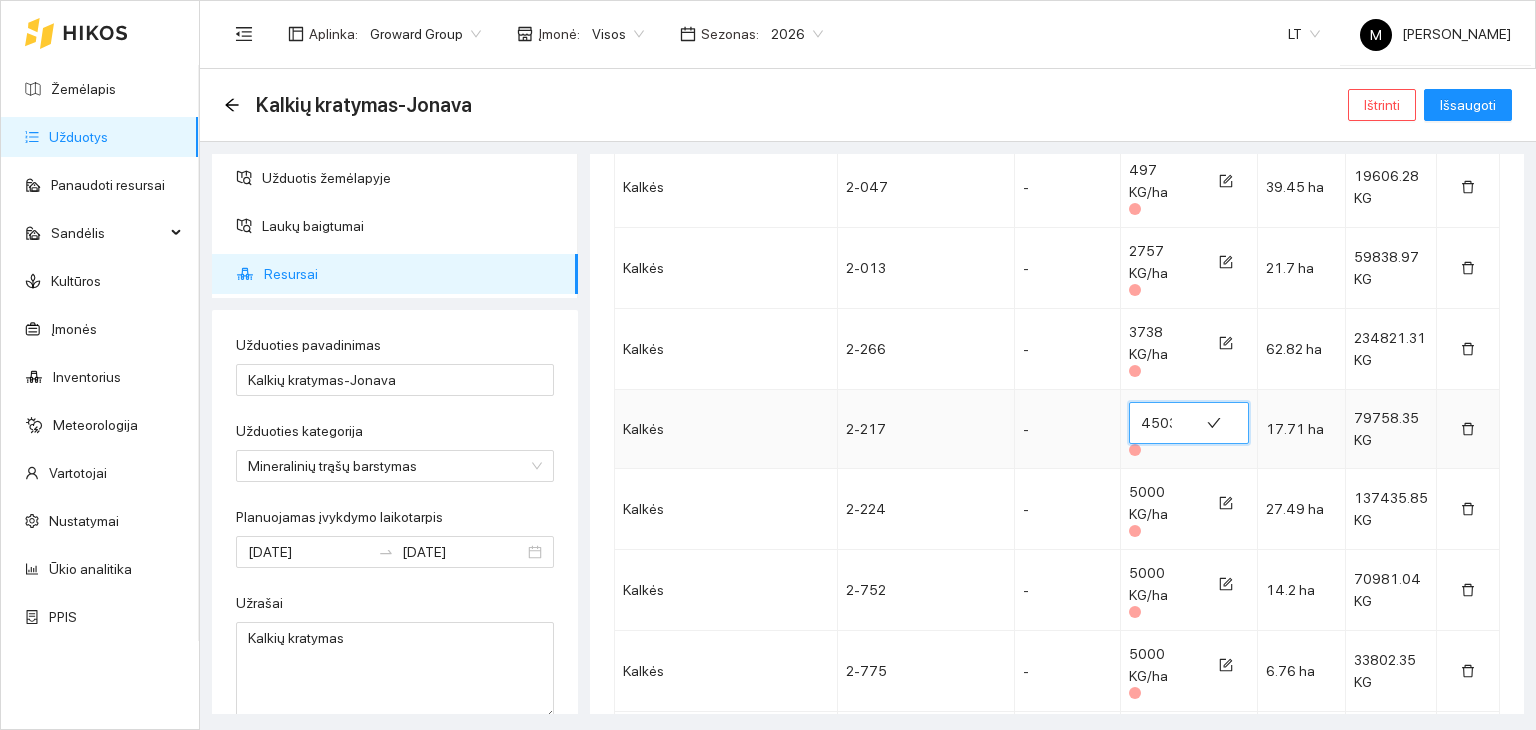 scroll, scrollTop: 0, scrollLeft: 1, axis: horizontal 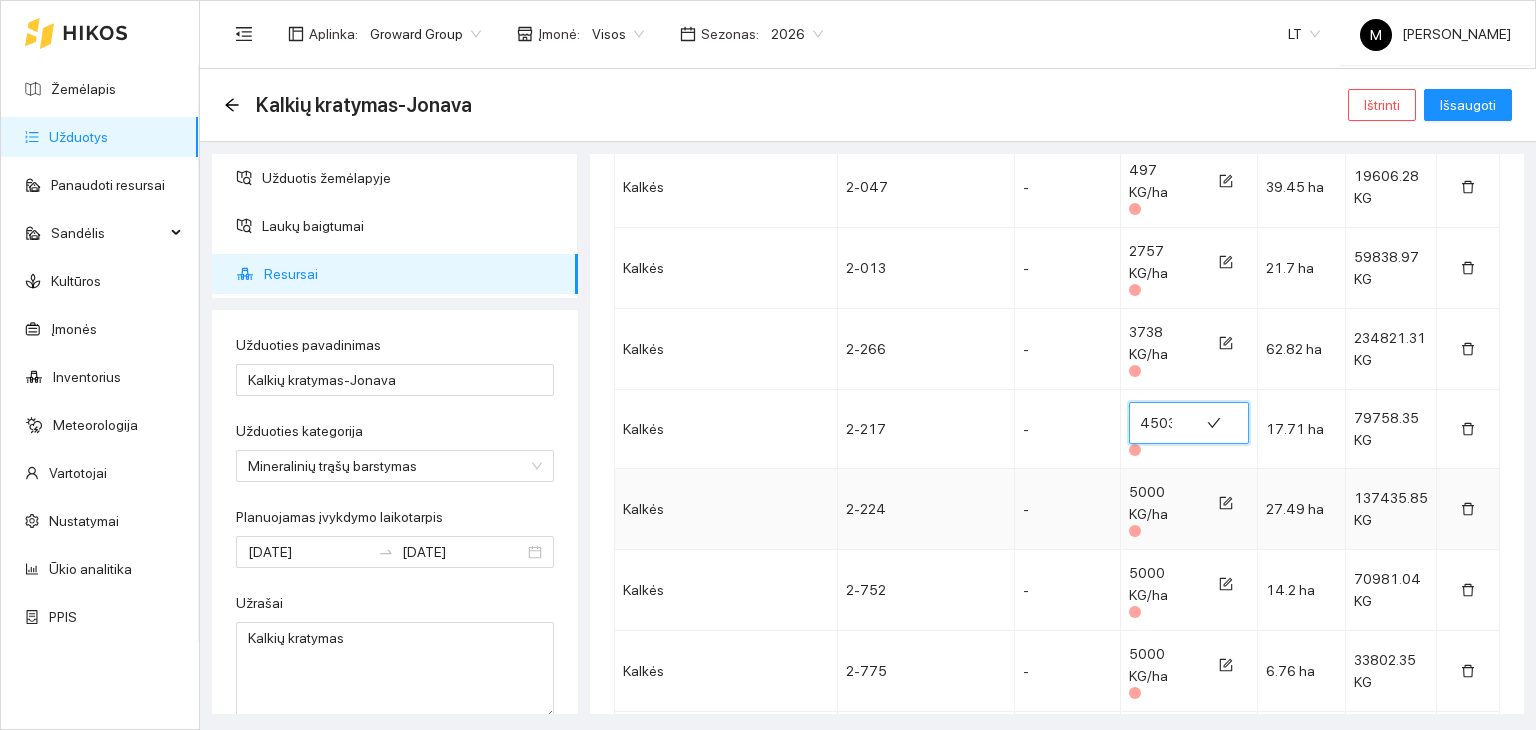 type on "4503" 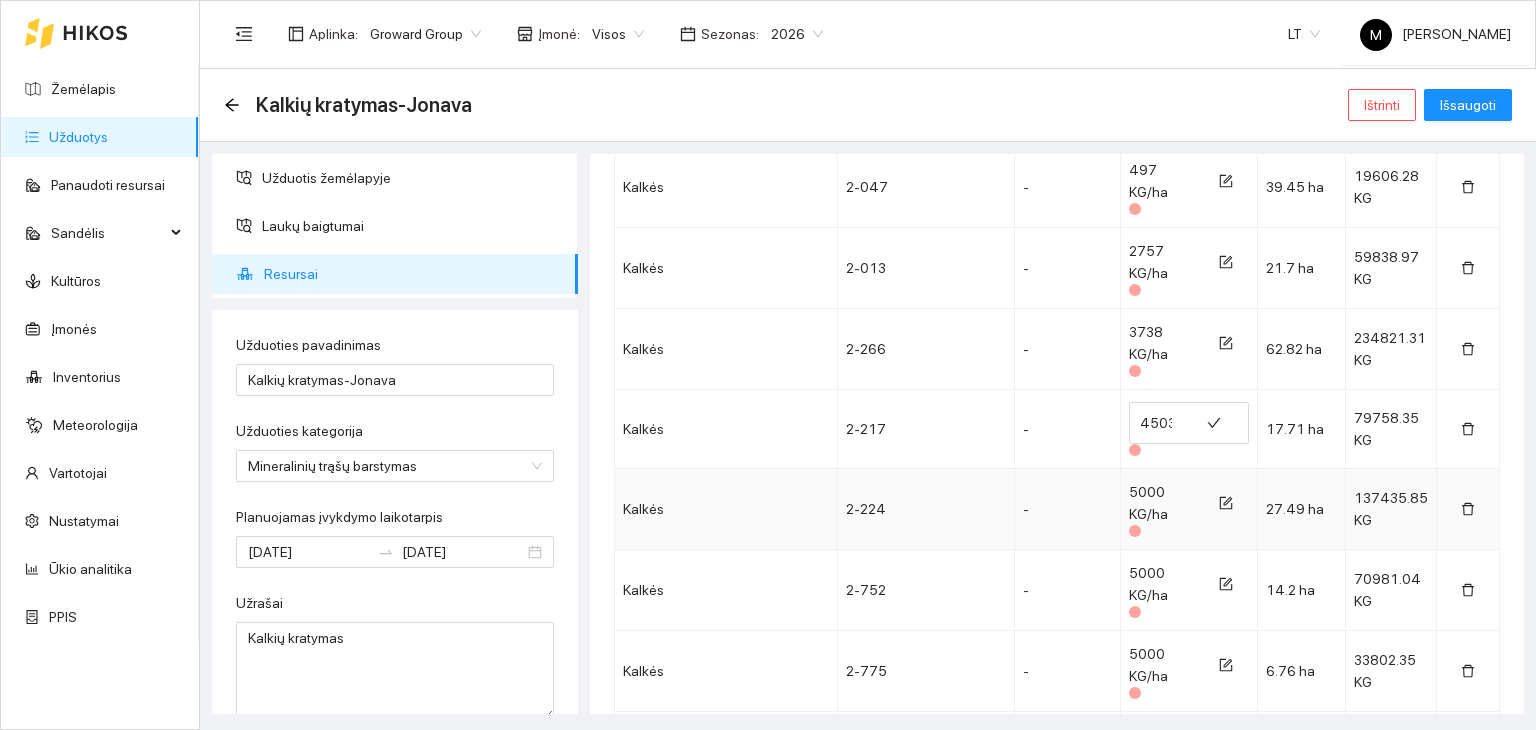 click on "5000 KG/ha" at bounding box center [1162, 503] 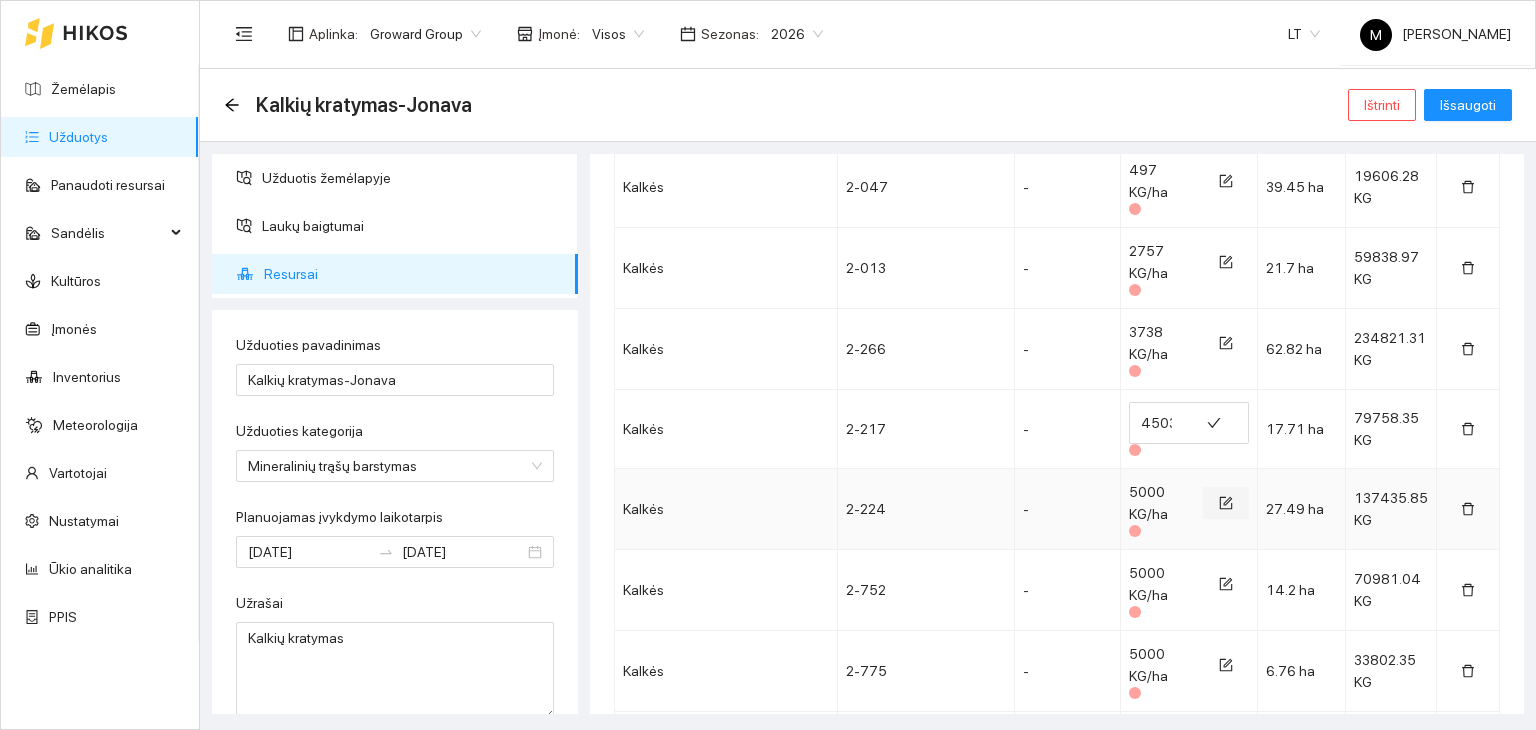 click 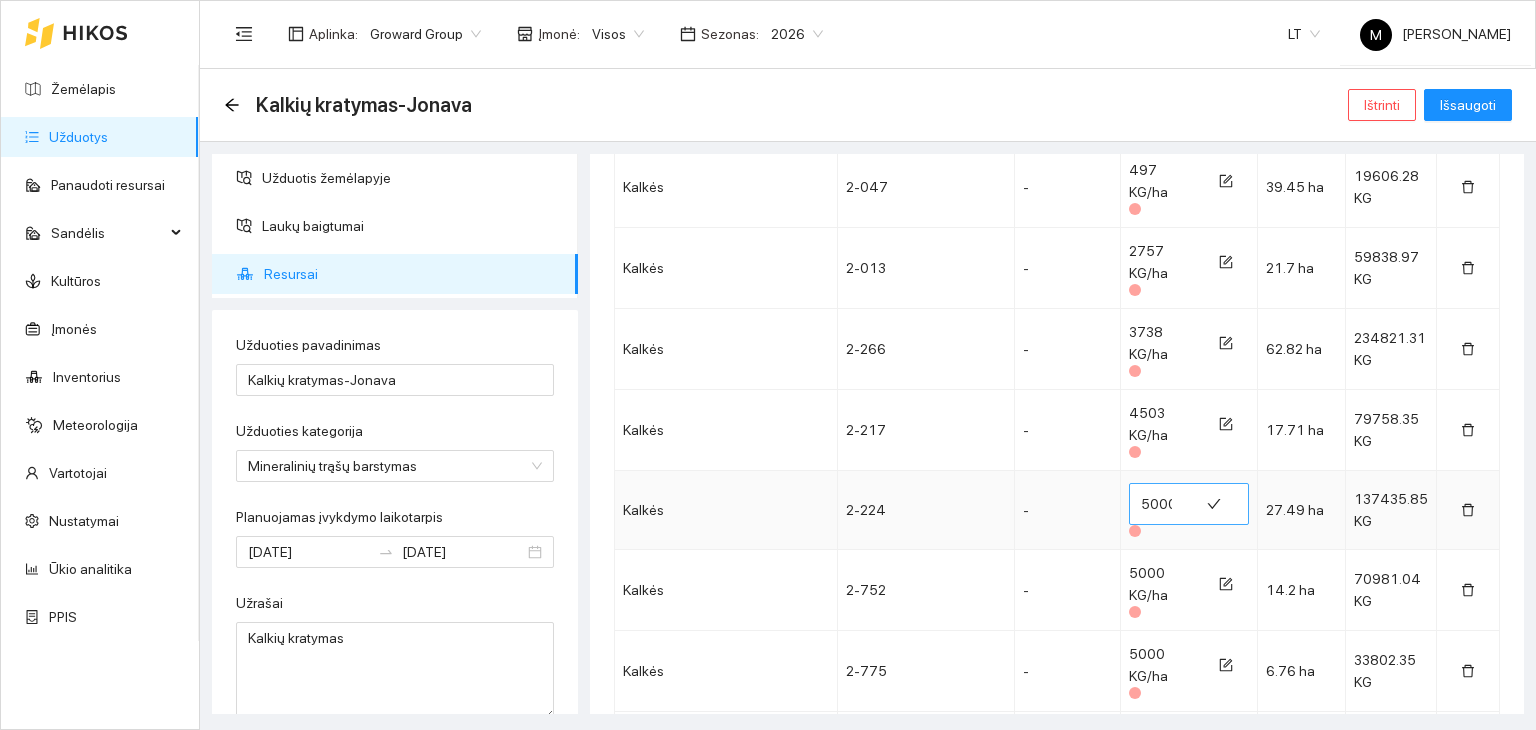 click on "5000" at bounding box center [1164, 504] 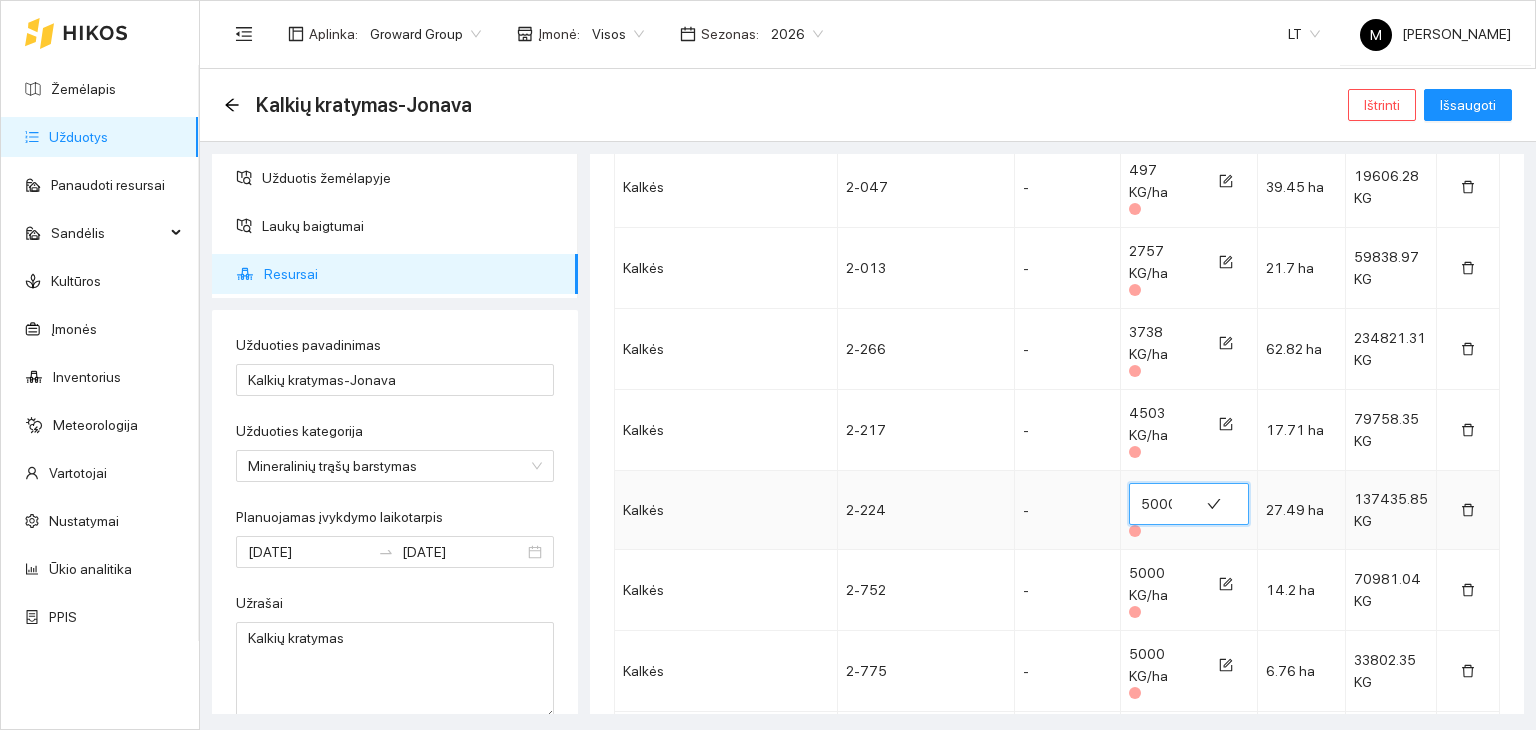 click on "5000" at bounding box center (1164, 504) 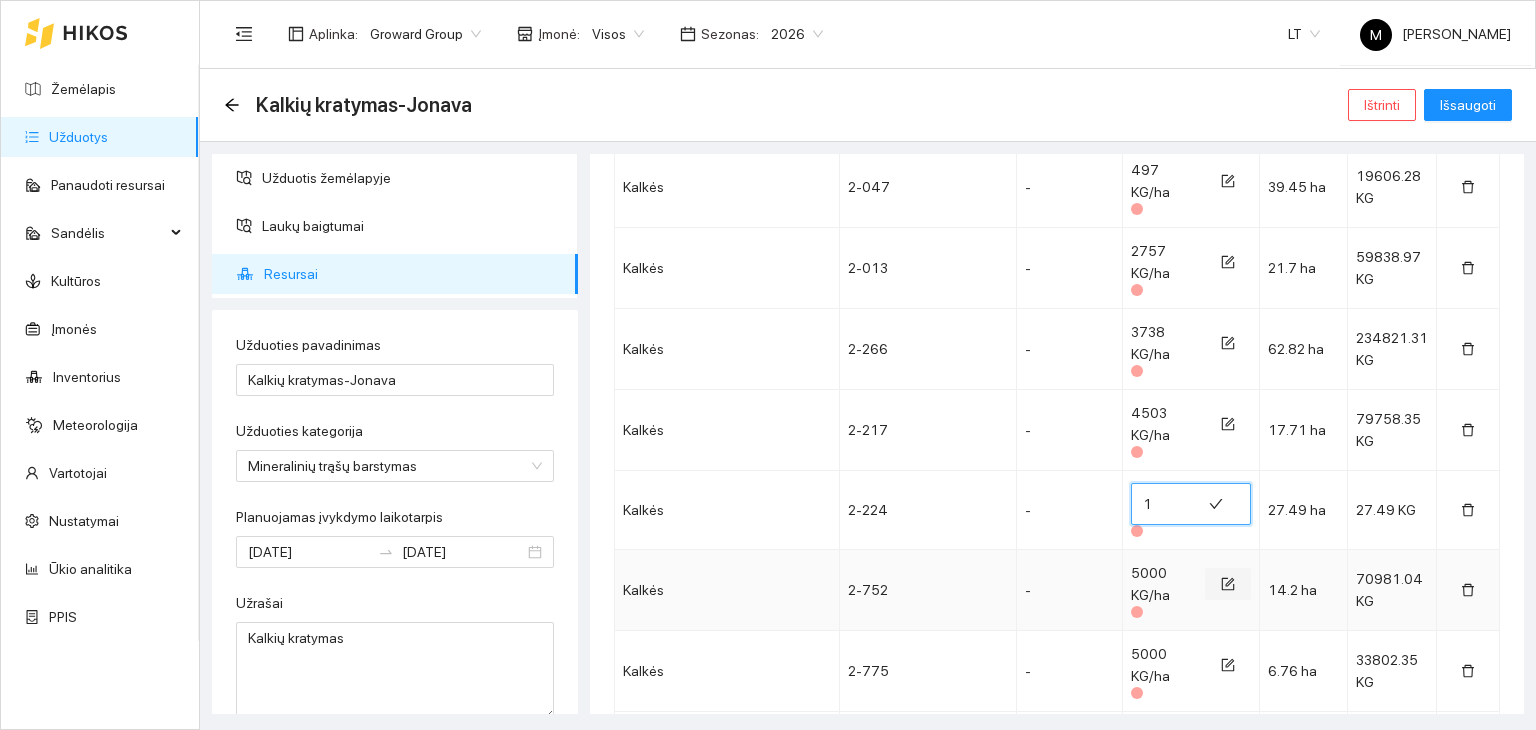 type on "1" 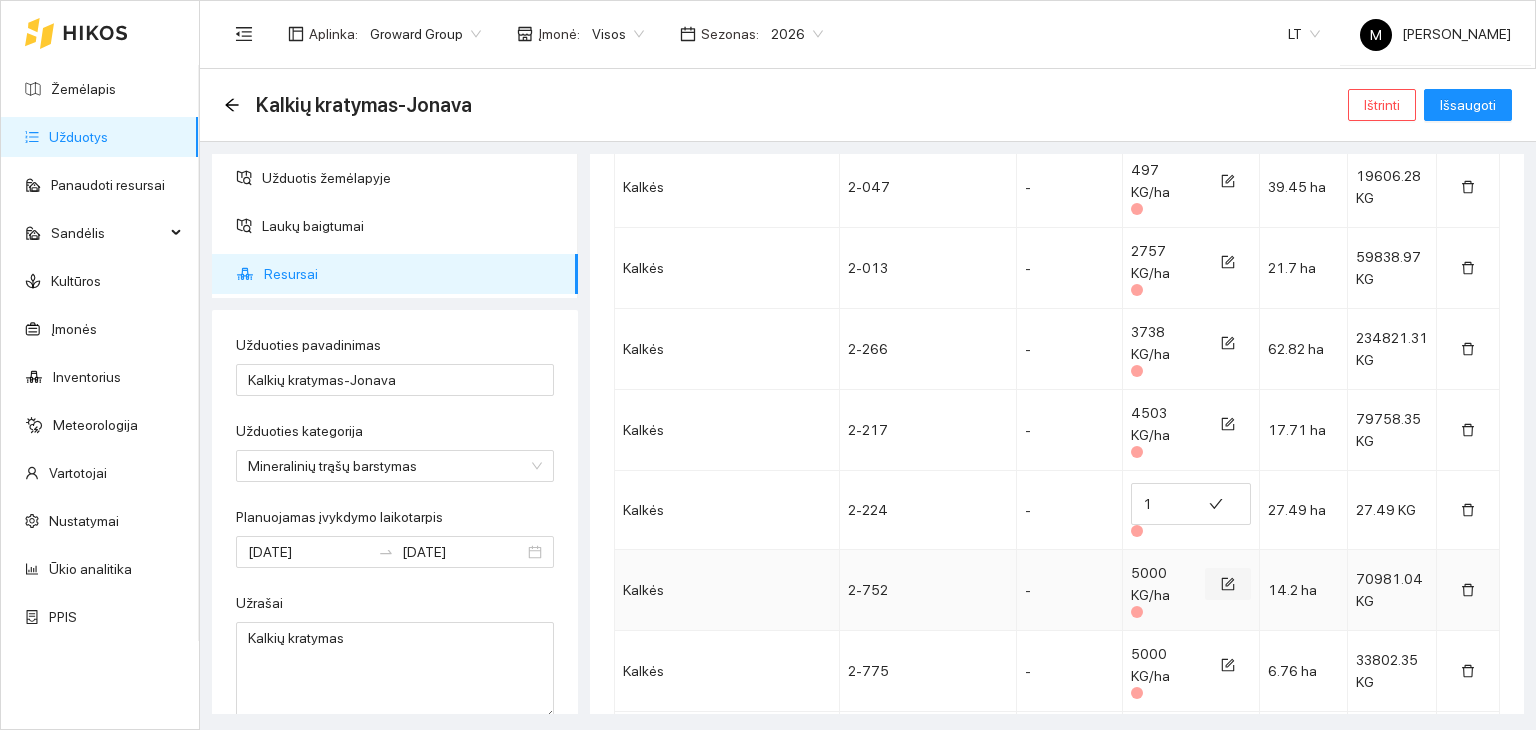 click 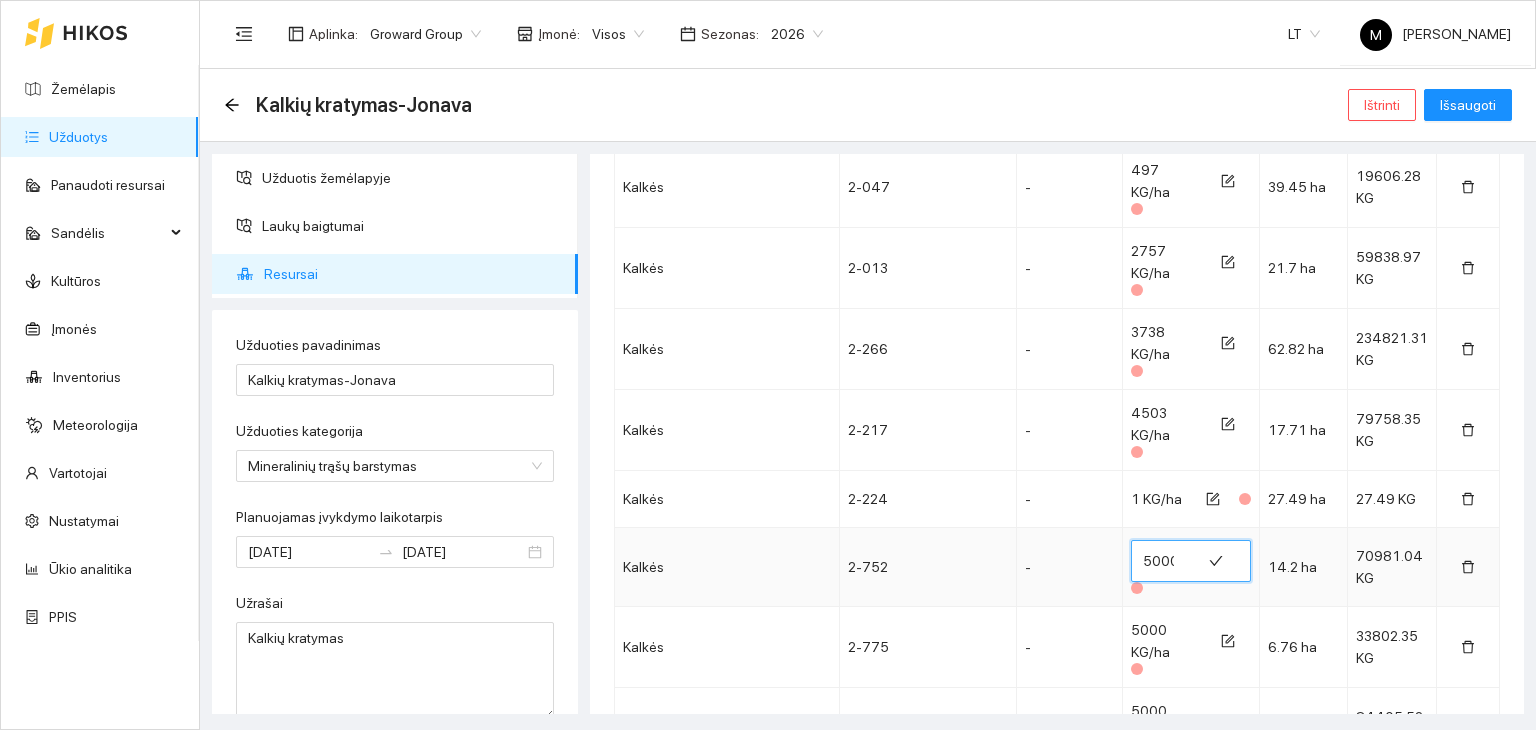 click on "5000" at bounding box center (1166, 561) 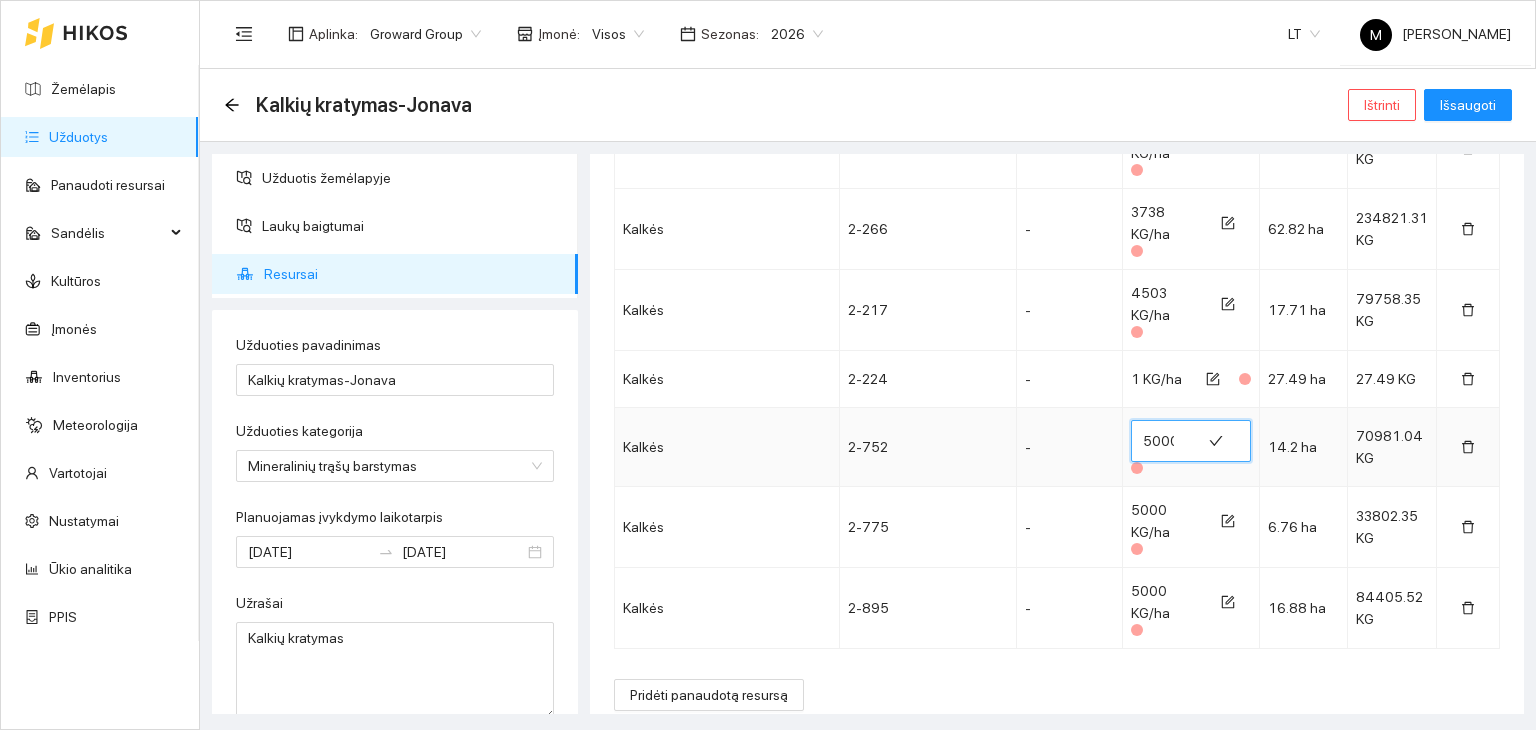 scroll, scrollTop: 1523, scrollLeft: 0, axis: vertical 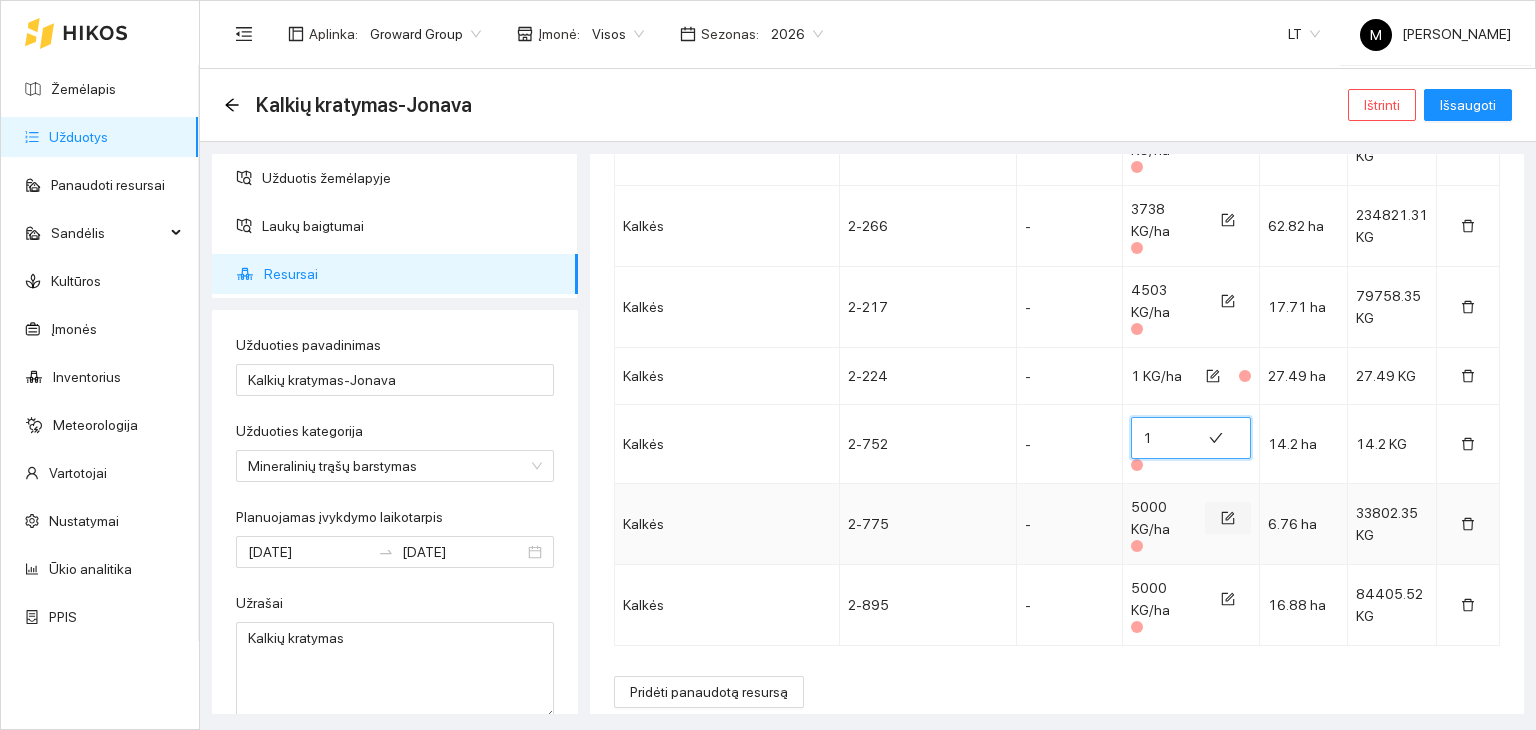 type on "1" 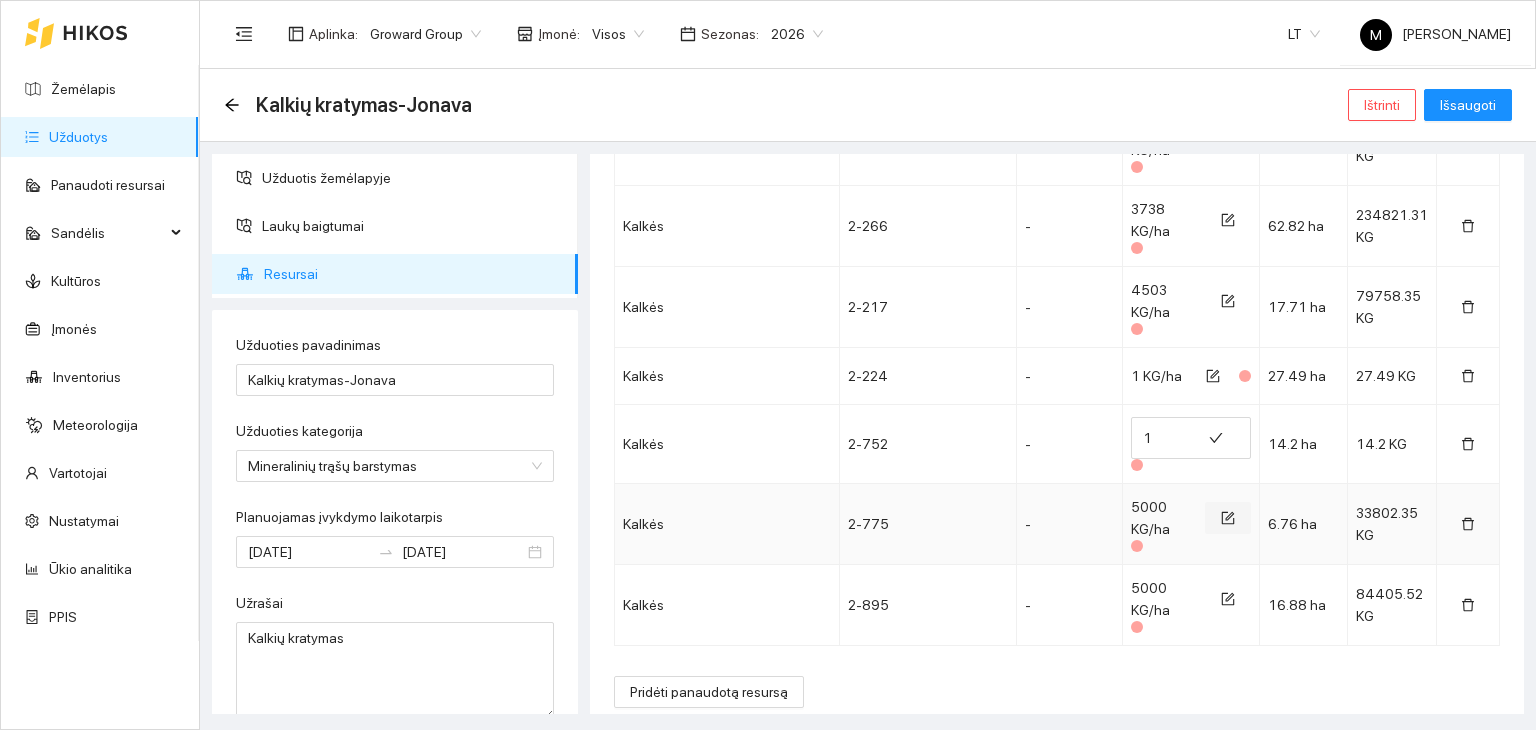 click 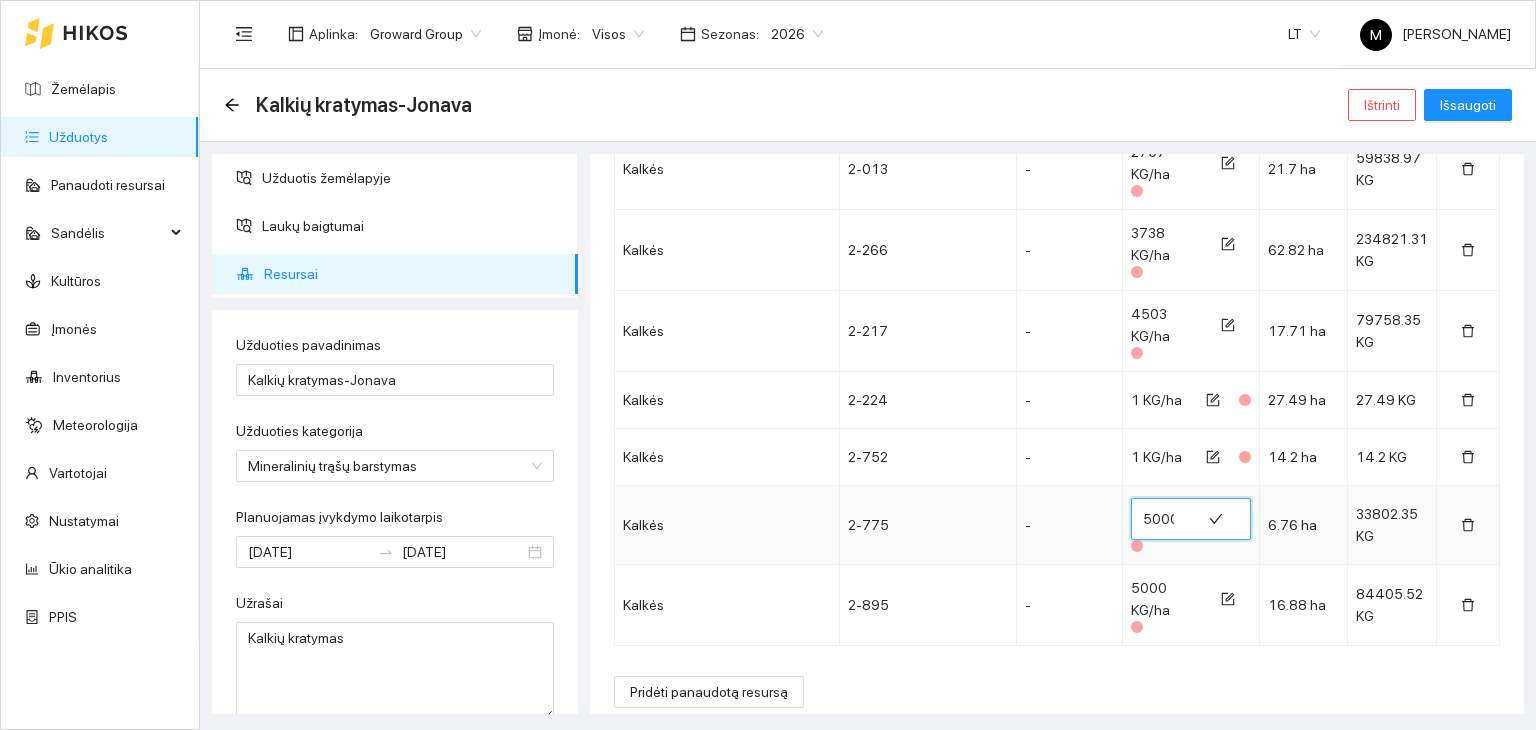 click on "5000" at bounding box center [1166, 519] 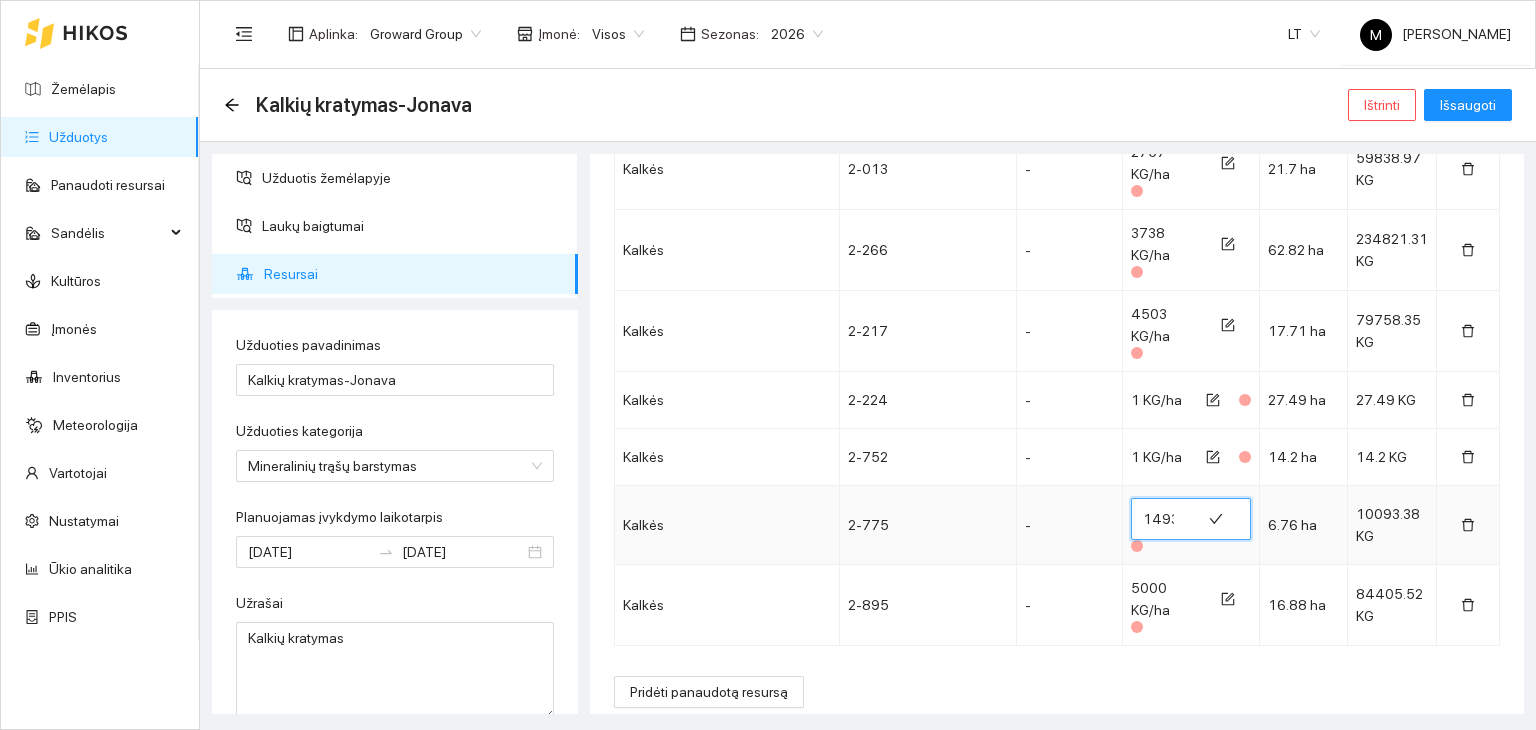 scroll, scrollTop: 0, scrollLeft: 1, axis: horizontal 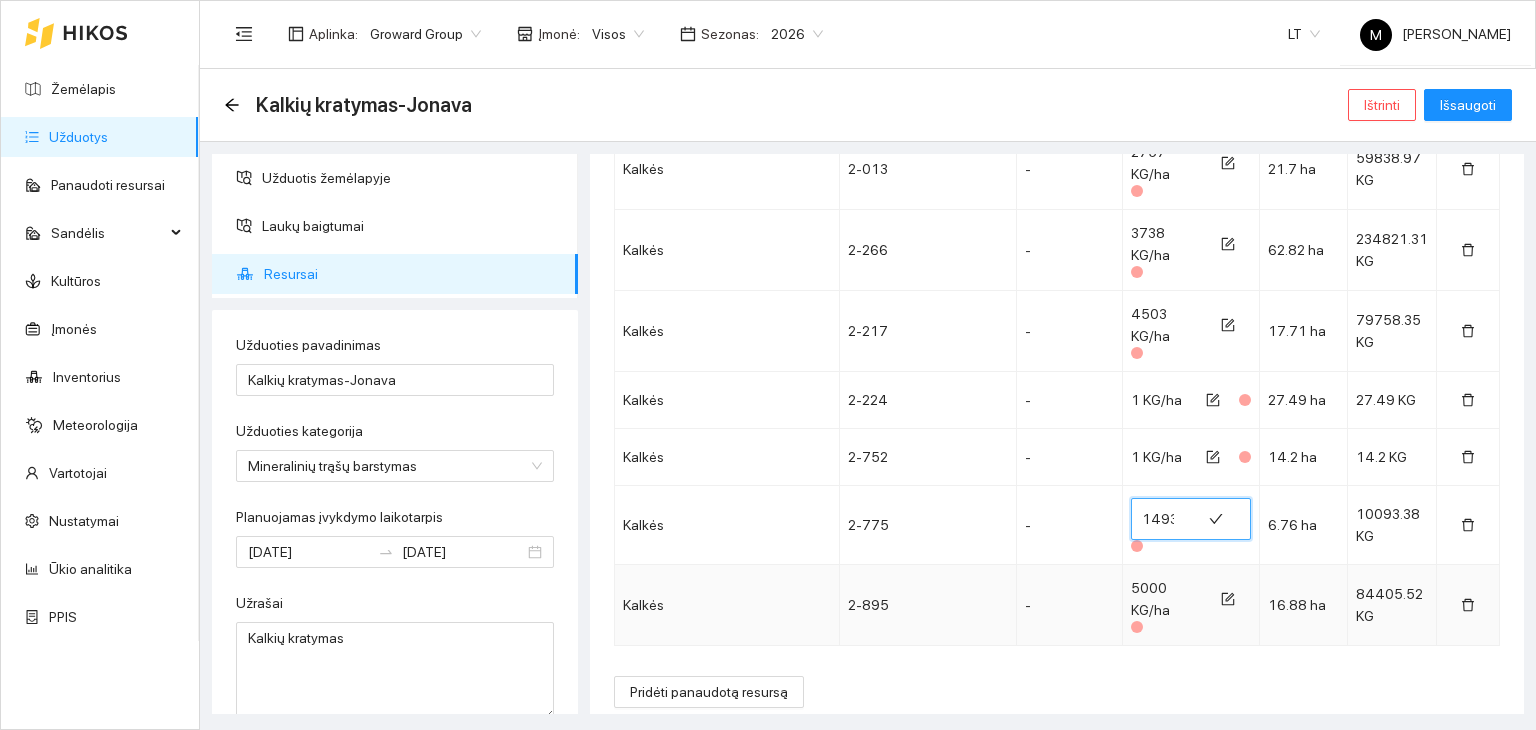 type on "1493" 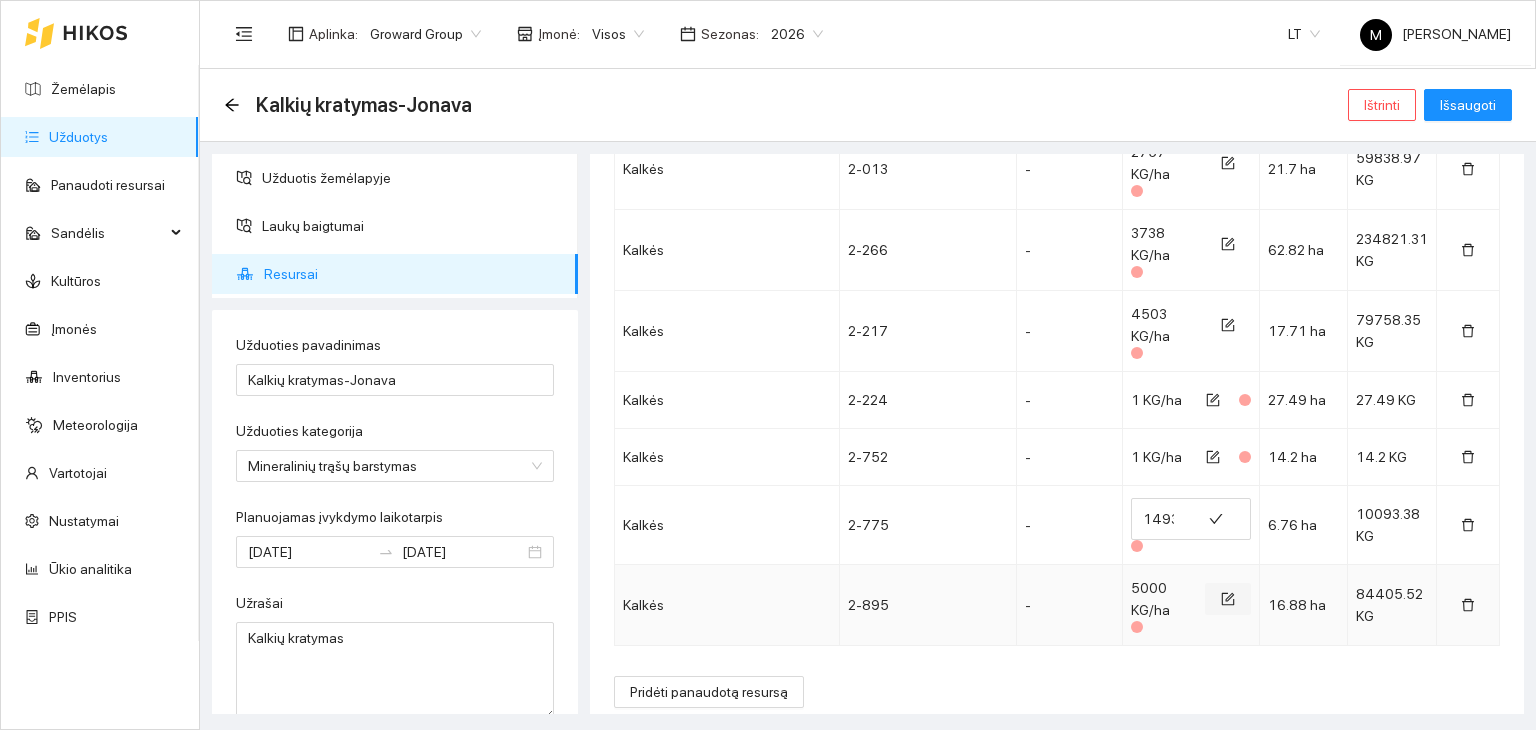 click 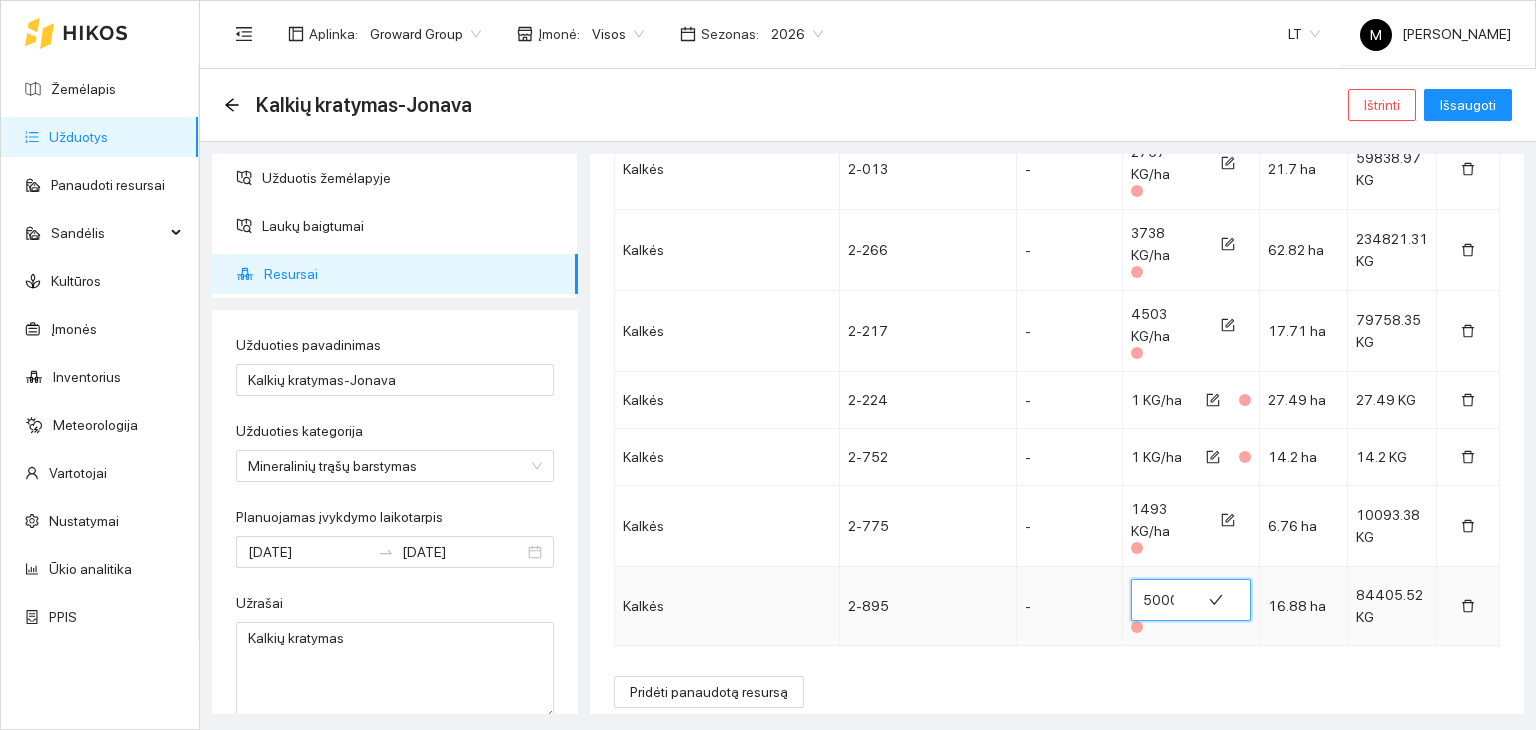 click on "5000" at bounding box center (1166, 600) 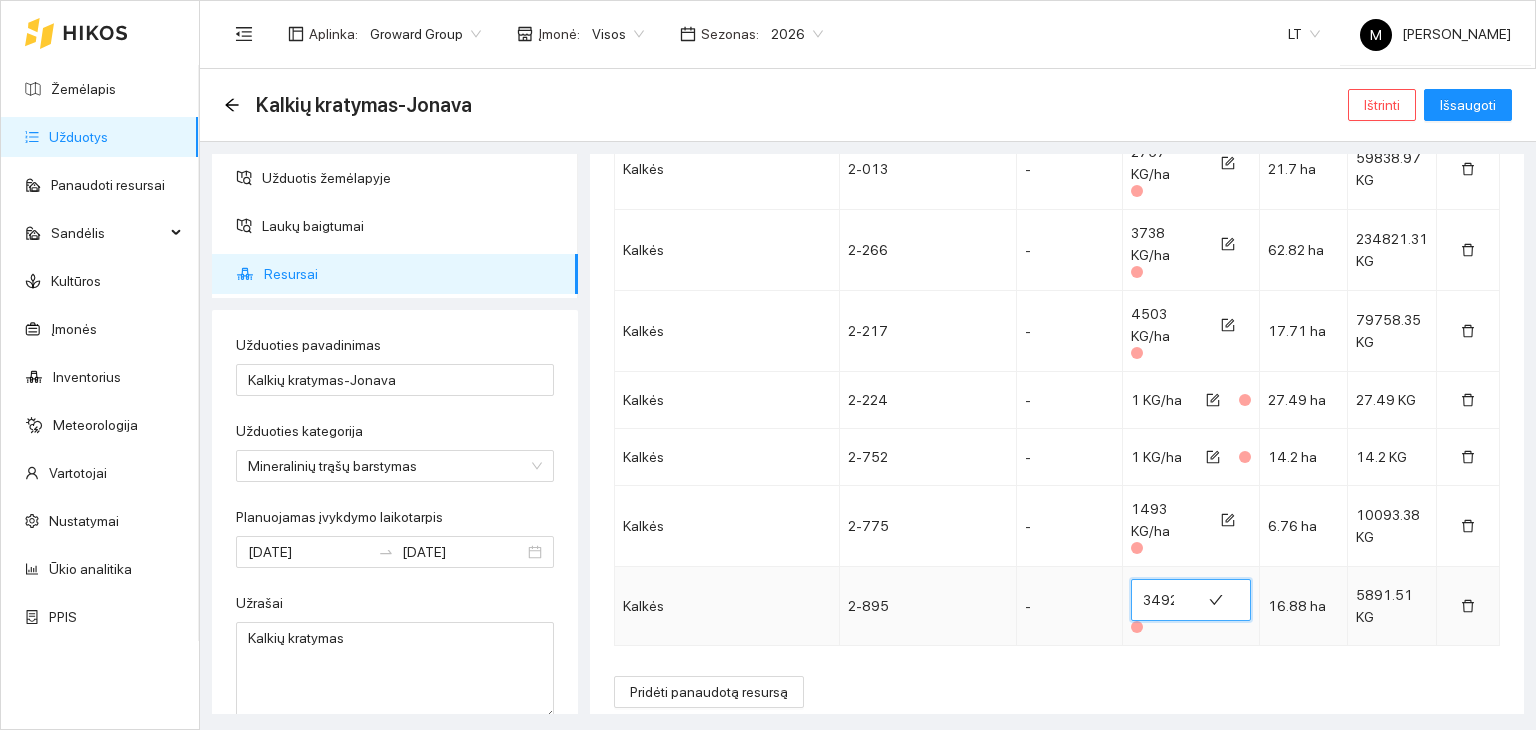 scroll, scrollTop: 0, scrollLeft: 1, axis: horizontal 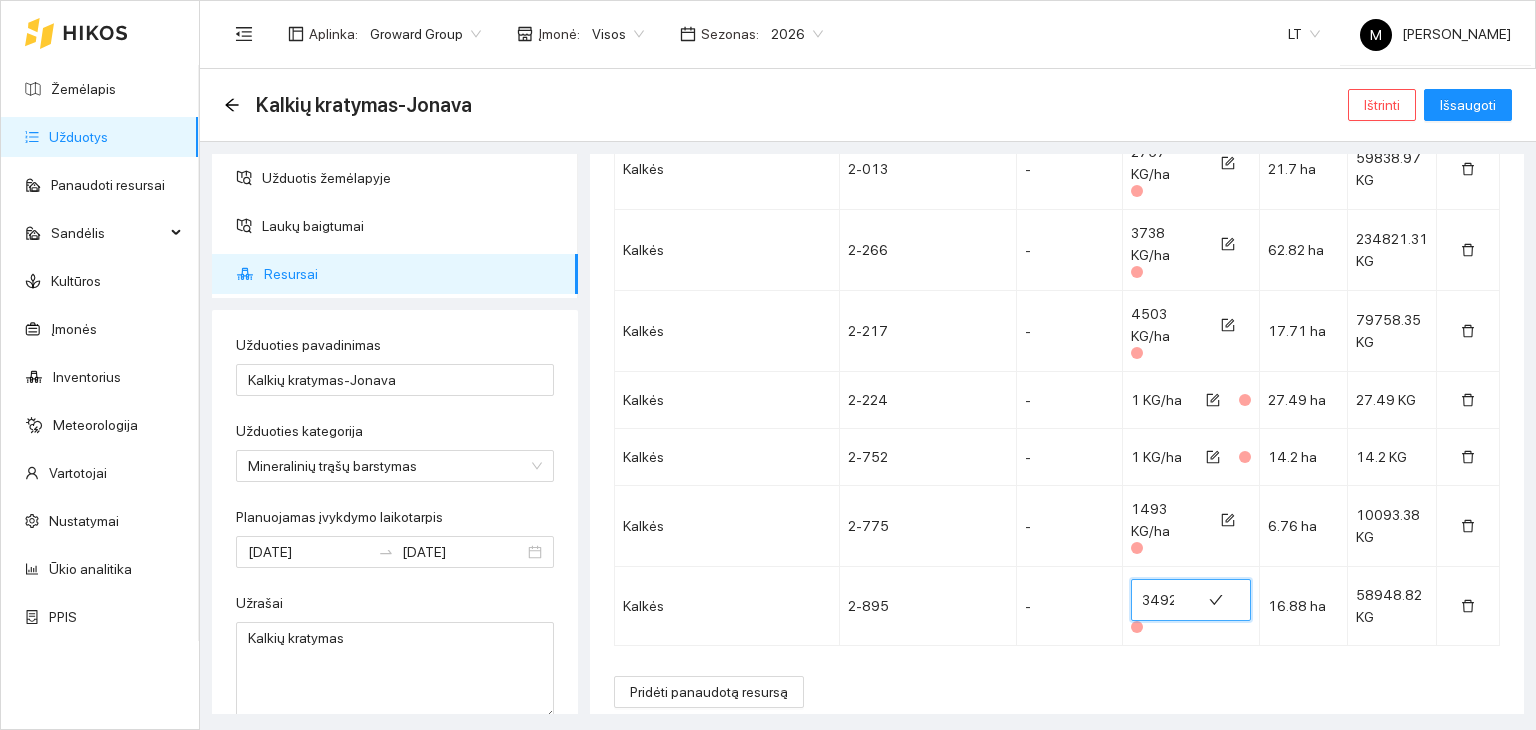 type on "3492" 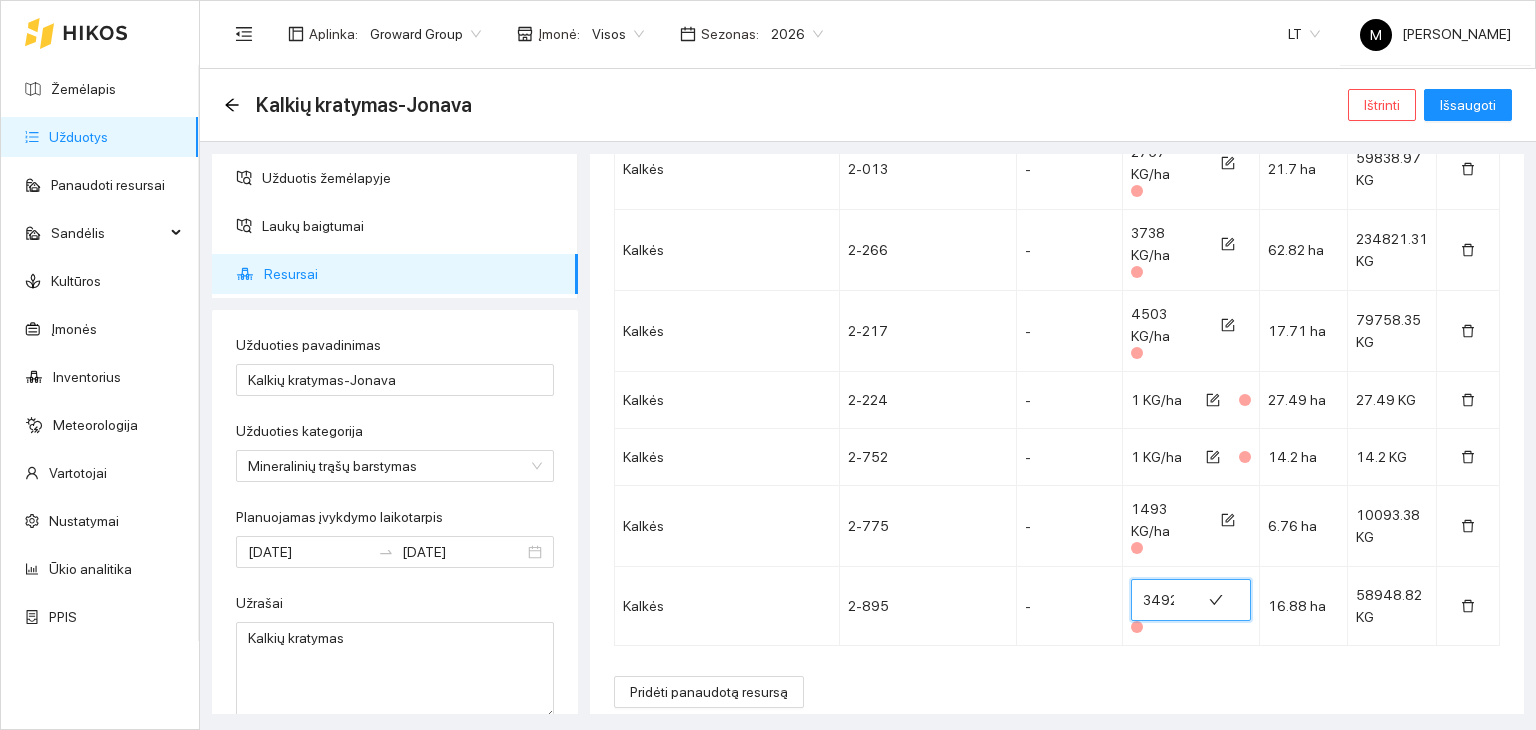 click on "Pavadinimas [PERSON_NAME] pavadinimas Rek. [PERSON_NAME] [PERSON_NAME] 2-929 - 1560 KG/ha 10.11 ha 15768.97 KG Kalkės 2-115 - 2580 KG/ha 23.88 ha 61605.8 KG Kalkės 2-066 - 1660 KG/ha 4.72 ha 7833.54 KG Kalkės 2-020 - 1719.72 KG/ha 20.68 ha 35565.38 KG Kalkės 2-212 - 2460 KG/ha 12.39 ha 30486.62 KG Kalkės 2-926 - 2174 KG/ha 1.84 ha 4007.81 KG Kalkės 2-918 - 3381 KG/ha 7.77 ha 26264.42 KG Kalkės 2-233 - 2333 KG/ha 14.7 ha 34299.53 KG Kalkės 2-726 - 1 KG/ha 3.73 ha 3.73 KG Kalkės 2-770 - 1913 KG/ha 19.79 ha 37851.11 KG Kalkės 2-896 - 1454 KG/ha 3.5 ha 5088.65 KG Kalkės 2-155 - 1 KG/ha 8.49 ha 8.49 KG Kalkės 2-047 - 497 KG/ha 39.45 ha 19606.28 KG Kalkės 2-013 - 2757 KG/ha 21.7 ha 59838.97 KG Kalkės 2-266 - 3738 KG/ha 62.82 ha 234821.31 KG Kalkės 2-217 - 4503 KG/ha 17.71 ha 79758.35 KG Kalkės 2-224 - 1 KG/ha 27.49 ha 27.49 KG Kalkės 2-752 - 1 KG/ha 14.2 ha 14.2 KG Kalkės 2-775 - 1493 KG/ha 6.76 ha 10093.38 KG Kalkės 2-895 - 3492 16.88 ha 58948.82 KG Pridėti panaudotą resursą" at bounding box center [1057, -108] 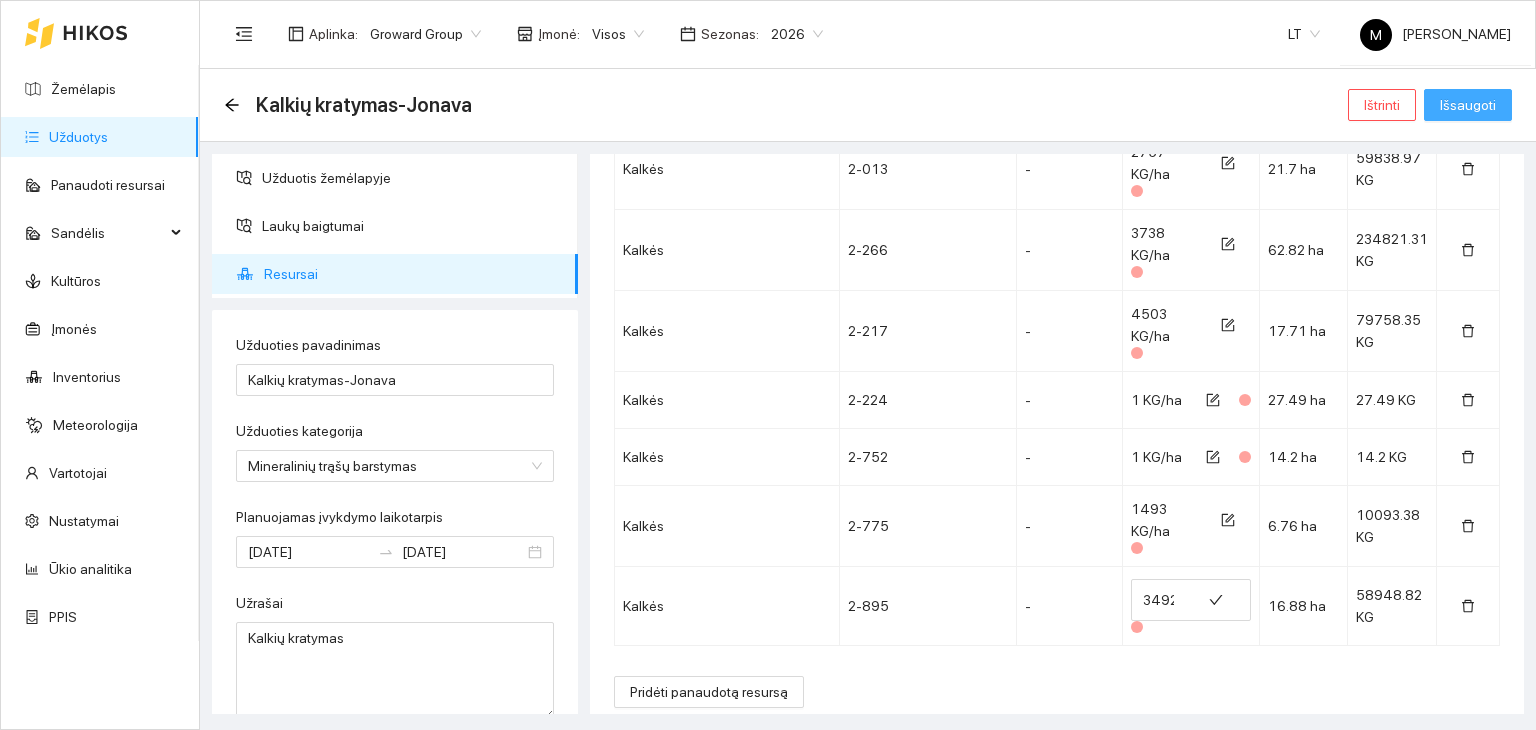 click on "Išsaugoti" at bounding box center [1468, 105] 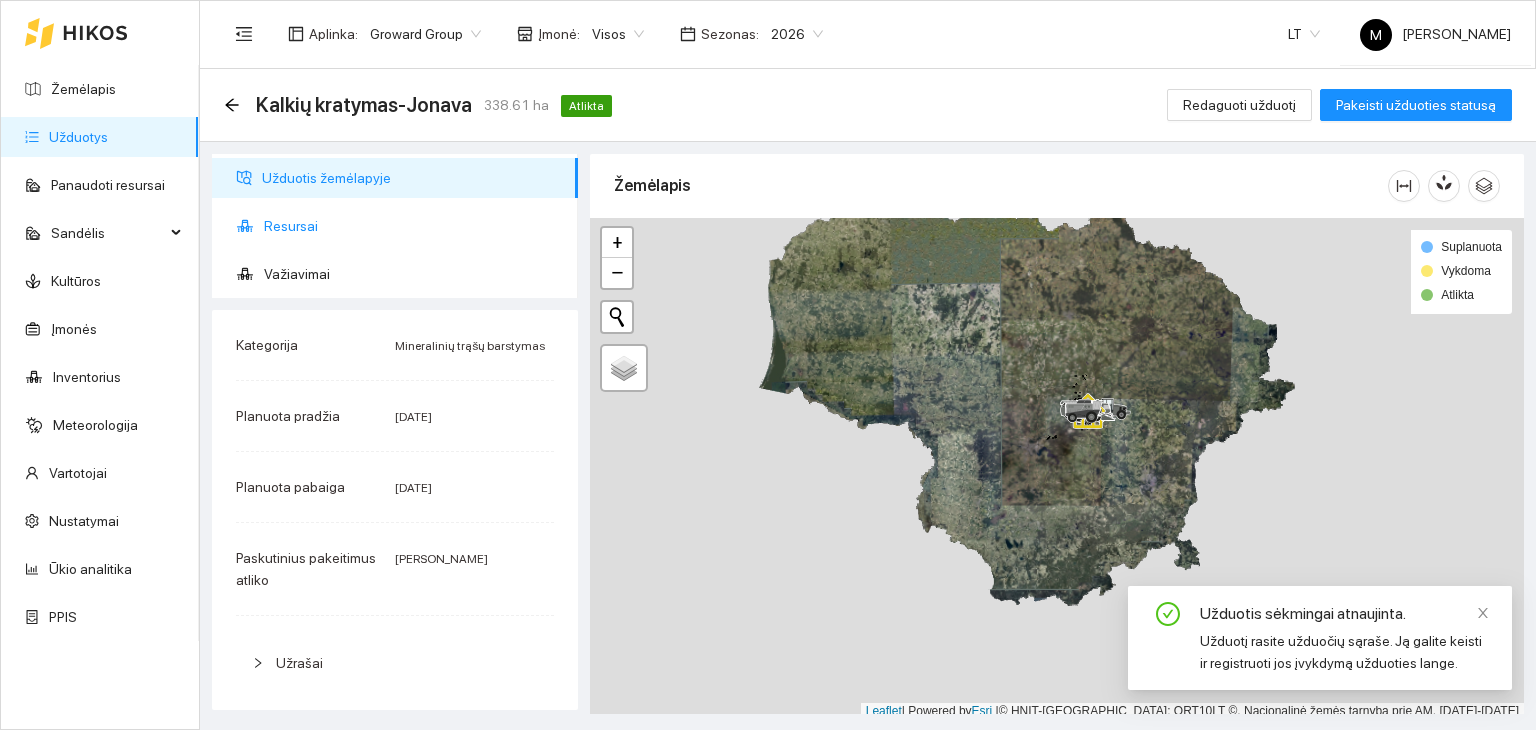click on "Resursai" at bounding box center [413, 226] 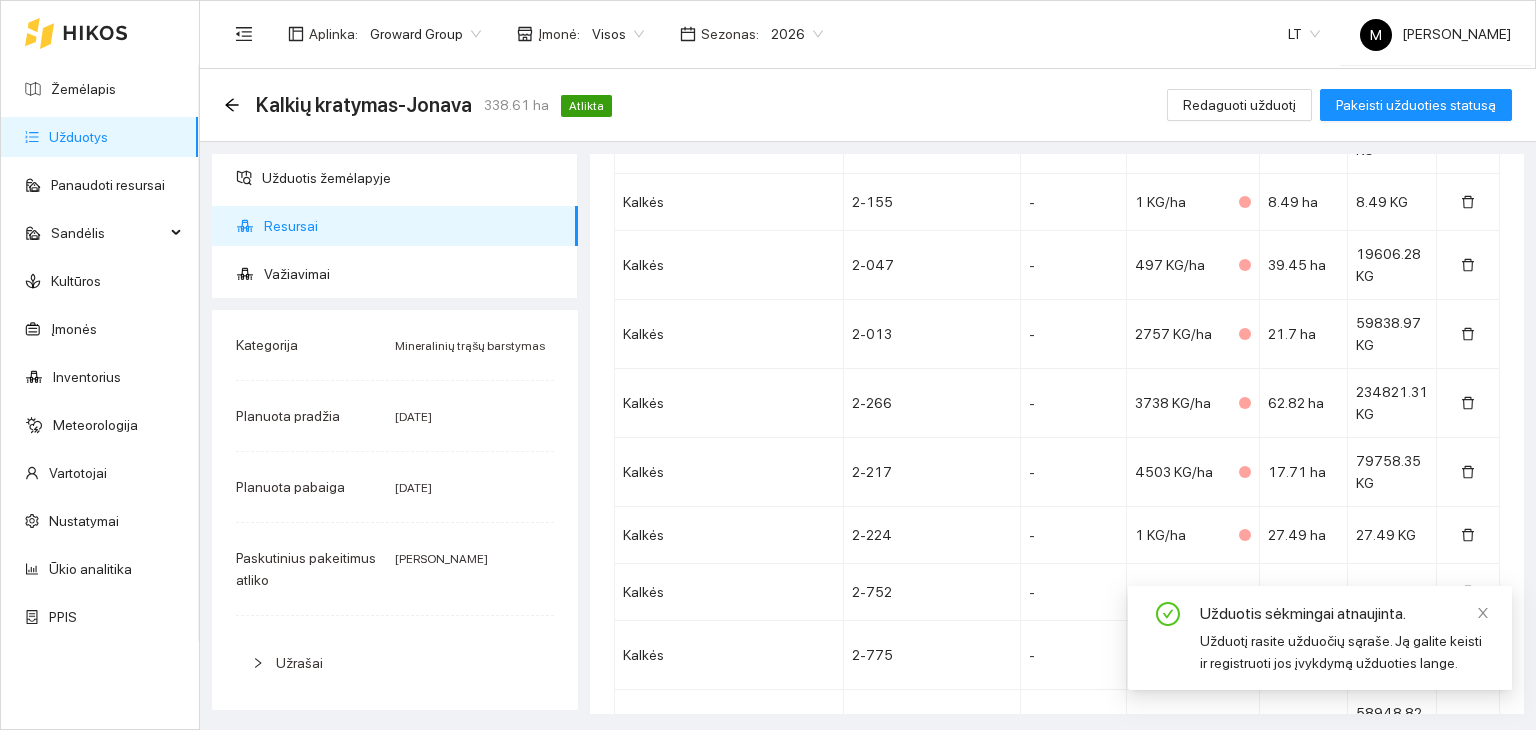 scroll, scrollTop: 1343, scrollLeft: 0, axis: vertical 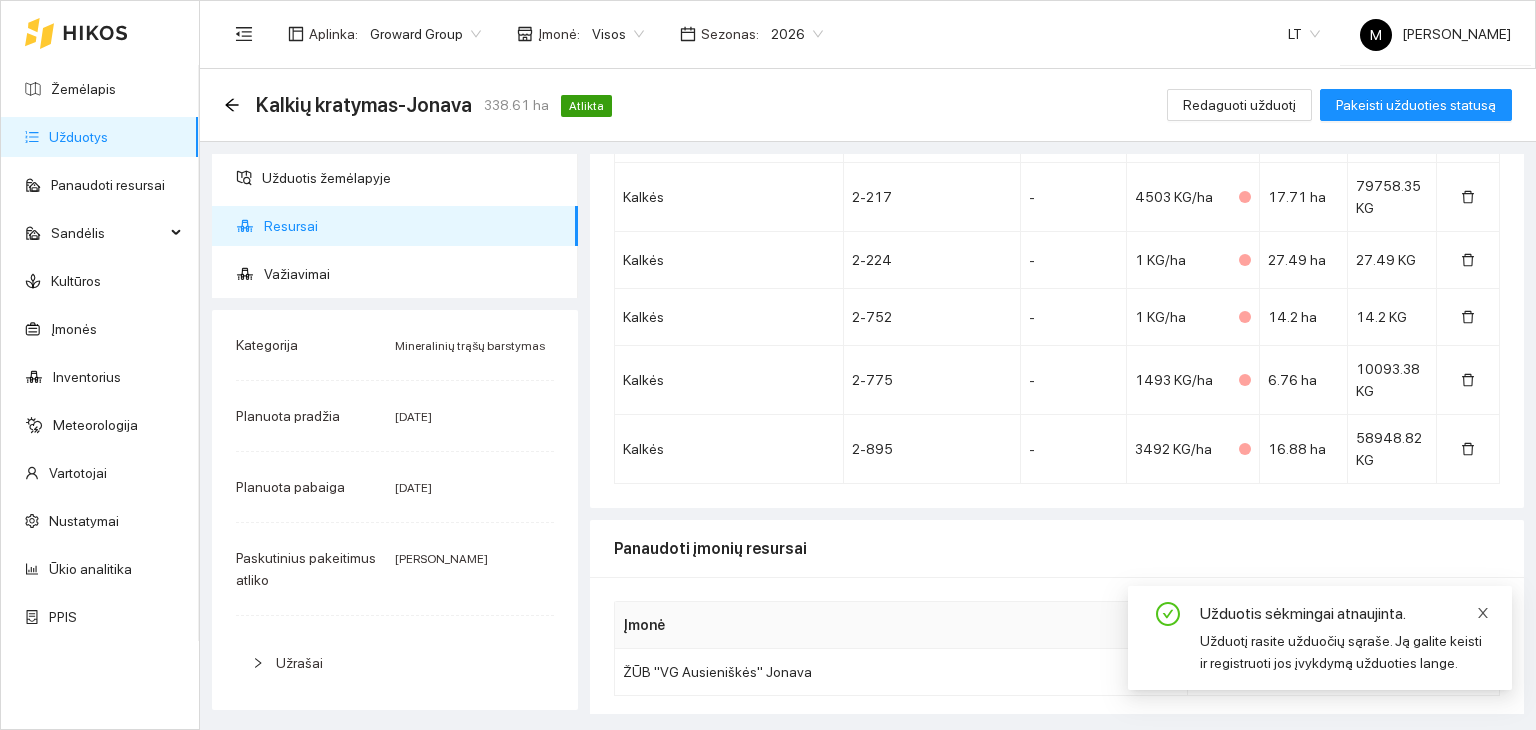 click 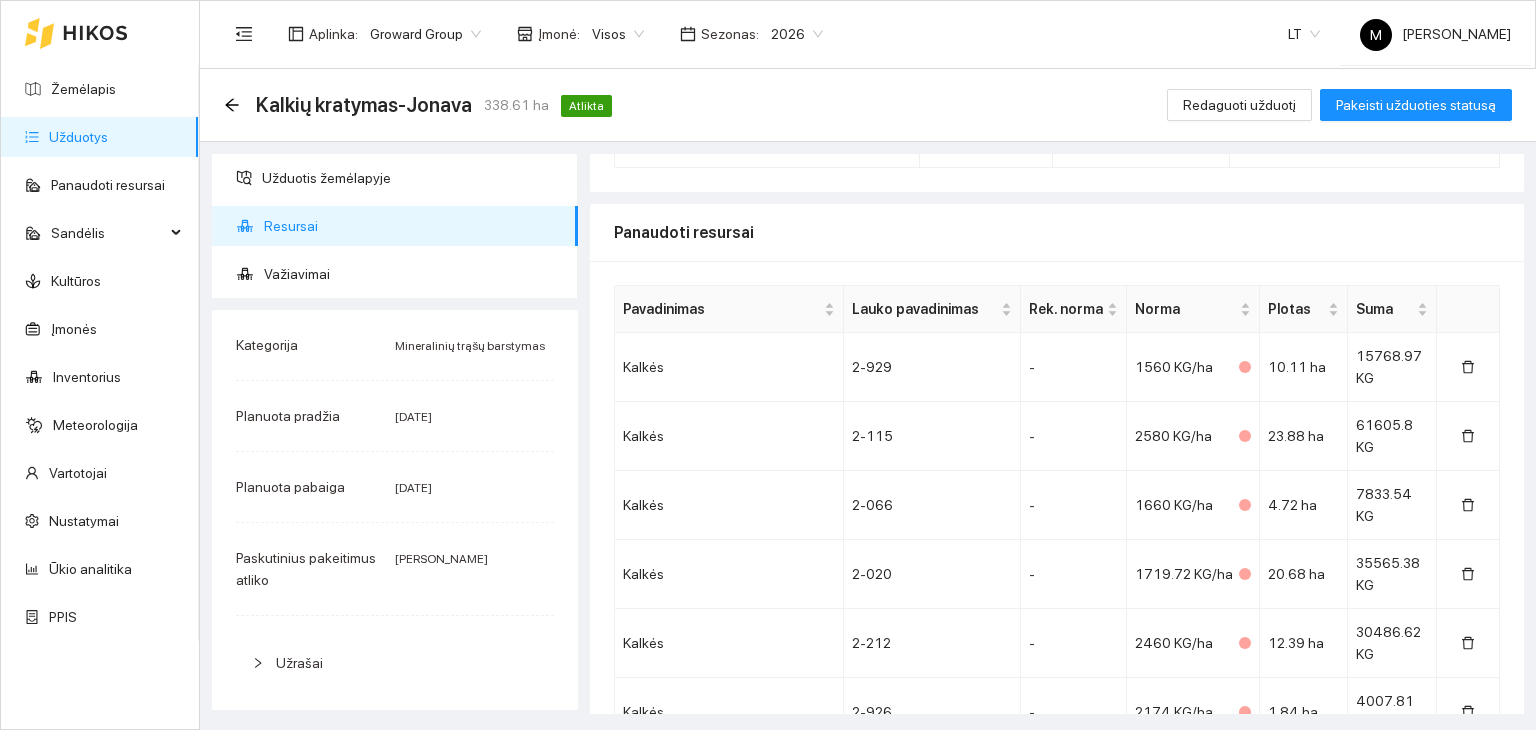 scroll, scrollTop: 164, scrollLeft: 0, axis: vertical 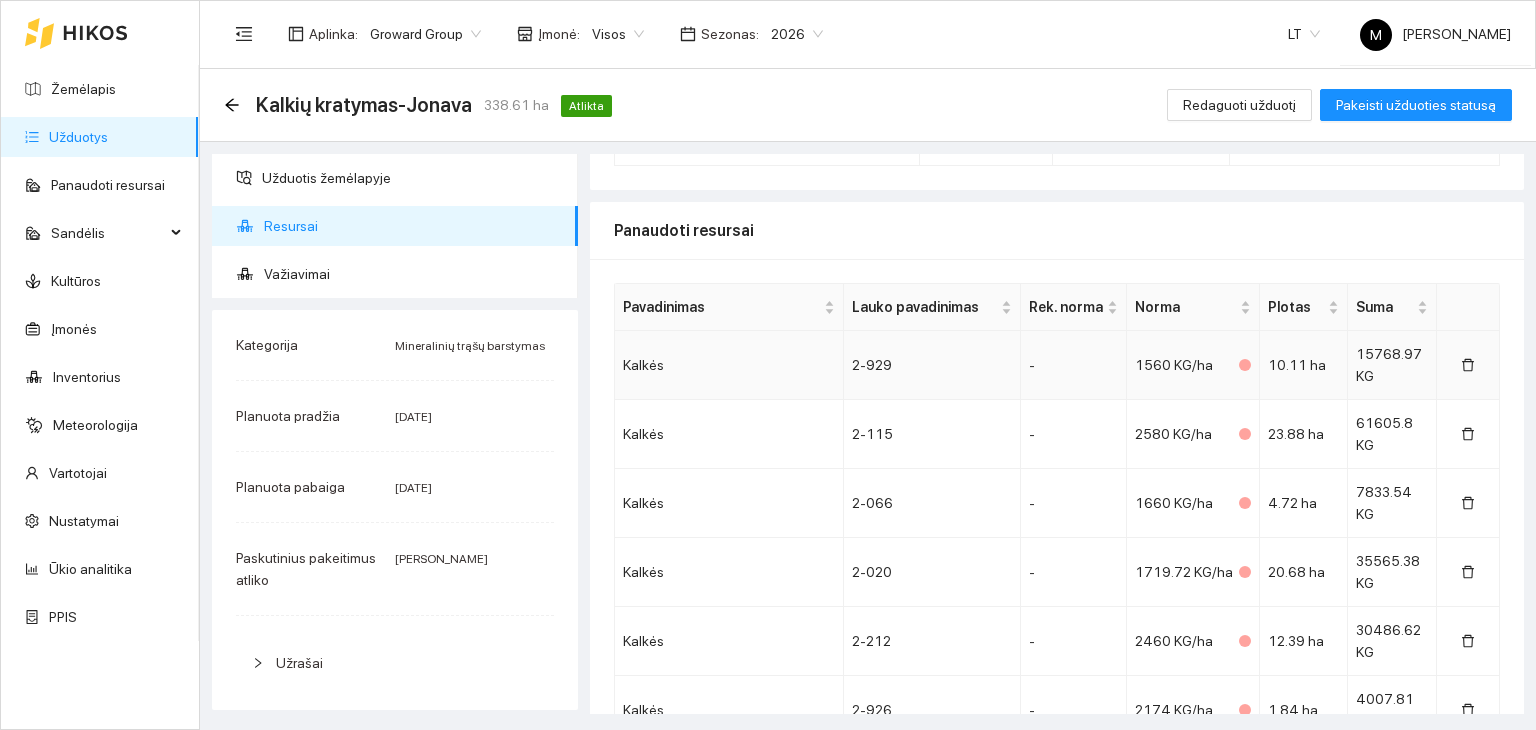 click on "1560 KG/ha" at bounding box center [1174, 365] 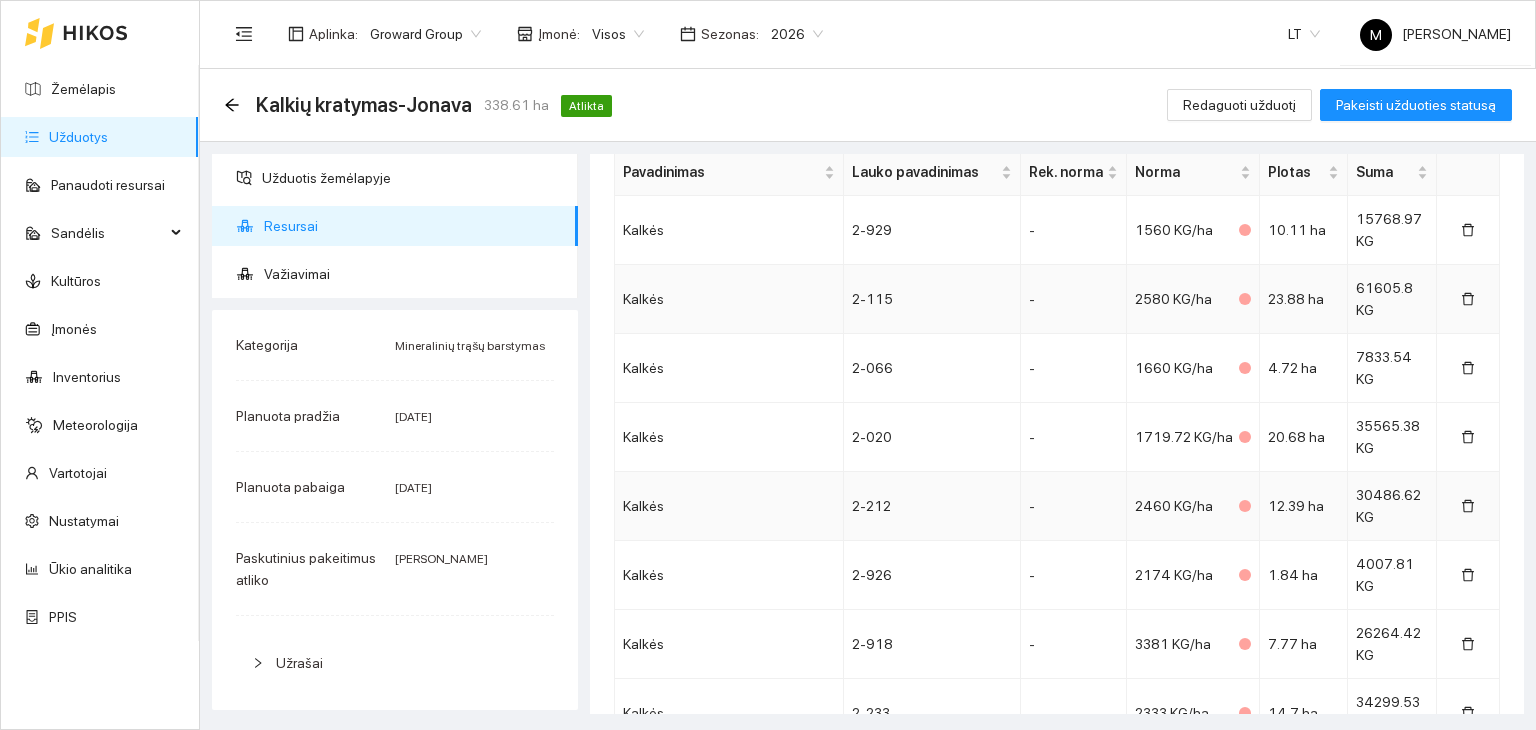 scroll, scrollTop: 264, scrollLeft: 0, axis: vertical 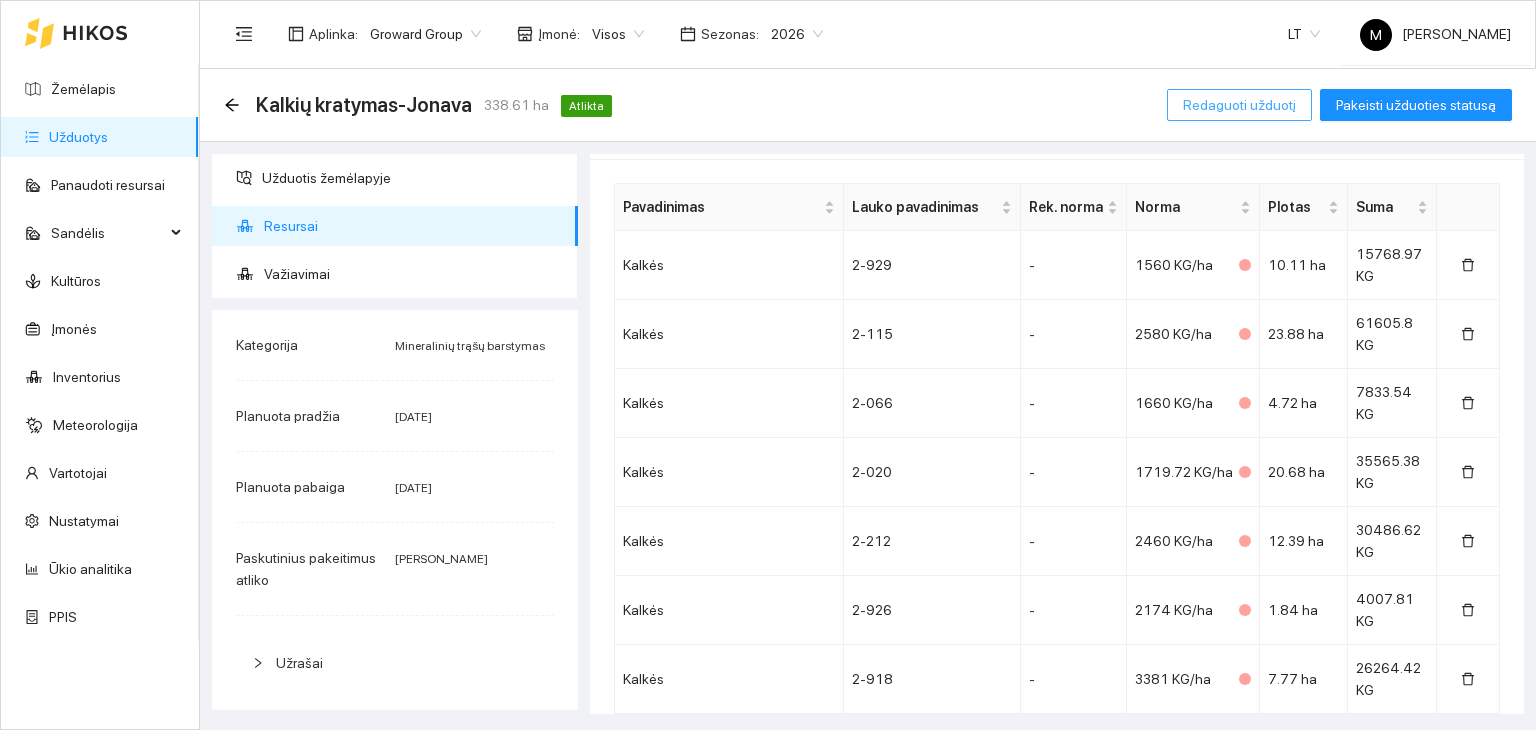 click on "Redaguoti užduotį" at bounding box center [1239, 105] 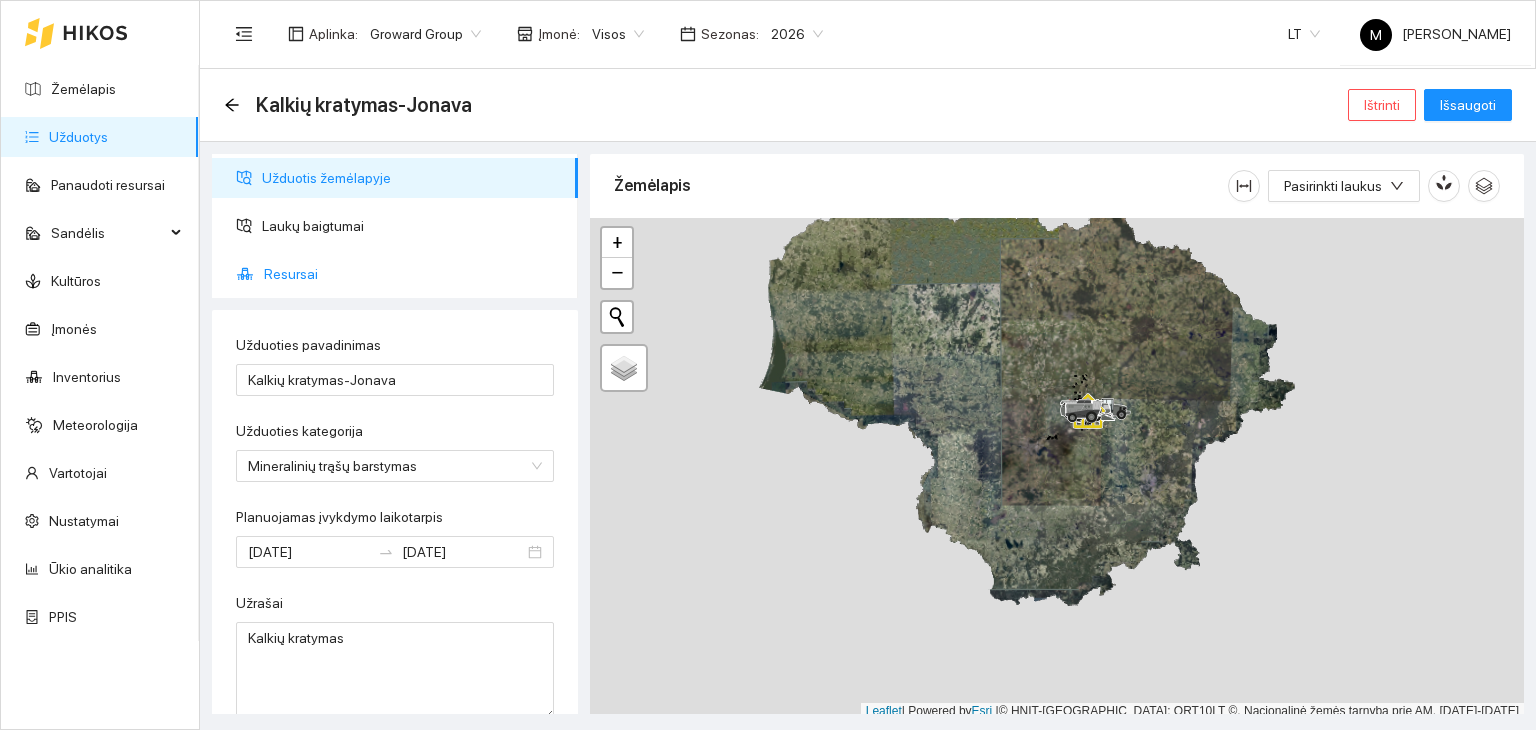 click on "Resursai" at bounding box center [413, 274] 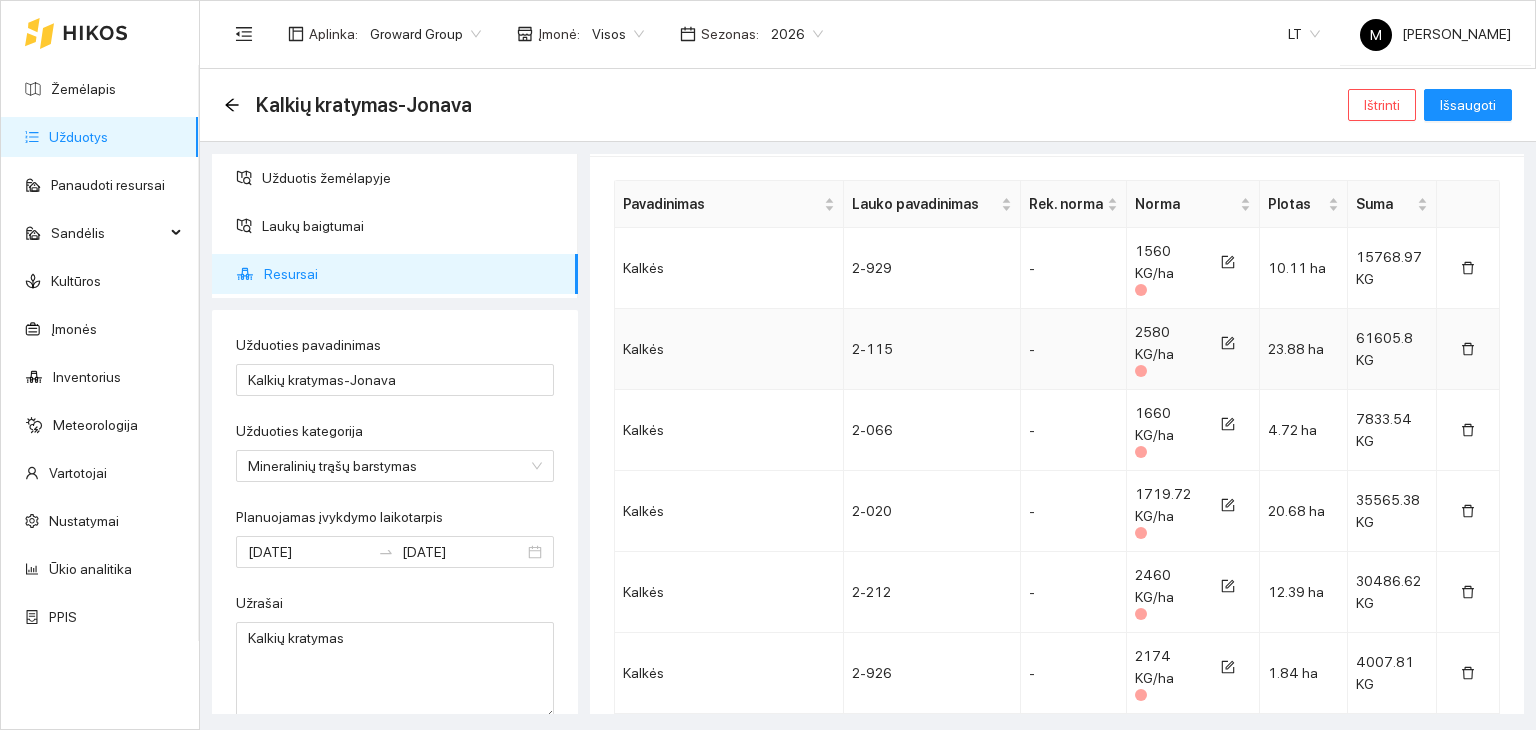 scroll, scrollTop: 400, scrollLeft: 0, axis: vertical 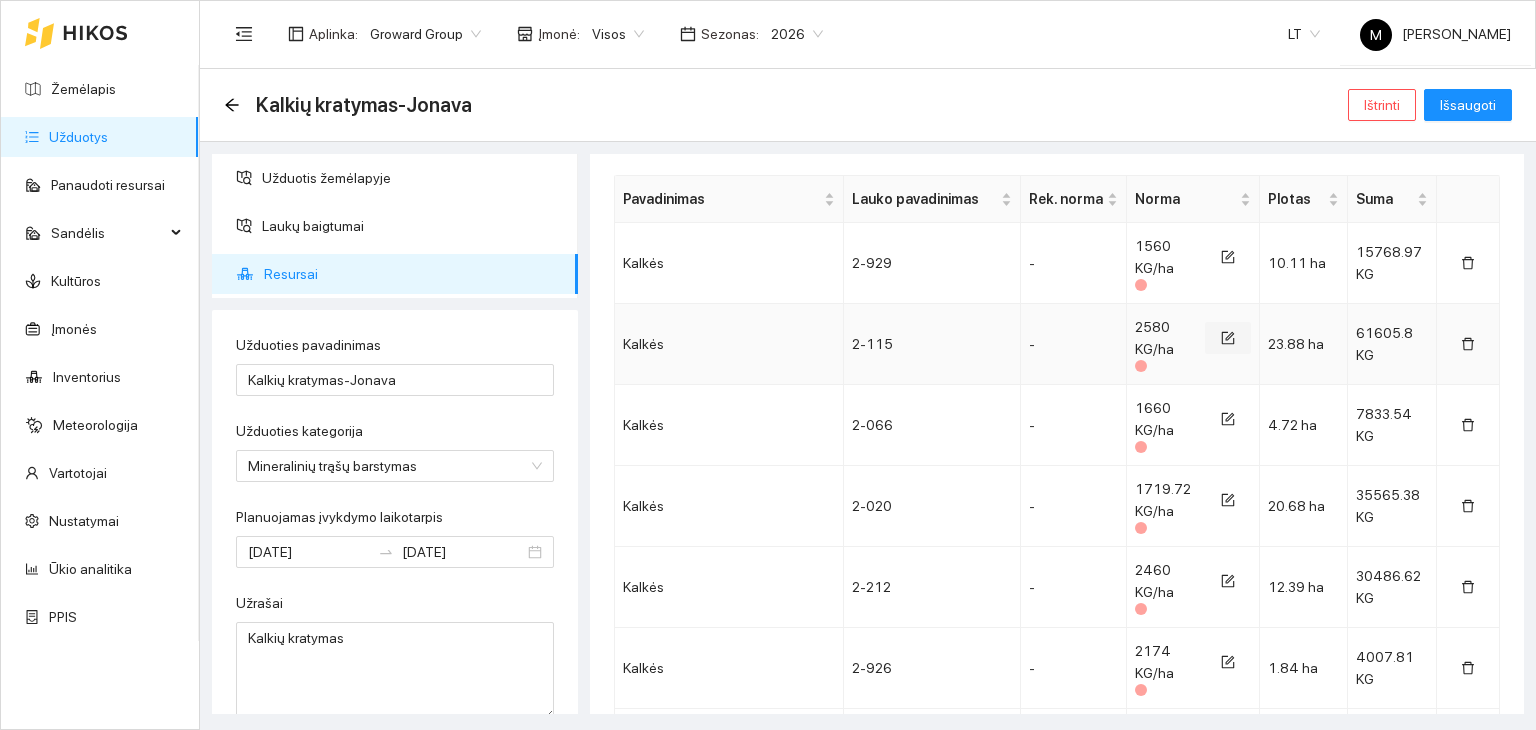 click 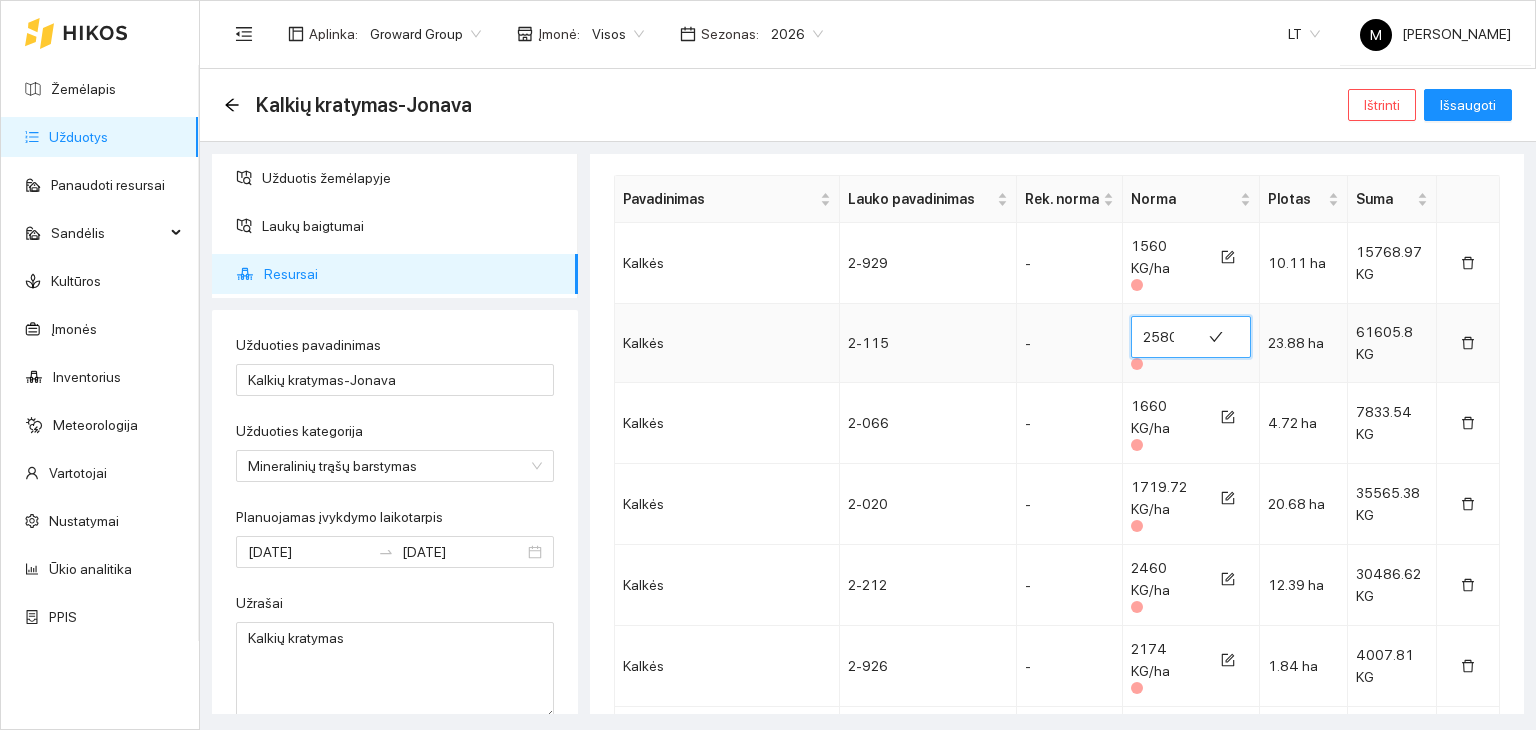 click on "2580" at bounding box center (1166, 337) 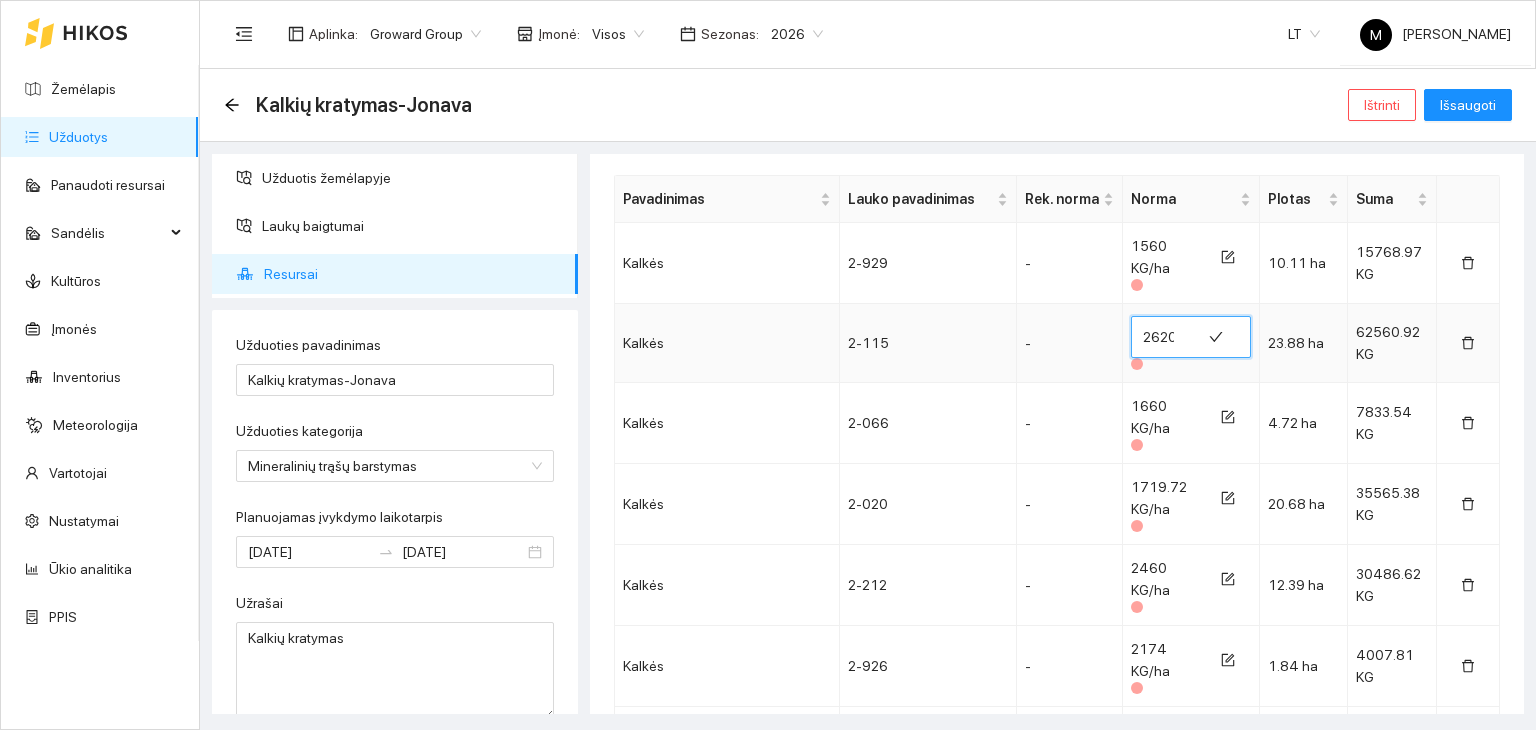 scroll, scrollTop: 0, scrollLeft: 1, axis: horizontal 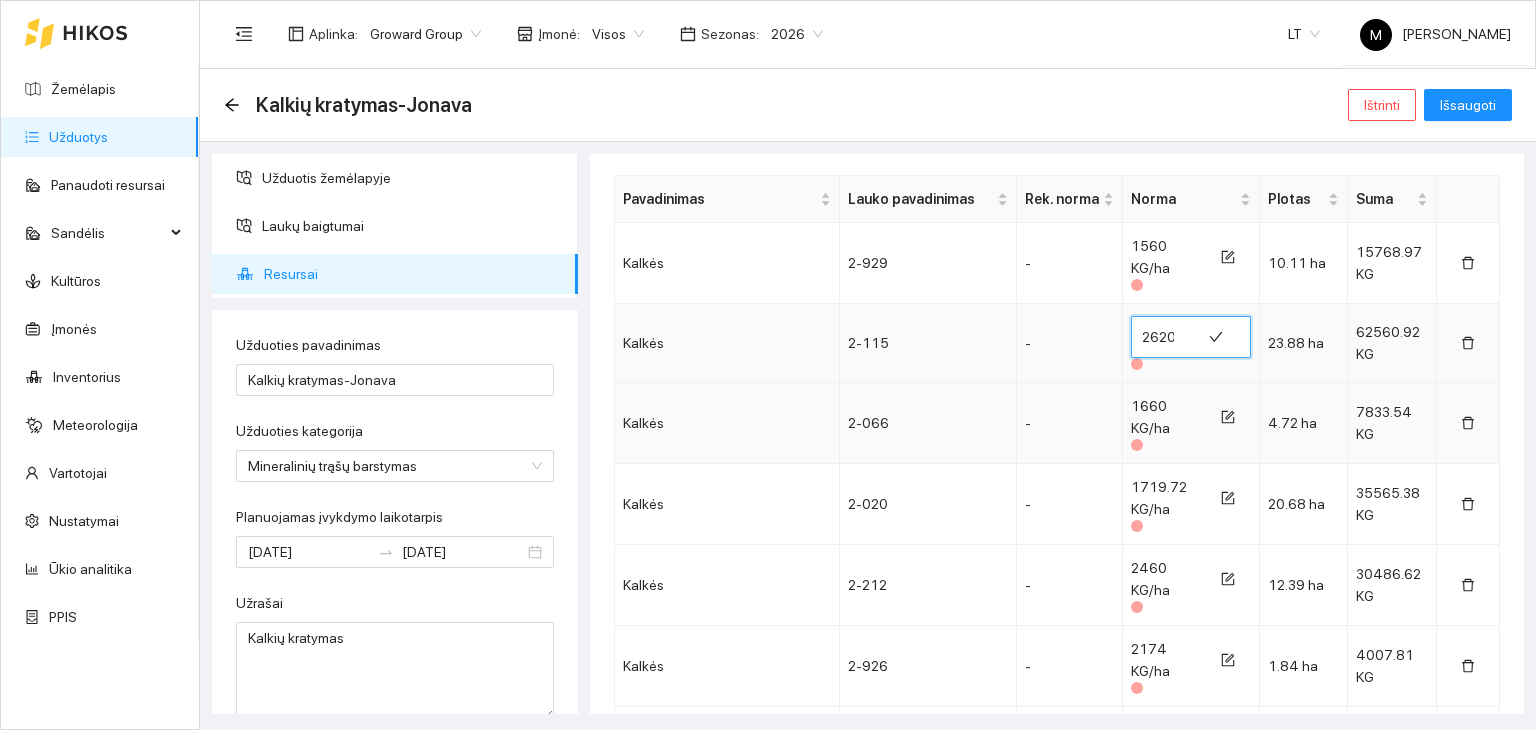 type on "2620" 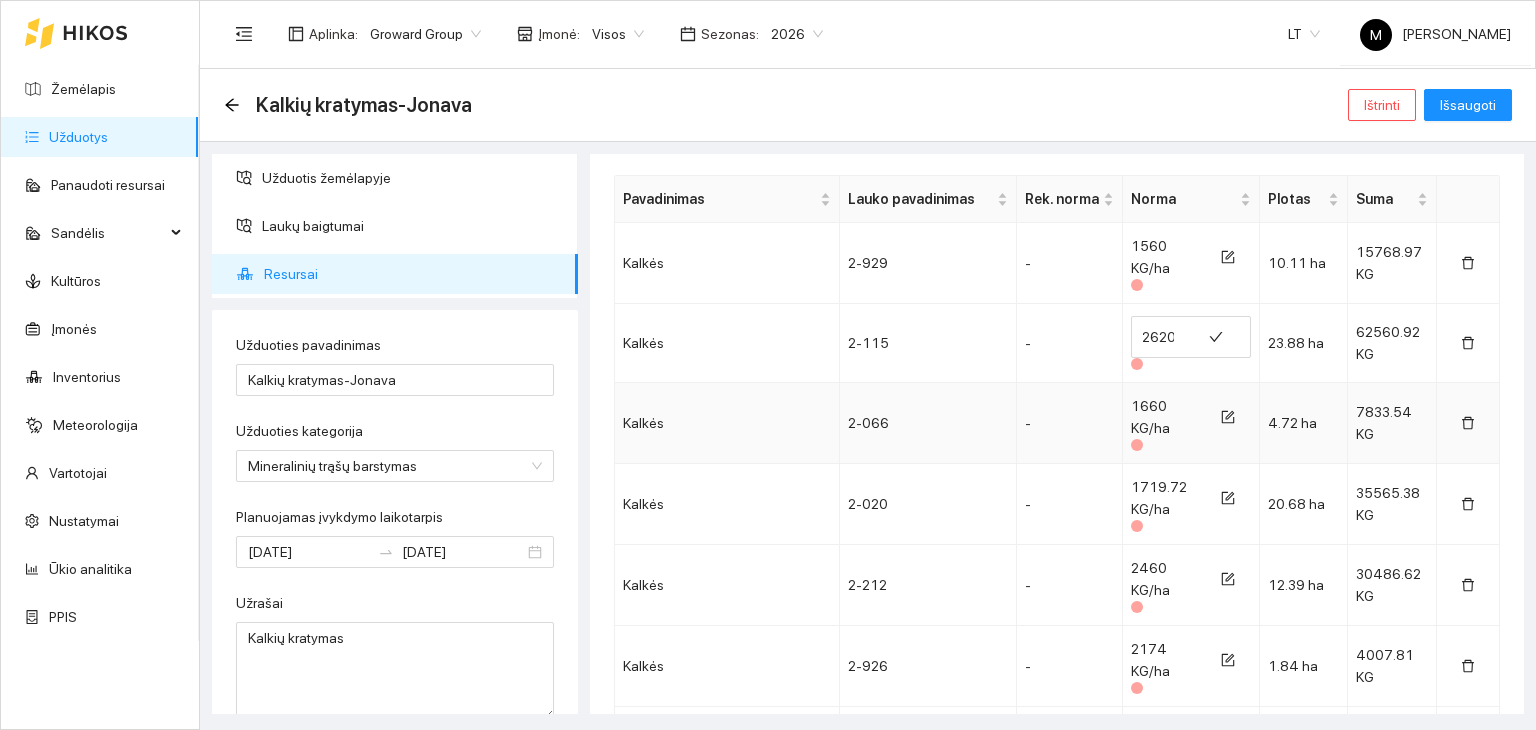 scroll, scrollTop: 0, scrollLeft: 0, axis: both 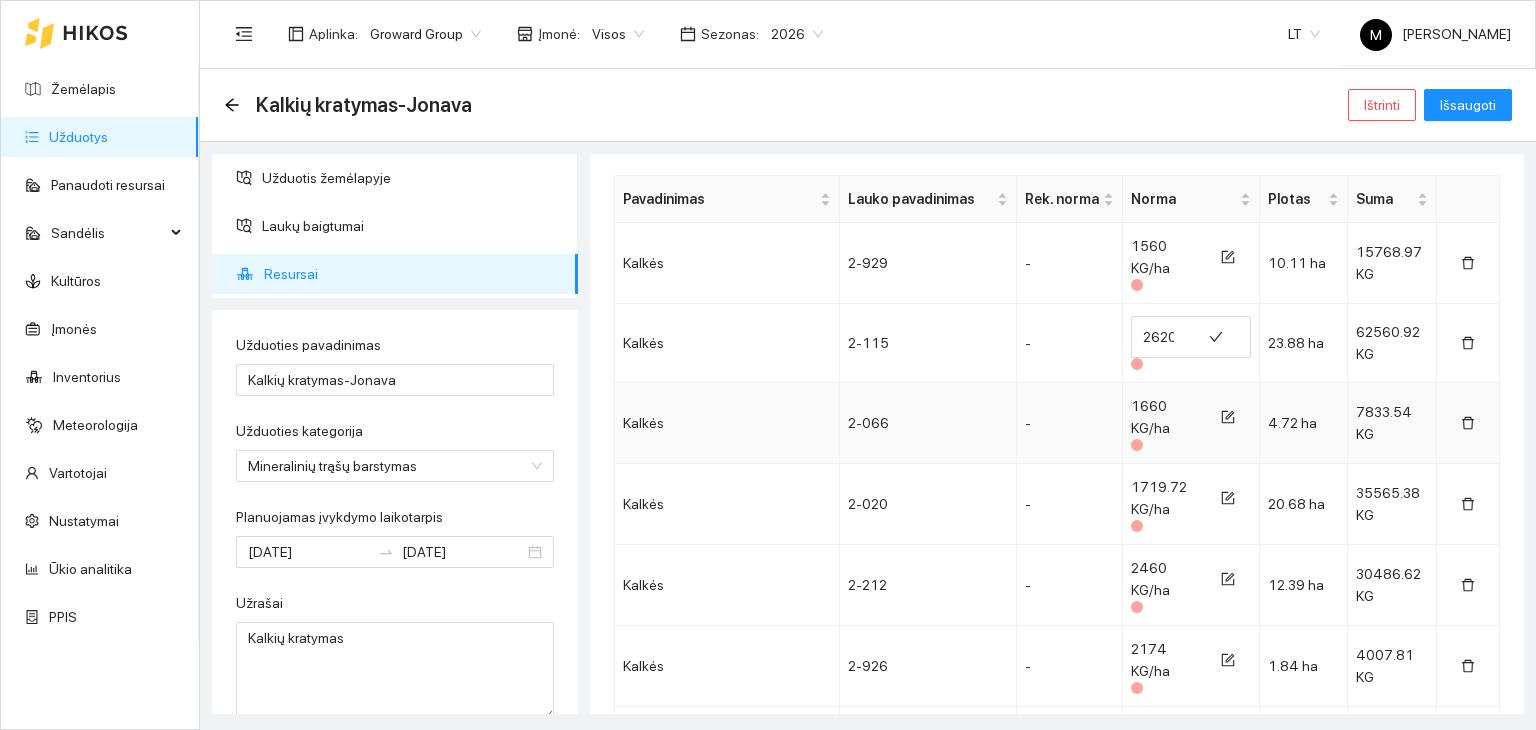 click on "1660 KG/ha" at bounding box center [1191, 423] 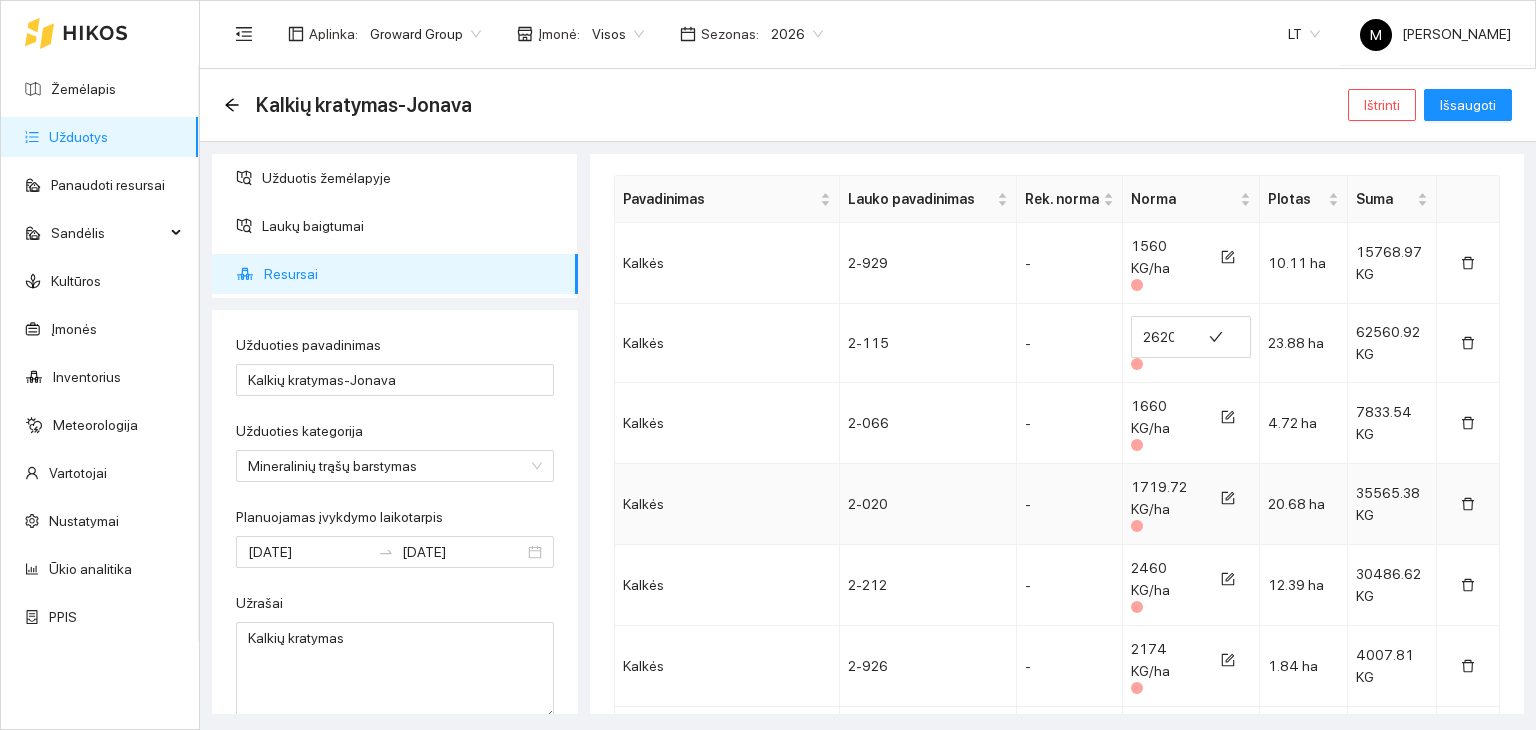 scroll, scrollTop: 500, scrollLeft: 0, axis: vertical 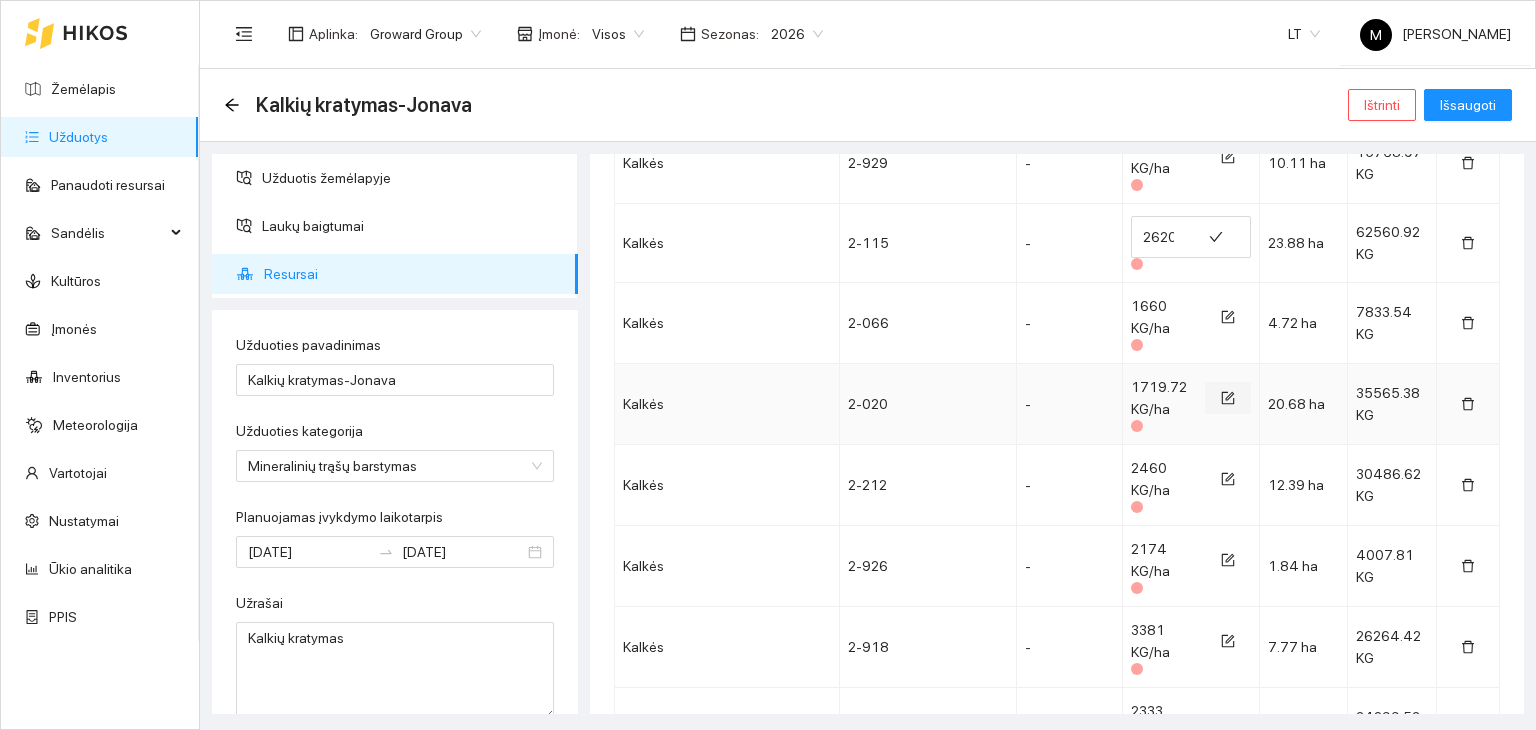 click at bounding box center (1228, 399) 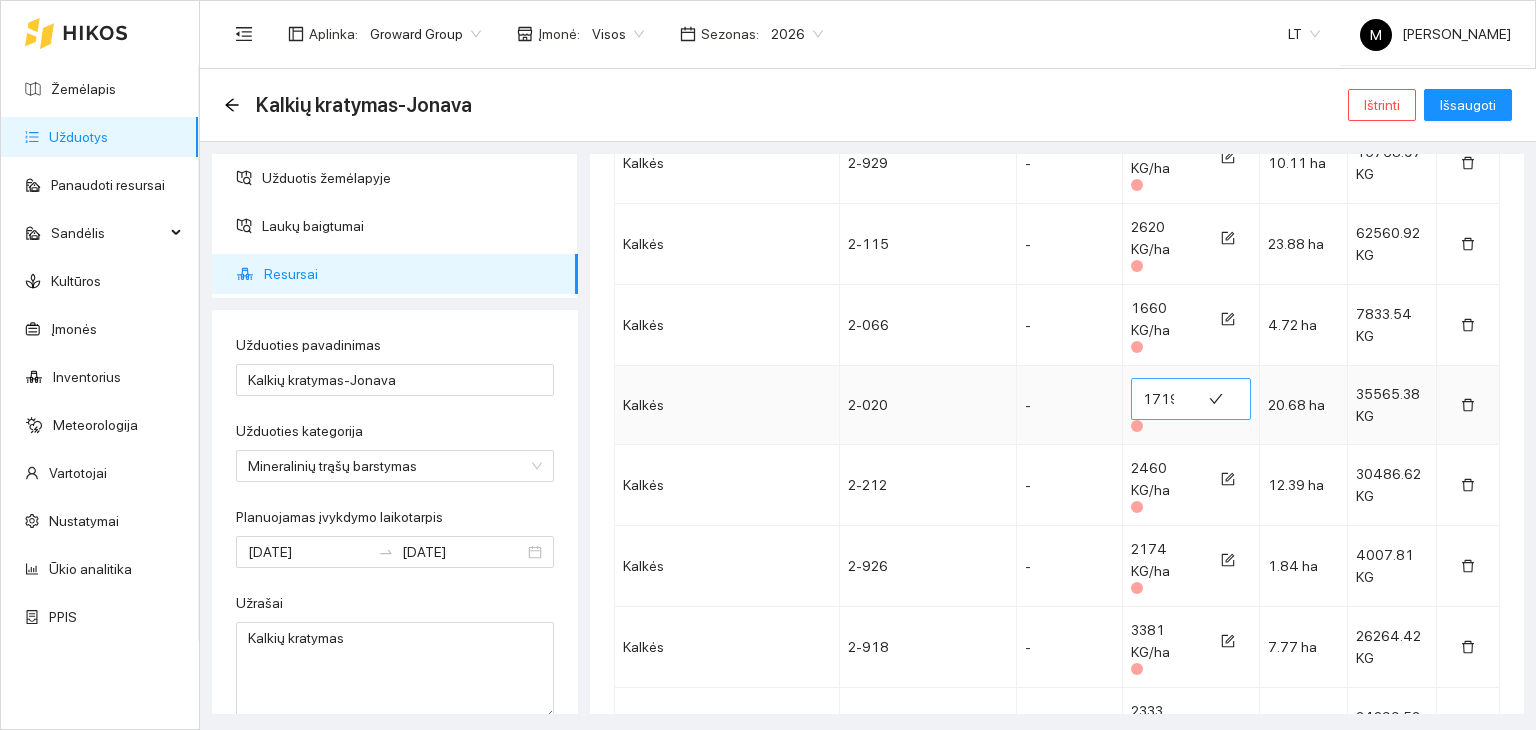 click on "1719.72" at bounding box center [1166, 399] 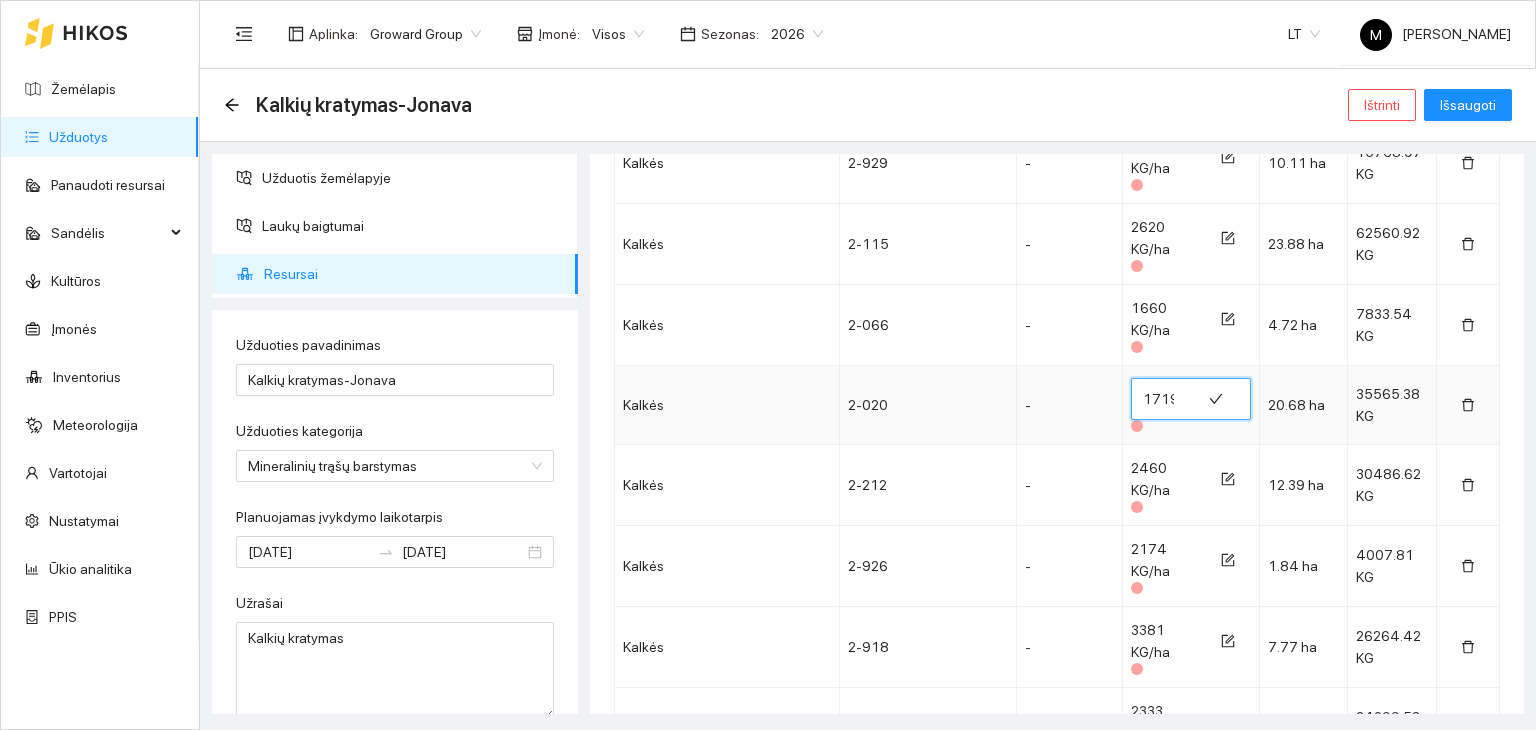 click on "1719.72" at bounding box center (1166, 399) 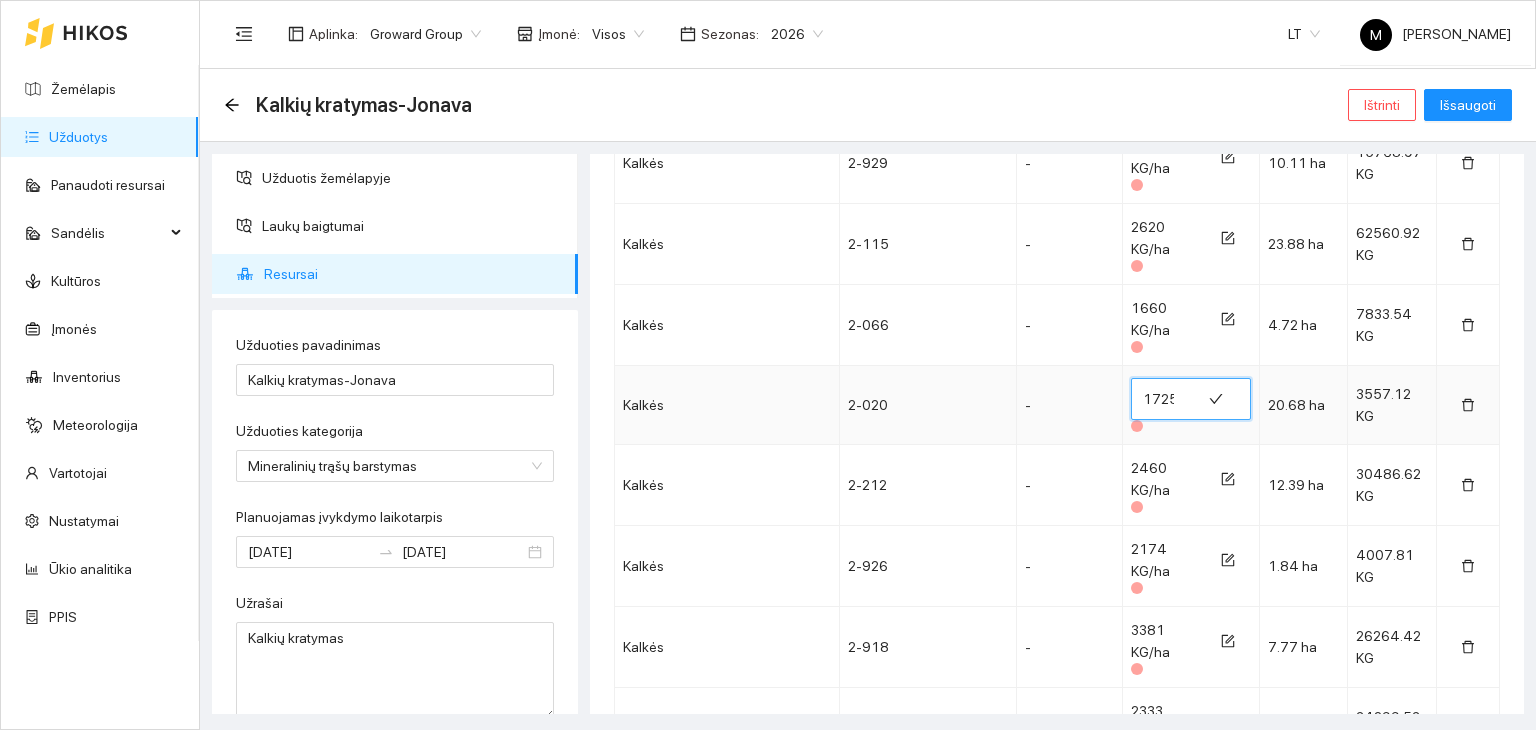 scroll, scrollTop: 0, scrollLeft: 1, axis: horizontal 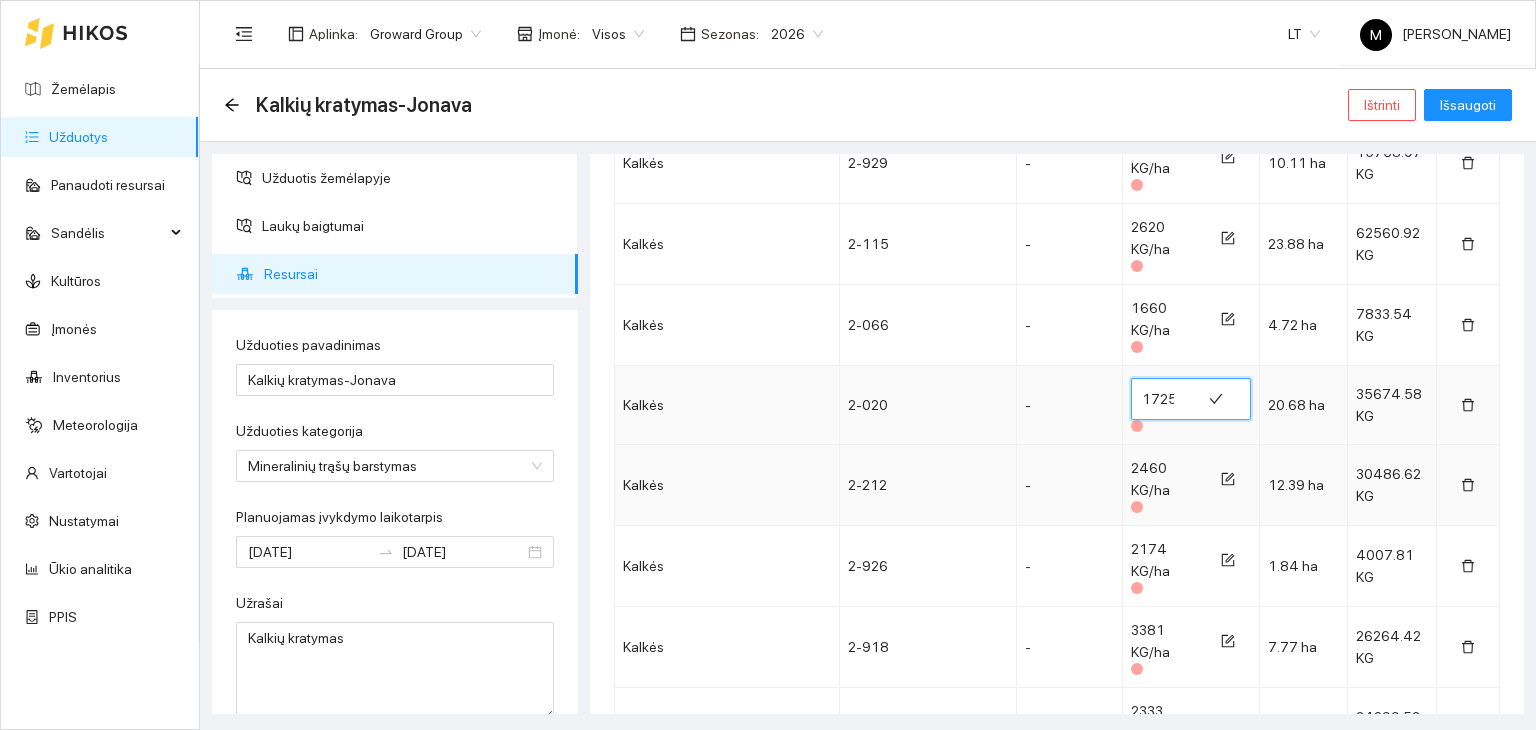type on "1725" 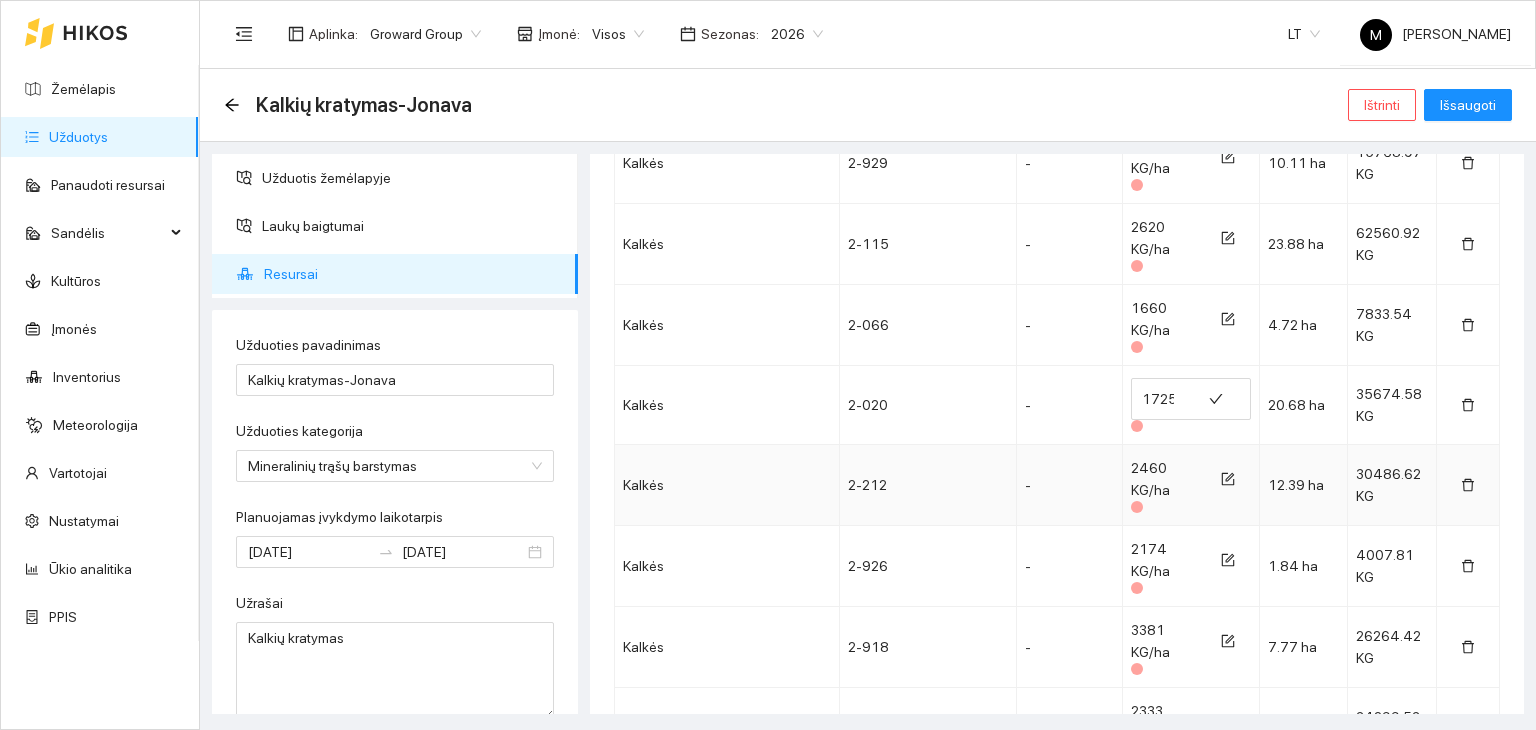 scroll, scrollTop: 0, scrollLeft: 0, axis: both 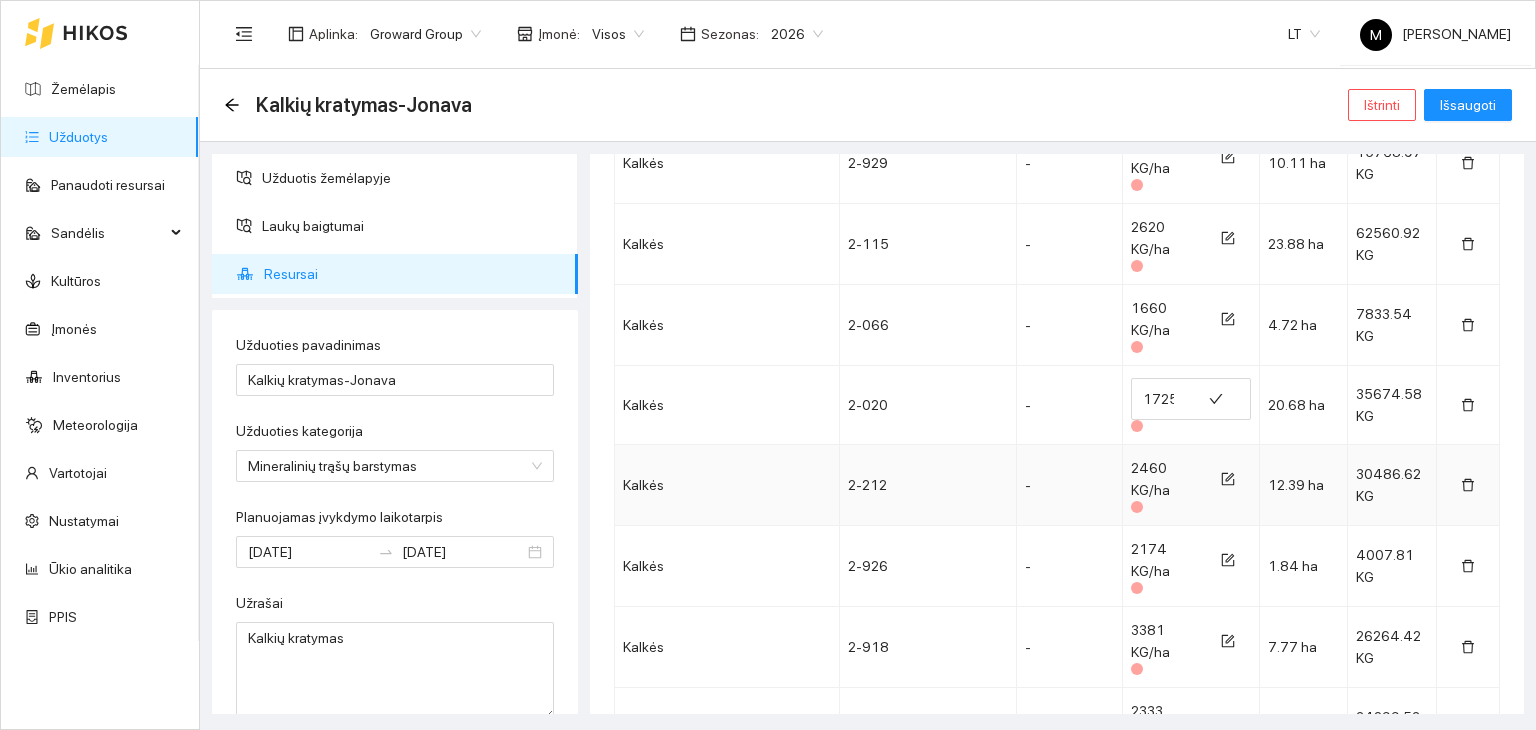 click on "2460 KG/ha" at bounding box center [1164, 479] 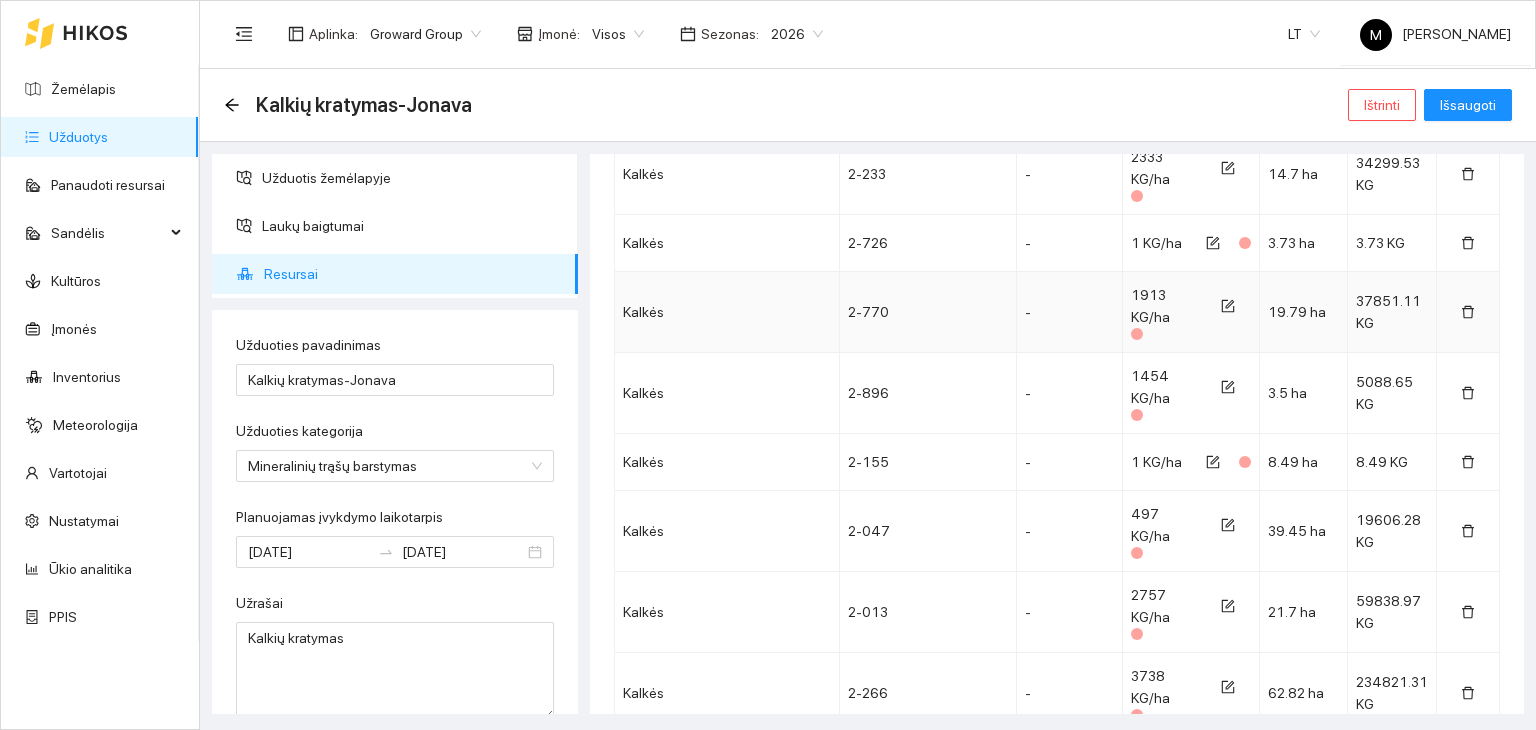 scroll, scrollTop: 1100, scrollLeft: 0, axis: vertical 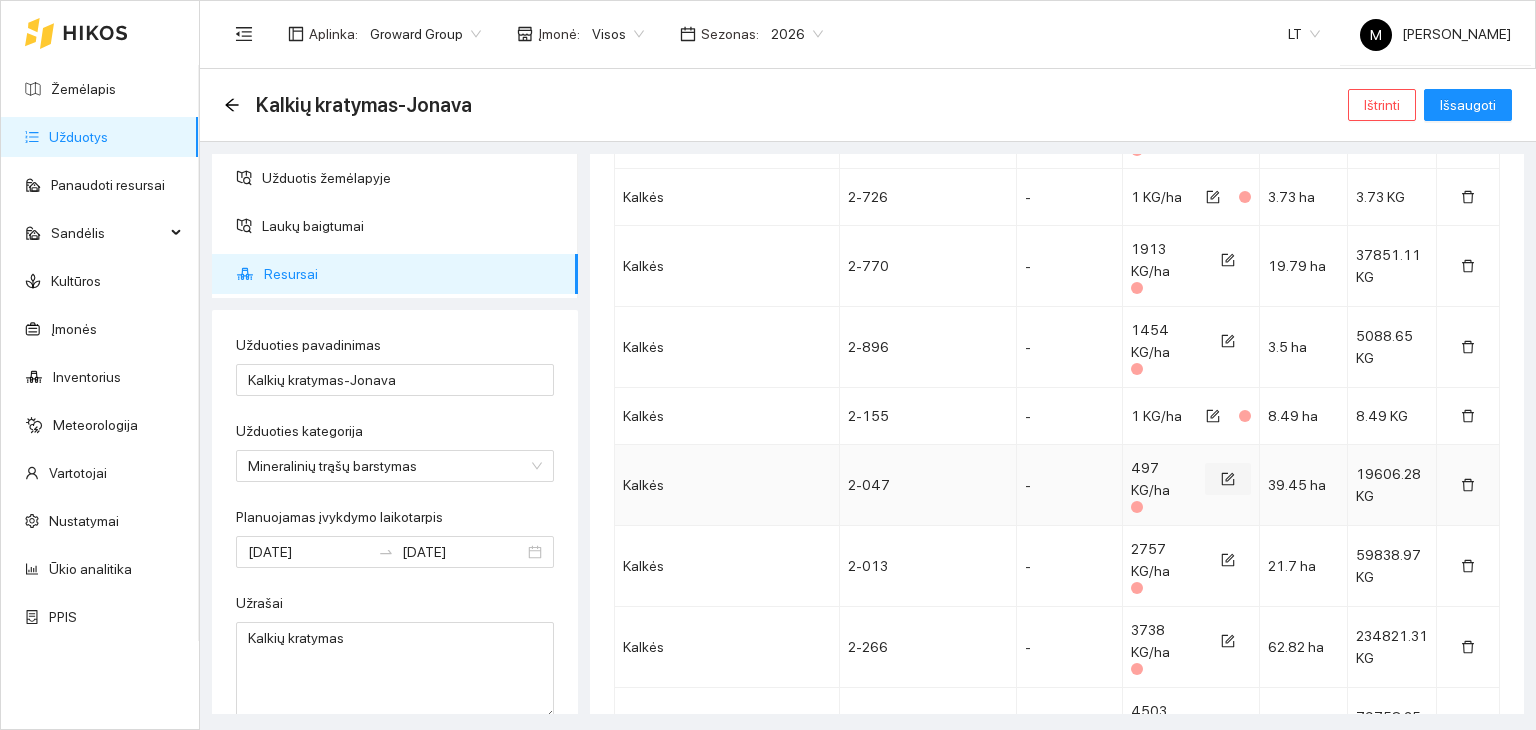 click 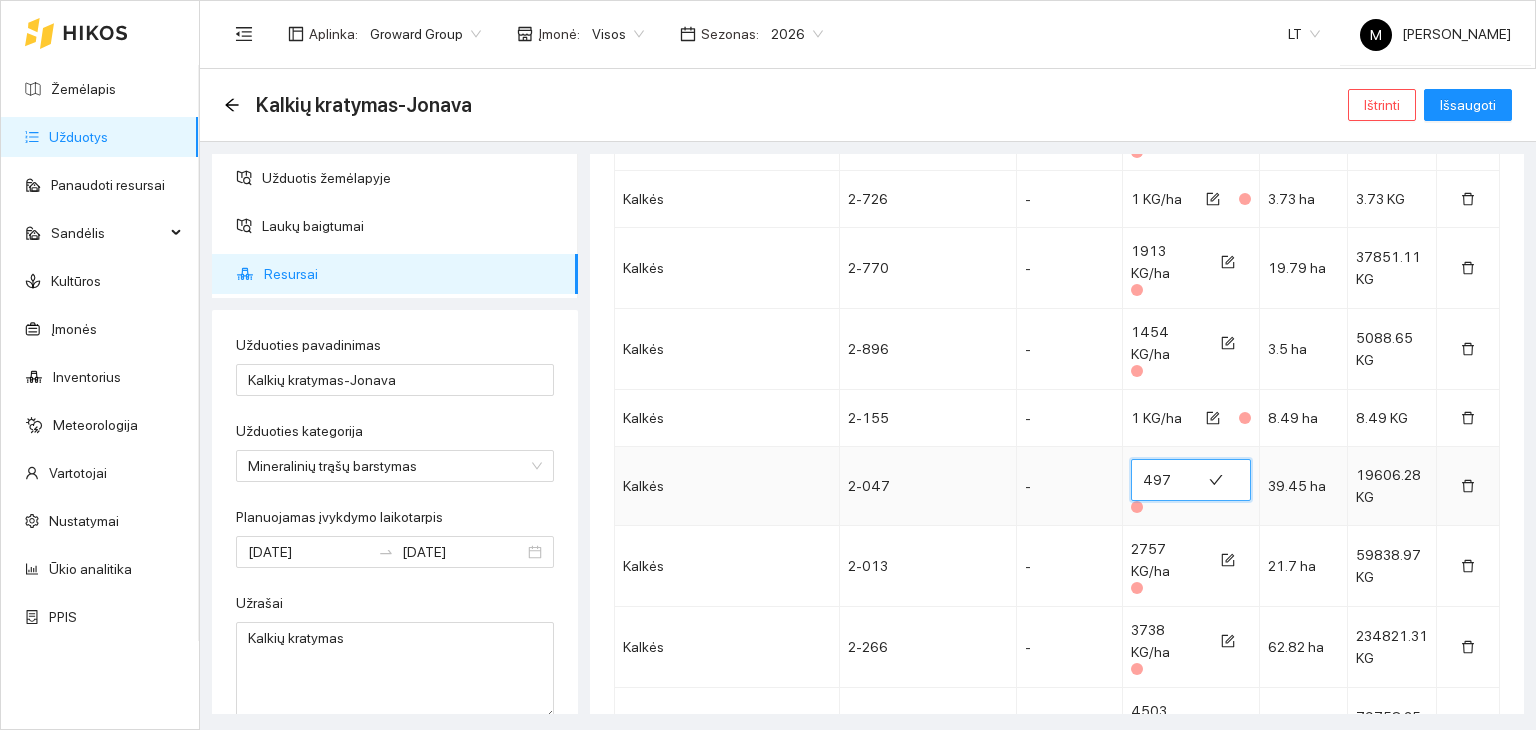 click on "497" at bounding box center [1166, 480] 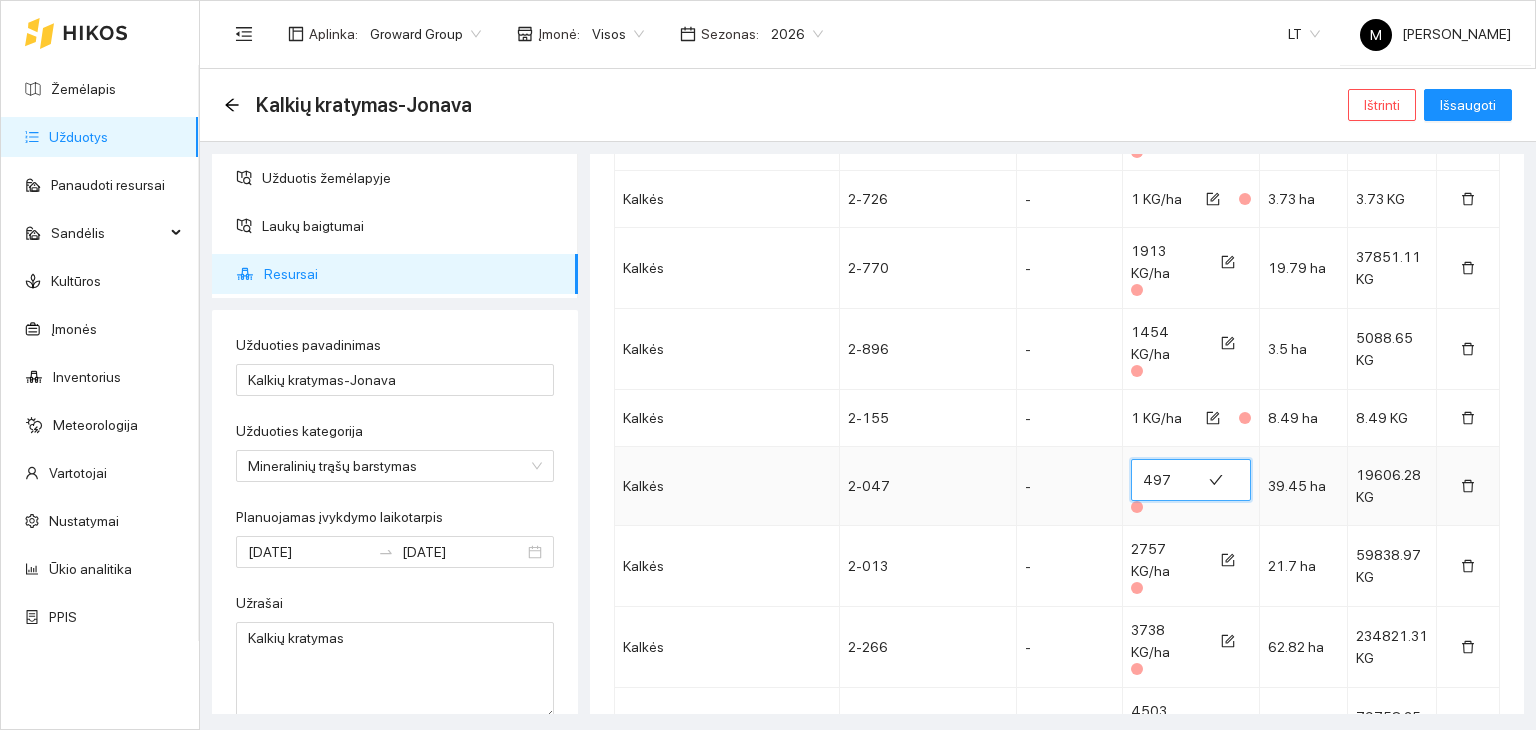 click on "497" at bounding box center [1166, 480] 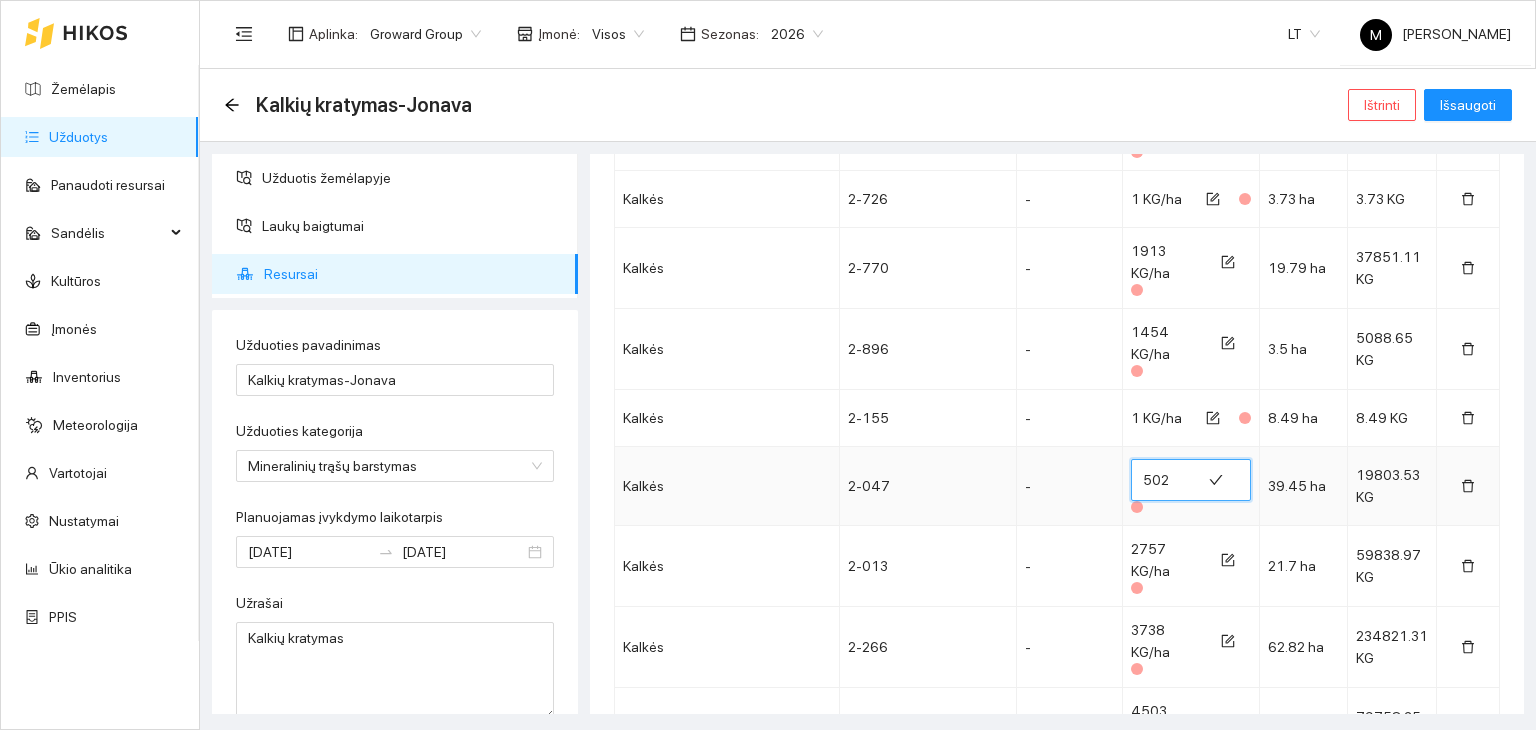 type on "502" 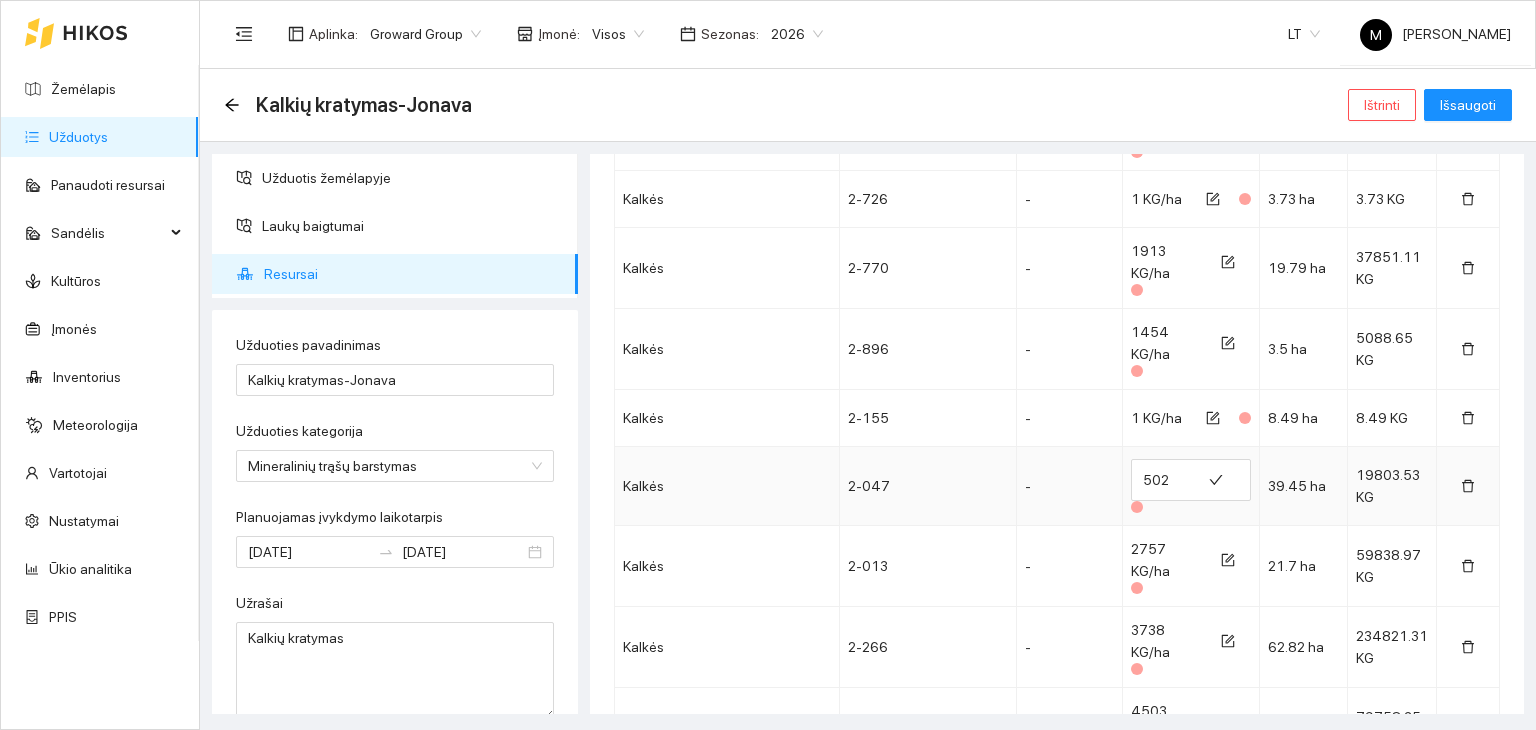 click on "502" at bounding box center (1191, 486) 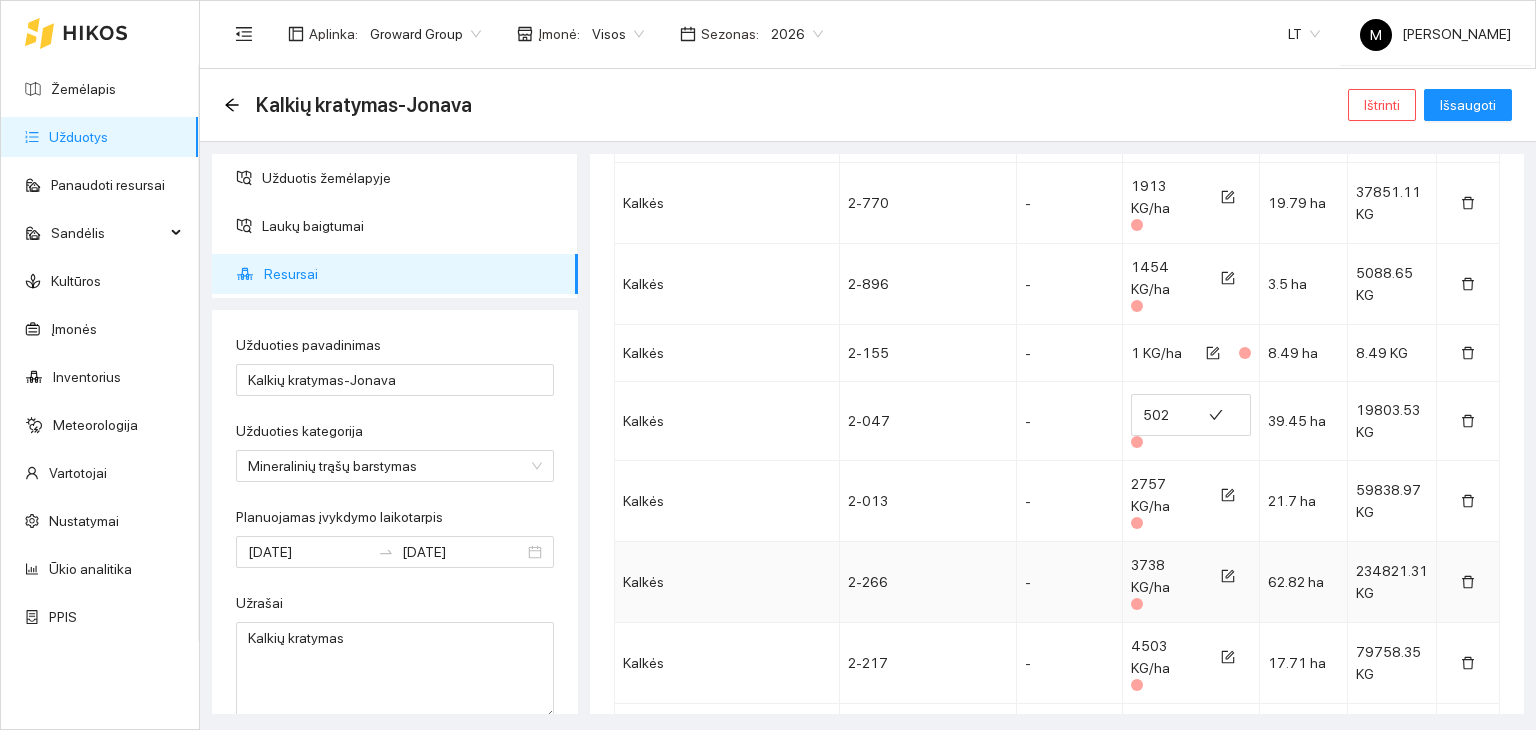 scroll, scrollTop: 1200, scrollLeft: 0, axis: vertical 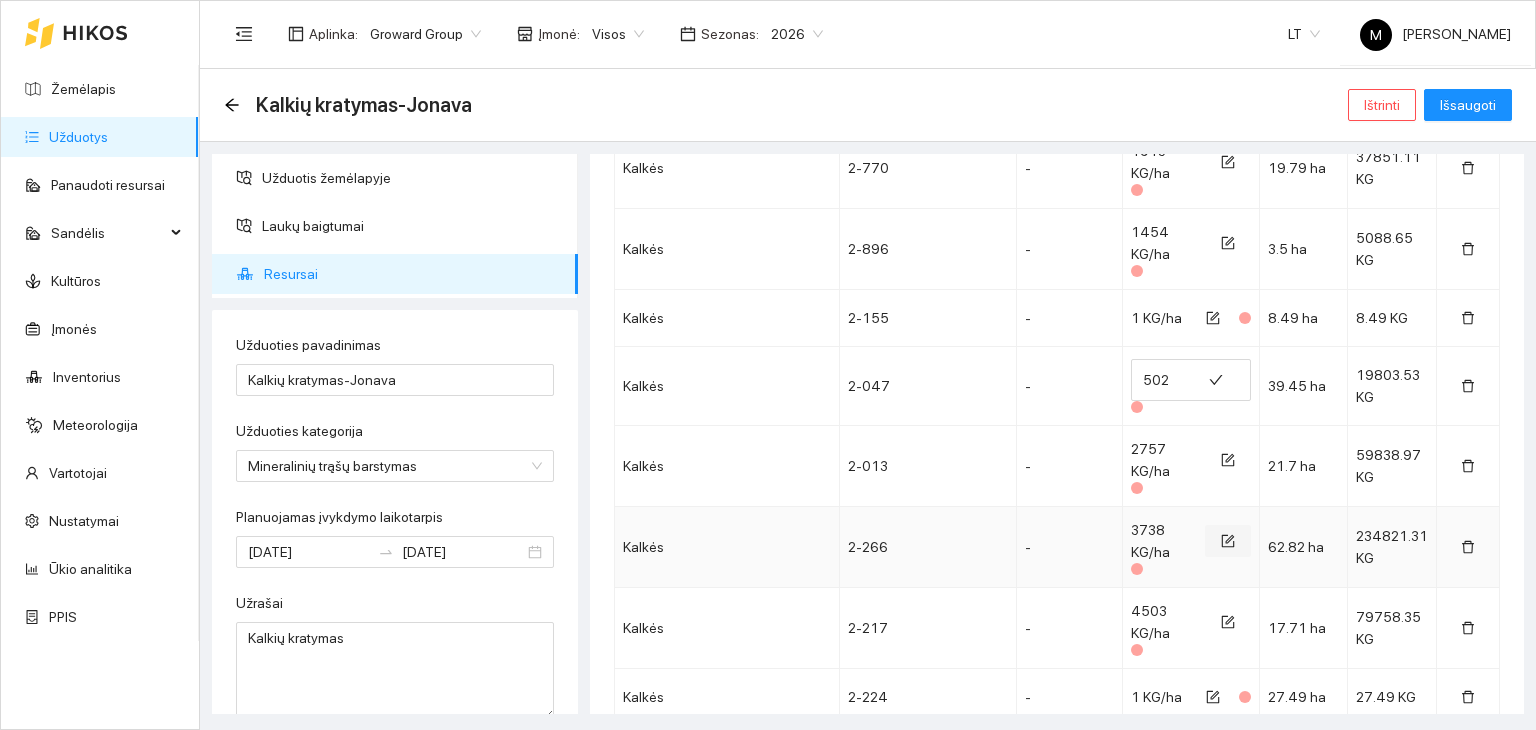 click 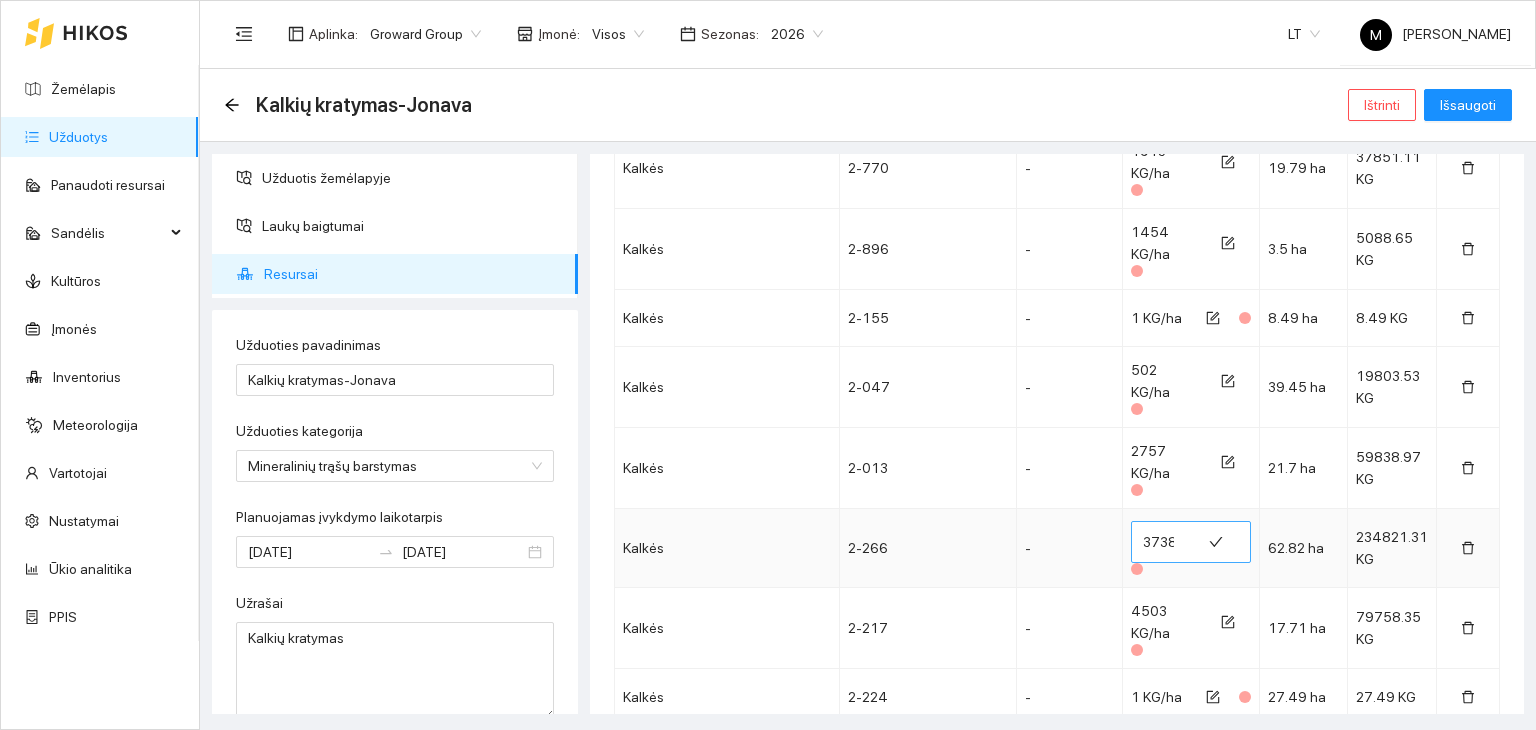 click on "3738" at bounding box center (1166, 542) 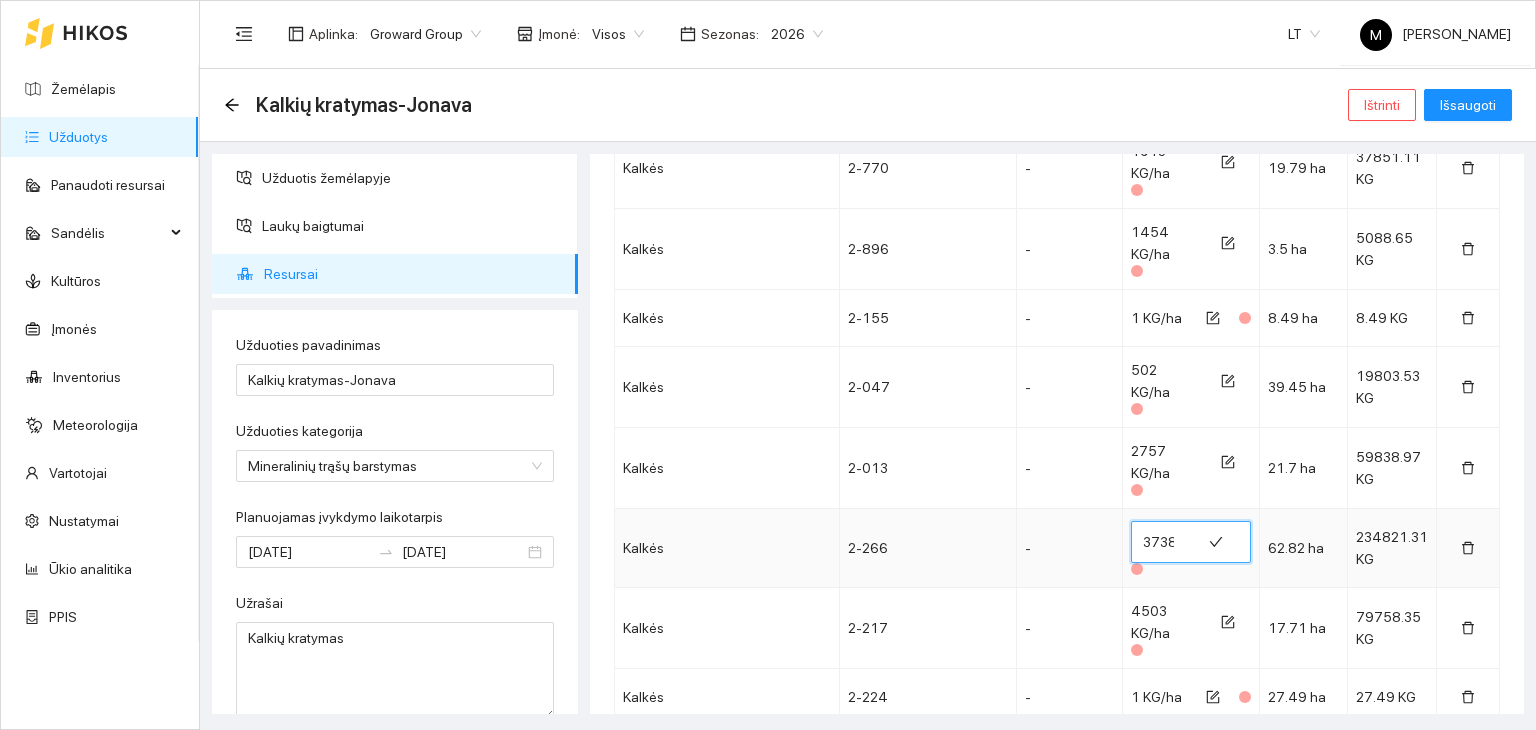 click on "3738" at bounding box center (1166, 542) 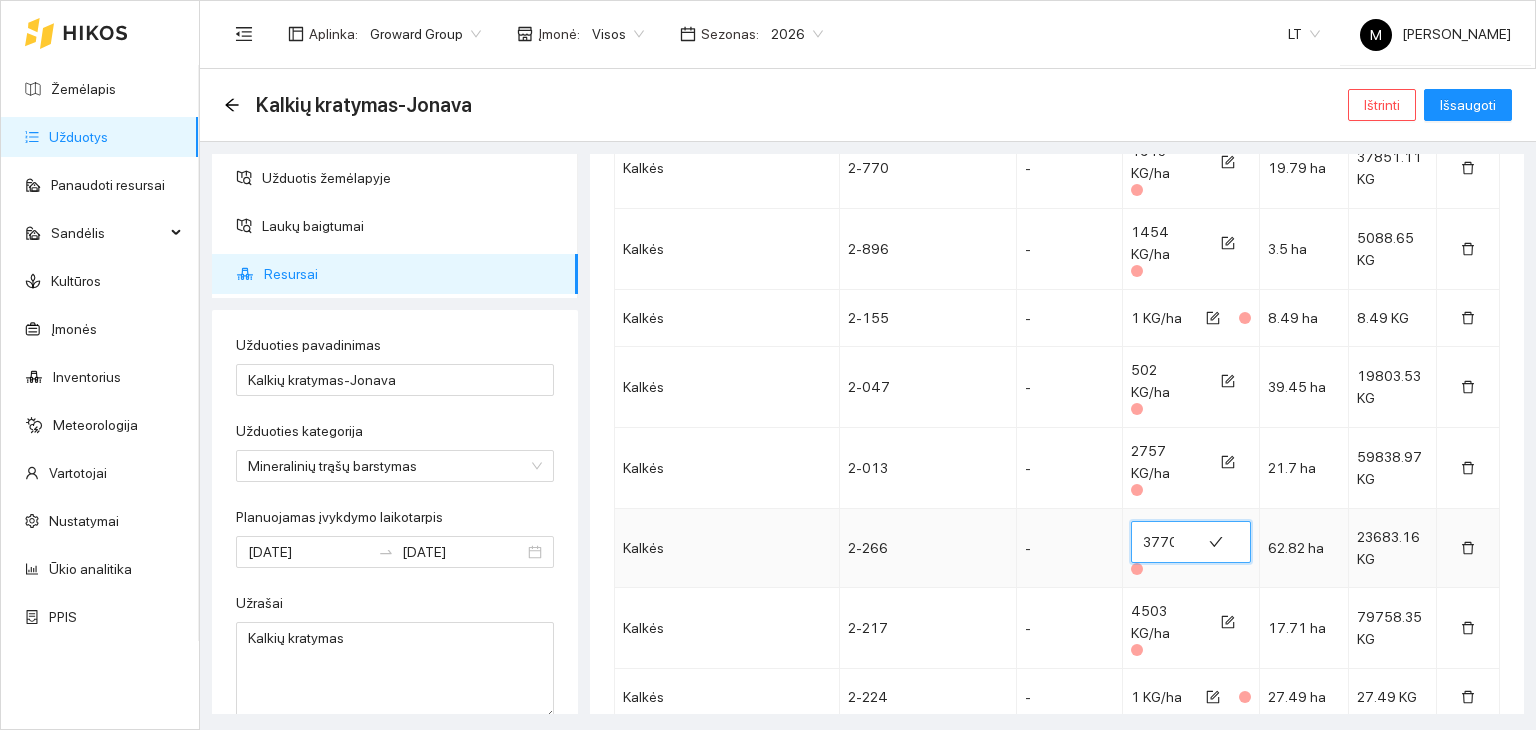 scroll, scrollTop: 0, scrollLeft: 1, axis: horizontal 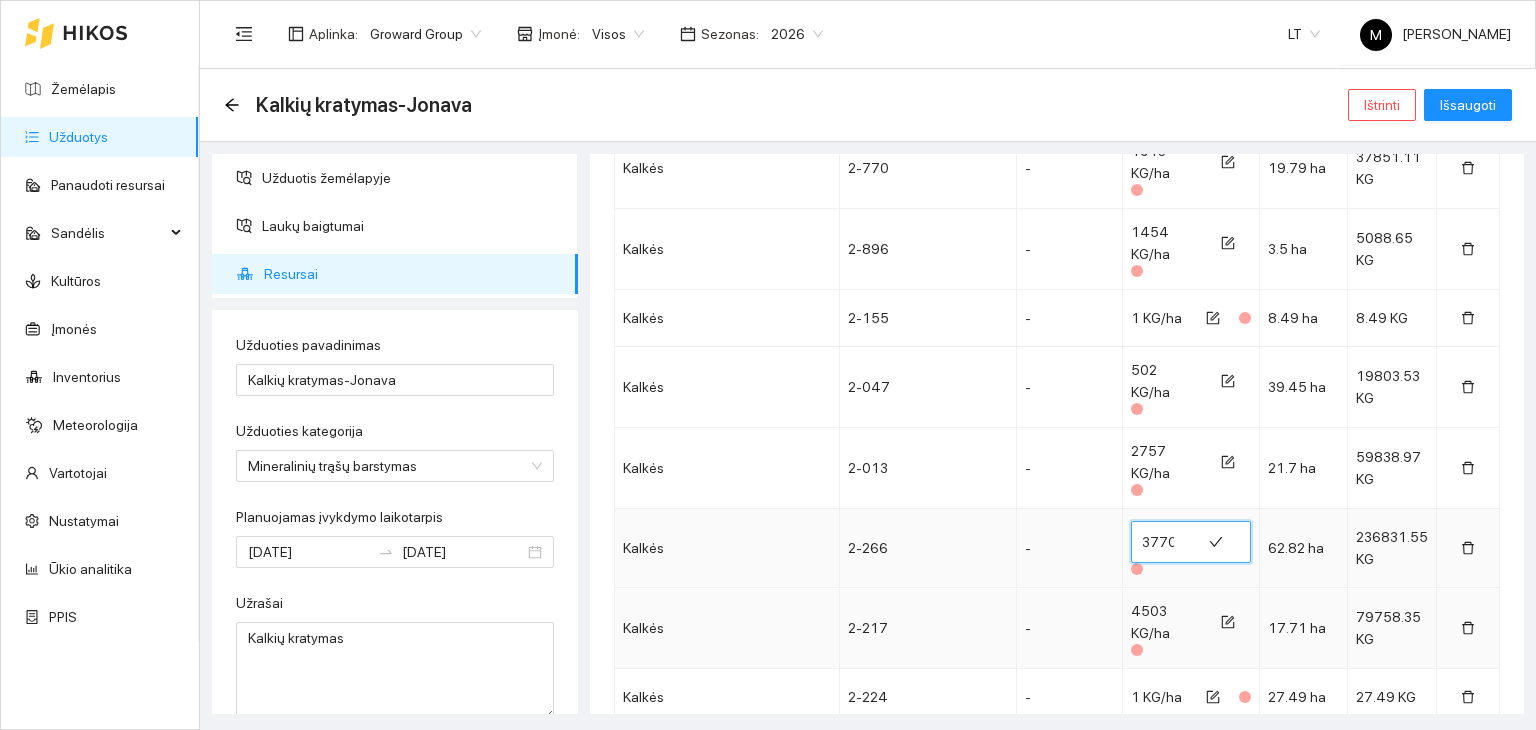 type on "3770" 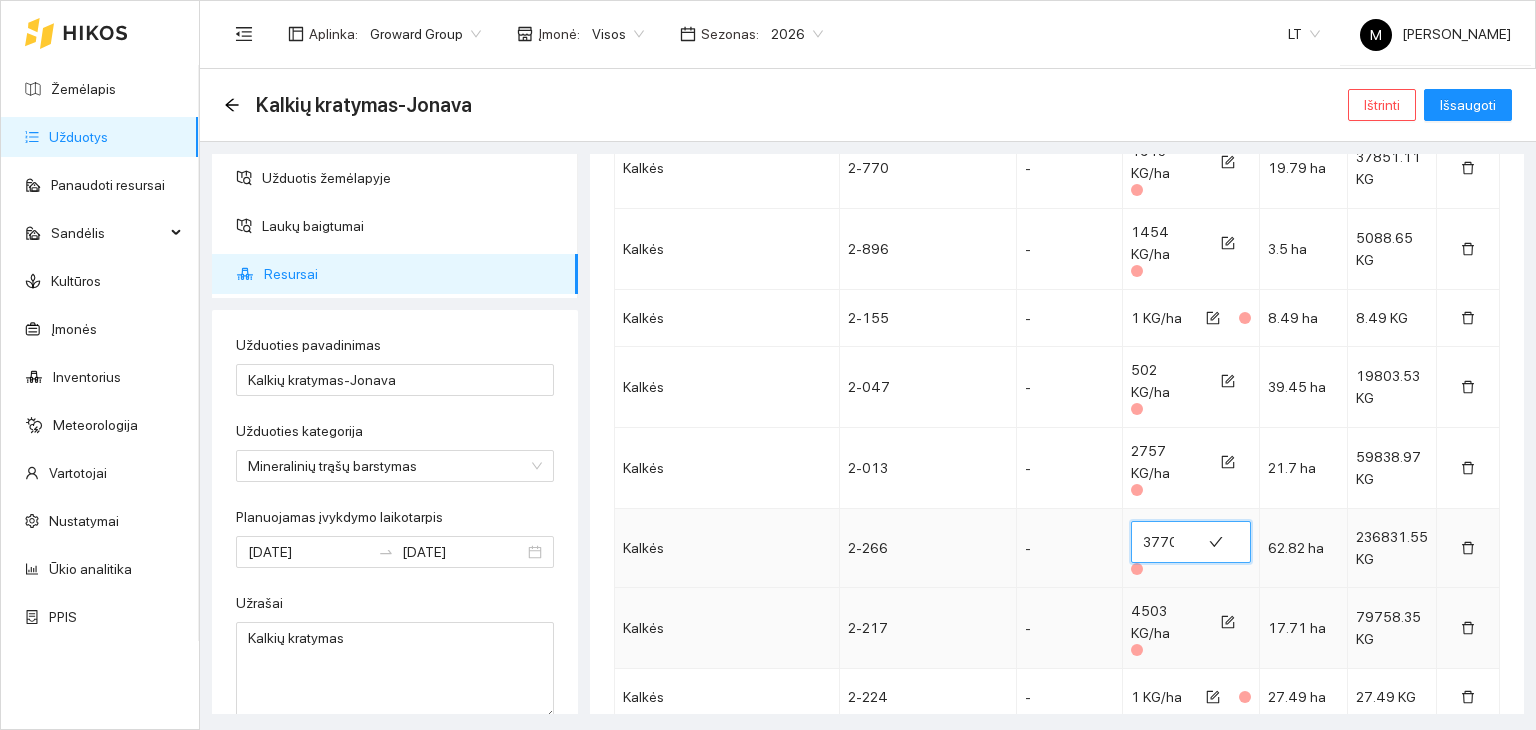 click on "4503 KG/ha" at bounding box center (1191, 628) 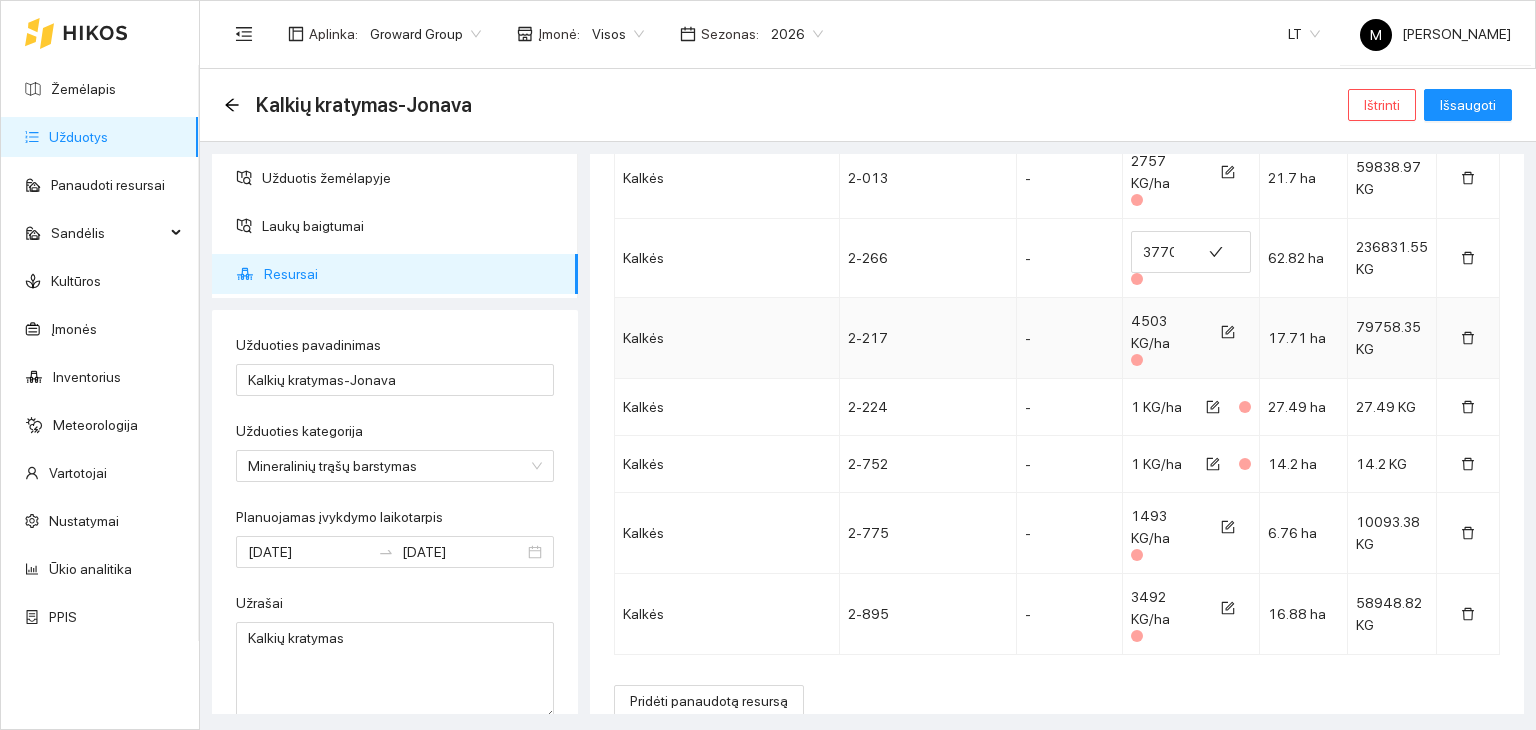 scroll, scrollTop: 1499, scrollLeft: 0, axis: vertical 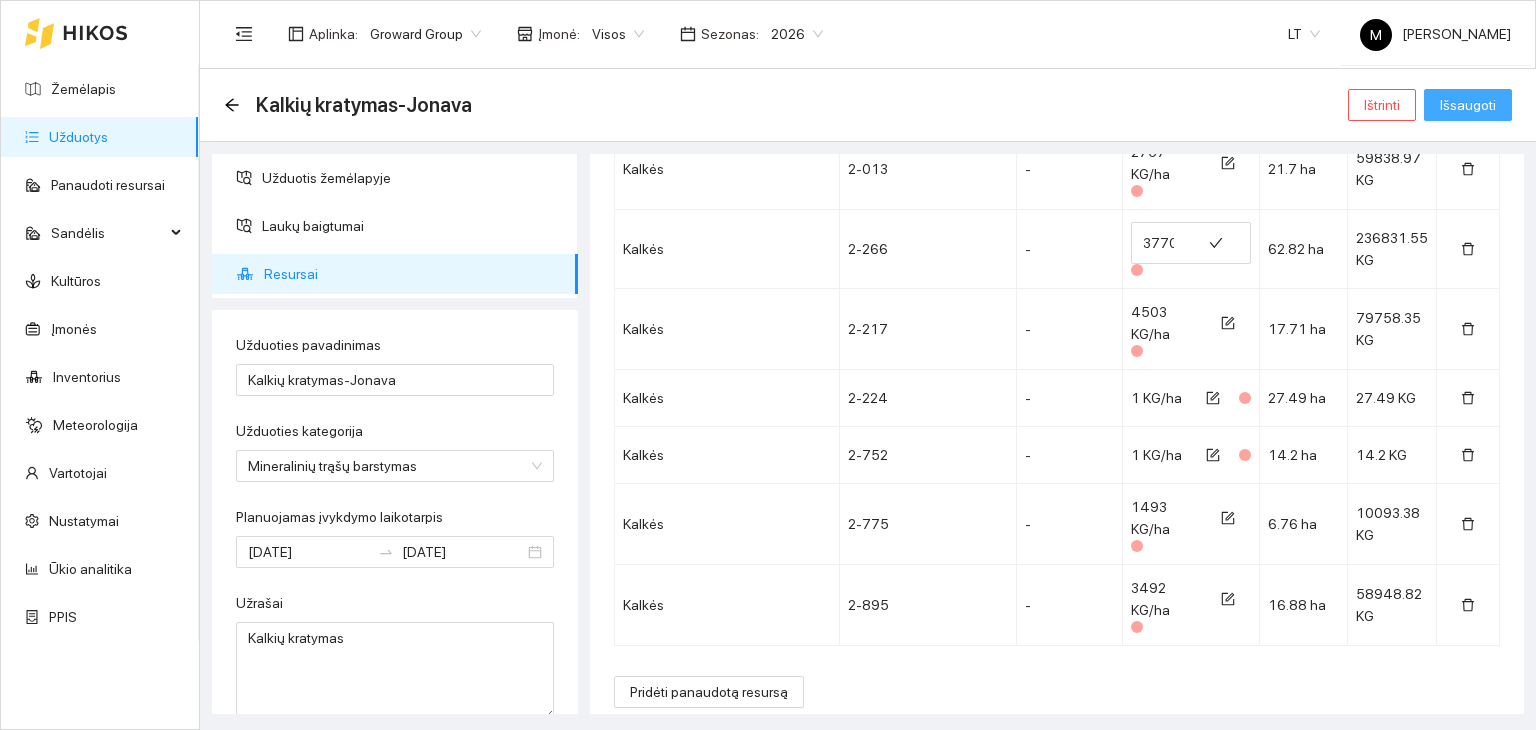 click on "Išsaugoti" at bounding box center [1468, 105] 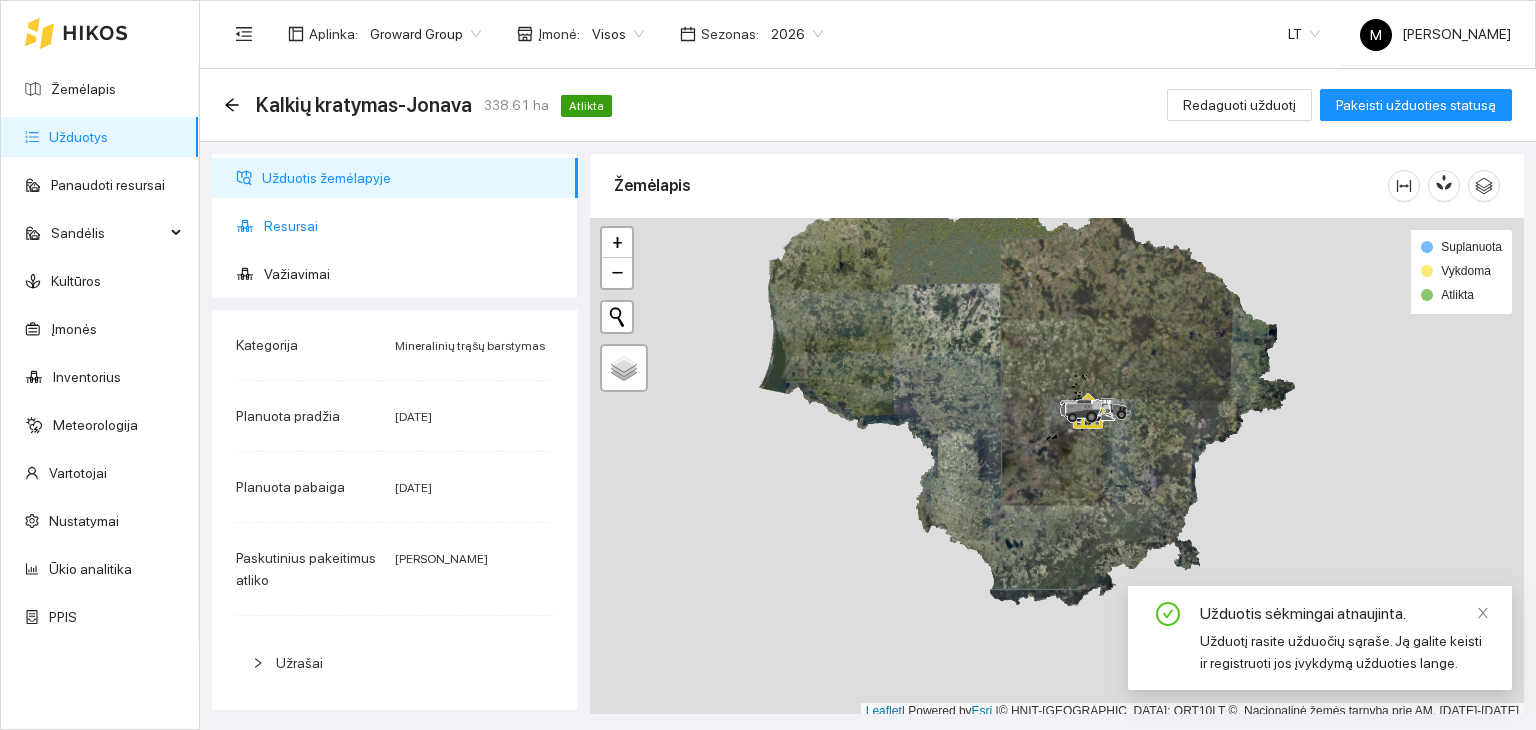 click on "Resursai" at bounding box center [413, 226] 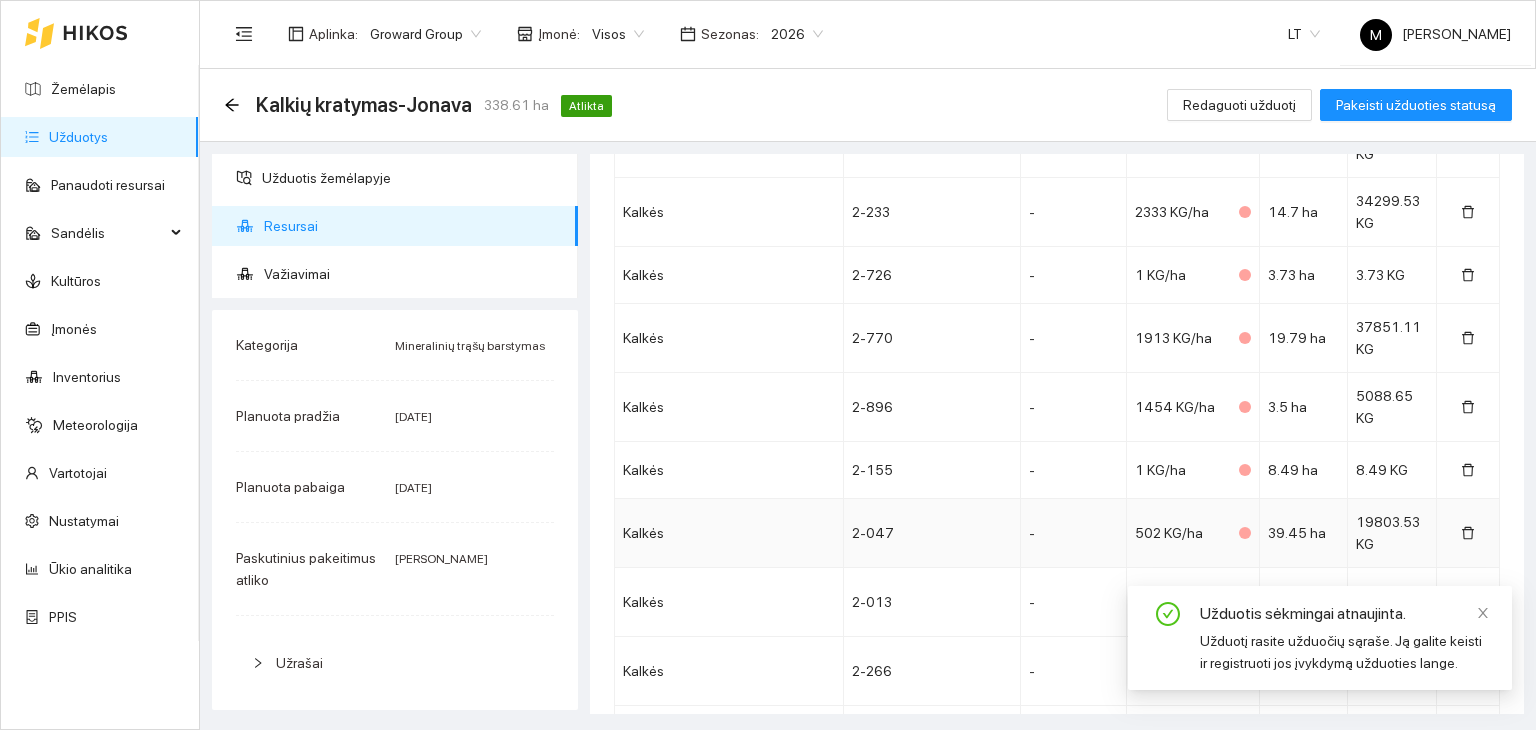 scroll, scrollTop: 1343, scrollLeft: 0, axis: vertical 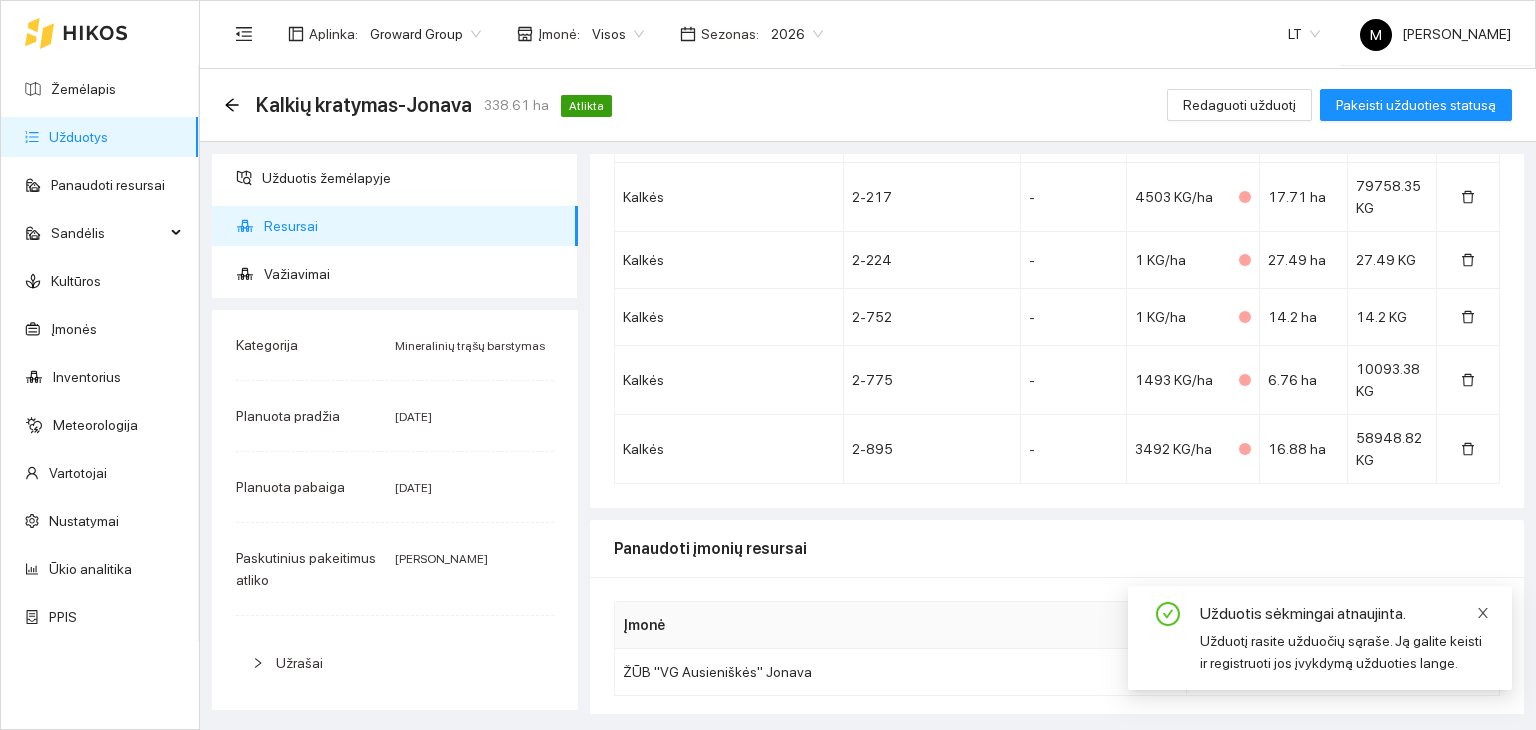 click 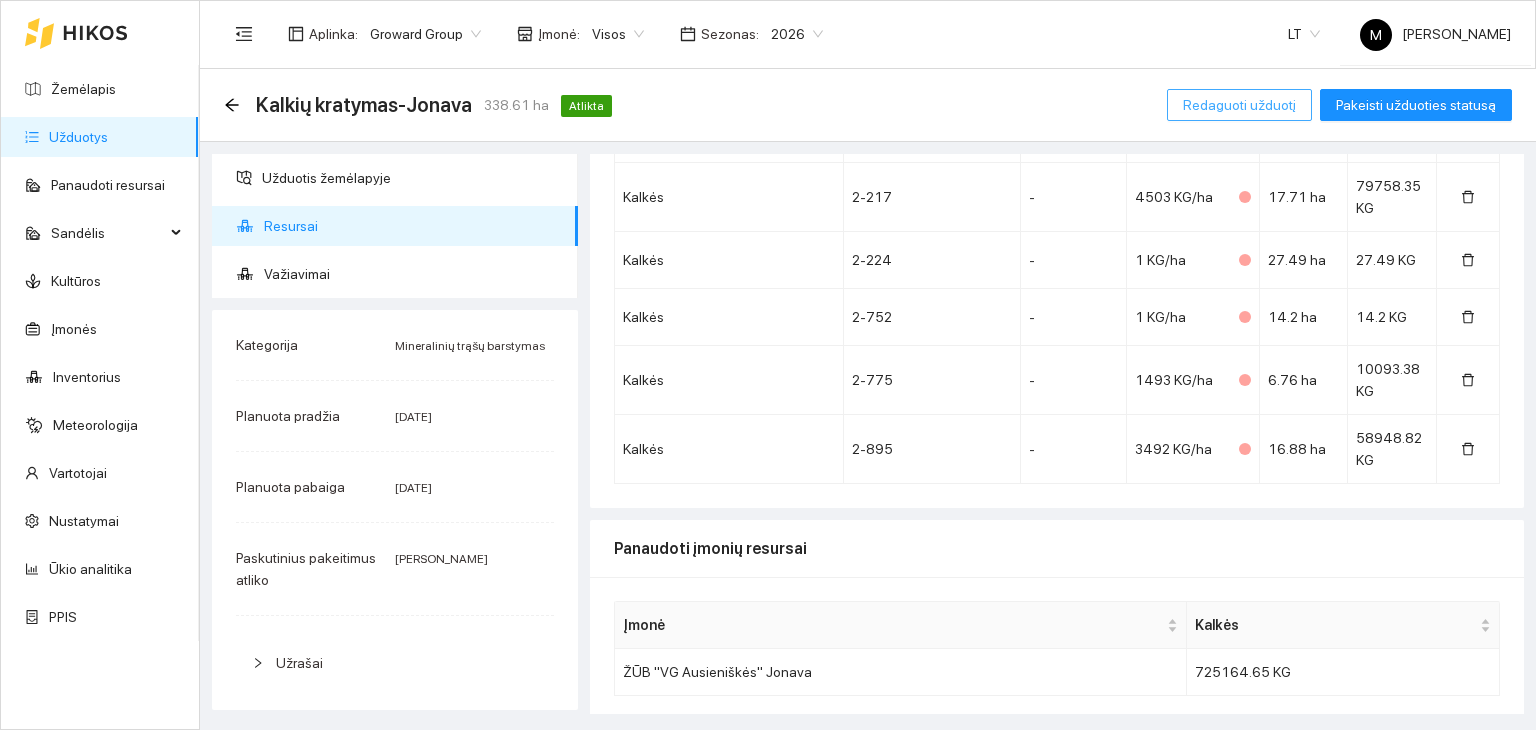 click on "Redaguoti užduotį" at bounding box center [1239, 105] 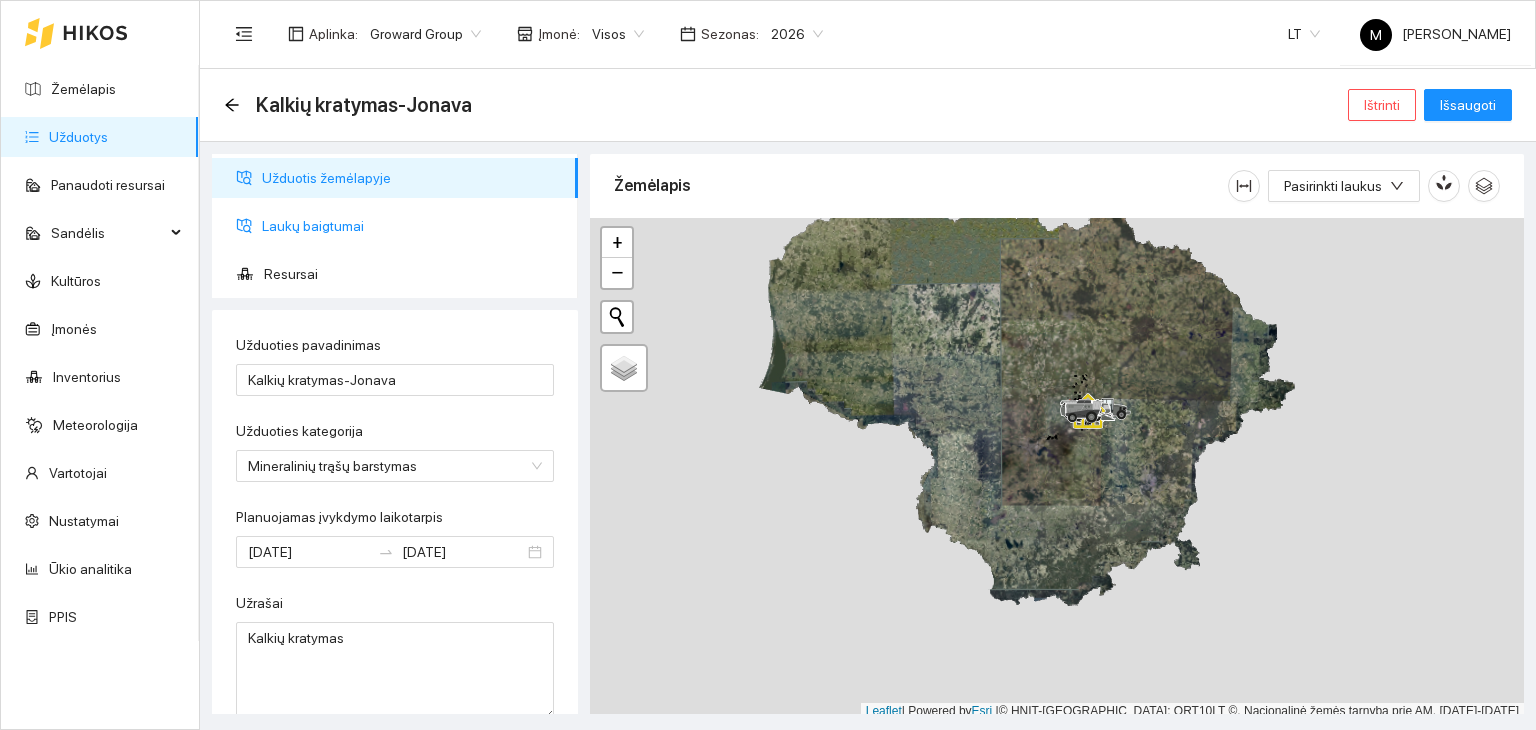 click on "Laukų baigtumai" at bounding box center [412, 226] 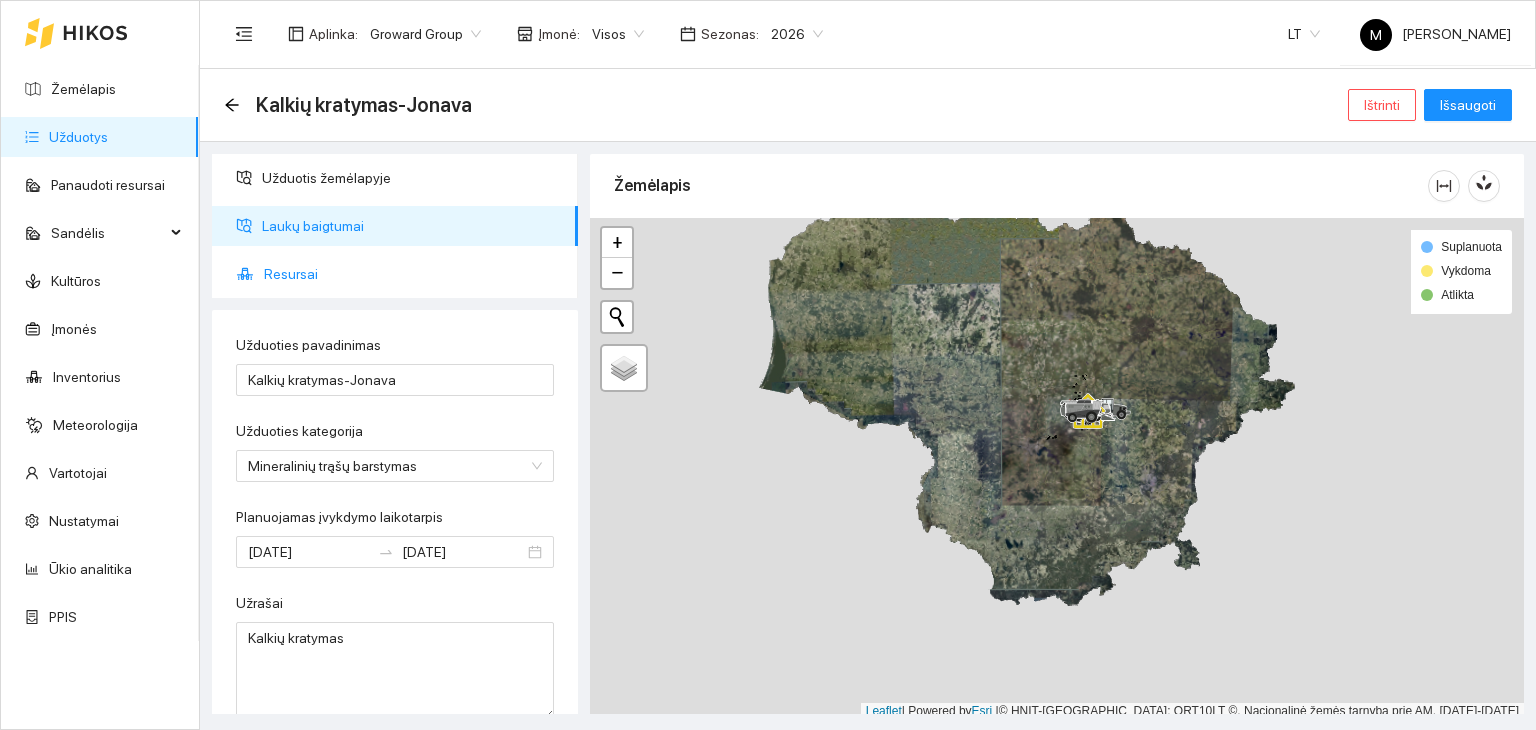 click on "Resursai" at bounding box center (413, 274) 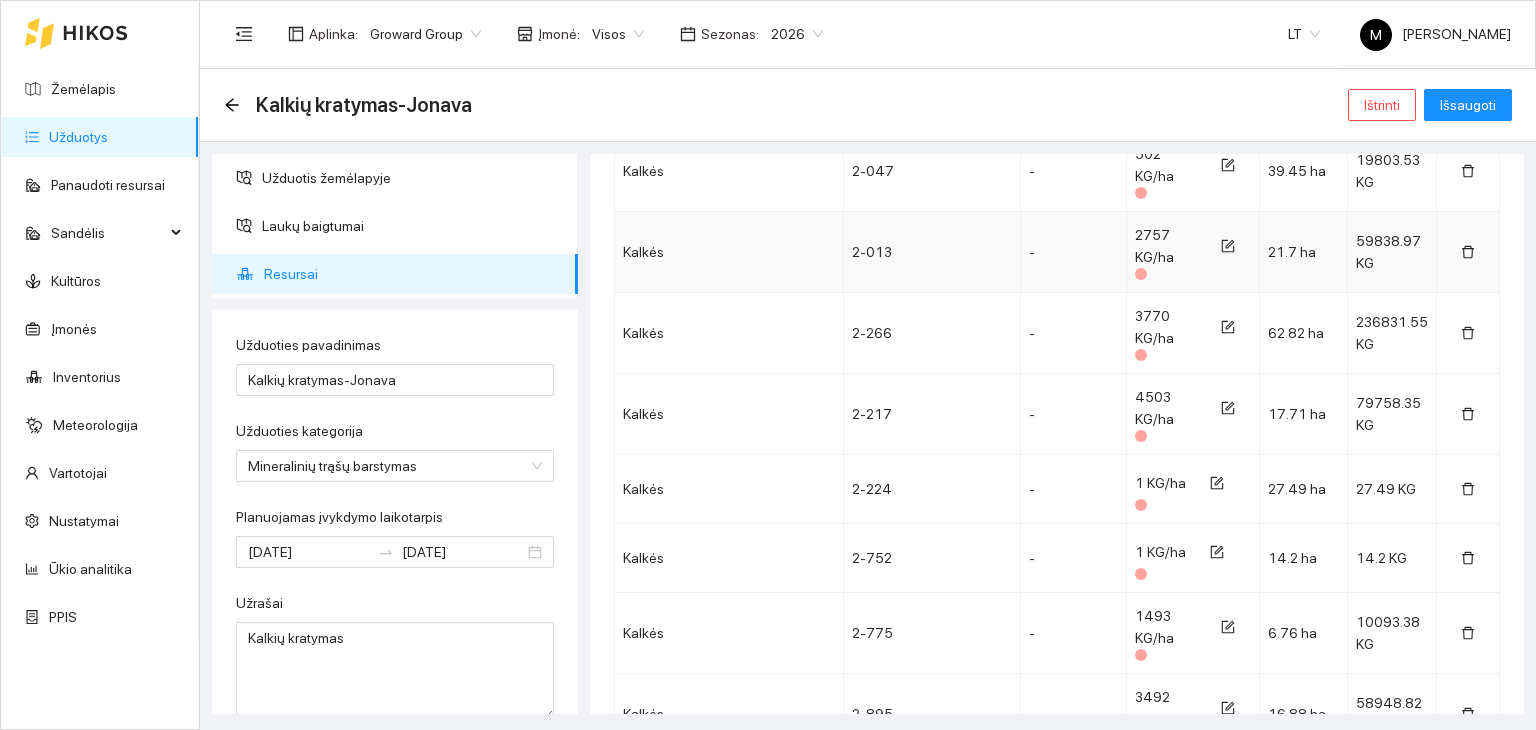scroll, scrollTop: 1561, scrollLeft: 0, axis: vertical 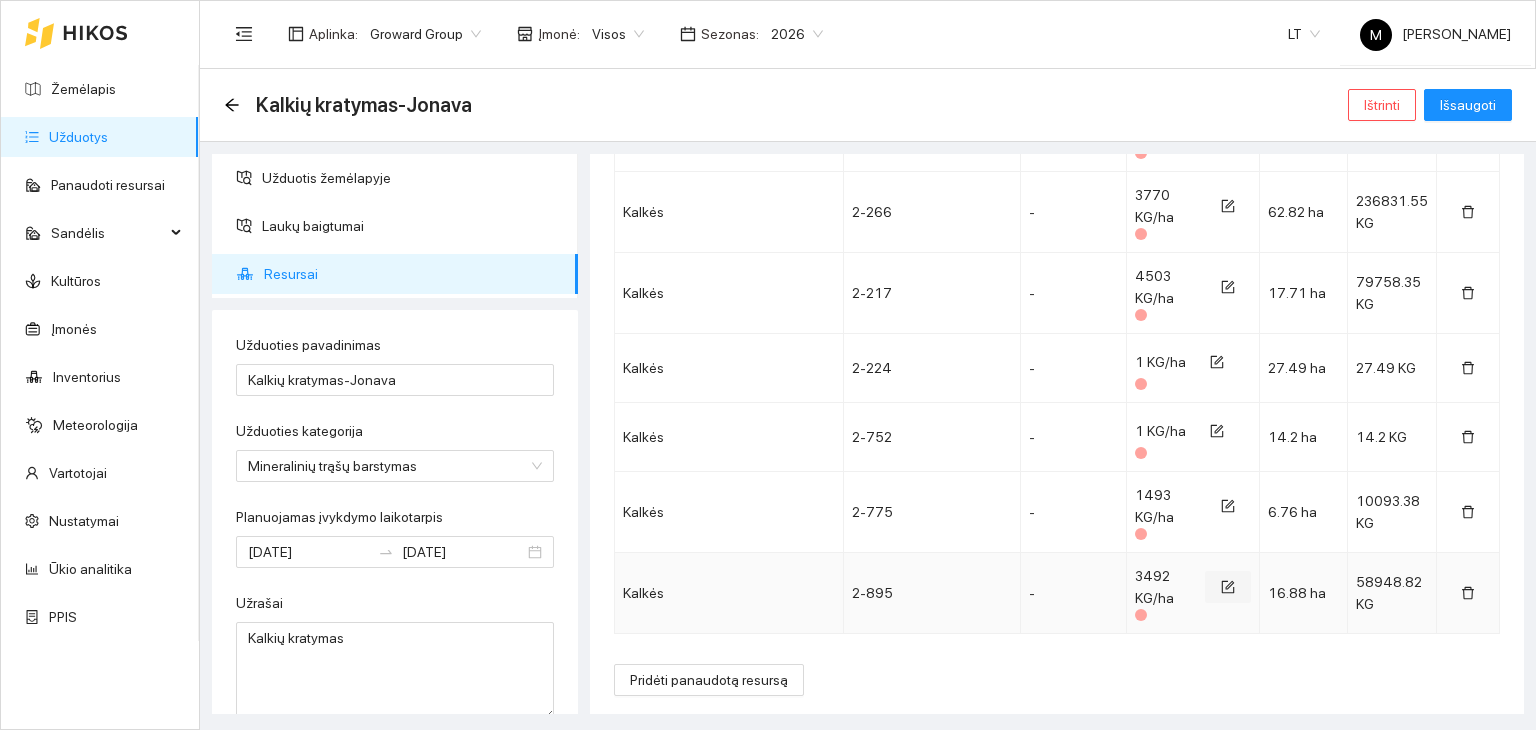 click 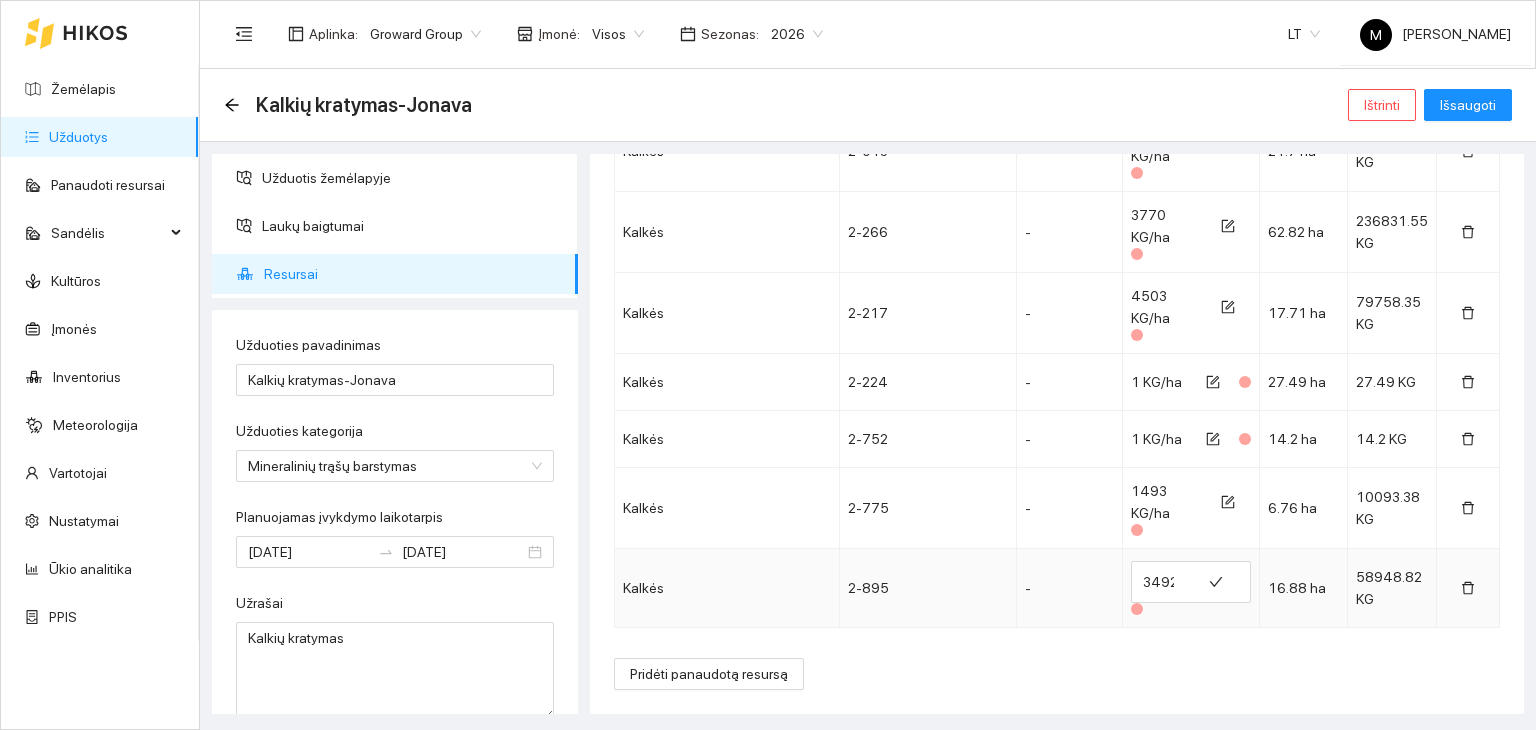 scroll, scrollTop: 1499, scrollLeft: 0, axis: vertical 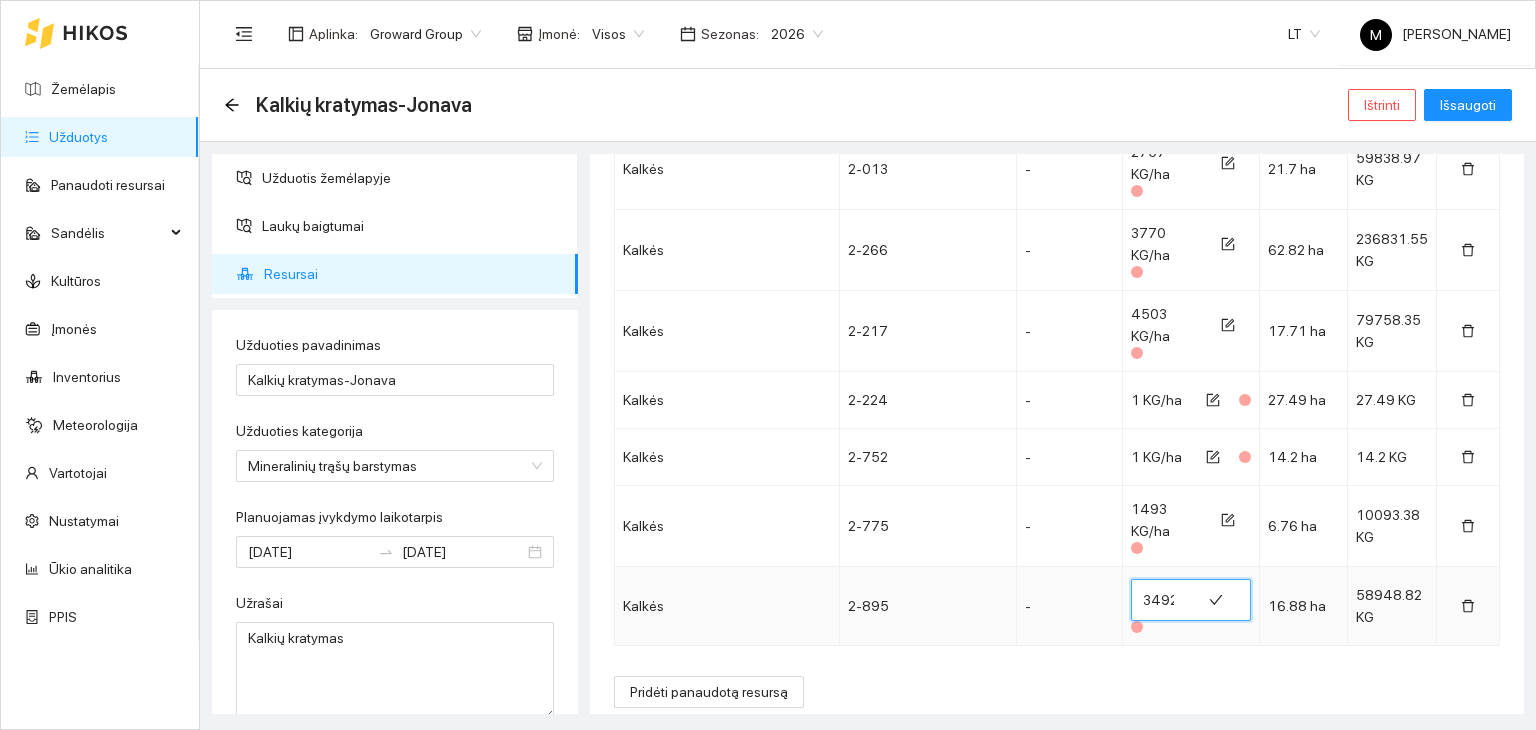 click on "3492" at bounding box center (1166, 600) 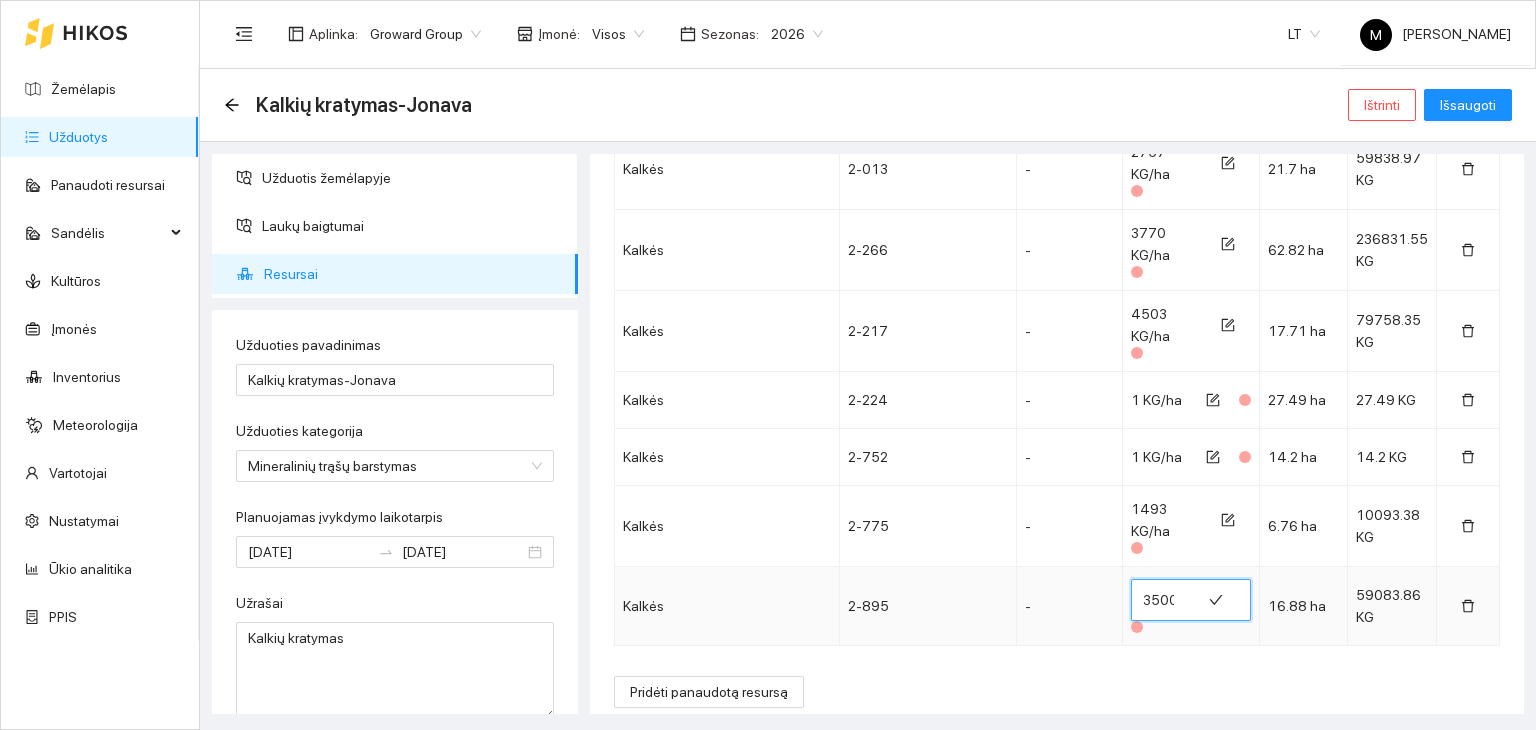 scroll, scrollTop: 0, scrollLeft: 1, axis: horizontal 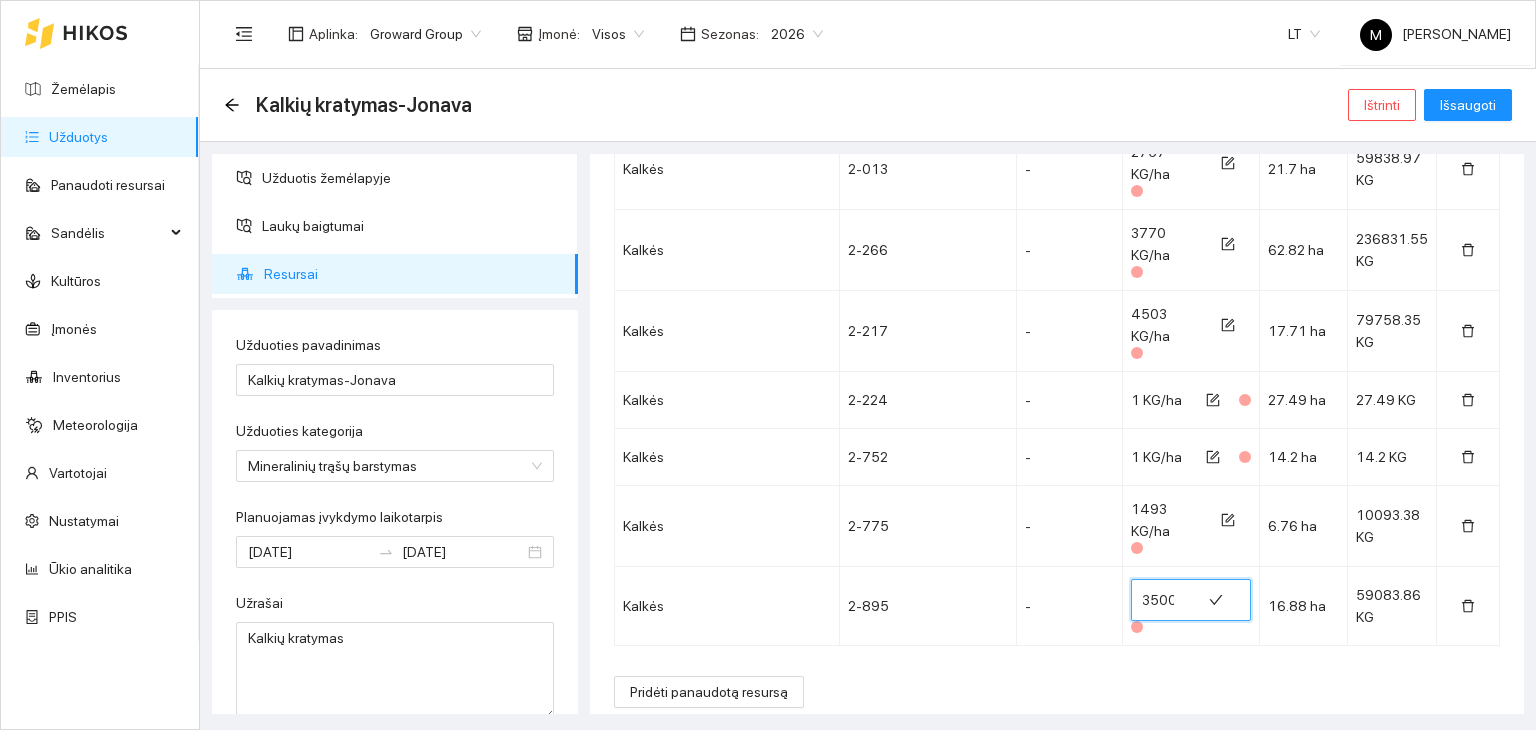 type on "3500" 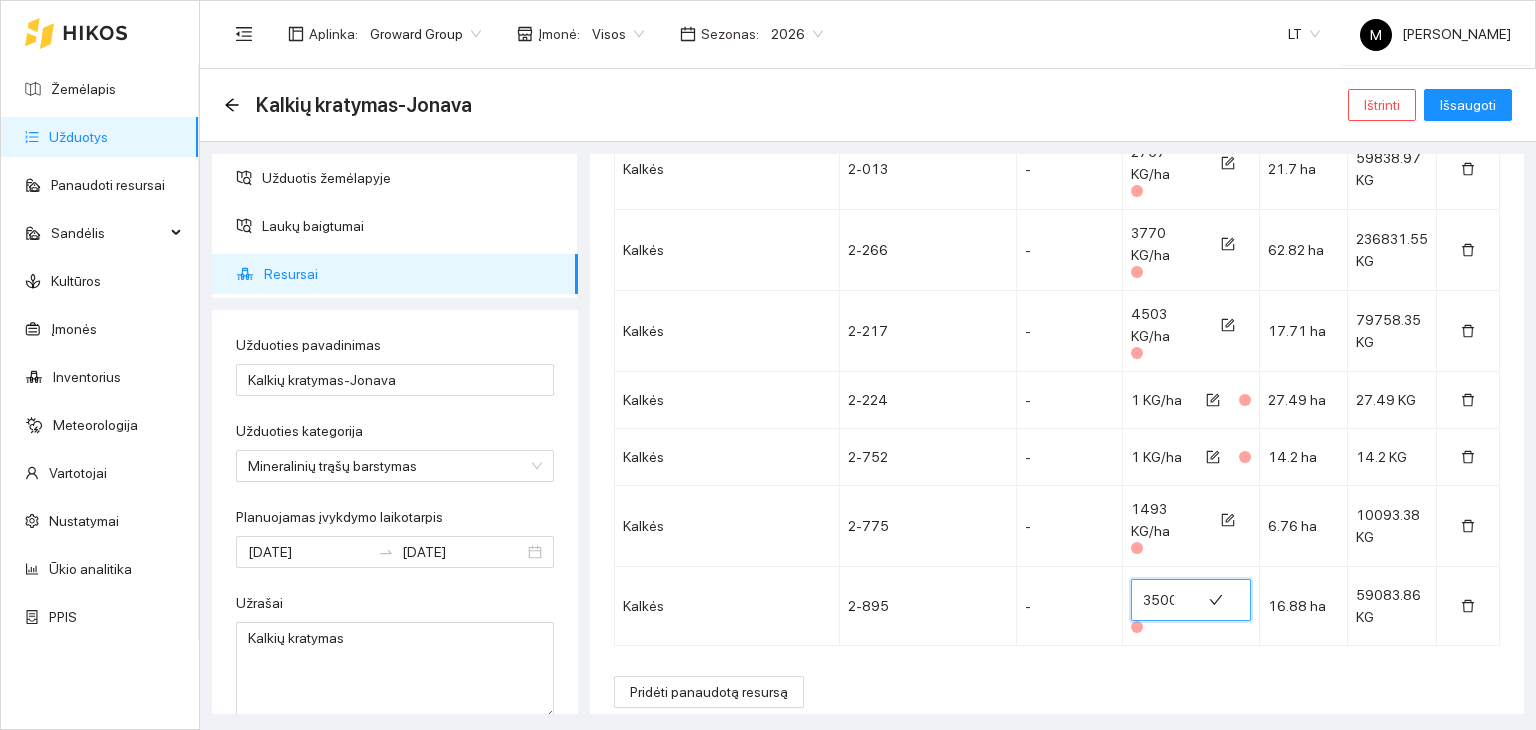 click on "Pavadinimas [PERSON_NAME] pavadinimas Rek. [PERSON_NAME] [PERSON_NAME] 2-929 - 1560 KG/ha 10.11 ha 15768.97 KG Kalkės 2-115 - 2620 KG/ha 23.88 ha 62560.92 KG Kalkės 2-066 - 1660 KG/ha 4.72 ha 7833.54 KG Kalkės 2-020 - 1725 KG/ha 20.68 ha 35674.58 KG Kalkės 2-212 - 2460 KG/ha 12.39 ha 30486.62 KG Kalkės 2-926 - 2174 KG/ha 1.84 ha 4007.81 KG Kalkės 2-918 - 3381 KG/ha 7.77 ha 26264.42 KG Kalkės 2-233 - 2333 KG/ha 14.7 ha 34299.53 KG Kalkės 2-726 - 1 KG/ha 3.73 ha 3.73 KG Kalkės 2-770 - 1913 KG/ha 19.79 ha 37851.11 KG Kalkės 2-896 - 1454 KG/ha 3.5 ha 5088.65 KG Kalkės 2-155 - 1 KG/ha 8.49 ha 8.49 KG Kalkės 2-047 - 502 KG/ha 39.45 ha 19803.53 KG Kalkės 2-013 - 2757 KG/ha 21.7 ha 59838.97 KG Kalkės 2-266 - 3770 KG/ha 62.82 ha 236831.55 KG Kalkės 2-217 - 4503 KG/ha 17.71 ha 79758.35 KG Kalkės 2-224 - 1 KG/ha 27.49 ha 27.49 KG Kalkės 2-752 - 1 KG/ha 14.2 ha 14.2 KG Kalkės 2-775 - 1493 KG/ha 6.76 ha 10093.38 KG Kalkės 2-895 - 3500 16.88 ha 59083.86 KG Pridėti panaudotą resursą" at bounding box center [1057, -108] 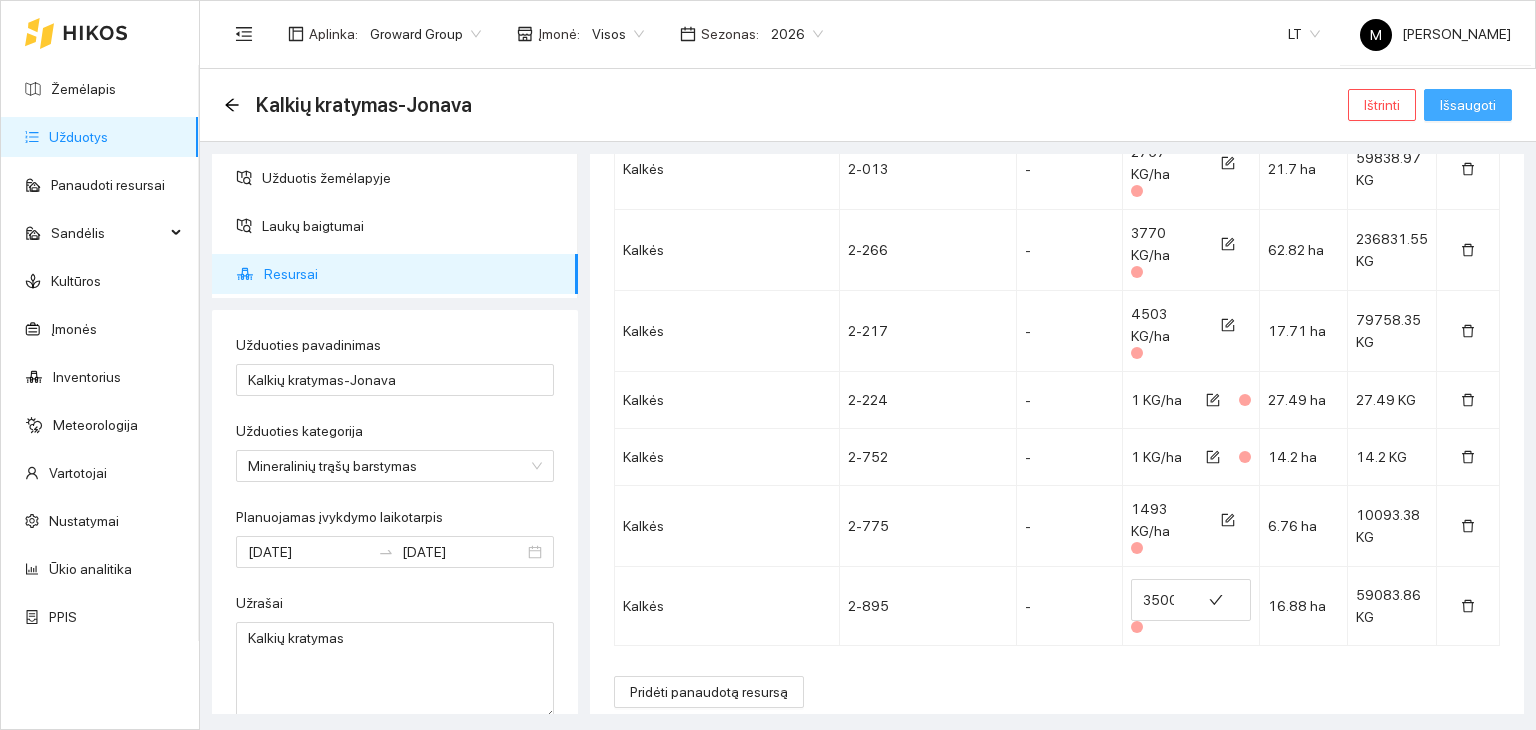 click on "Išsaugoti" at bounding box center [1468, 105] 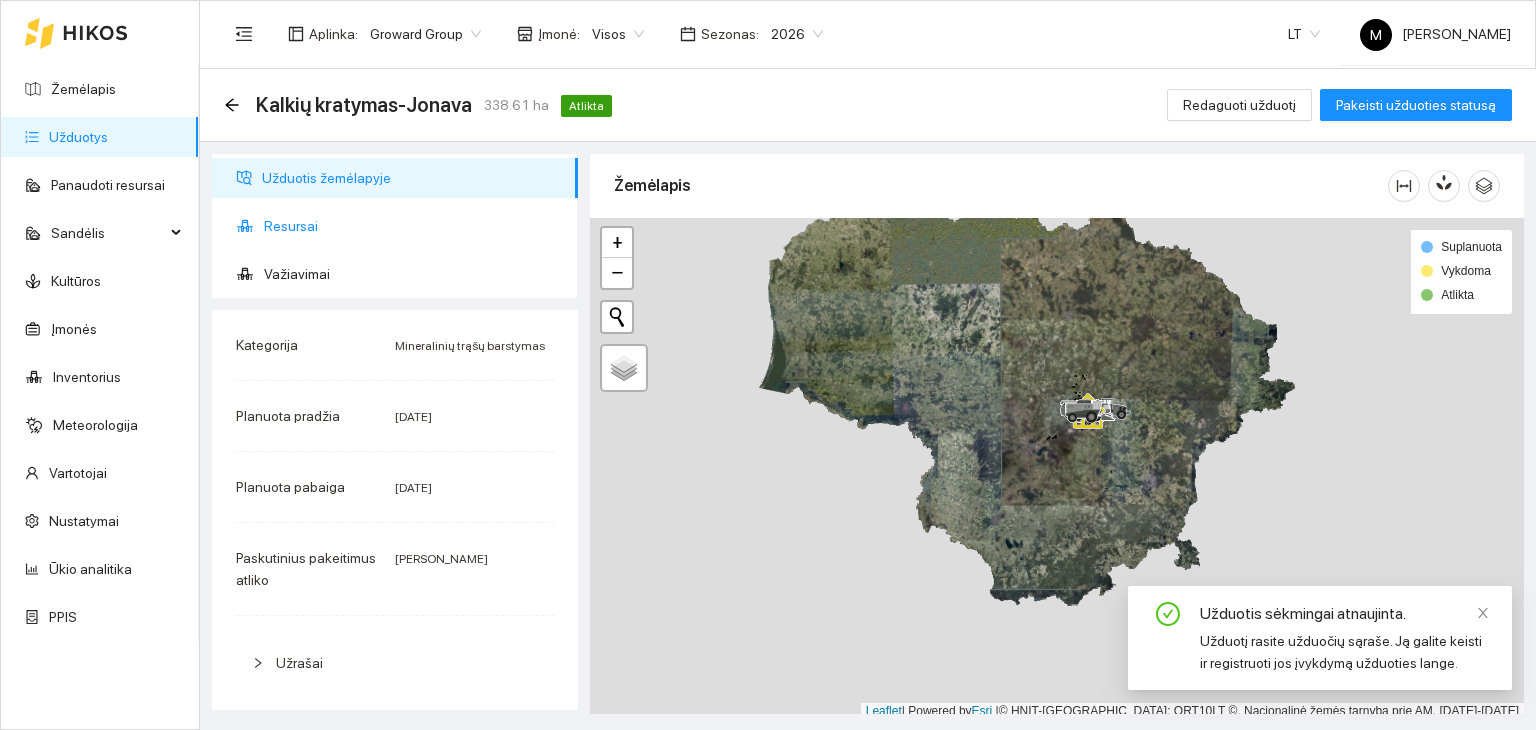 click on "Resursai" at bounding box center [413, 226] 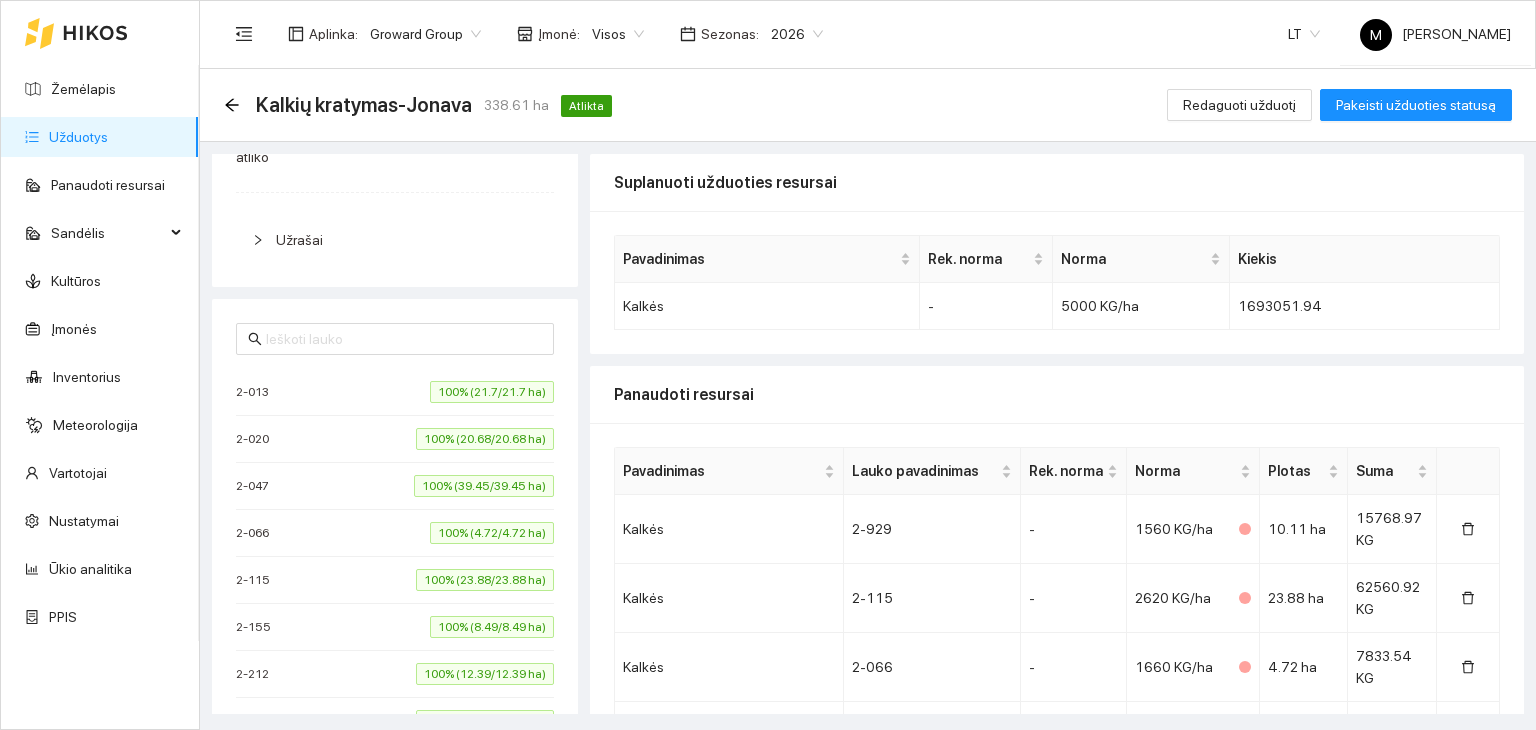 scroll, scrollTop: 500, scrollLeft: 0, axis: vertical 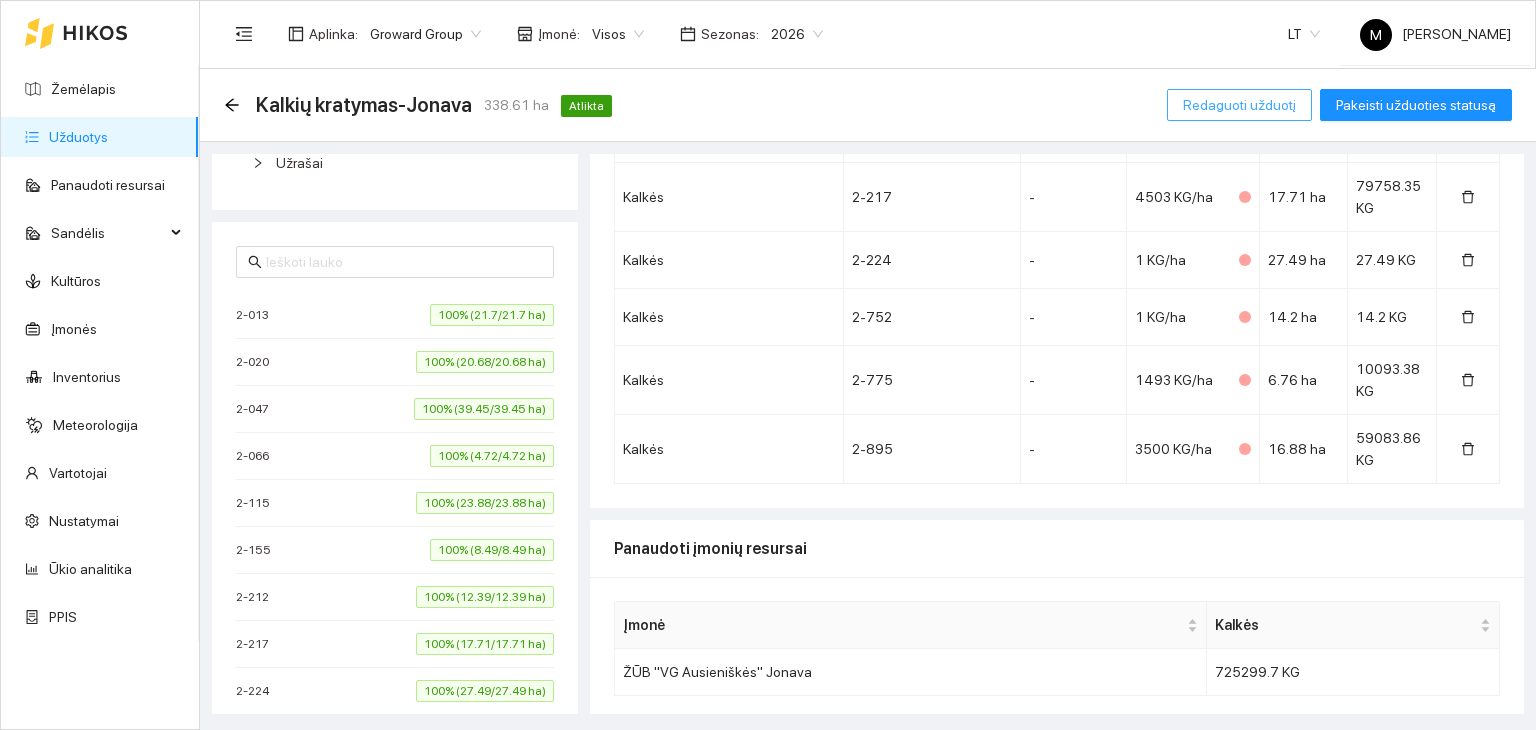 click on "Redaguoti užduotį" at bounding box center (1239, 105) 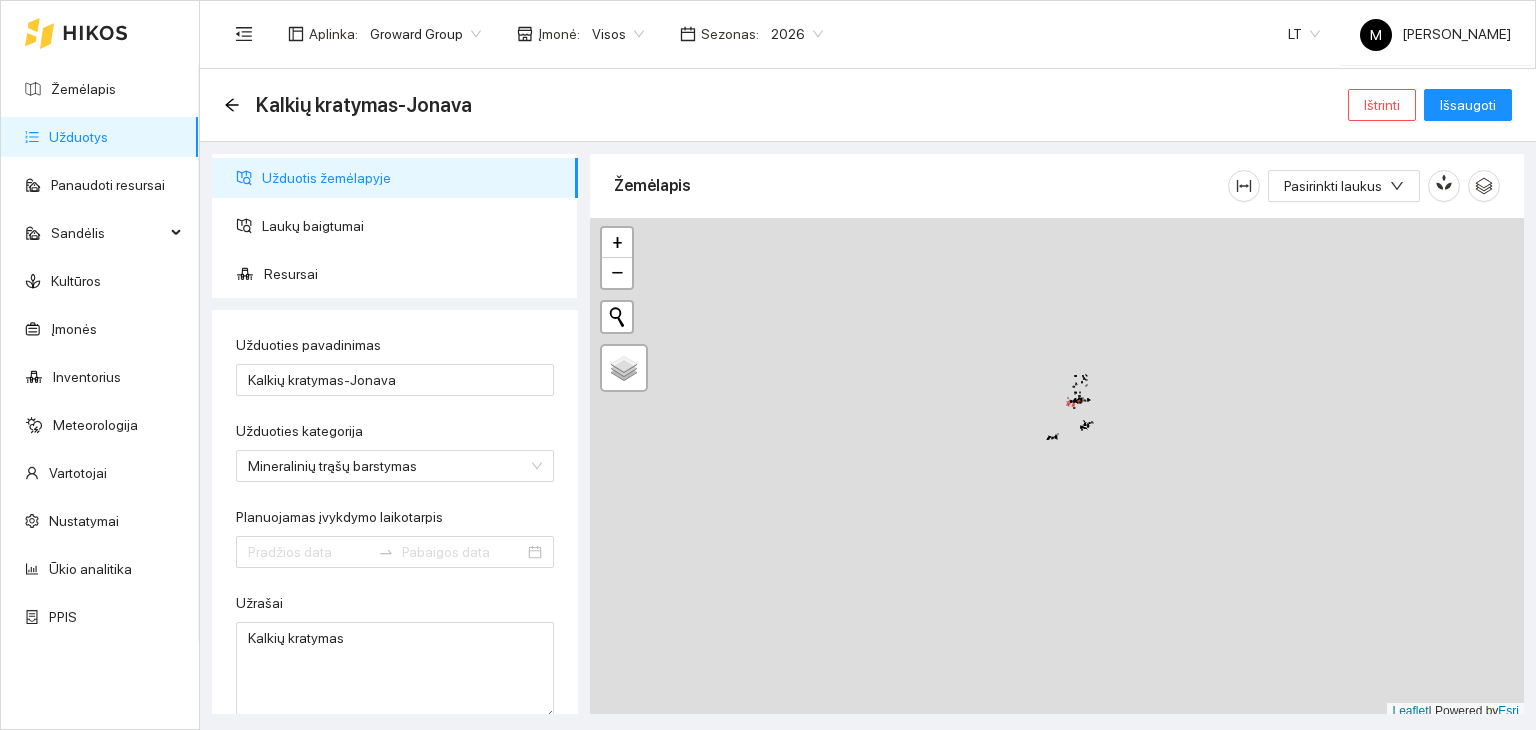 type on "[DATE]" 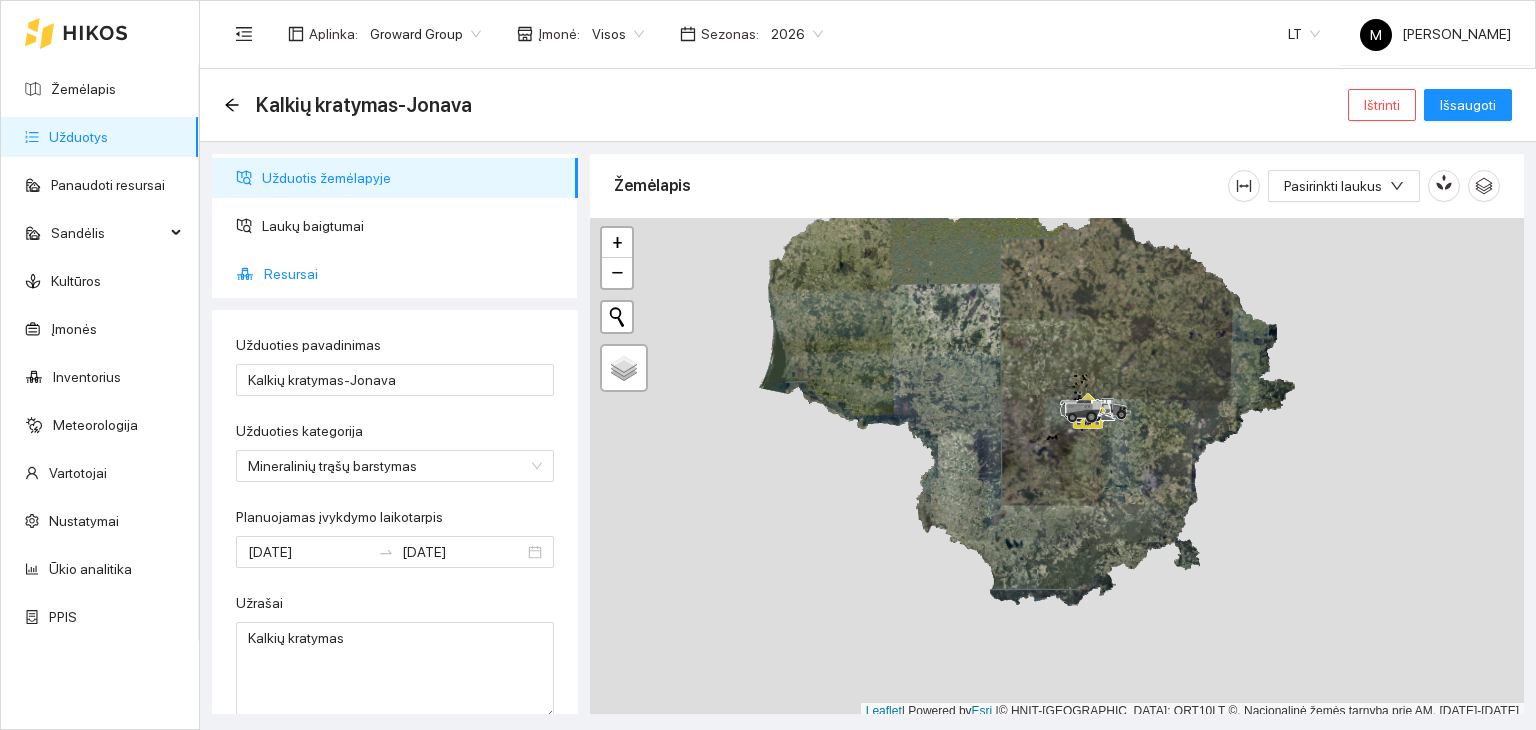 click on "Resursai" at bounding box center (413, 274) 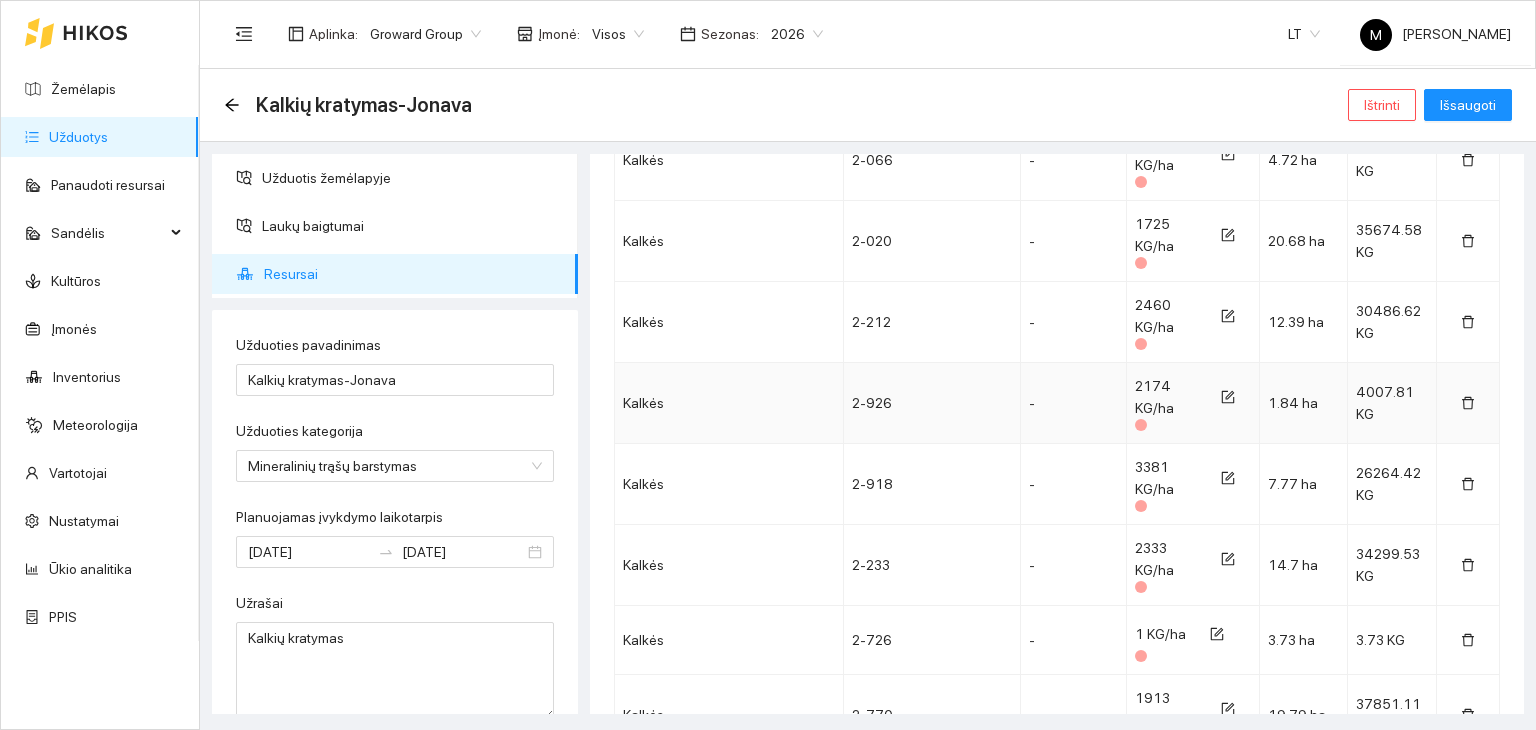 scroll, scrollTop: 700, scrollLeft: 0, axis: vertical 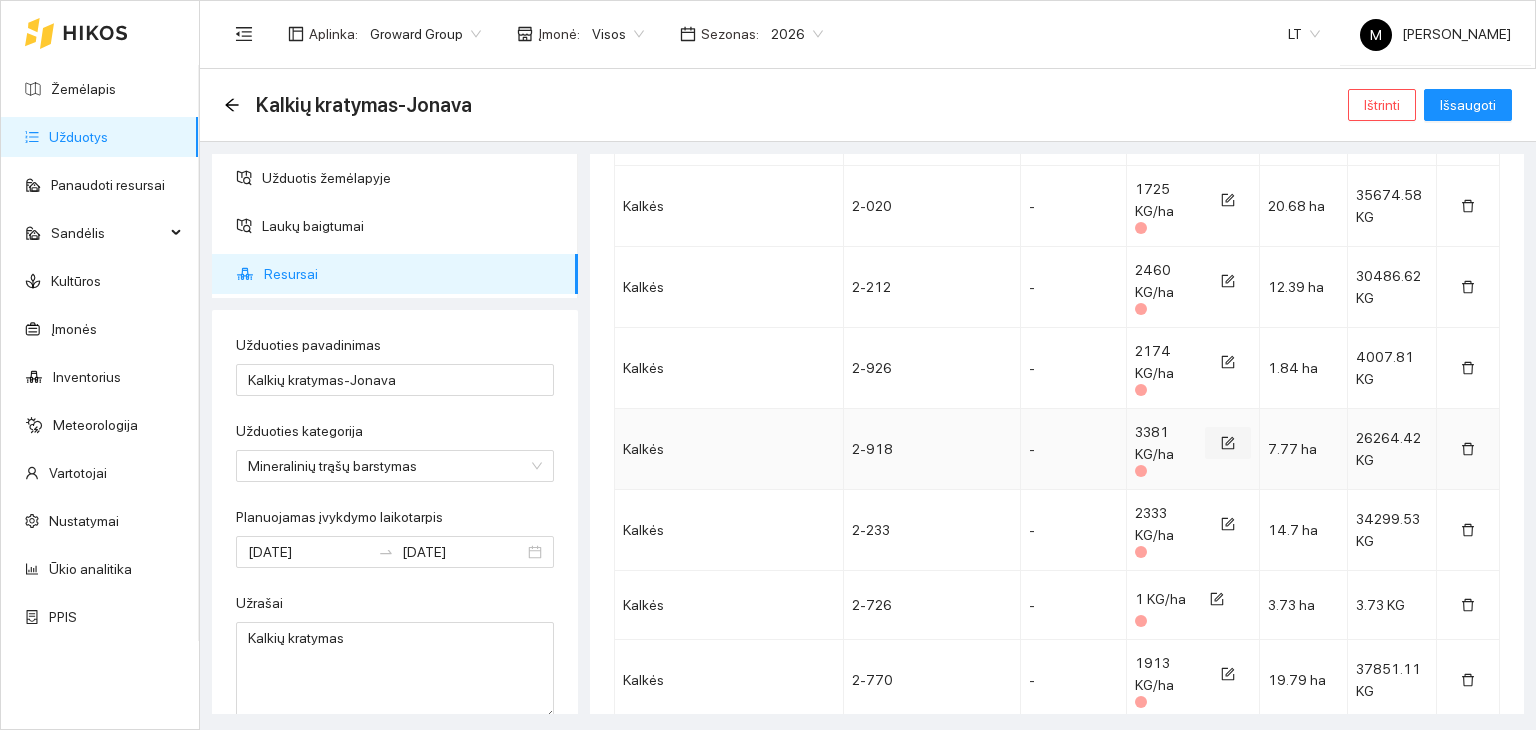 click 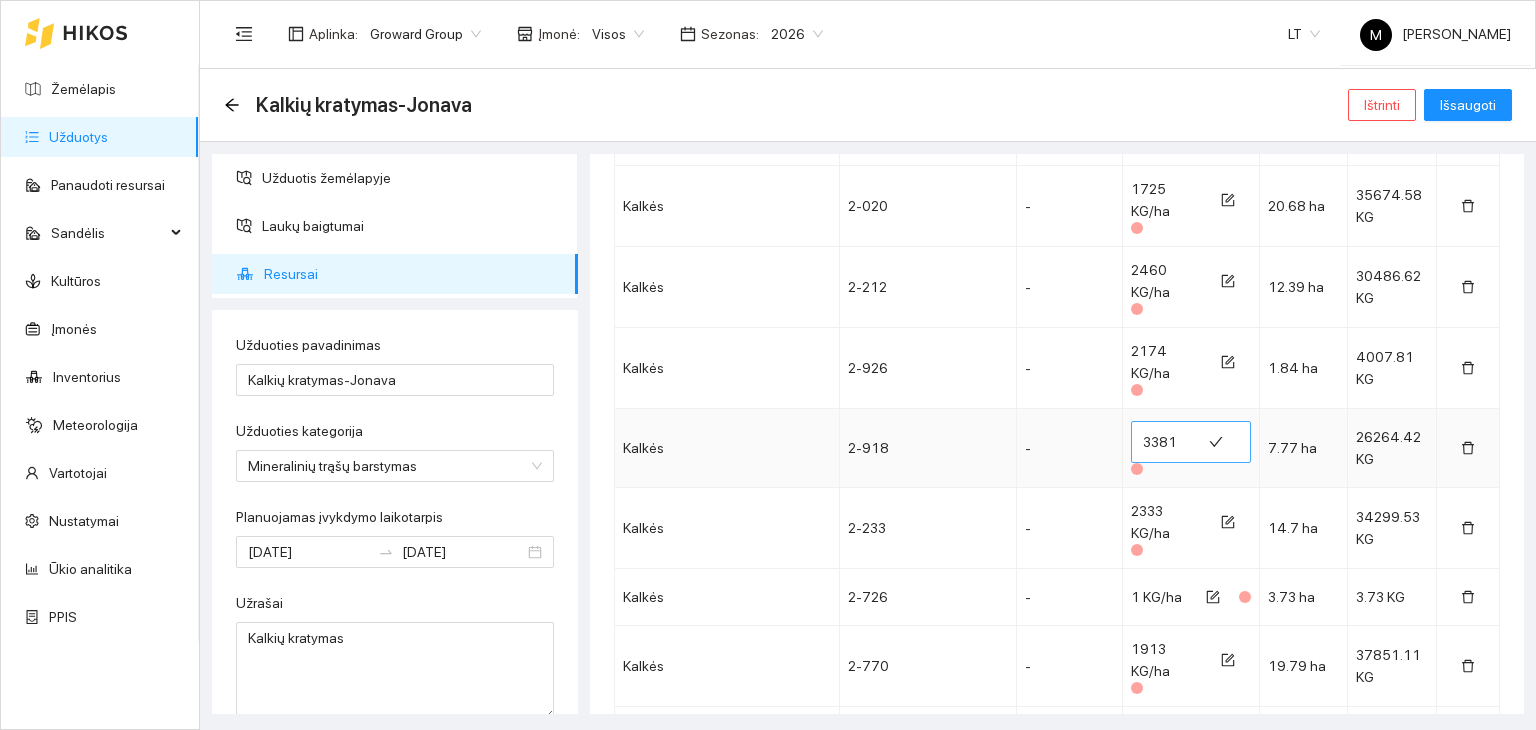 click on "3381" at bounding box center (1166, 442) 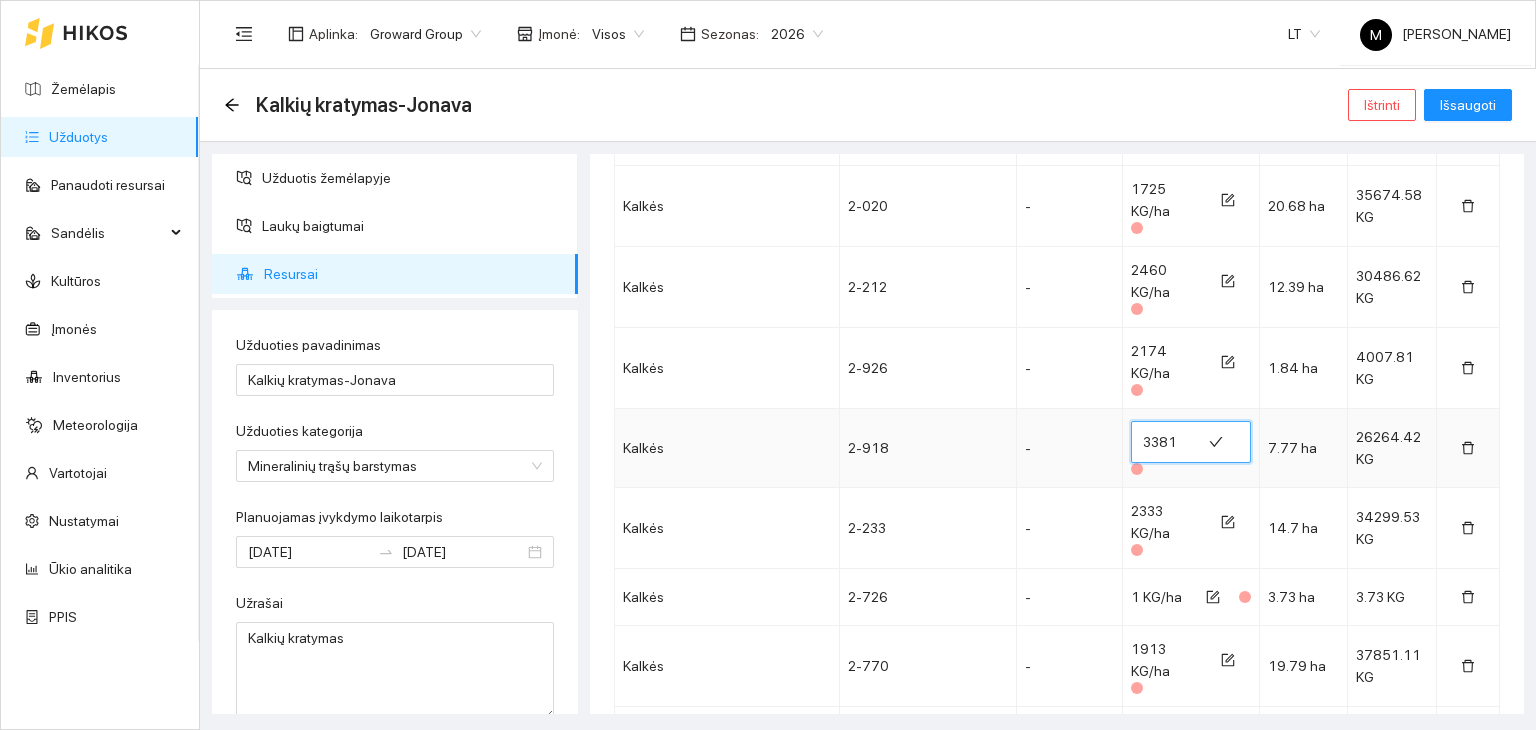 click on "3381" at bounding box center [1166, 442] 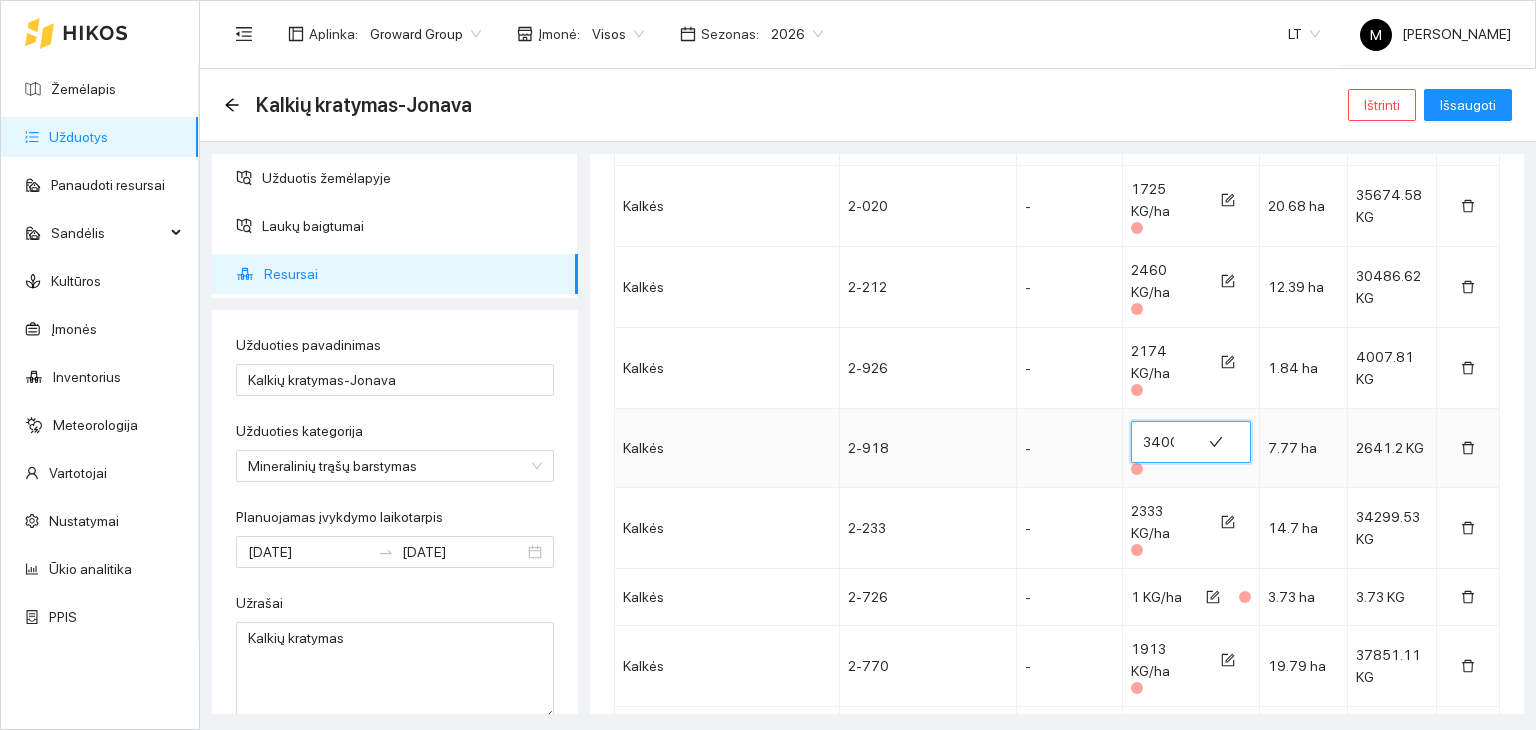 scroll, scrollTop: 0, scrollLeft: 1, axis: horizontal 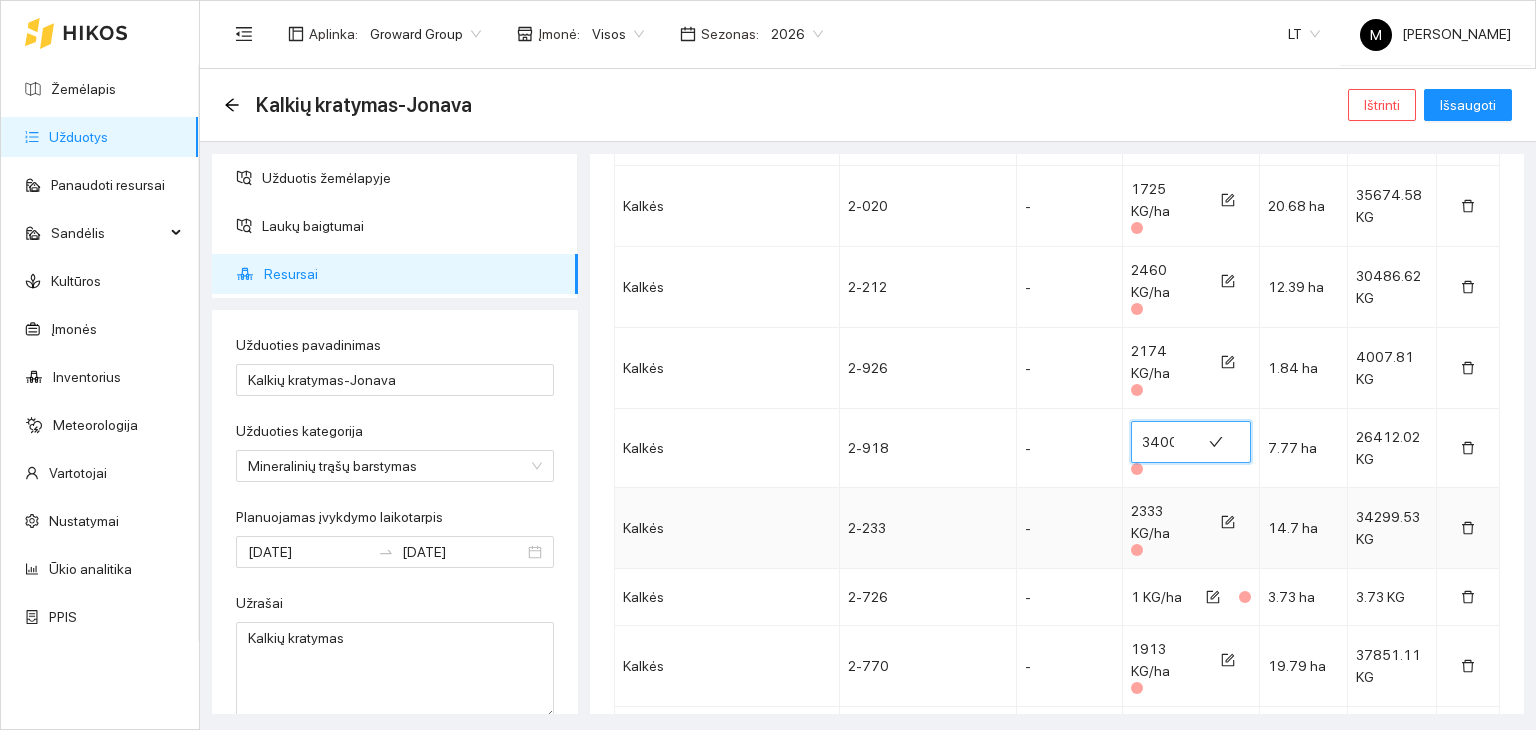 type on "3400" 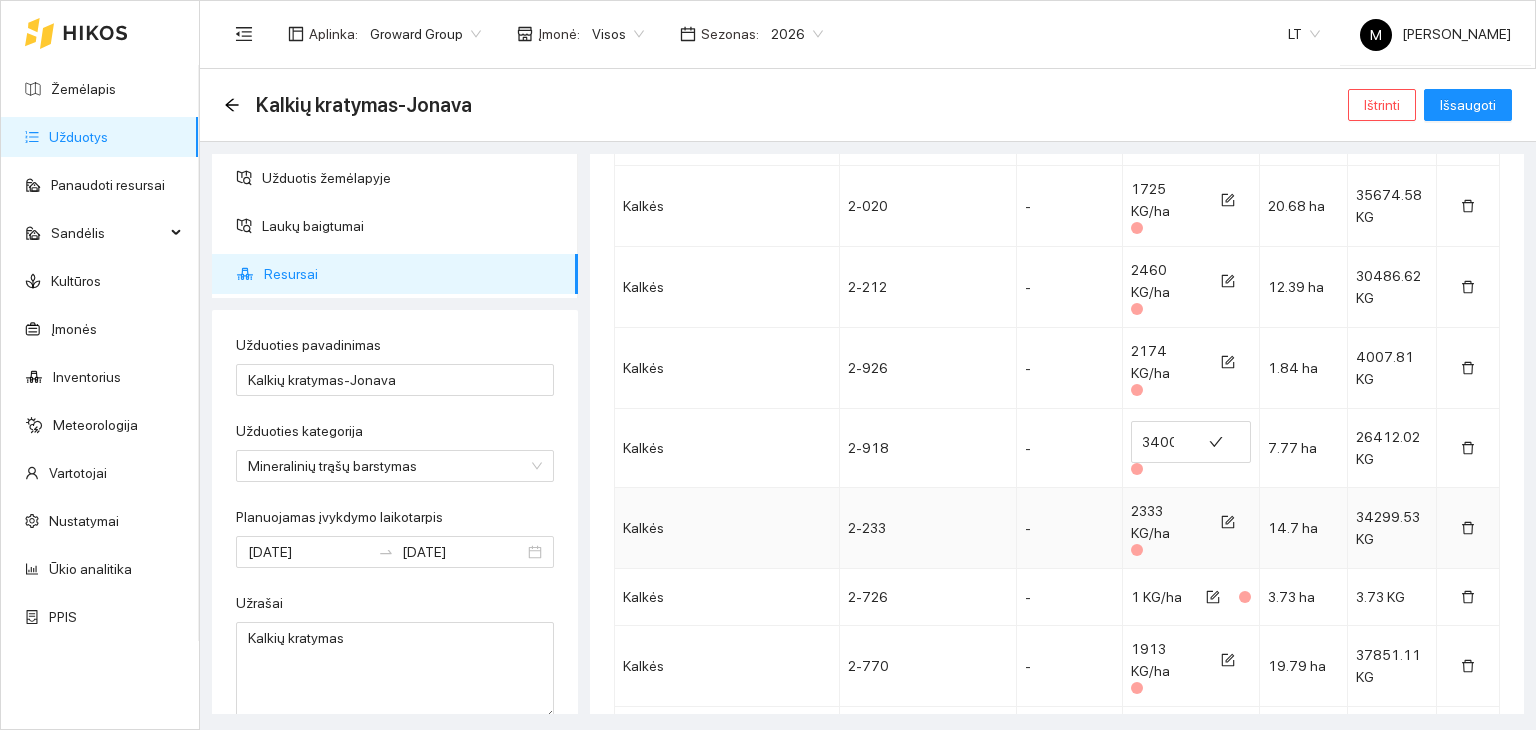 scroll, scrollTop: 0, scrollLeft: 0, axis: both 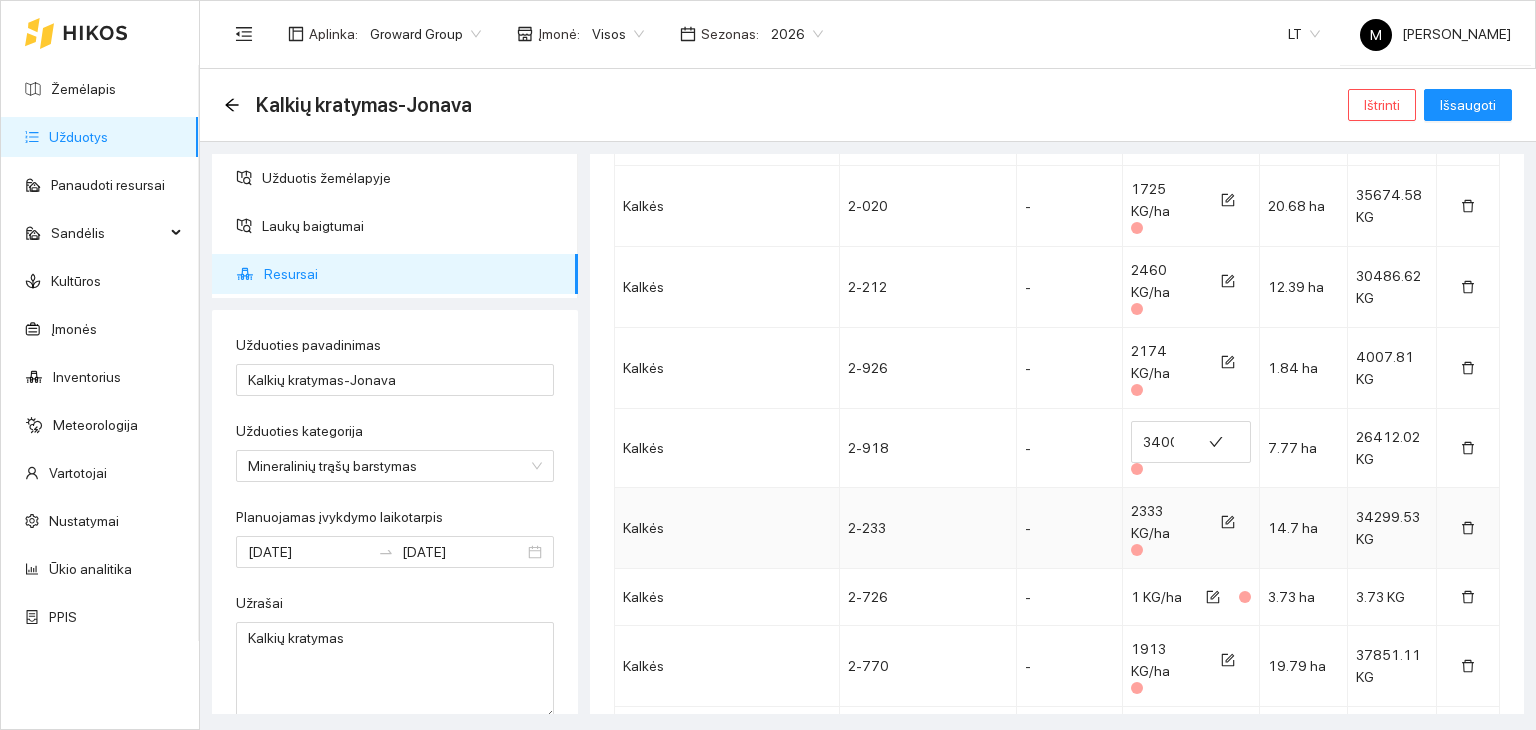 click on "2333 KG/ha" at bounding box center [1150, 522] 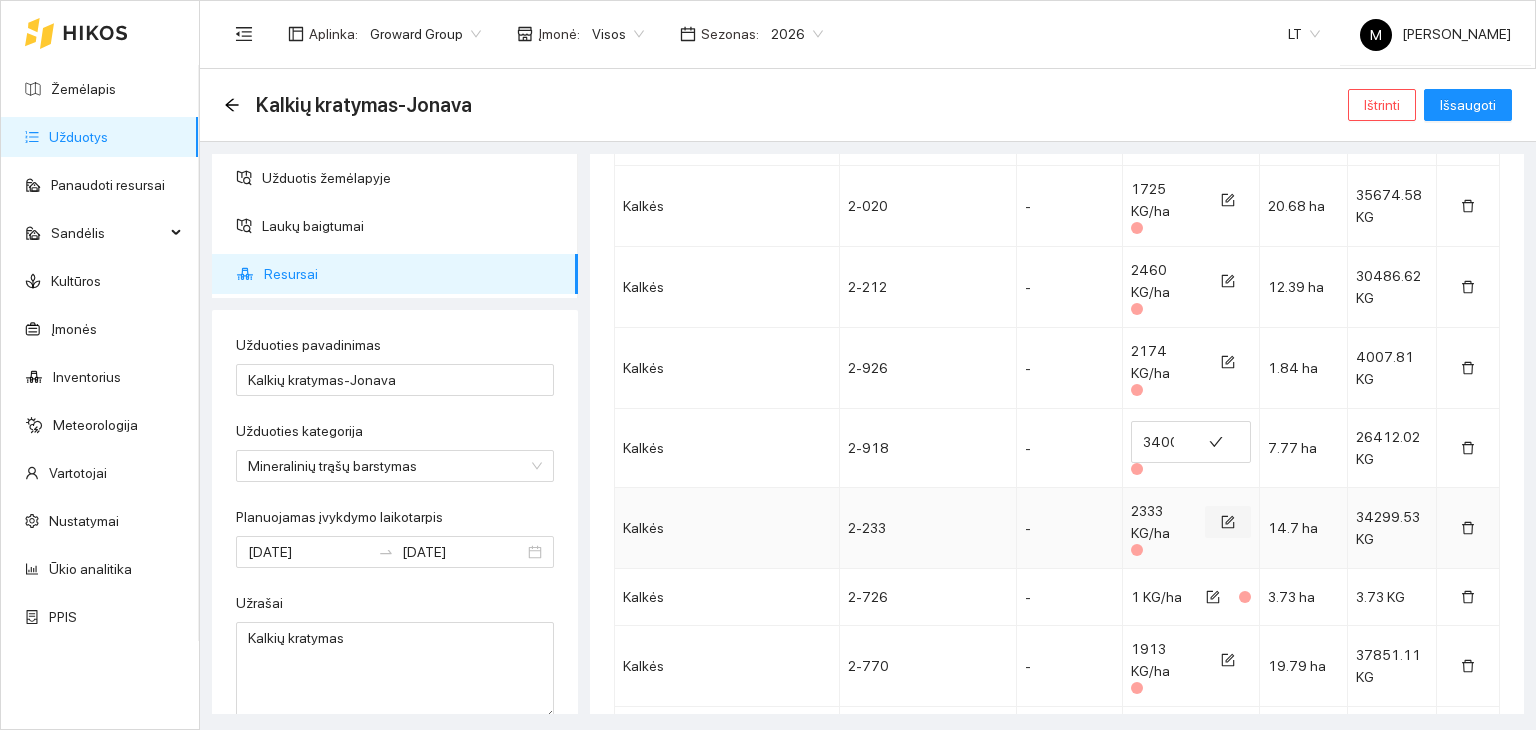 click 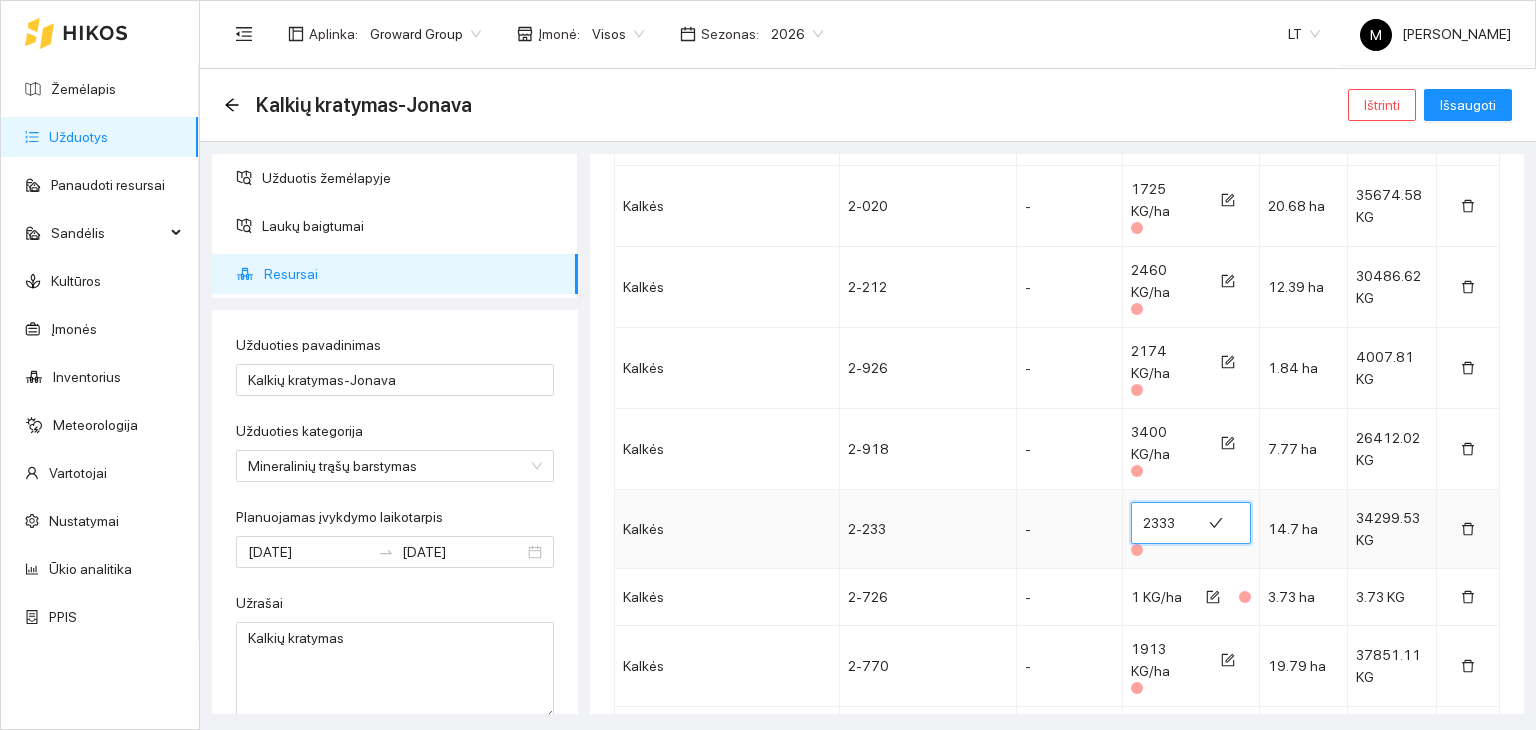 click on "2333" at bounding box center [1166, 523] 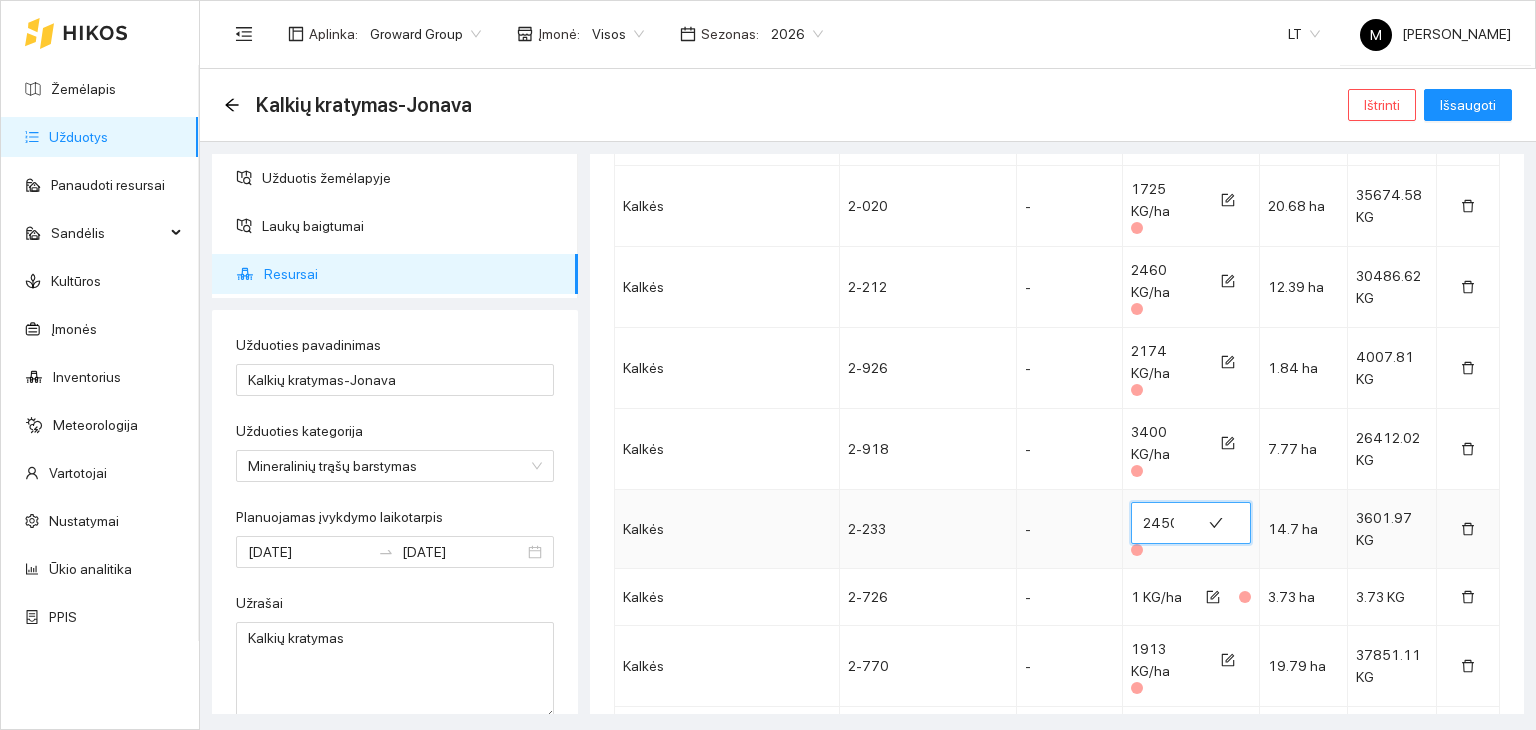 scroll, scrollTop: 0, scrollLeft: 1, axis: horizontal 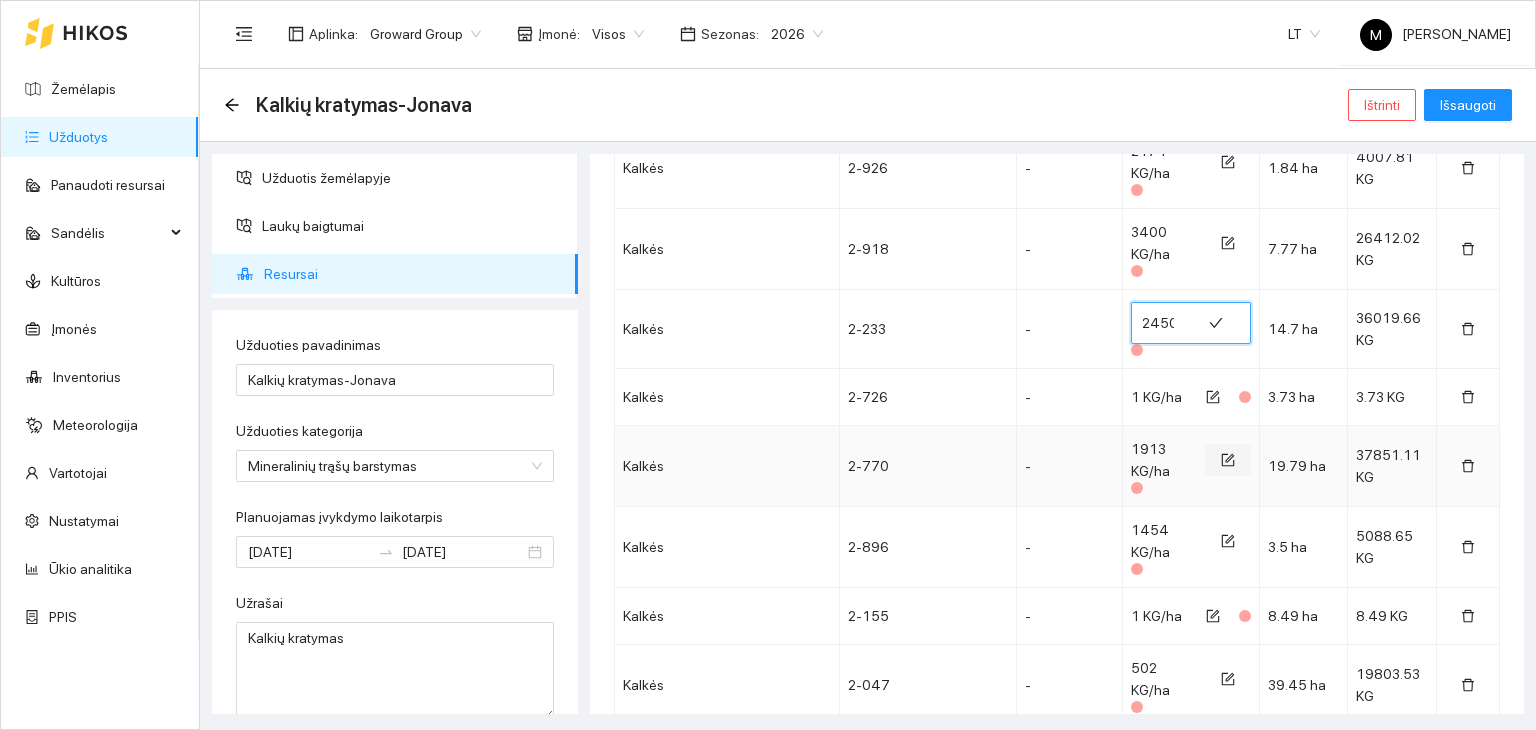 type on "2450" 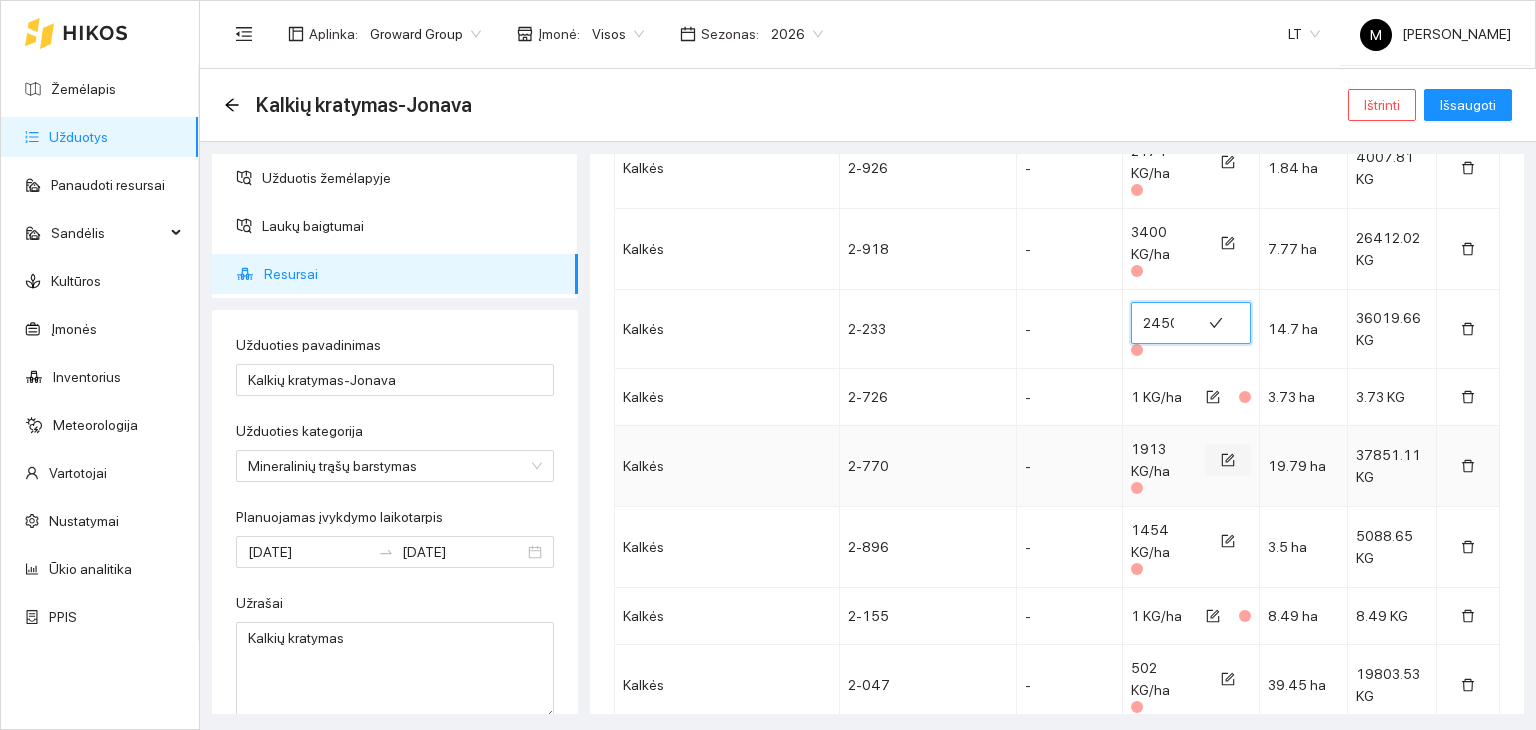 click 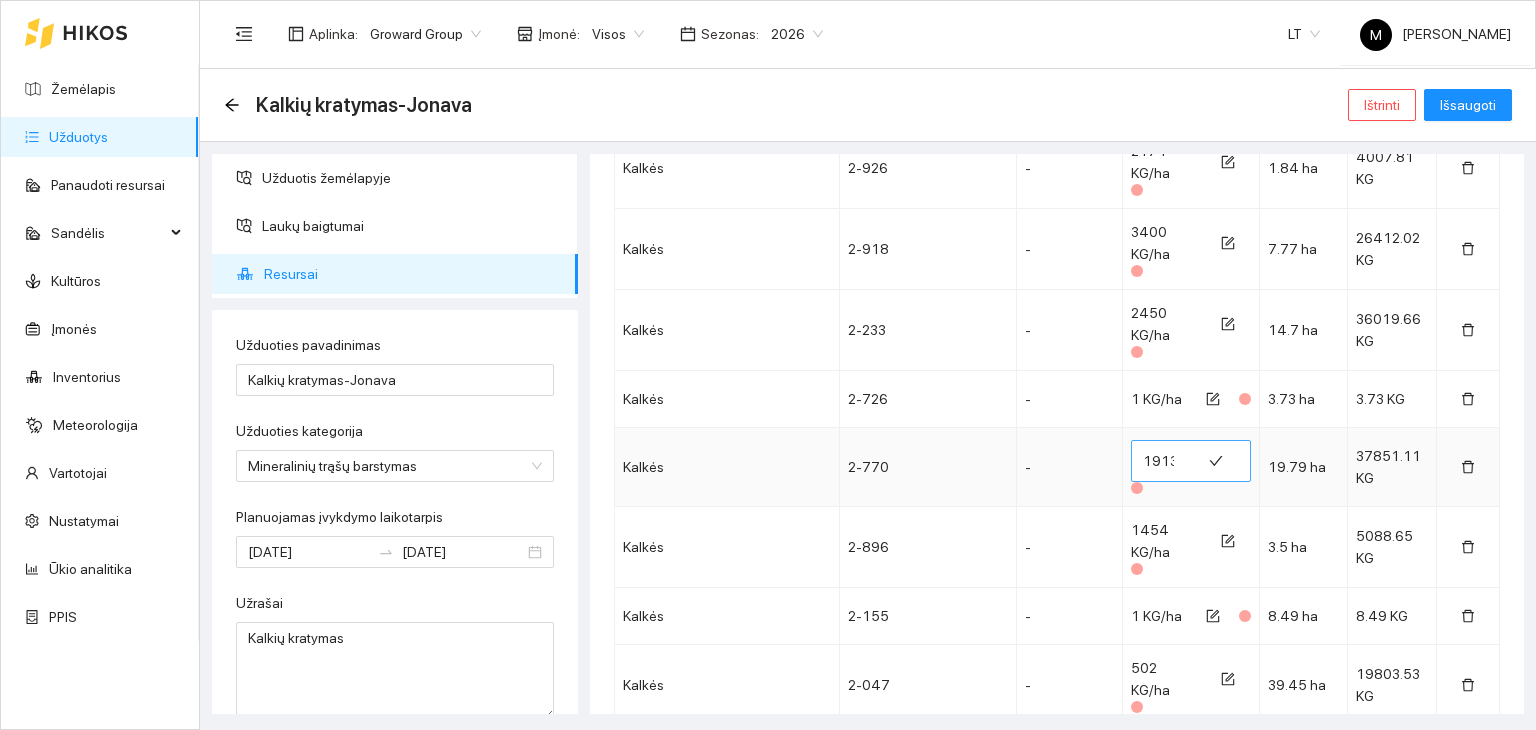 click on "1913" at bounding box center (1166, 461) 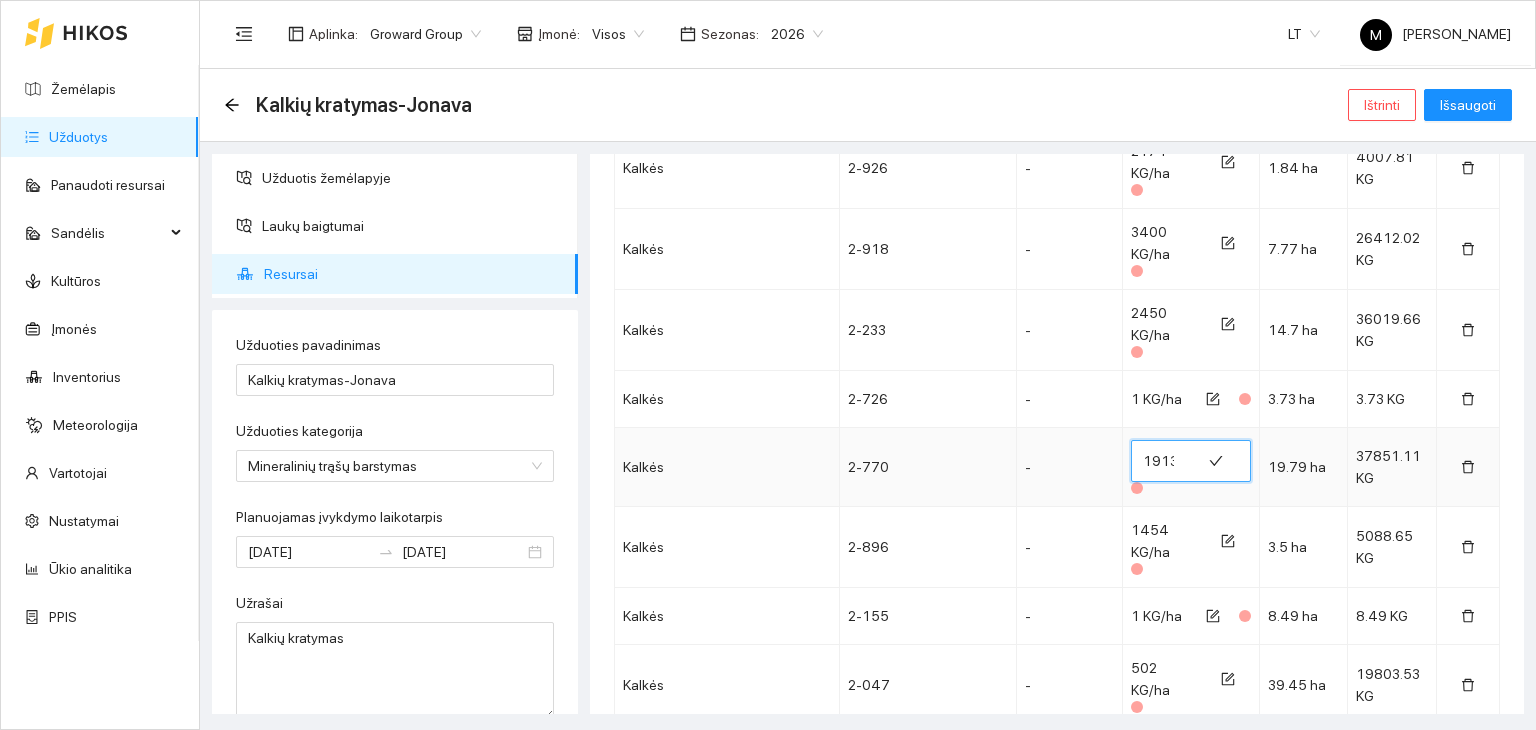 click on "1913" at bounding box center (1166, 461) 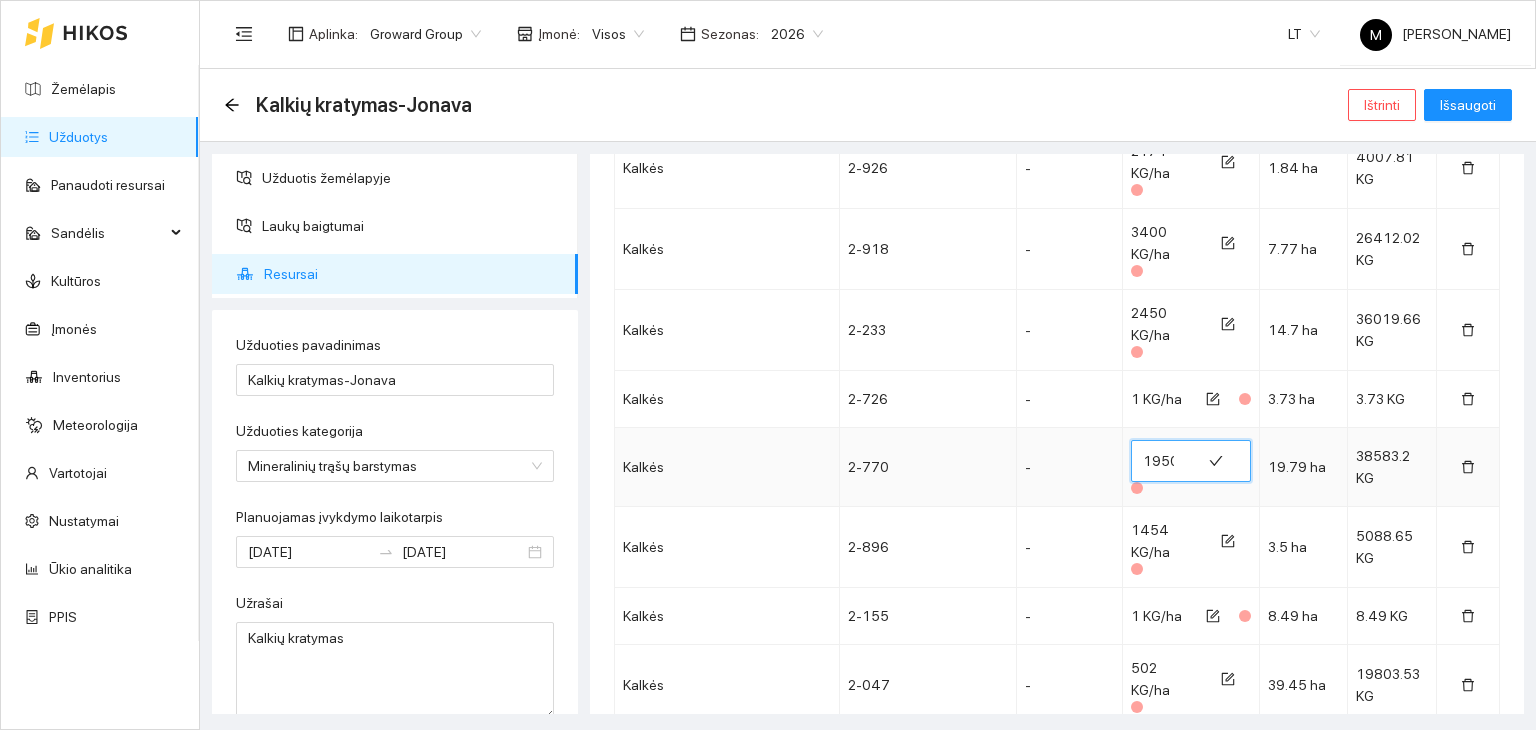 scroll, scrollTop: 0, scrollLeft: 1, axis: horizontal 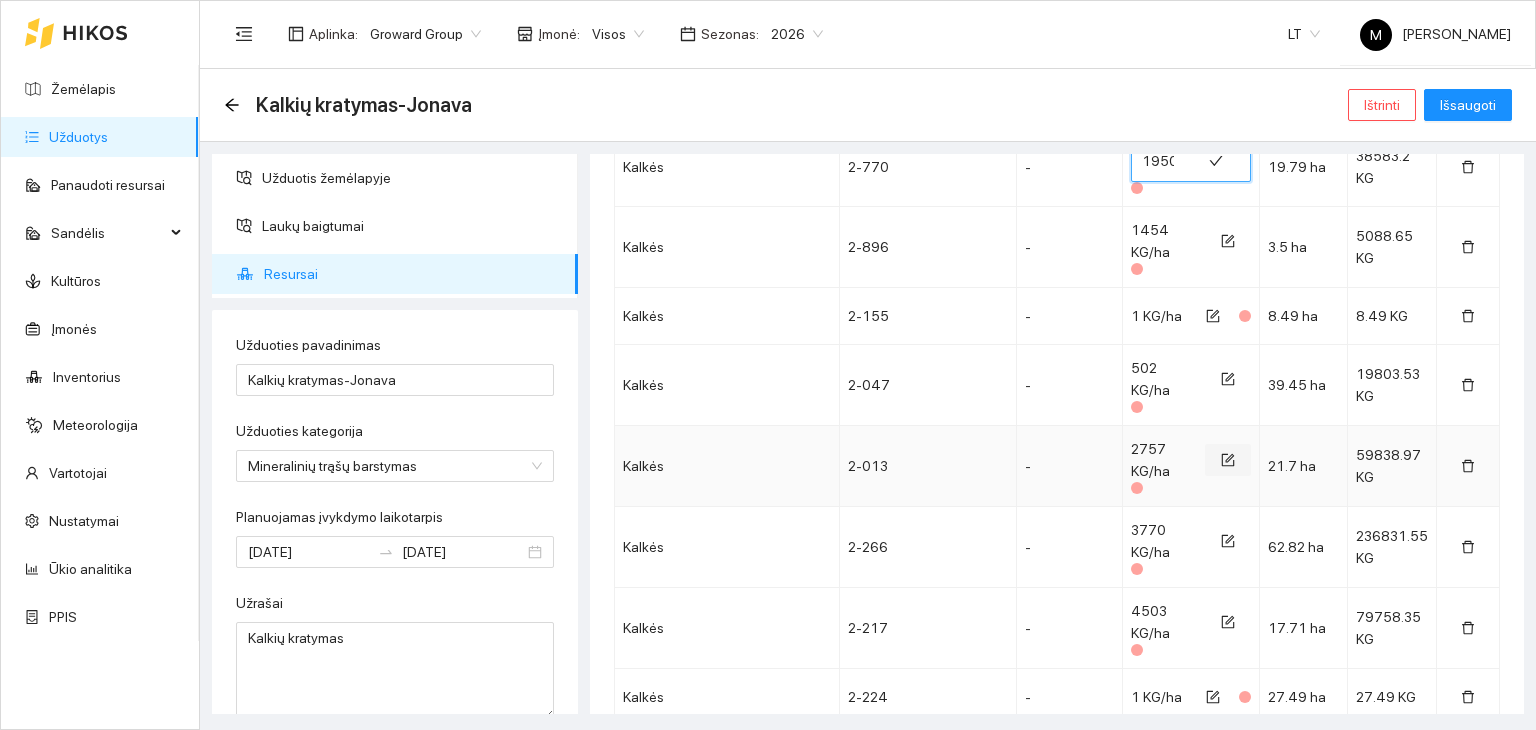 type on "1950" 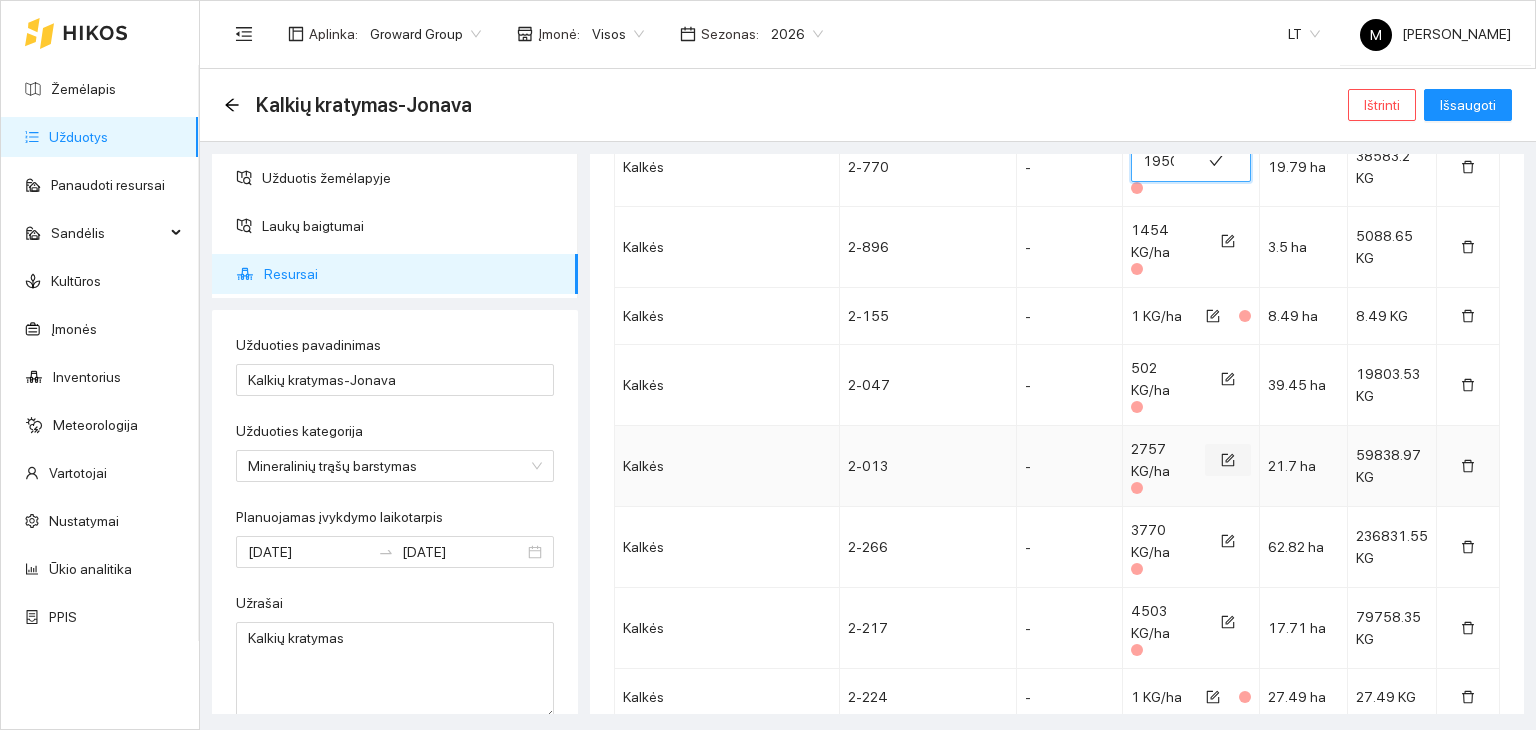 click 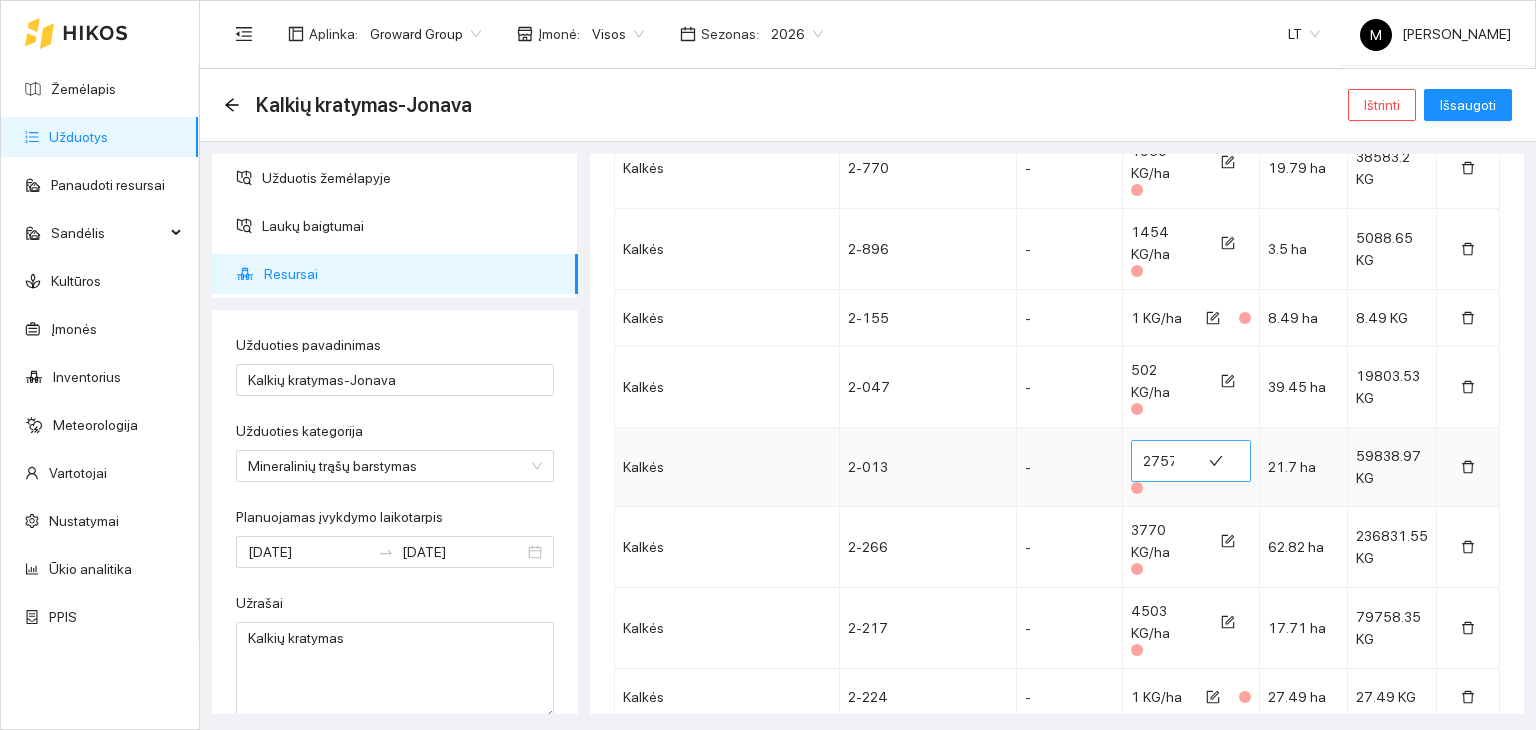 click on "2757" at bounding box center (1166, 461) 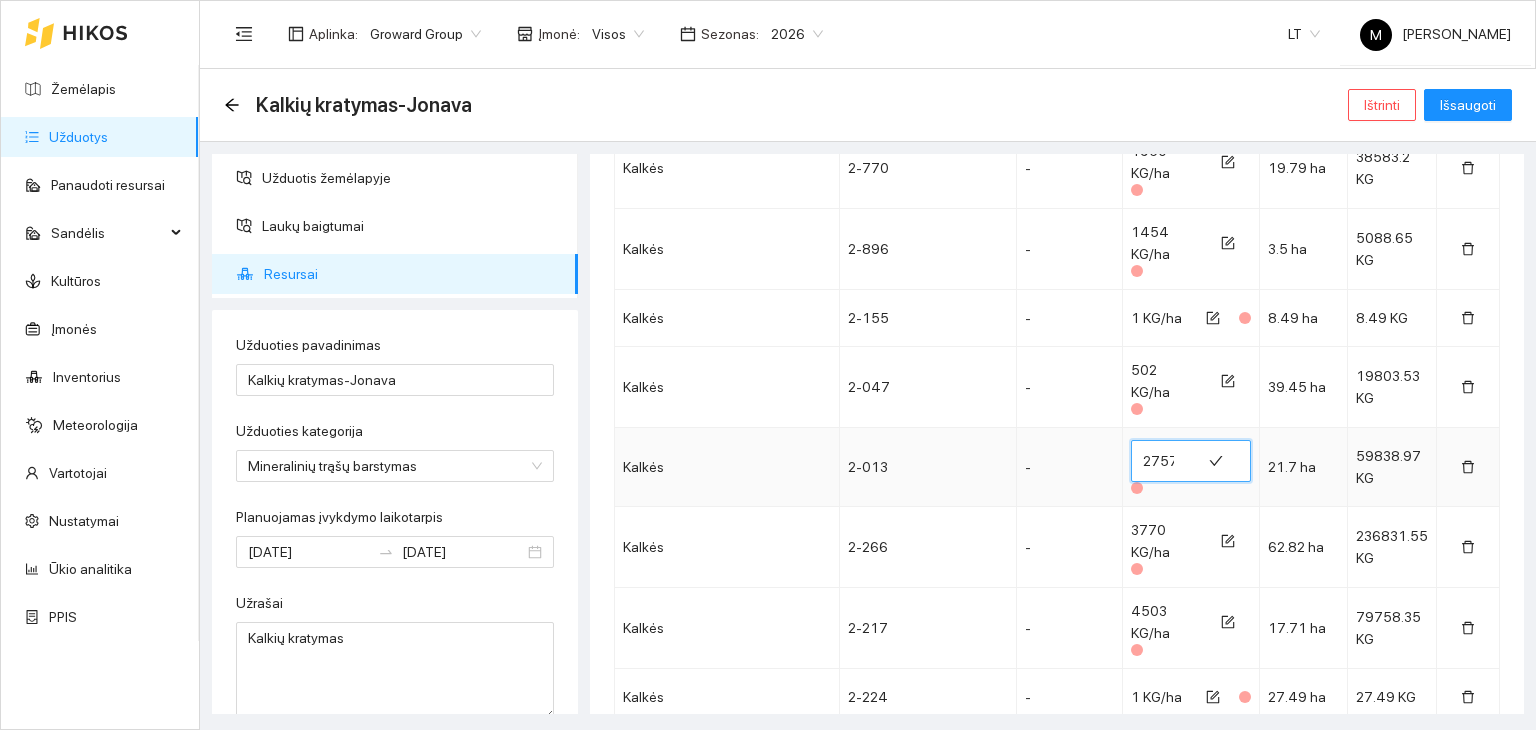click on "2757" at bounding box center (1166, 461) 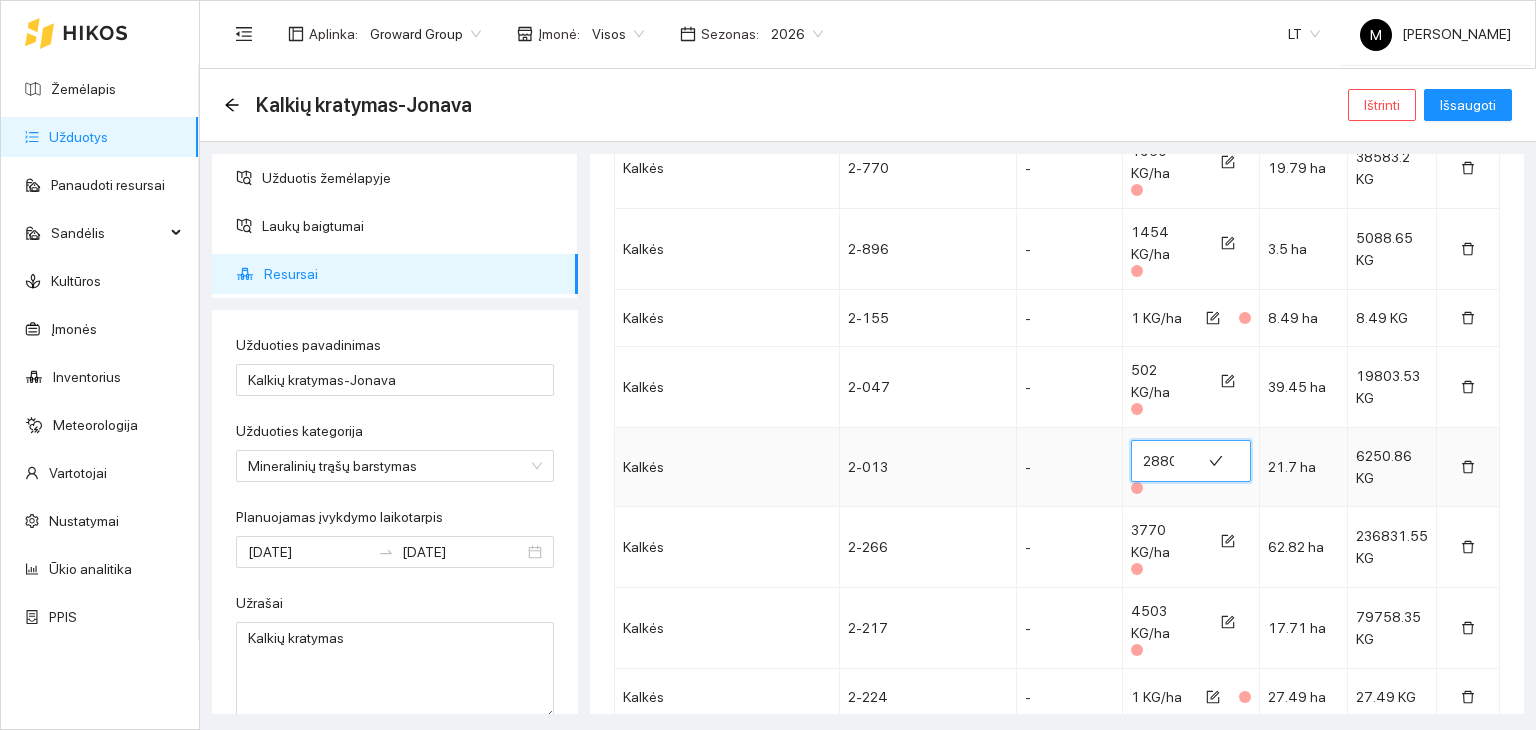 scroll, scrollTop: 0, scrollLeft: 1, axis: horizontal 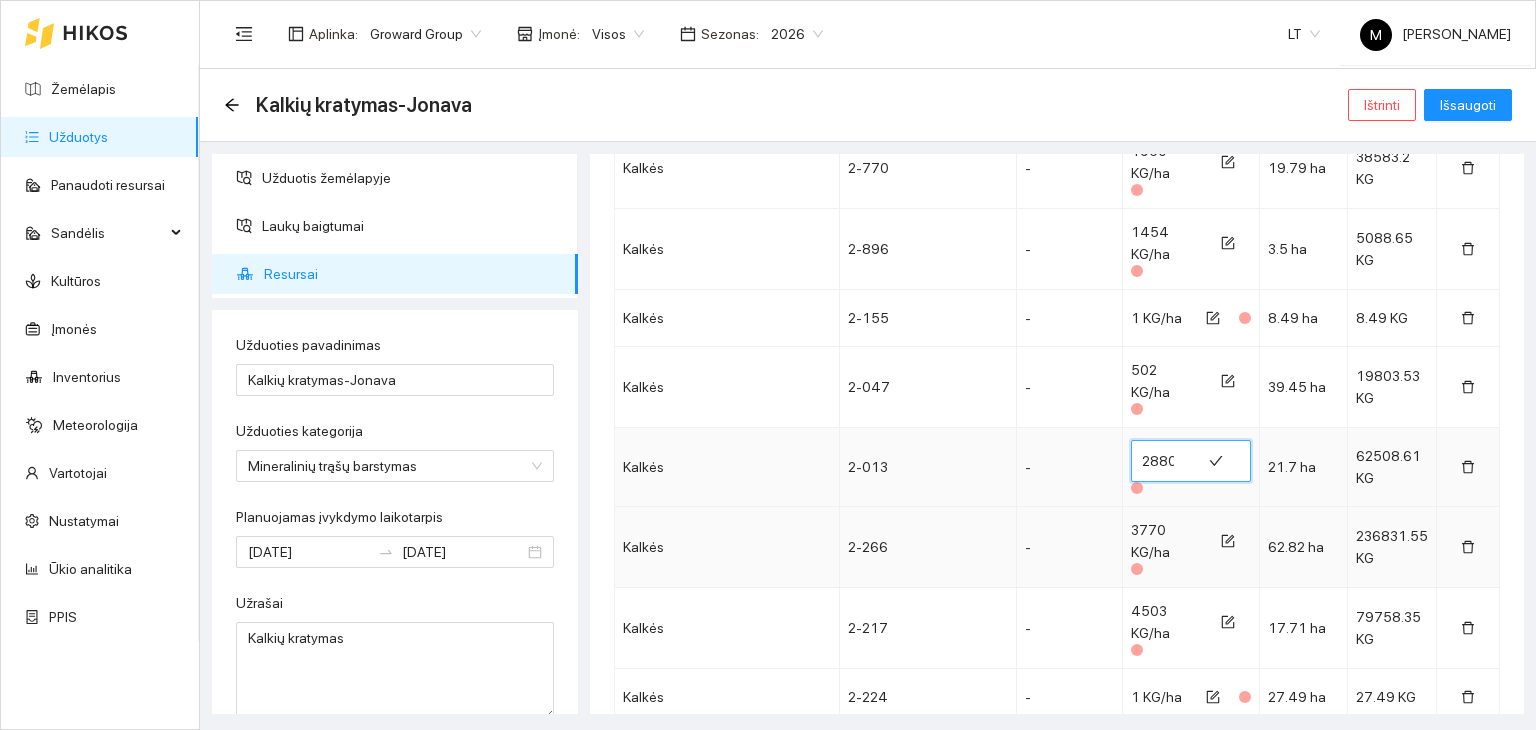 type on "2880" 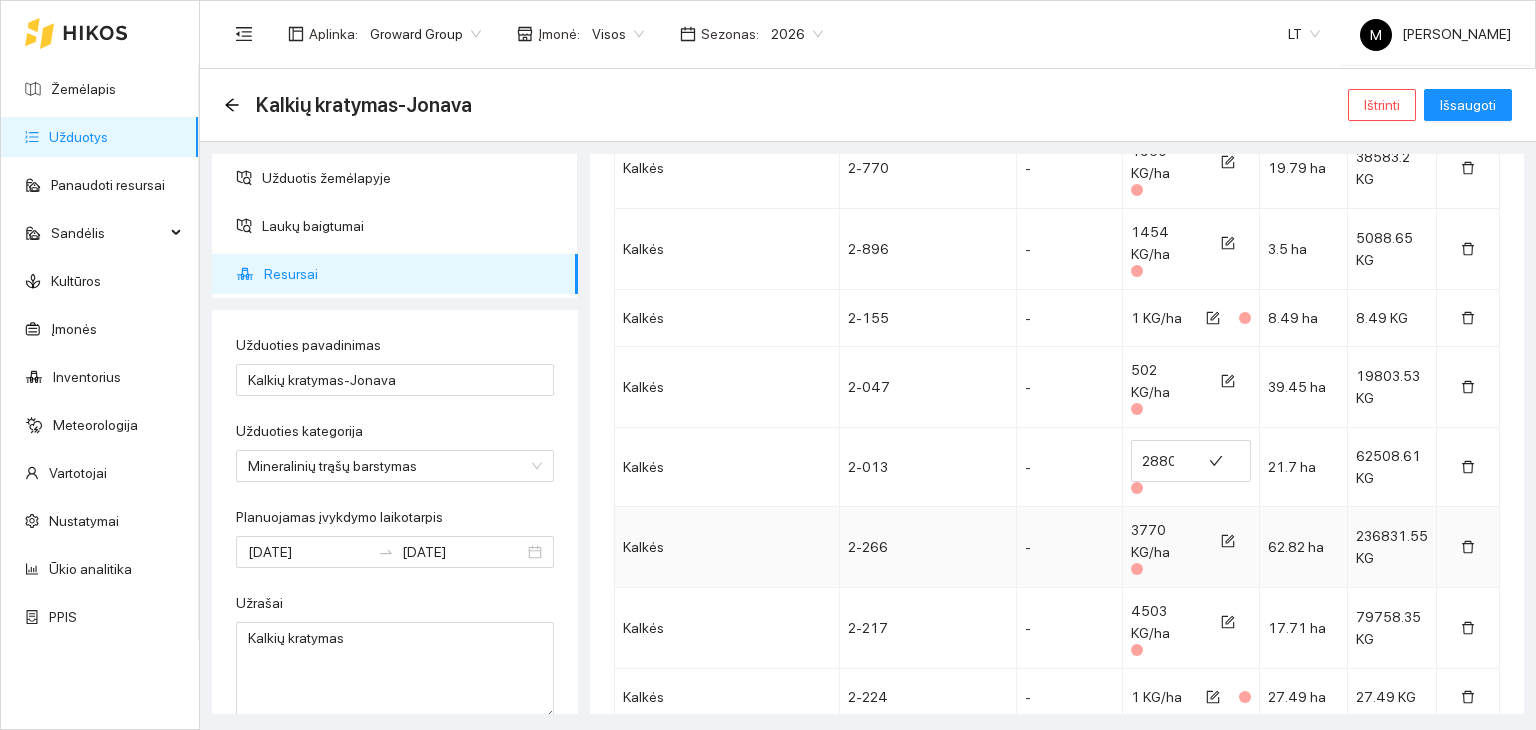 scroll, scrollTop: 0, scrollLeft: 0, axis: both 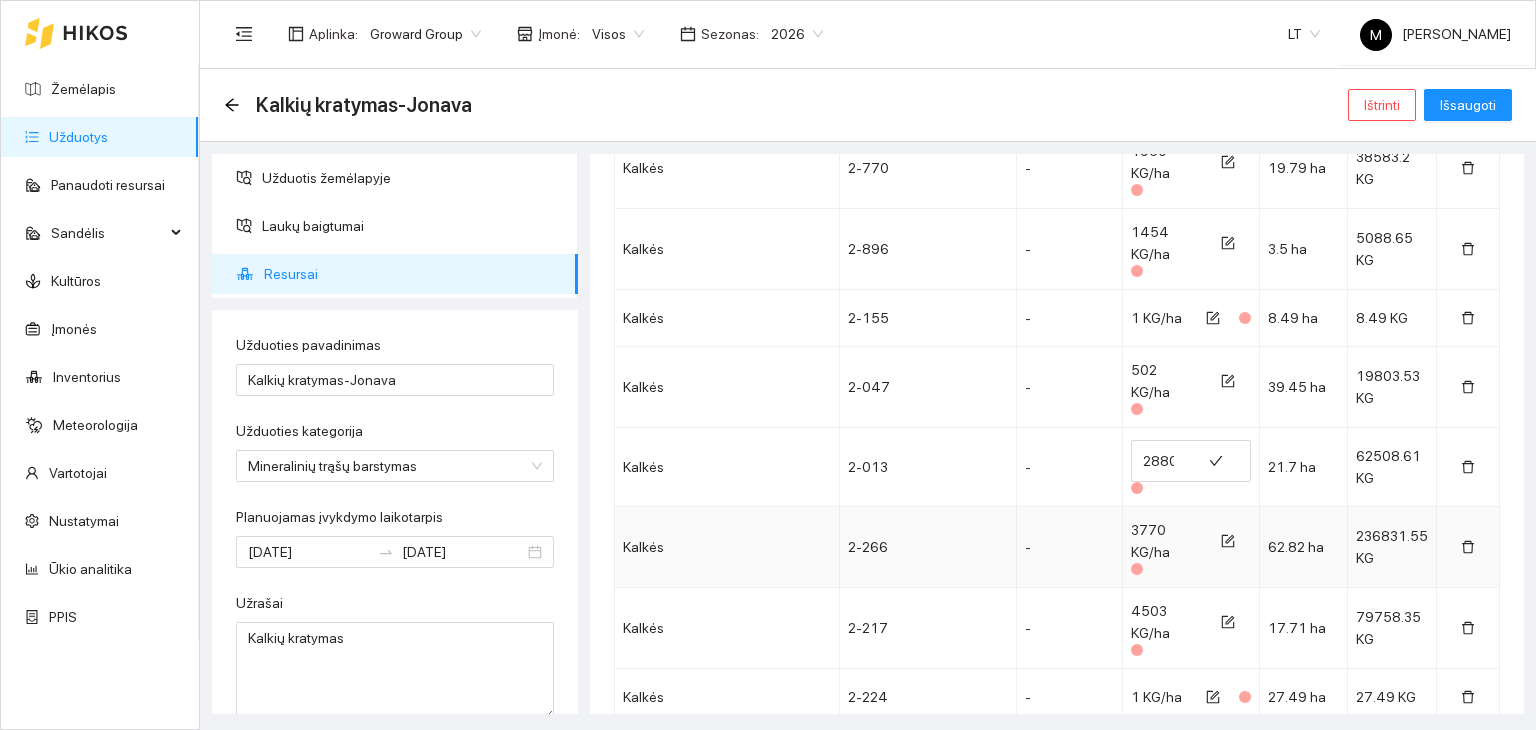 click on "3770 KG/ha" at bounding box center (1164, 541) 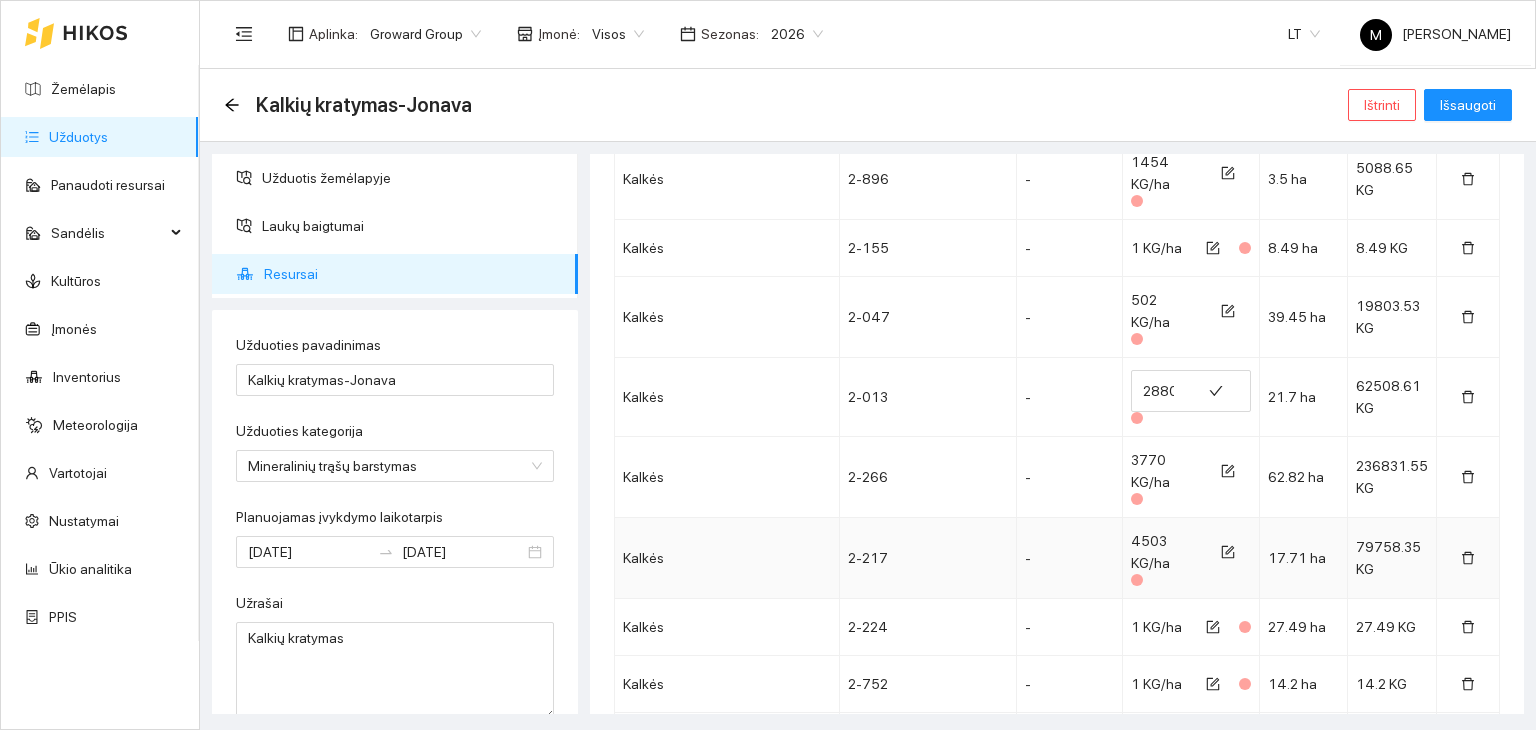 scroll, scrollTop: 1300, scrollLeft: 0, axis: vertical 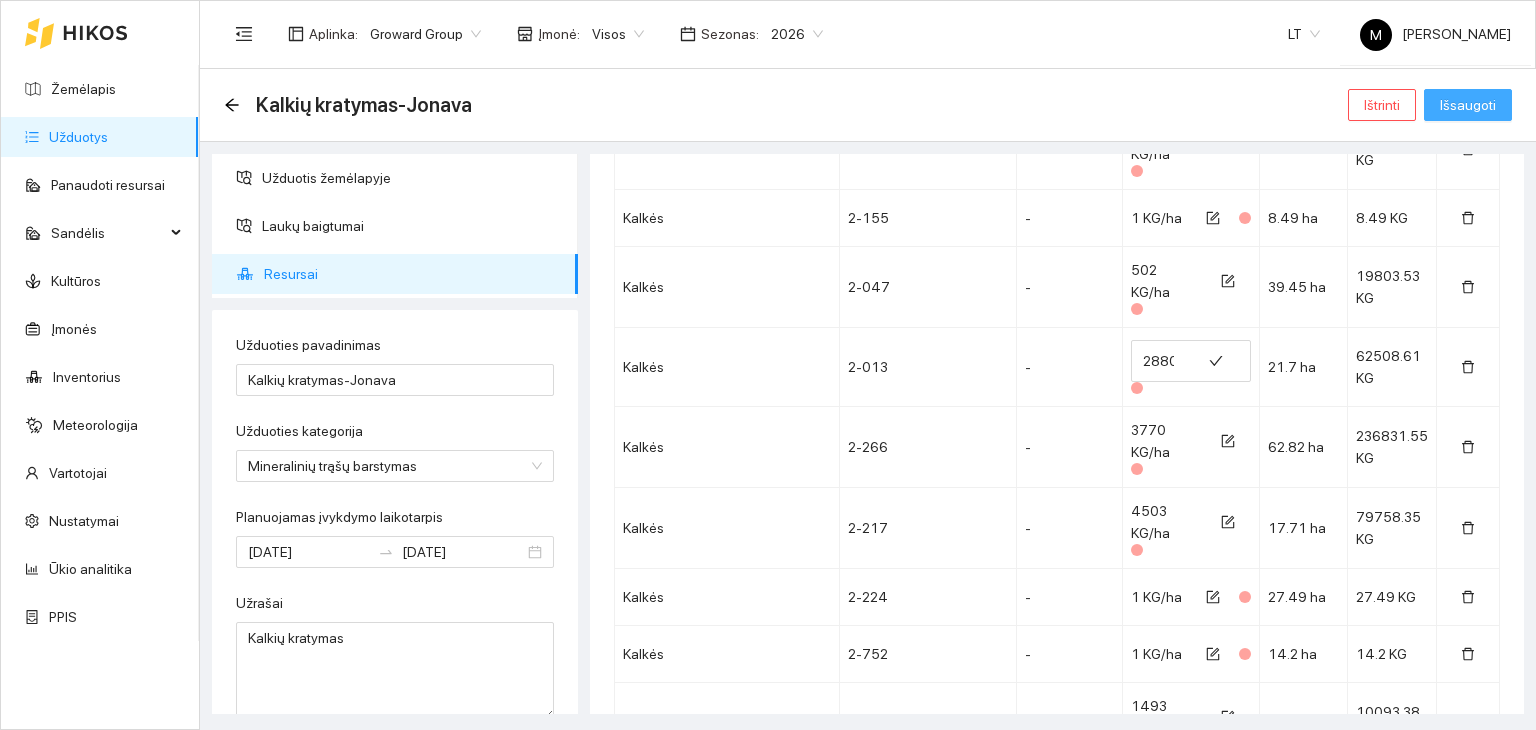 click on "Išsaugoti" at bounding box center [1468, 105] 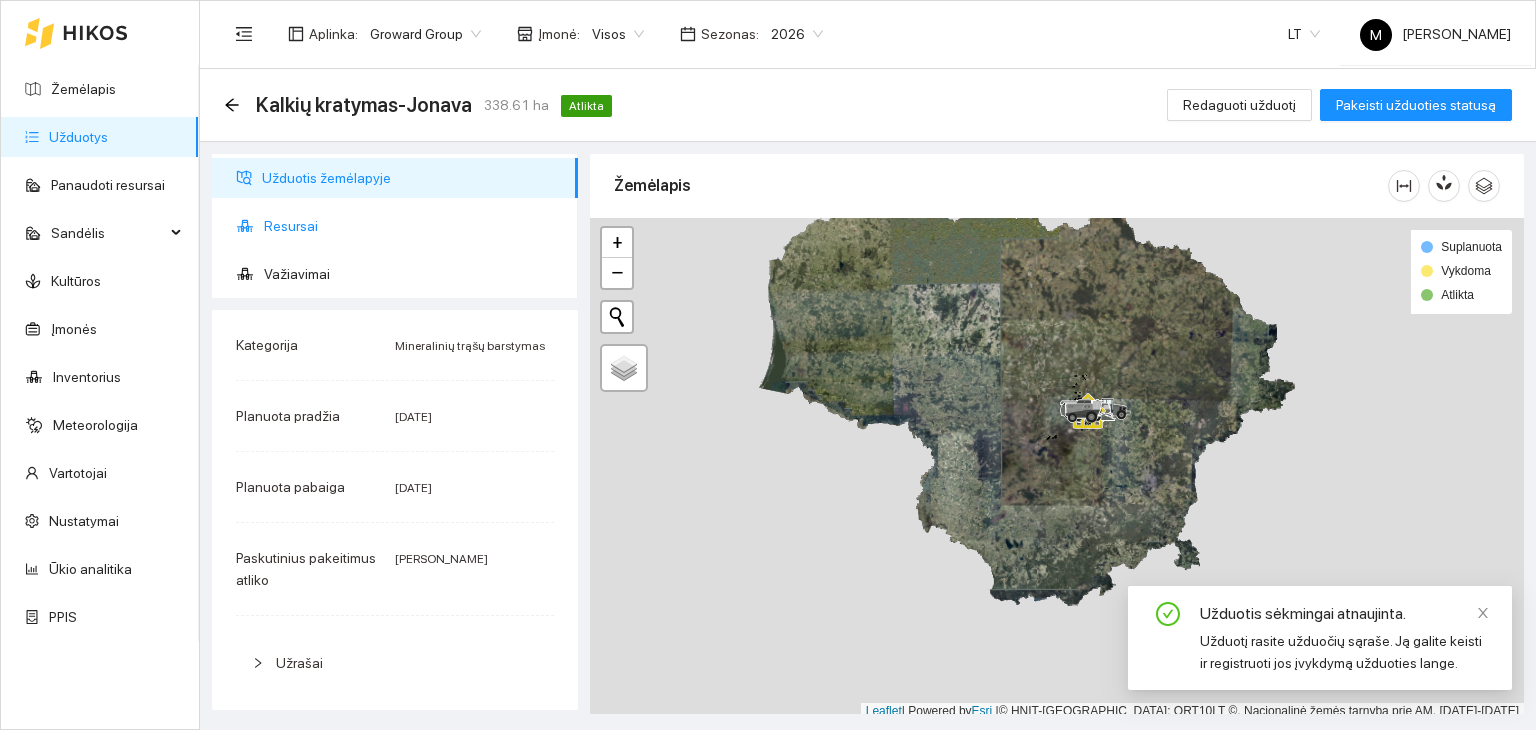 click on "Resursai" at bounding box center (413, 226) 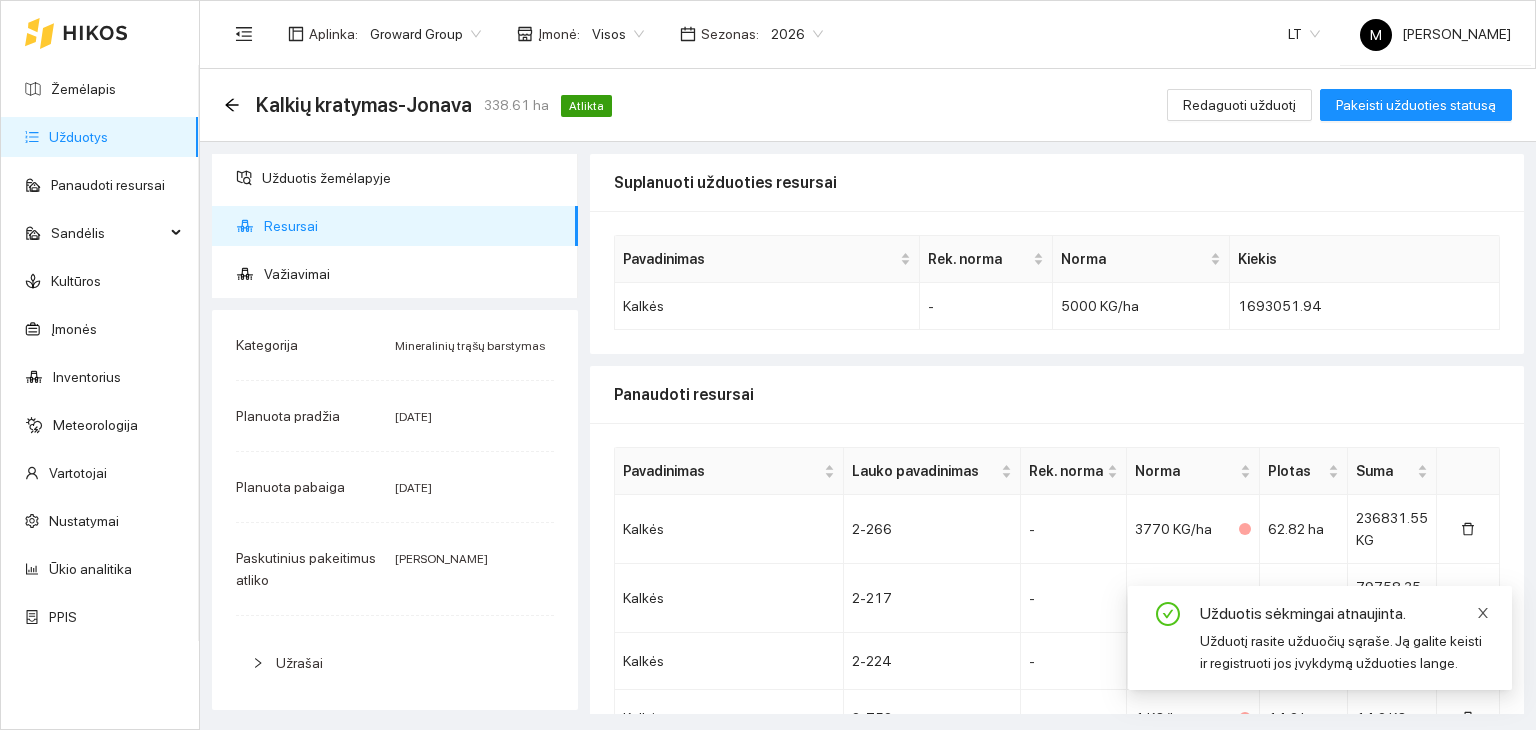 click 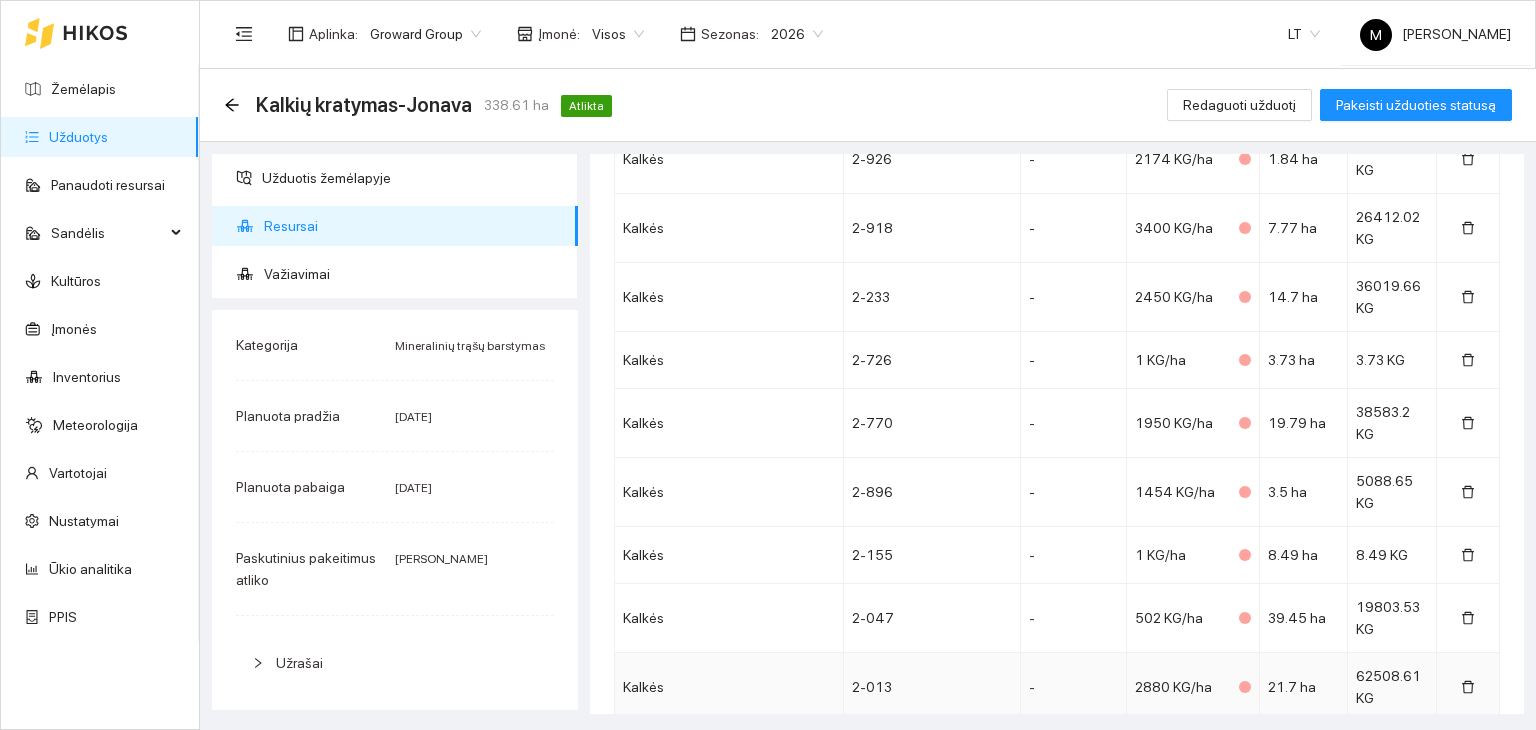 scroll, scrollTop: 1043, scrollLeft: 0, axis: vertical 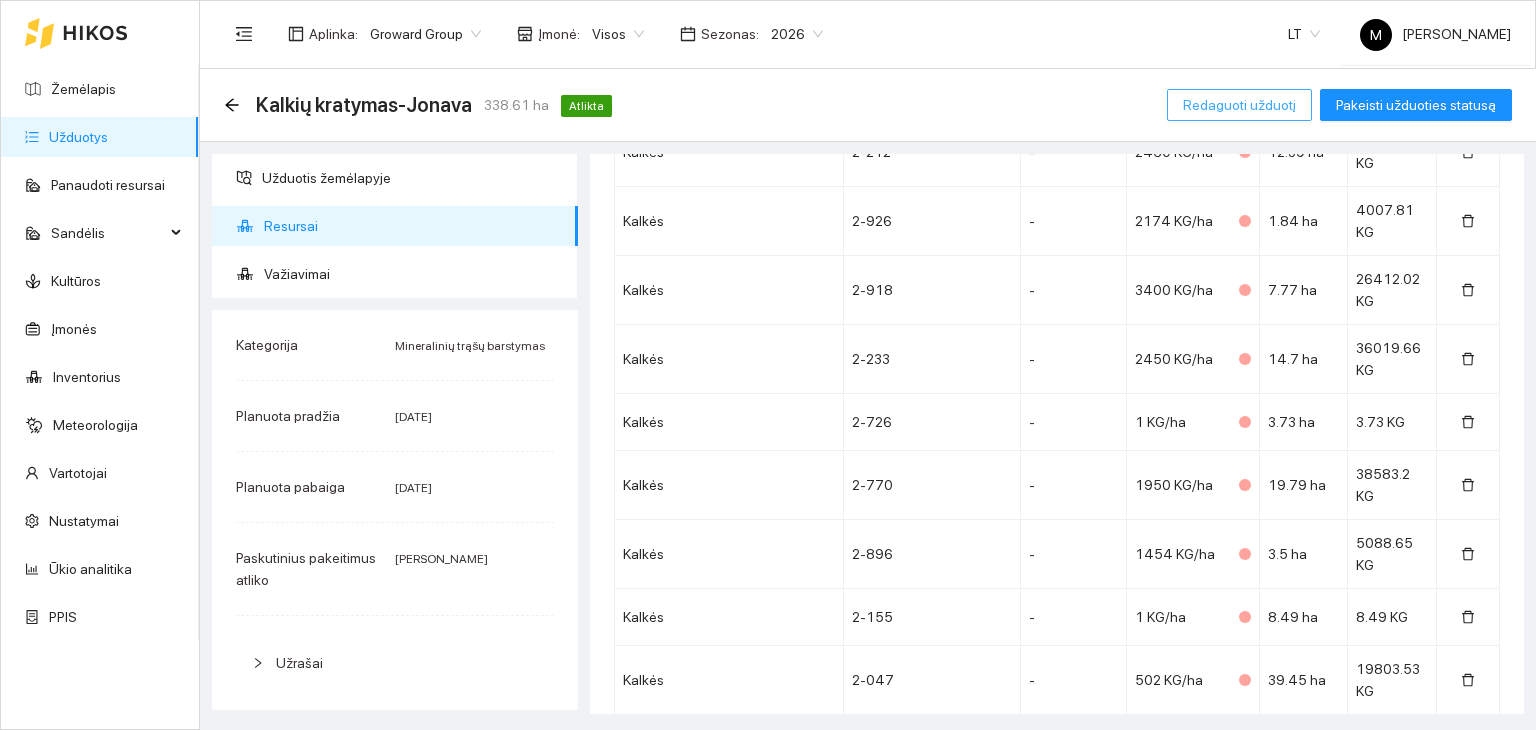 click on "Redaguoti užduotį" at bounding box center [1239, 105] 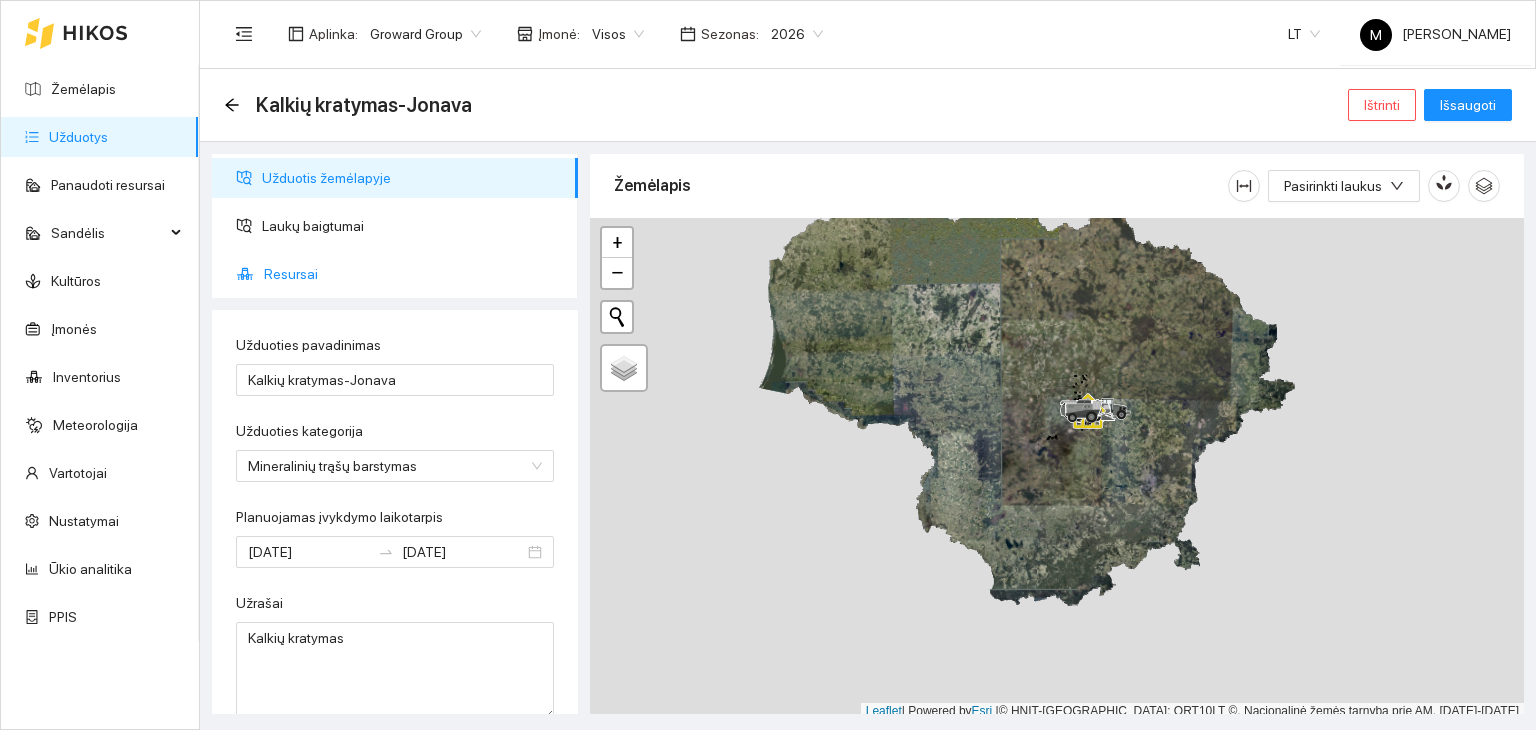 click on "Resursai" at bounding box center [413, 274] 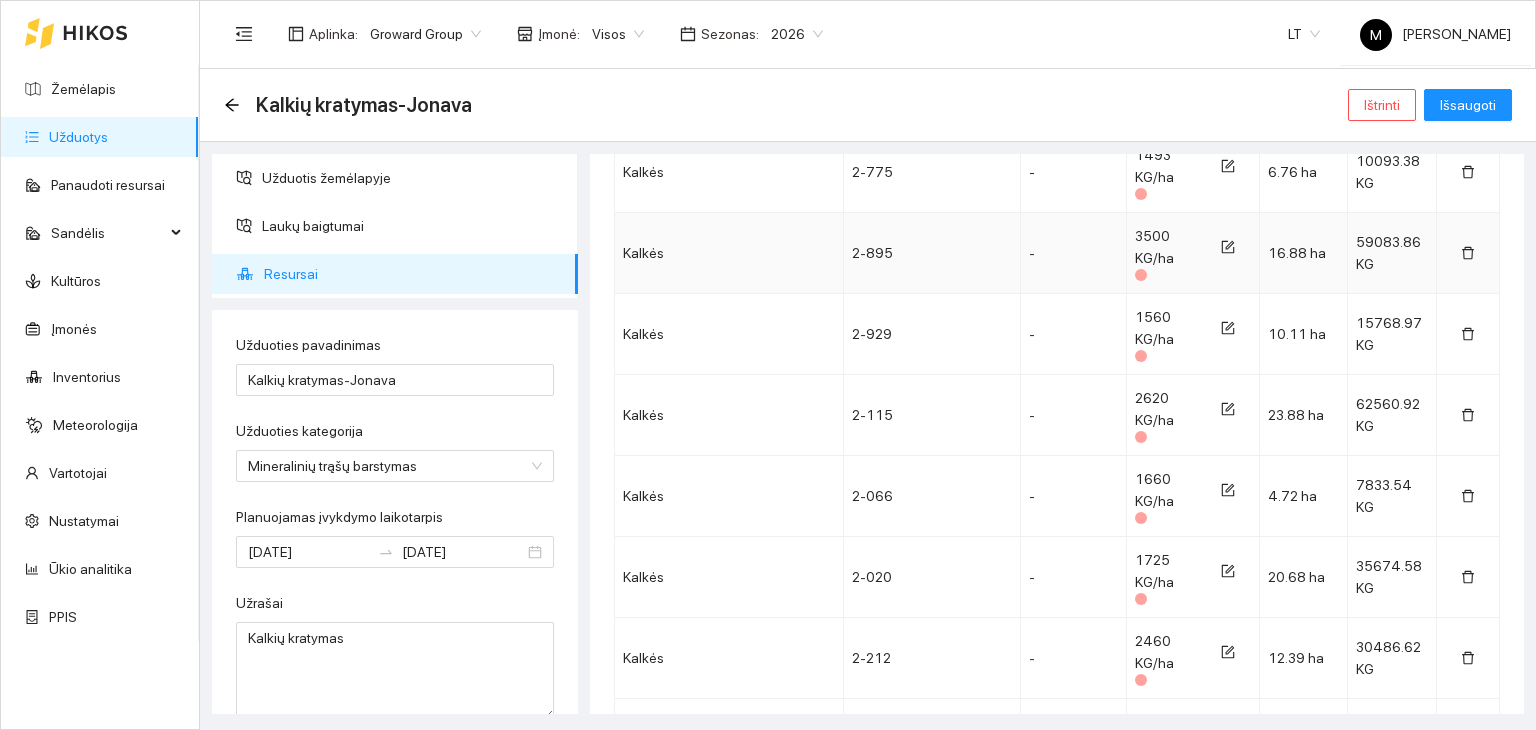 scroll, scrollTop: 800, scrollLeft: 0, axis: vertical 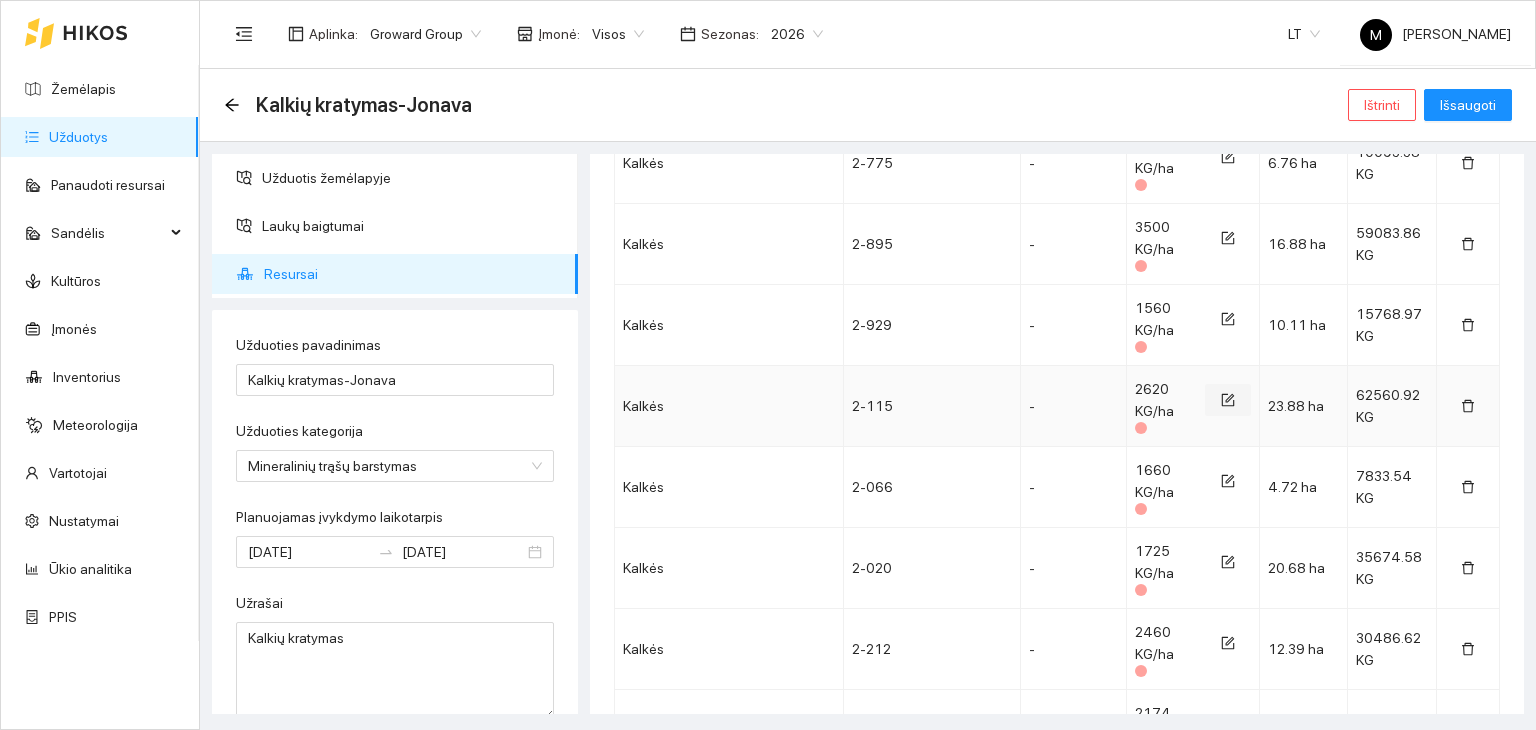click 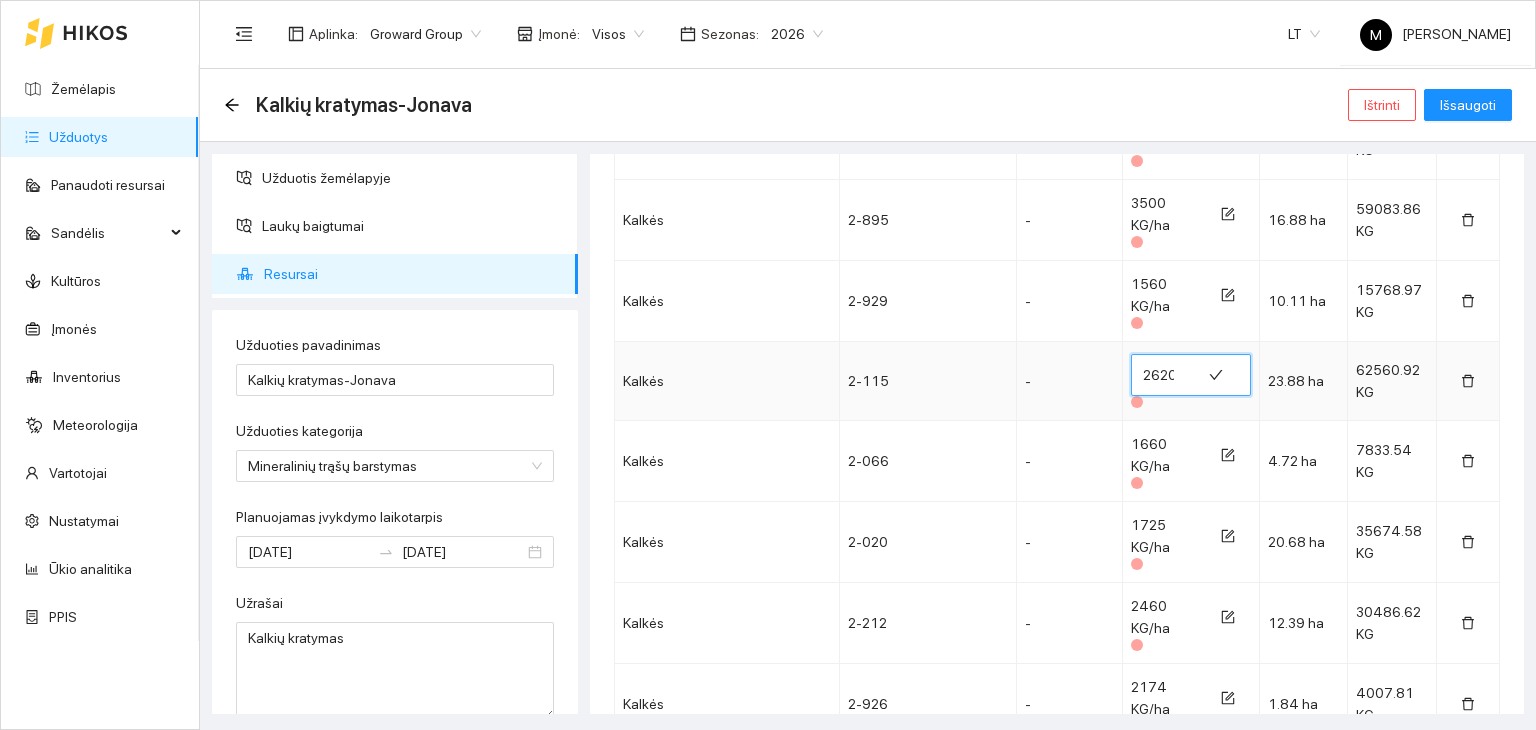 click on "2620" at bounding box center (1166, 375) 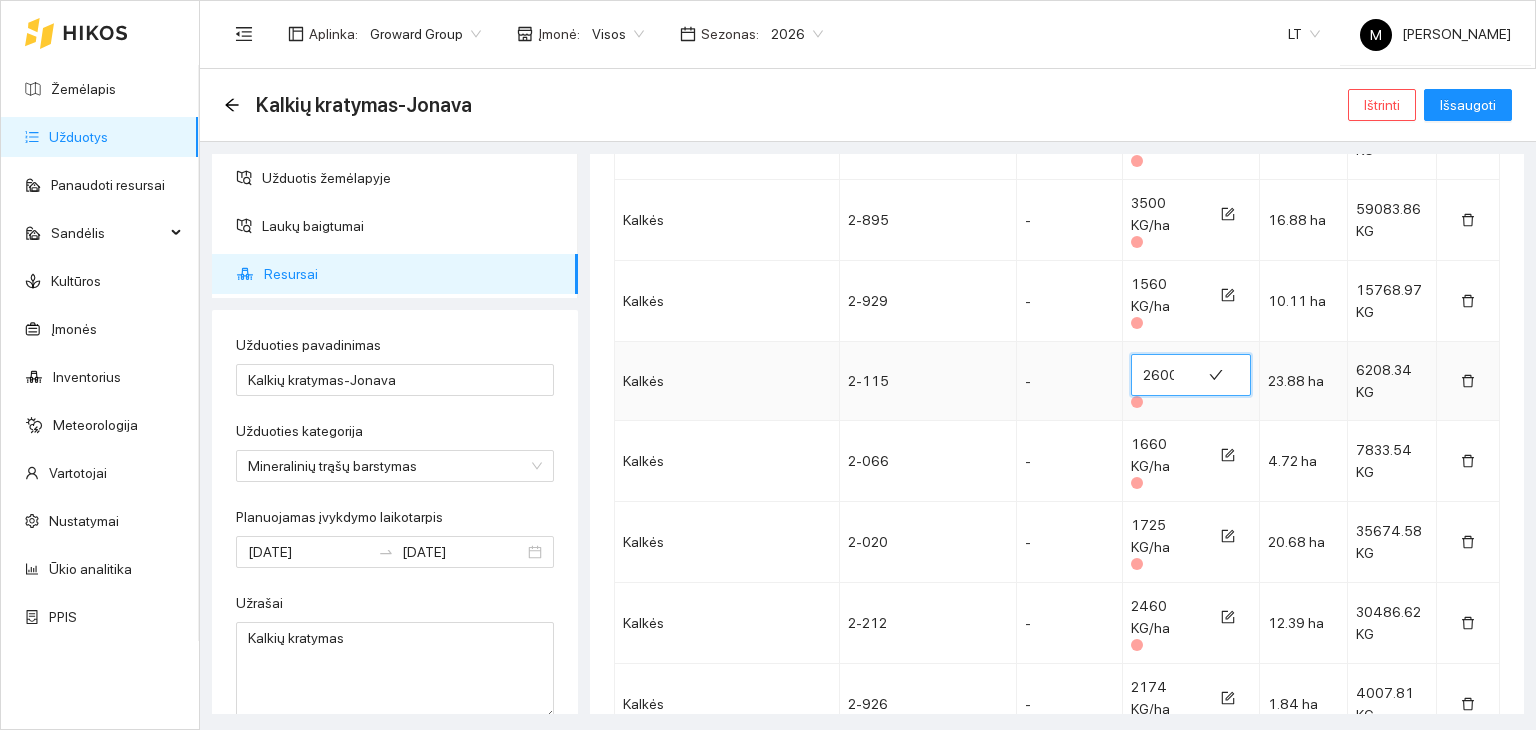 scroll, scrollTop: 0, scrollLeft: 1, axis: horizontal 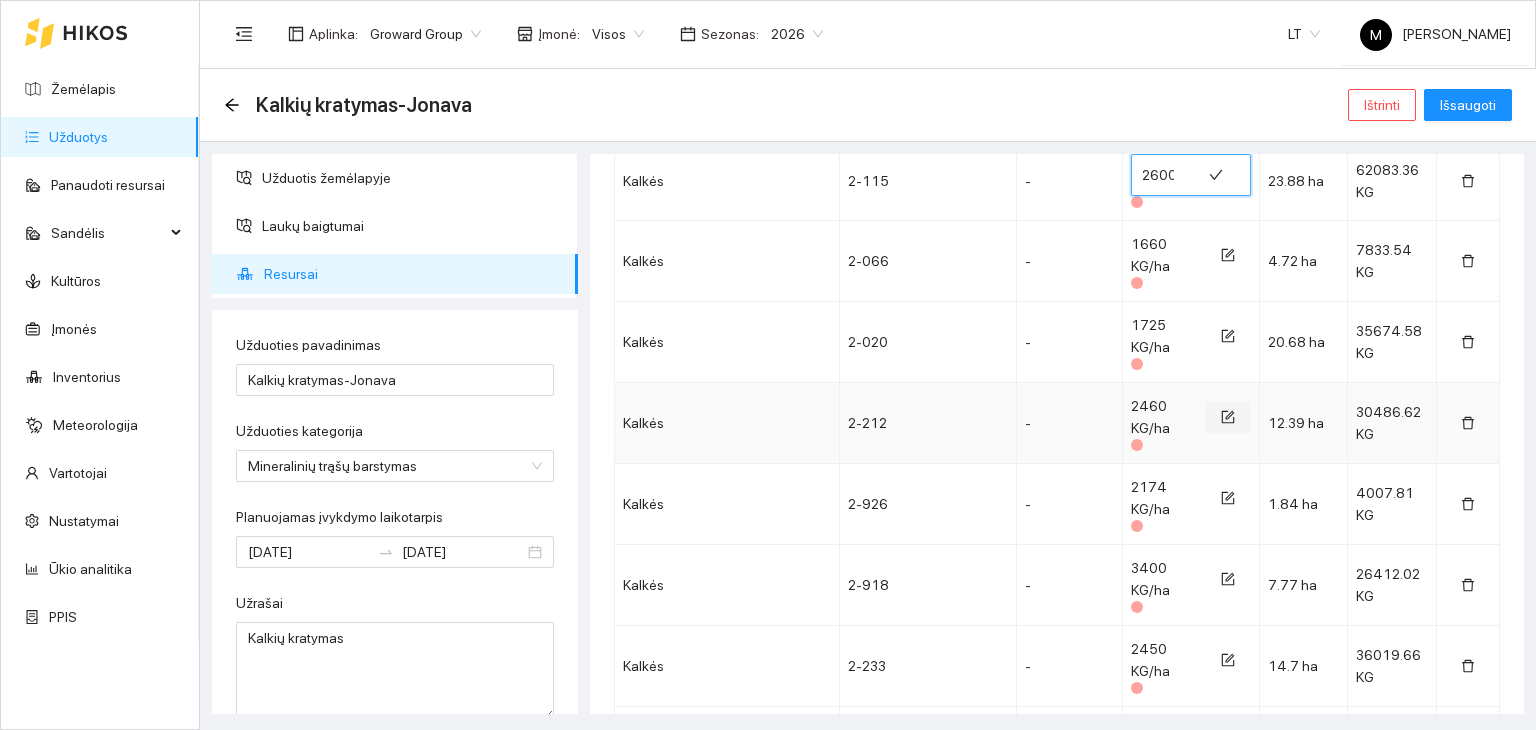 type on "2600" 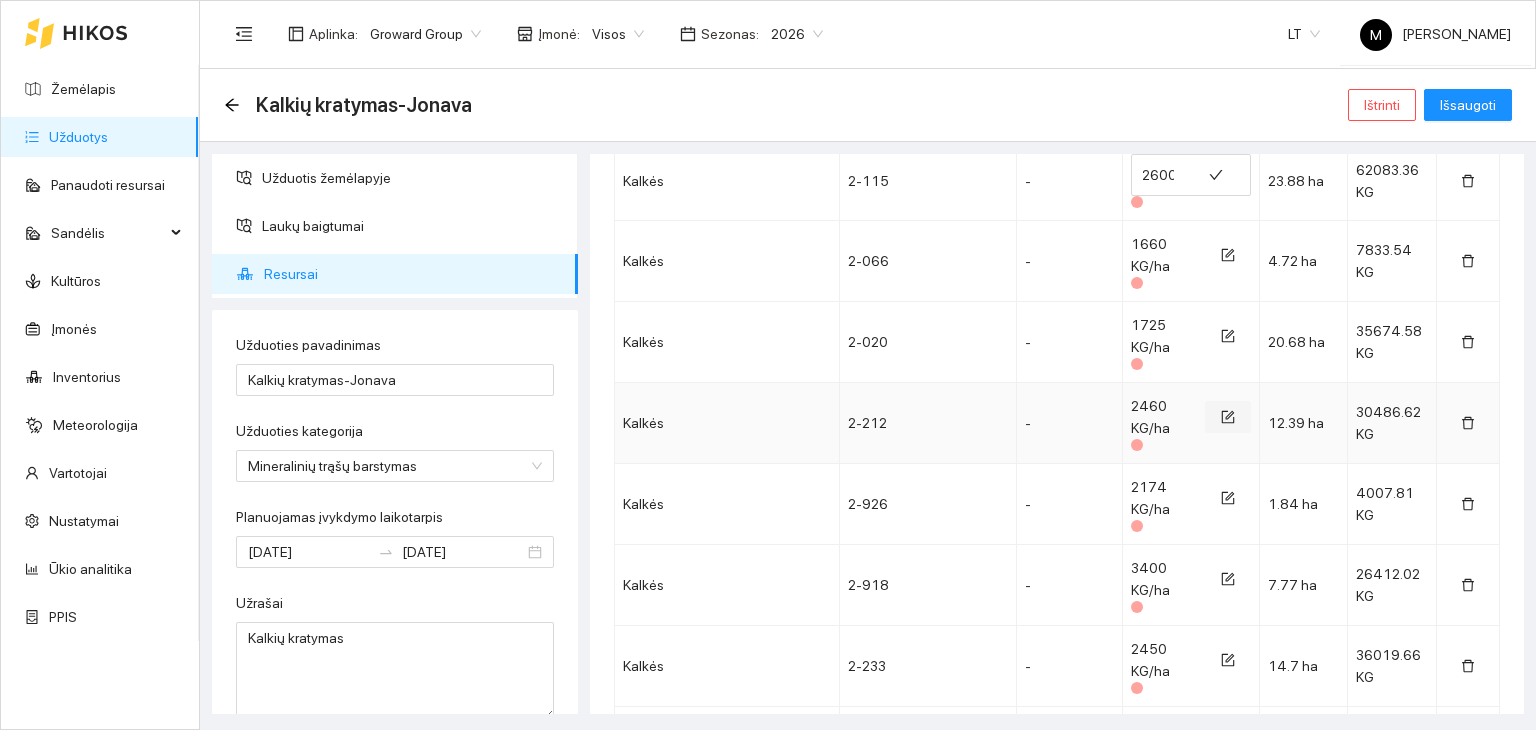 click 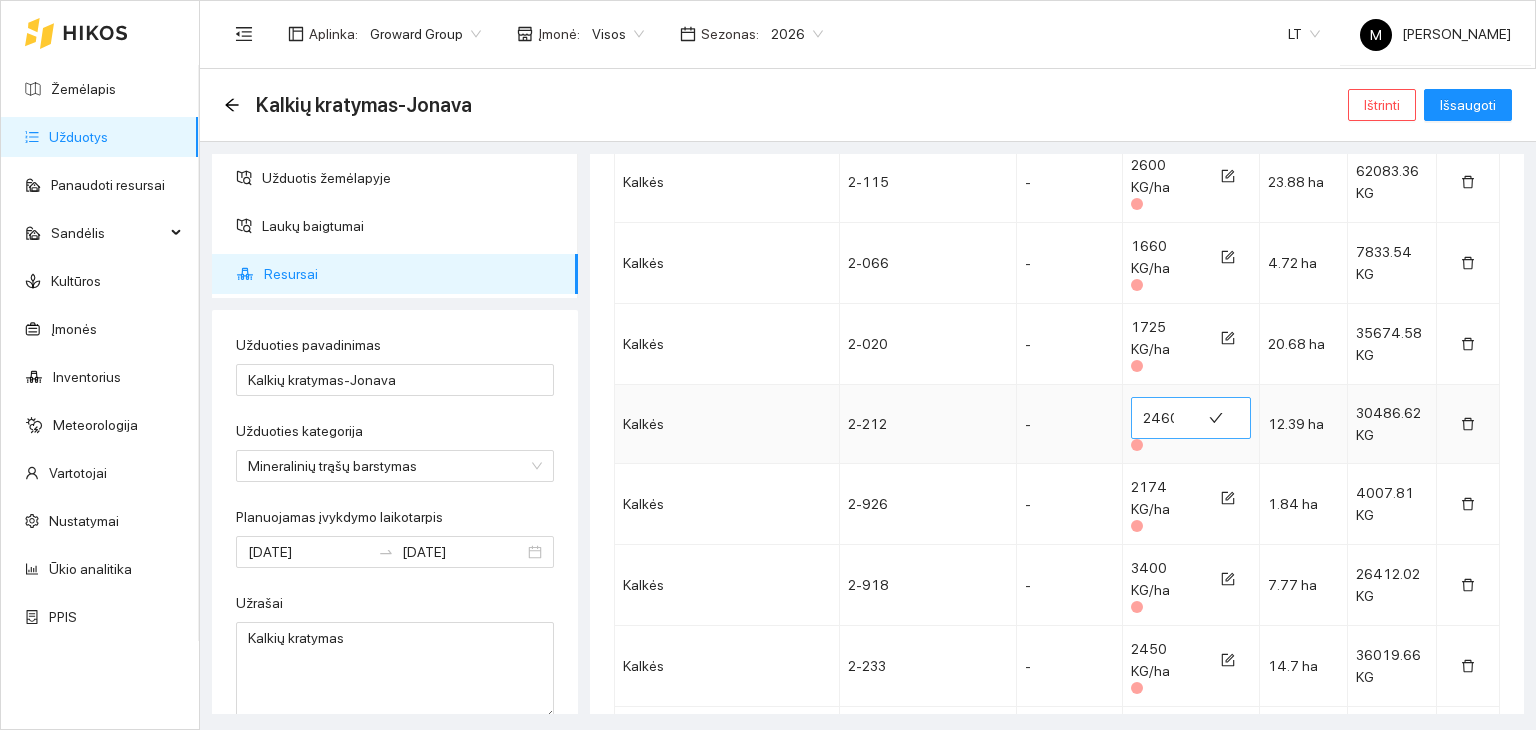 click on "2460" at bounding box center [1166, 418] 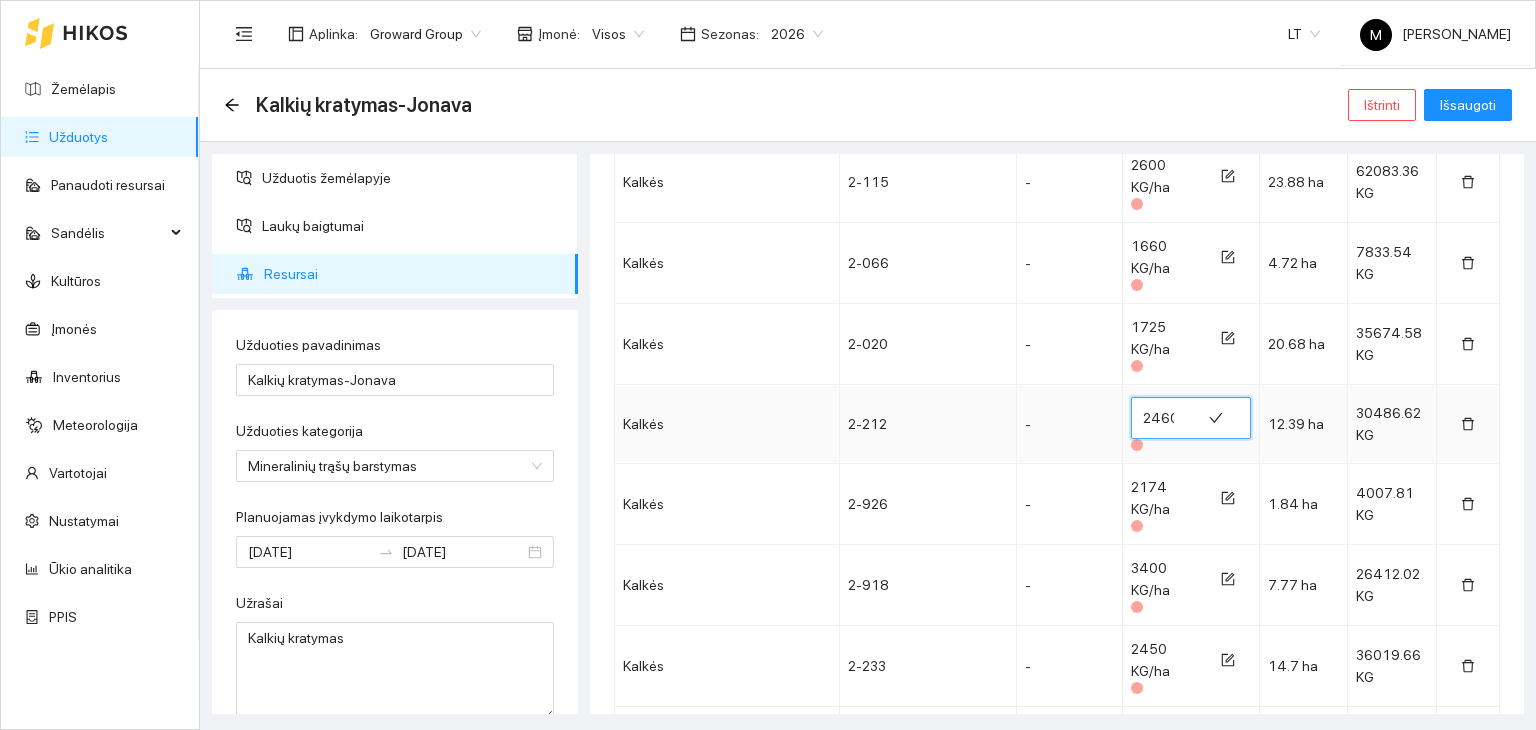 click on "2460" at bounding box center (1166, 418) 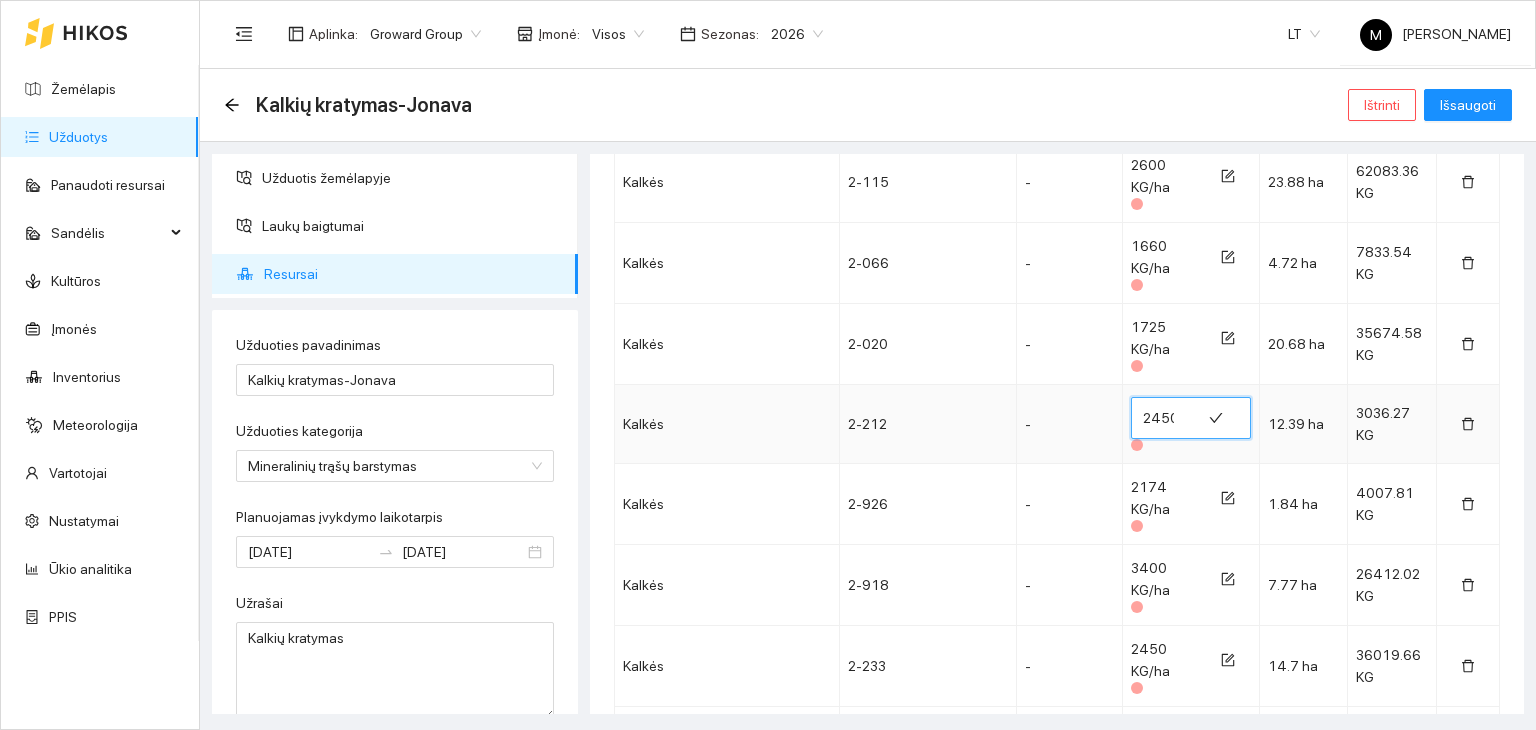 scroll, scrollTop: 0, scrollLeft: 1, axis: horizontal 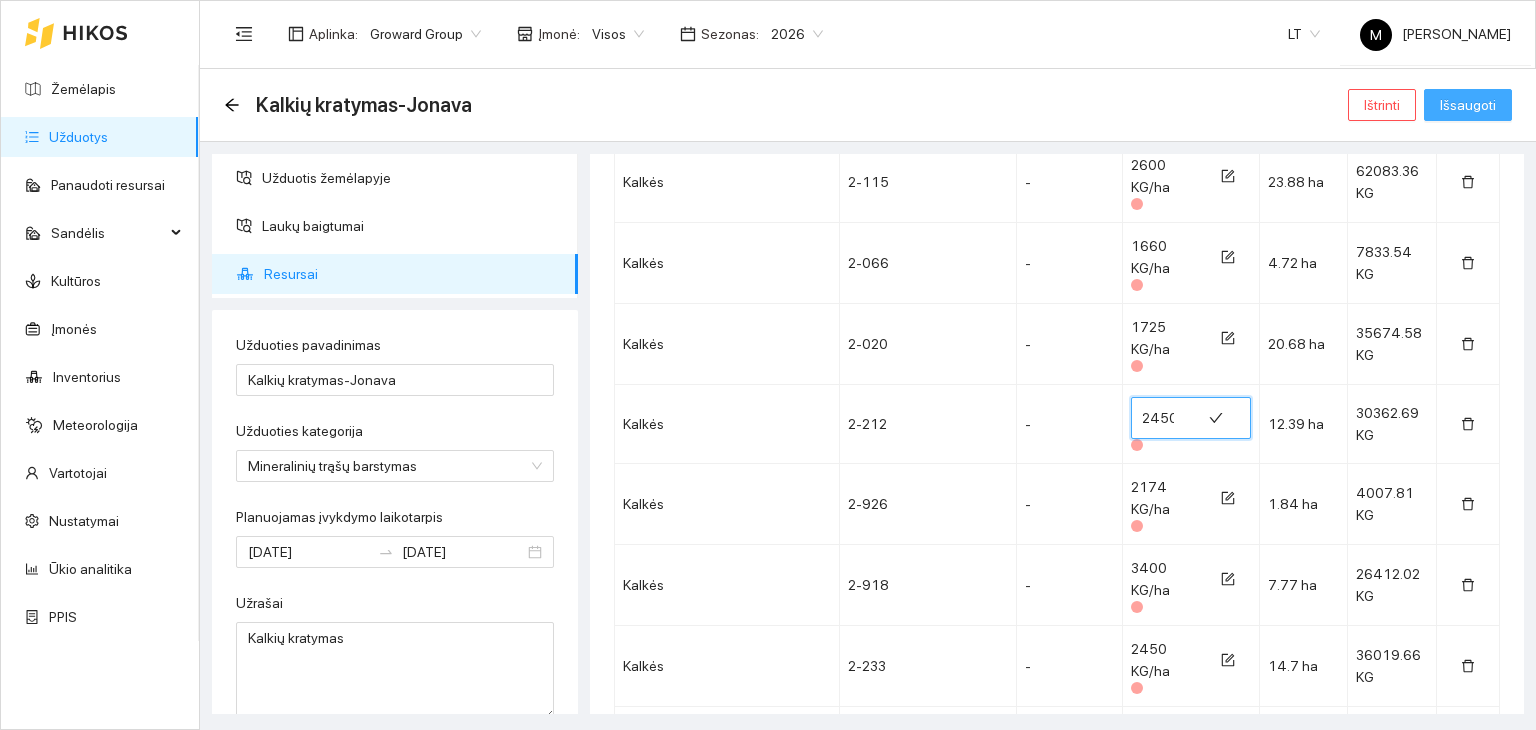type on "2450" 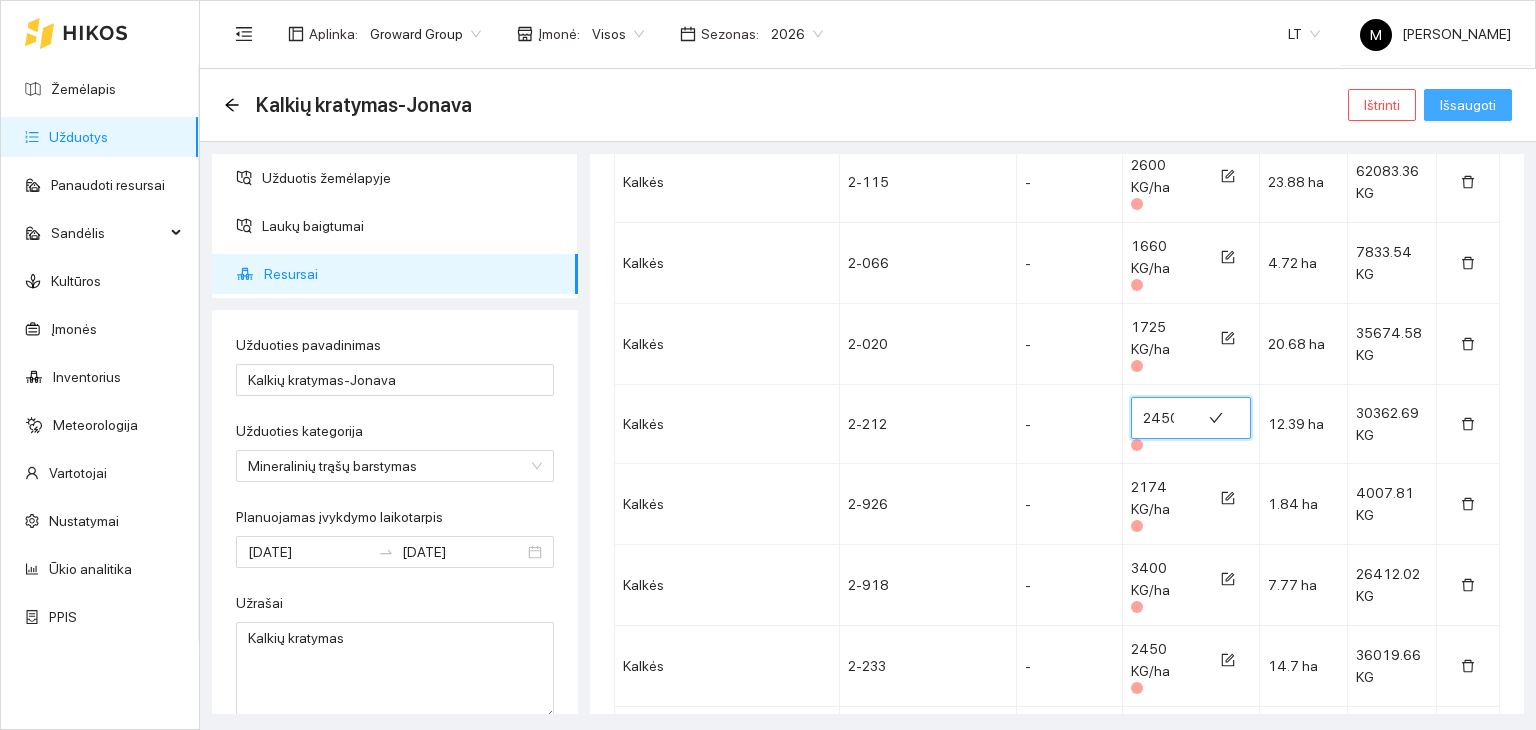 click on "Išsaugoti" at bounding box center (1468, 105) 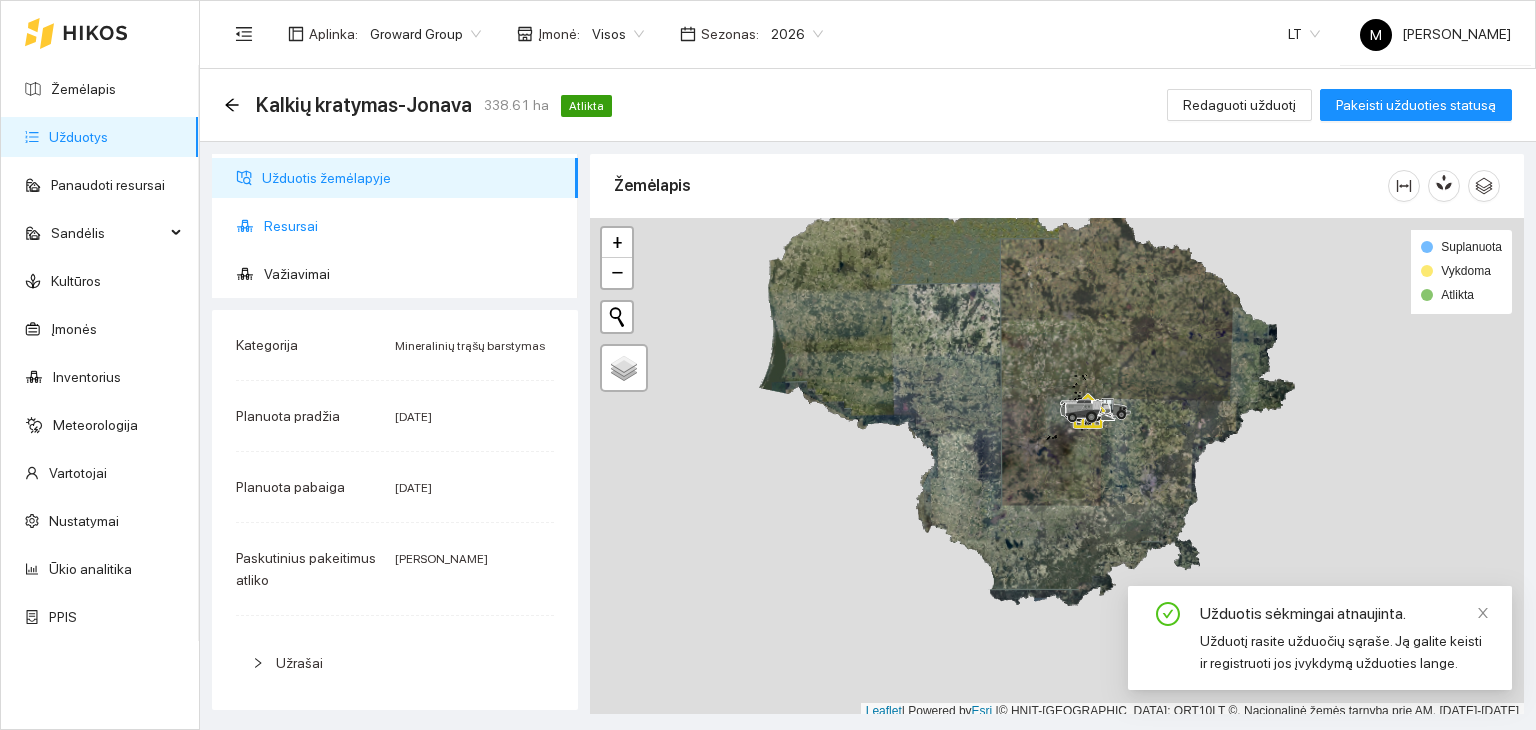 click on "Resursai" at bounding box center [413, 226] 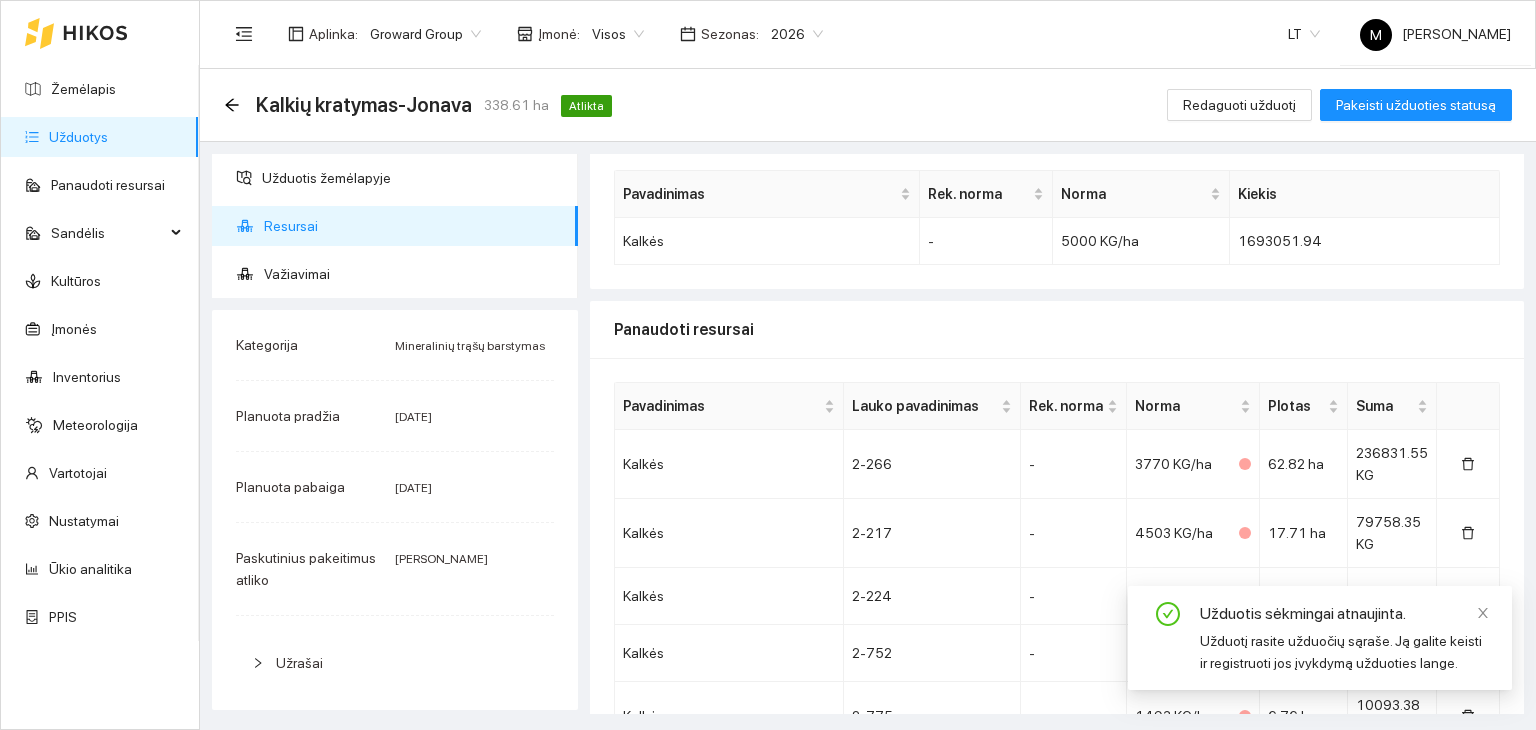 scroll, scrollTop: 100, scrollLeft: 0, axis: vertical 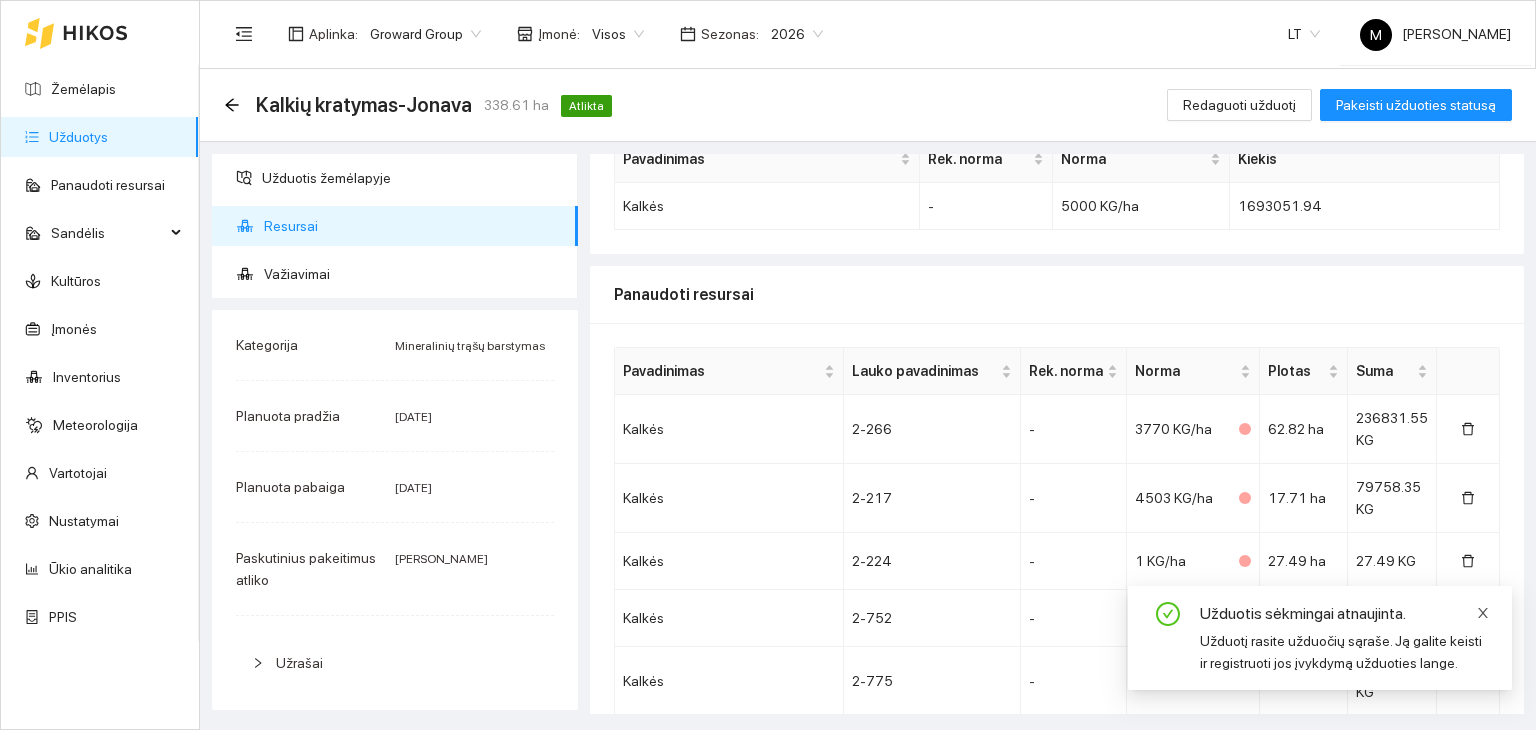 click 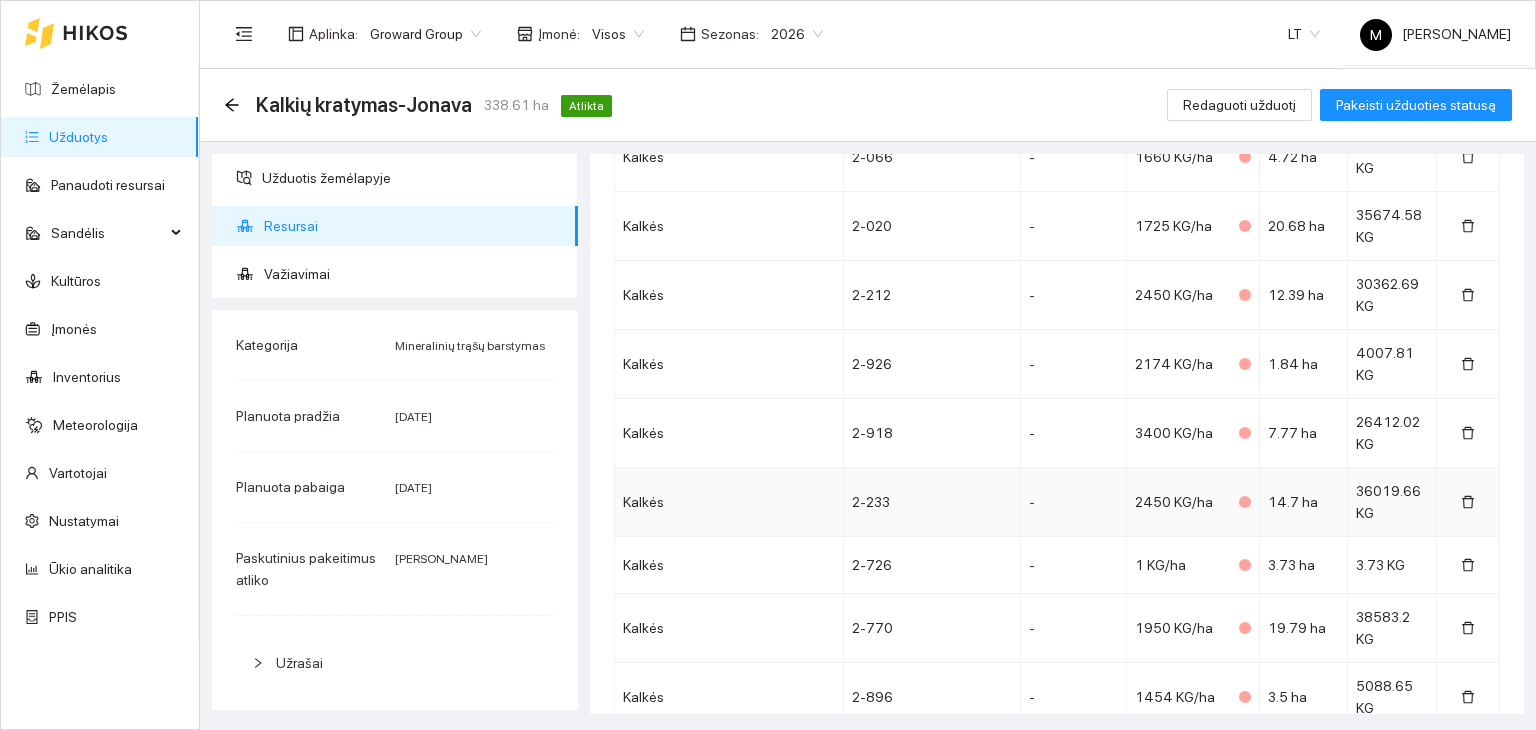 scroll, scrollTop: 1343, scrollLeft: 0, axis: vertical 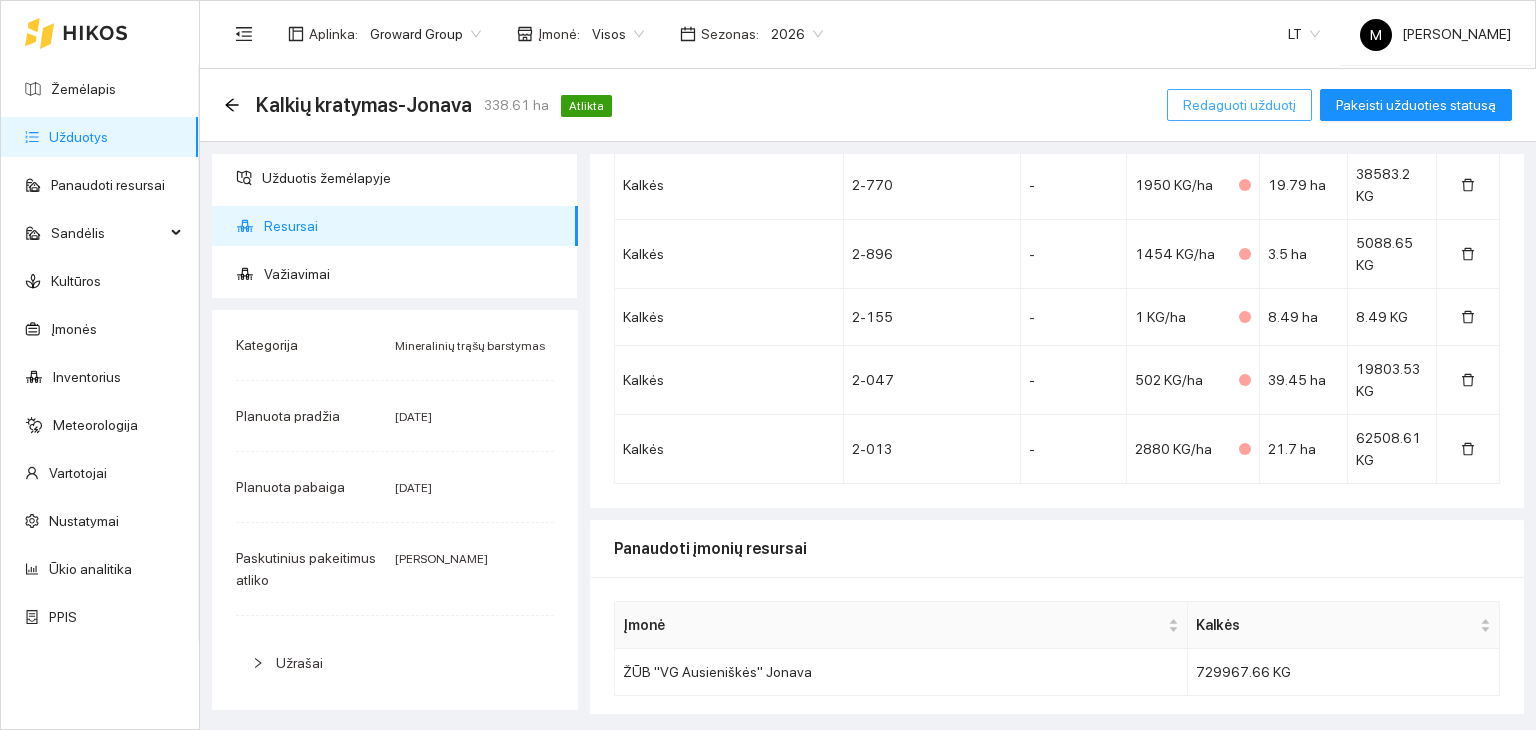 click on "Redaguoti užduotį" at bounding box center [1239, 105] 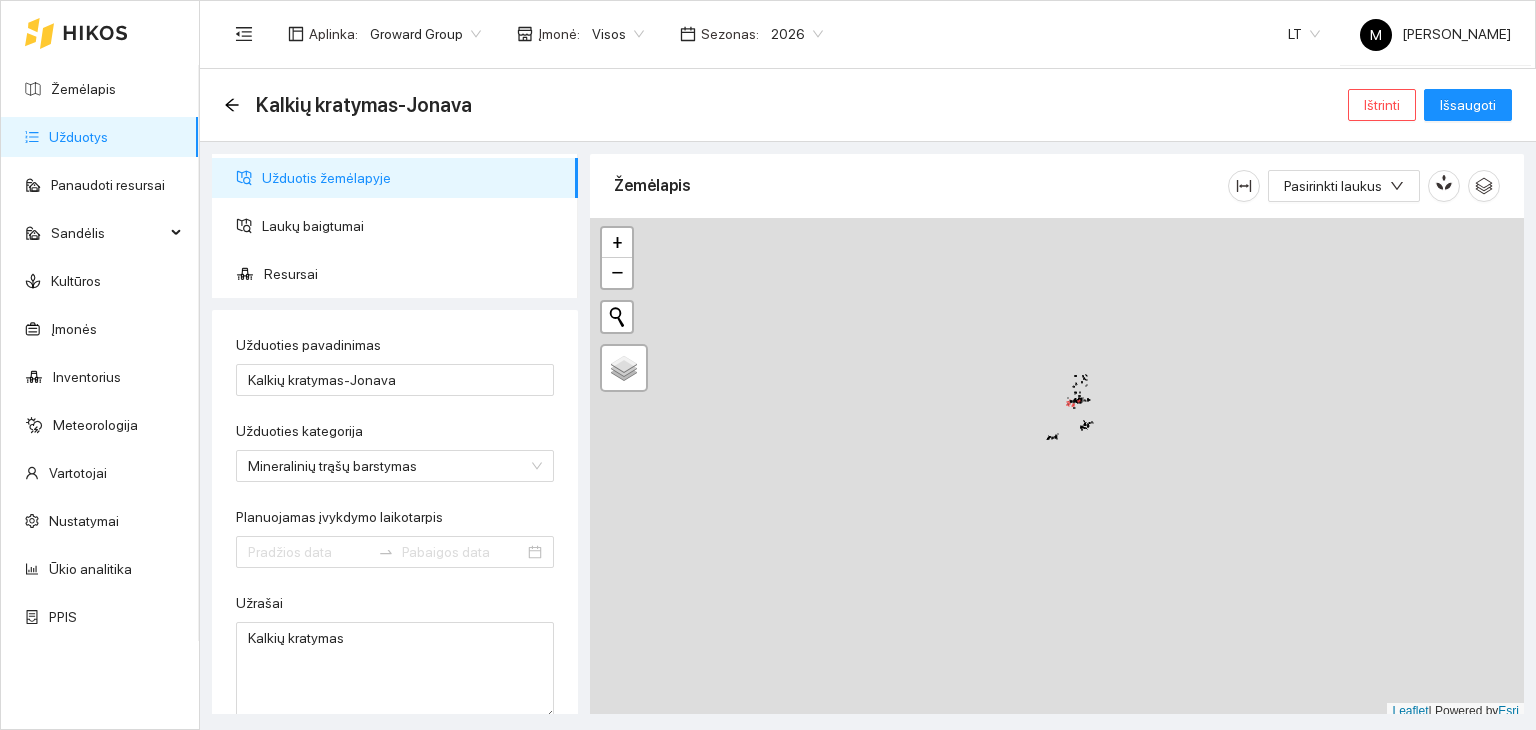 type on "[DATE]" 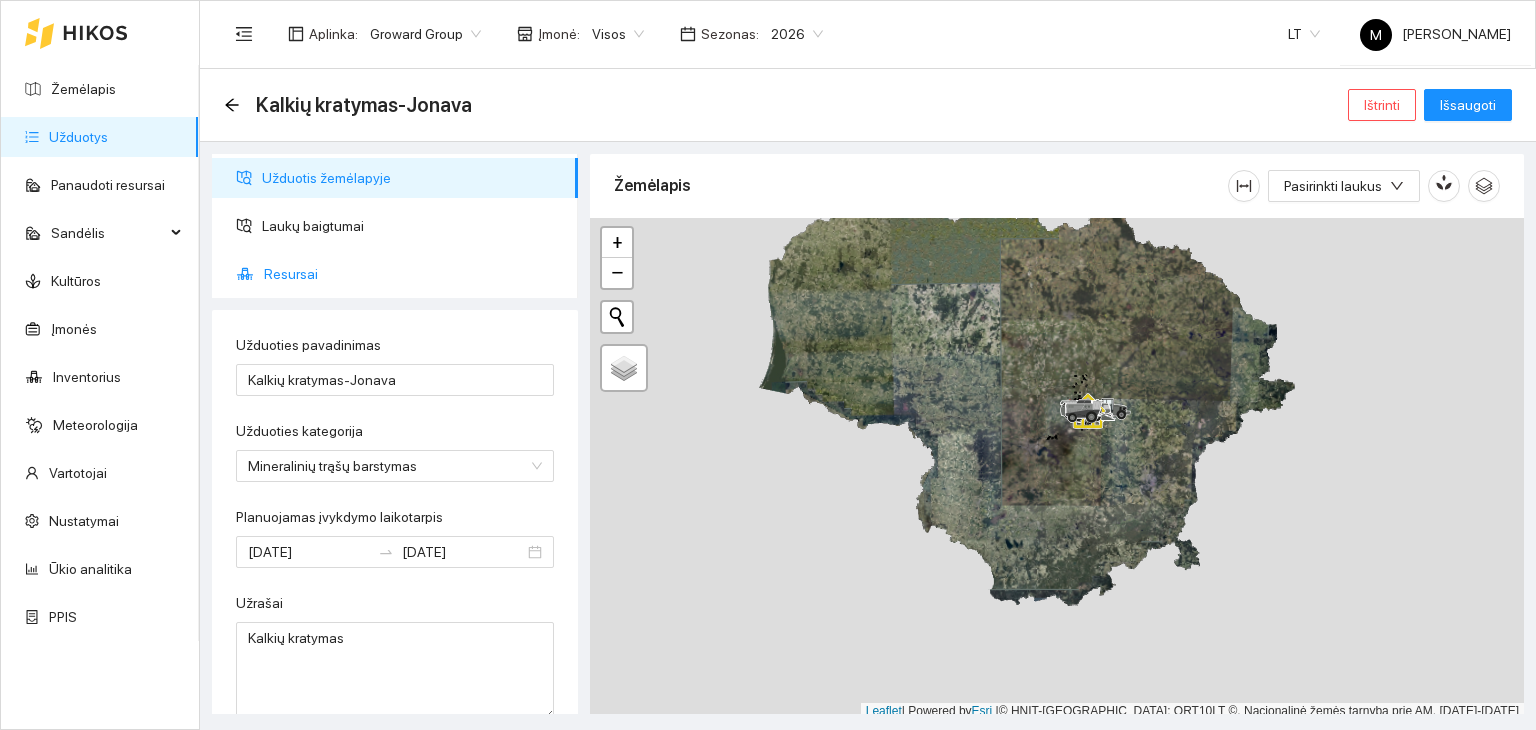 click on "Resursai" at bounding box center [413, 274] 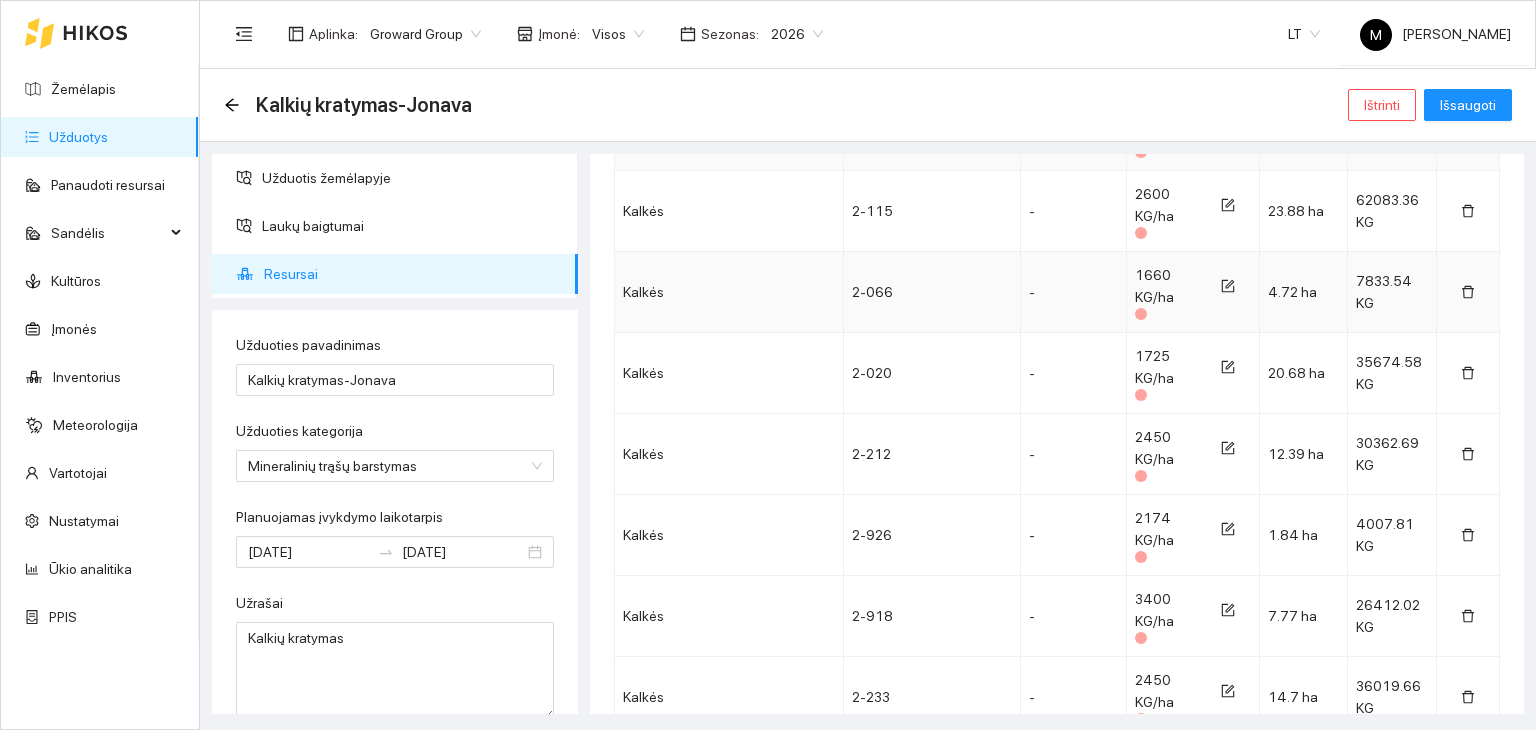 scroll, scrollTop: 1000, scrollLeft: 0, axis: vertical 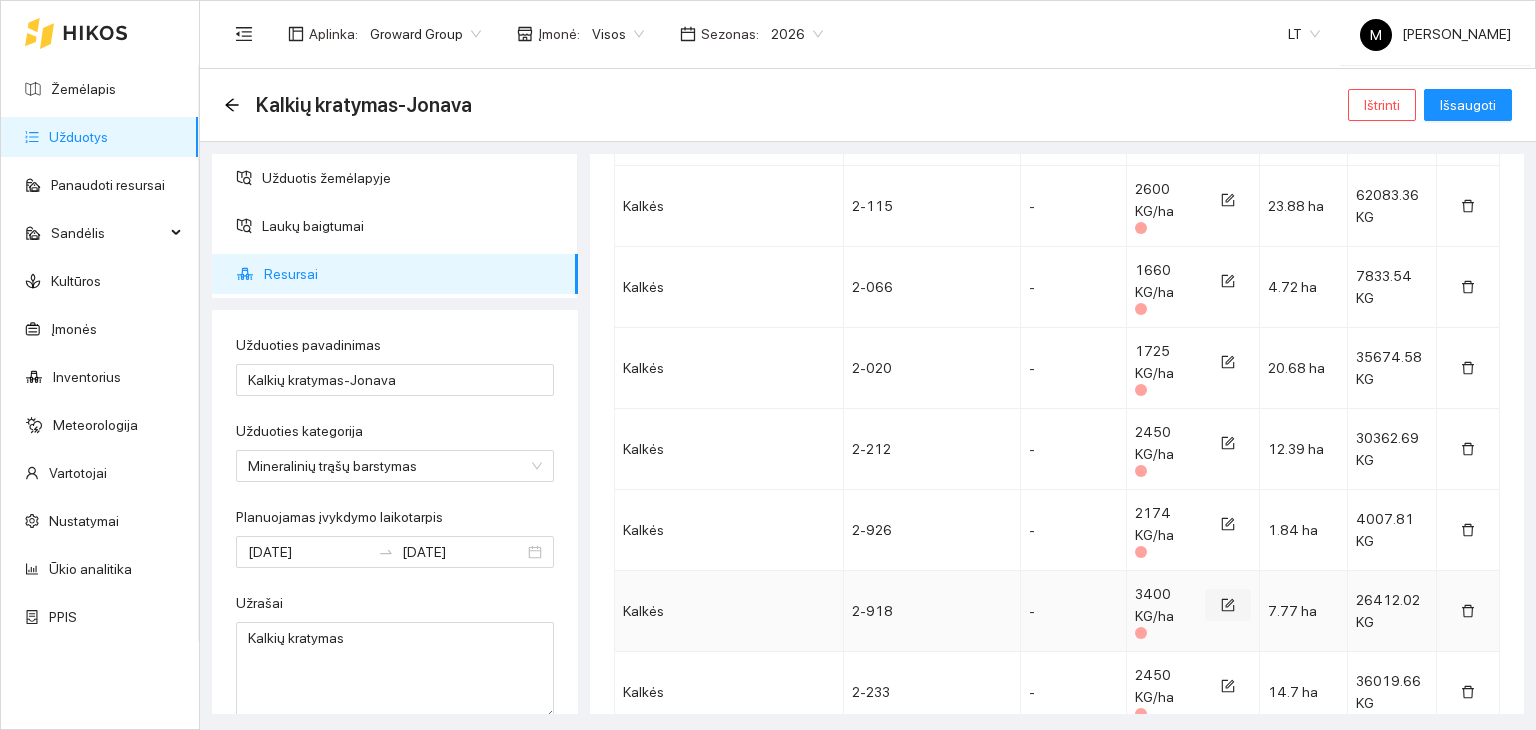 click 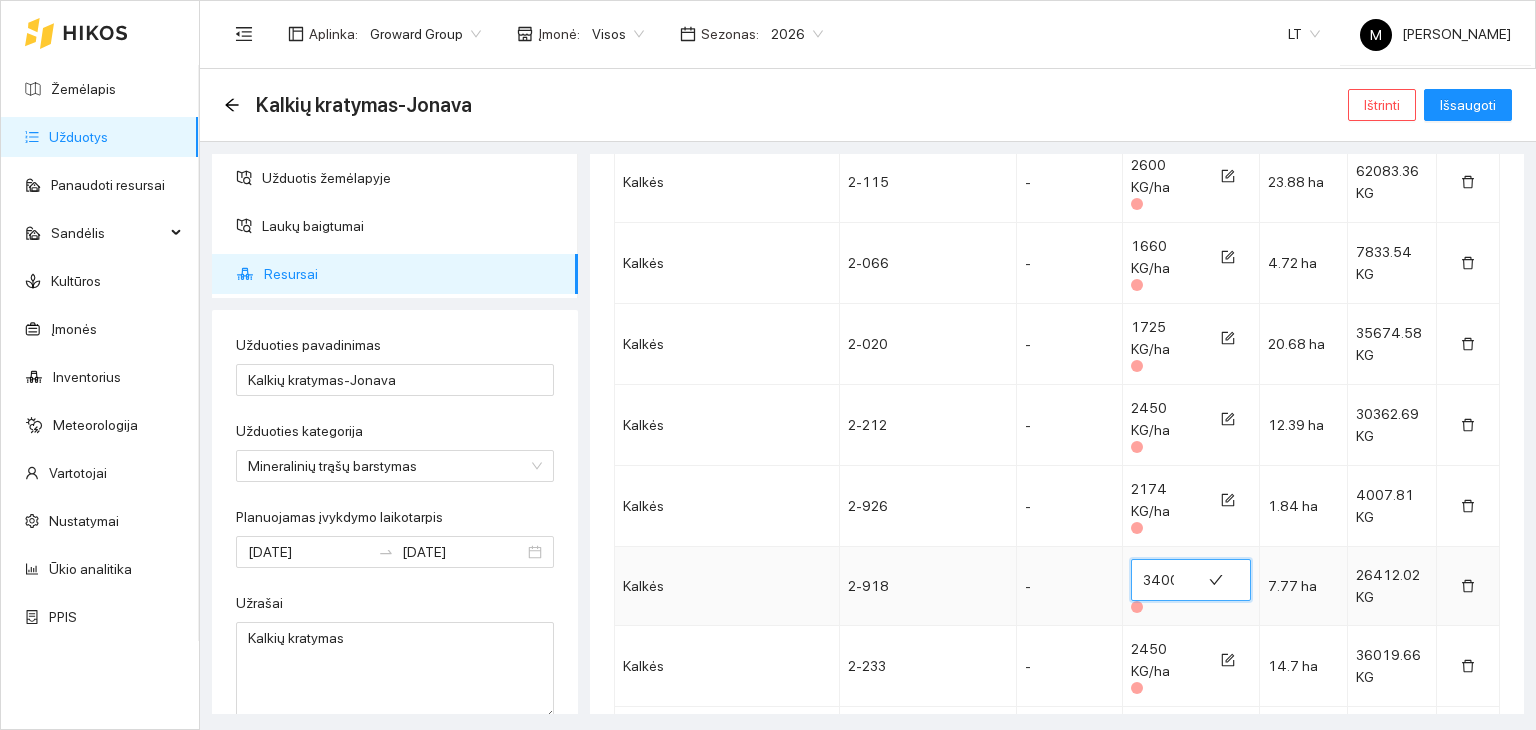 click on "3400" at bounding box center [1166, 580] 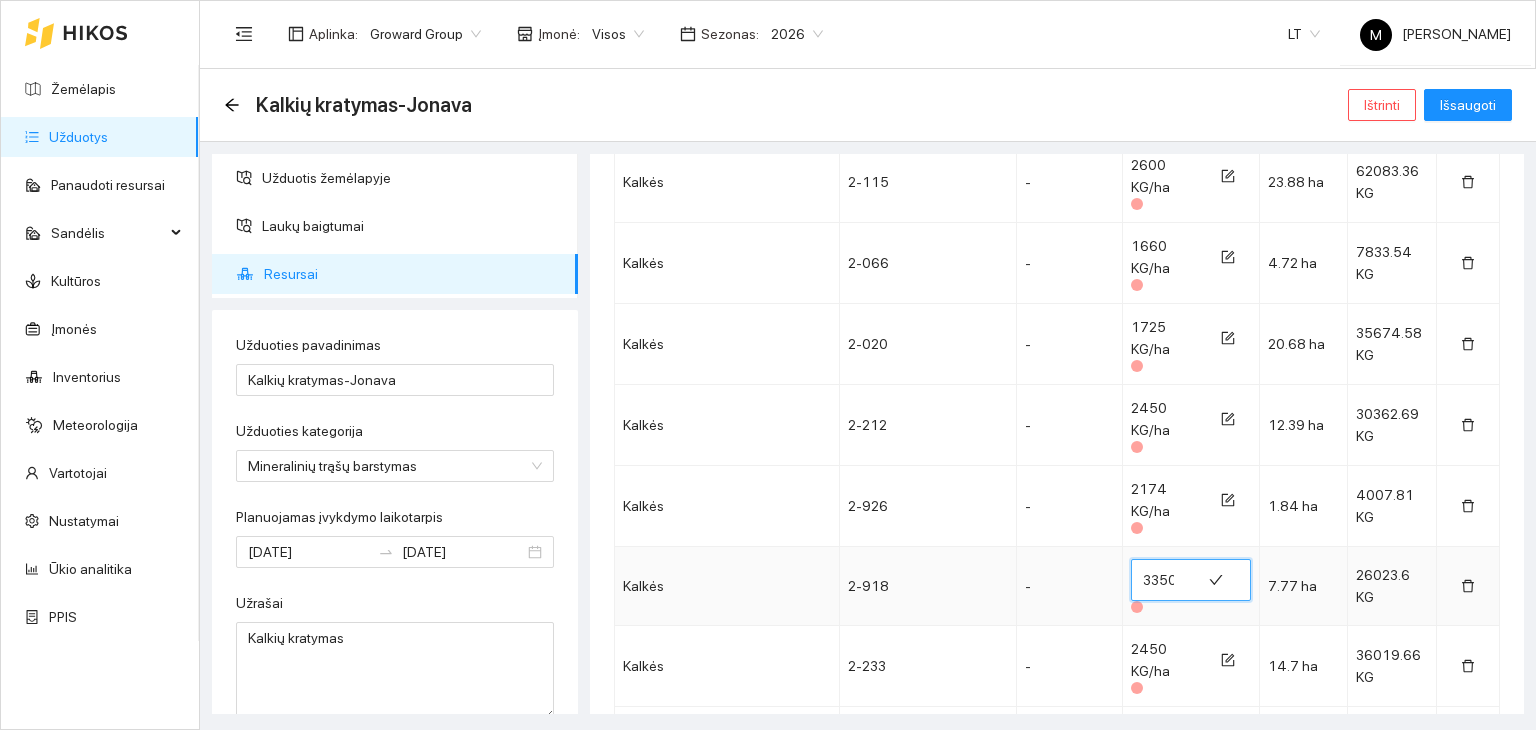 scroll, scrollTop: 0, scrollLeft: 1, axis: horizontal 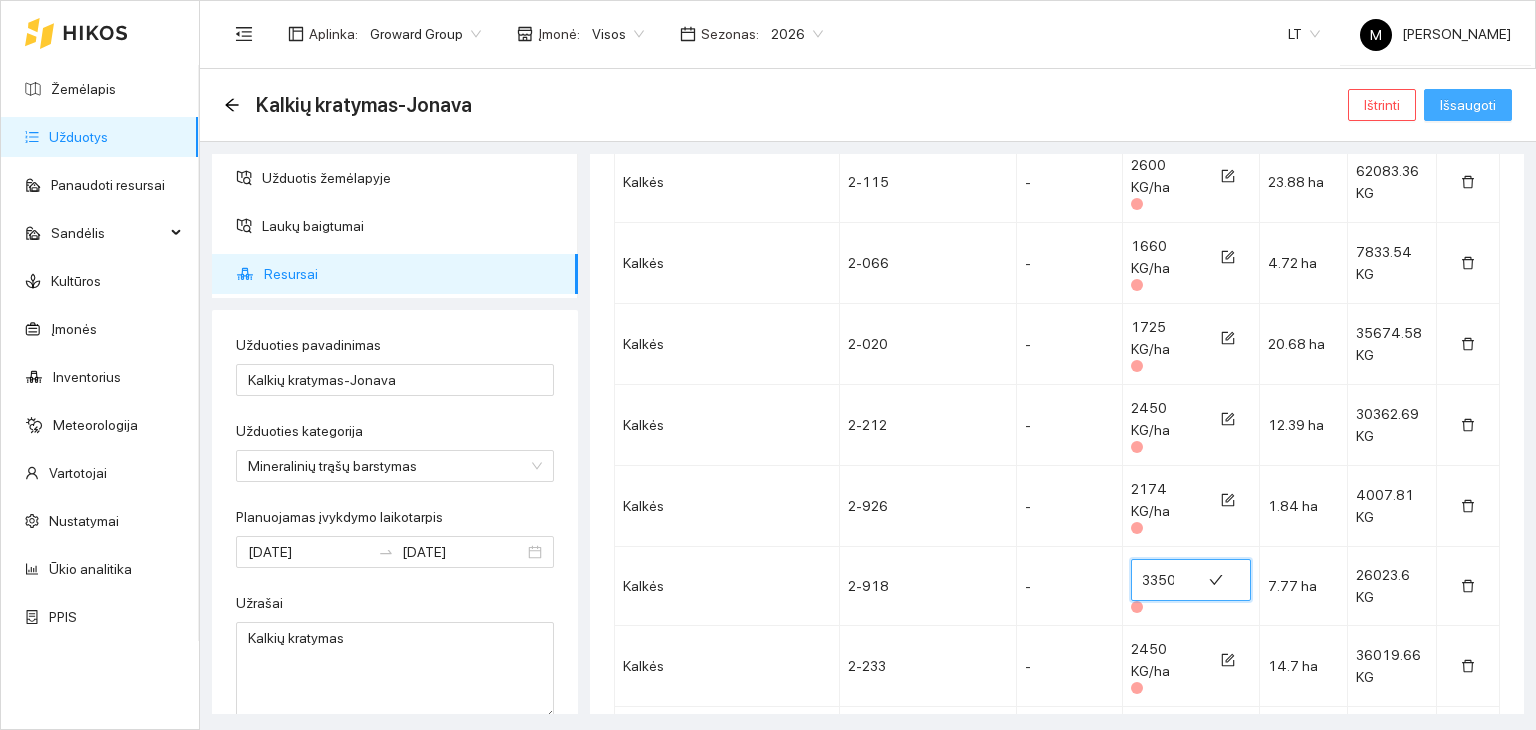 type on "3350" 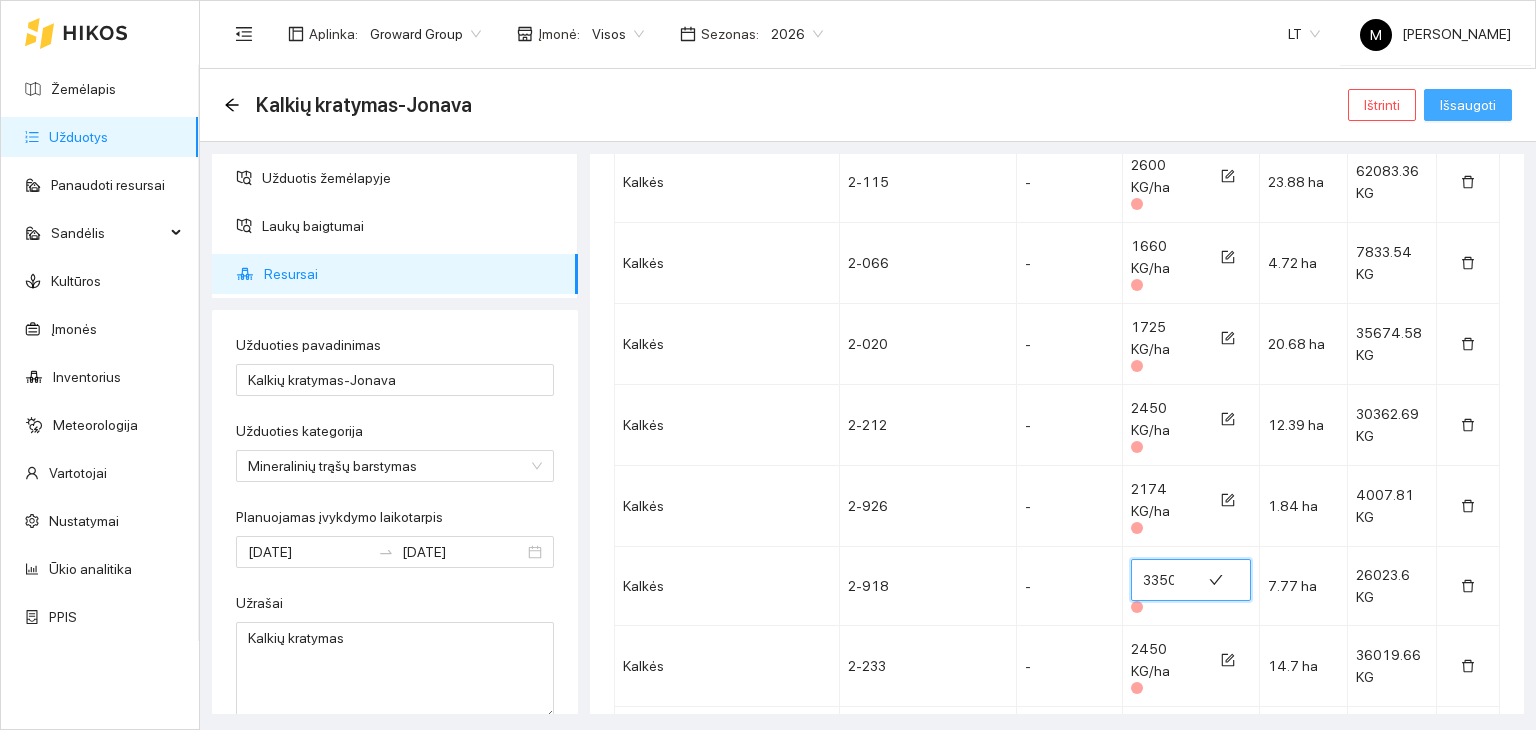 click on "Išsaugoti" at bounding box center [1468, 105] 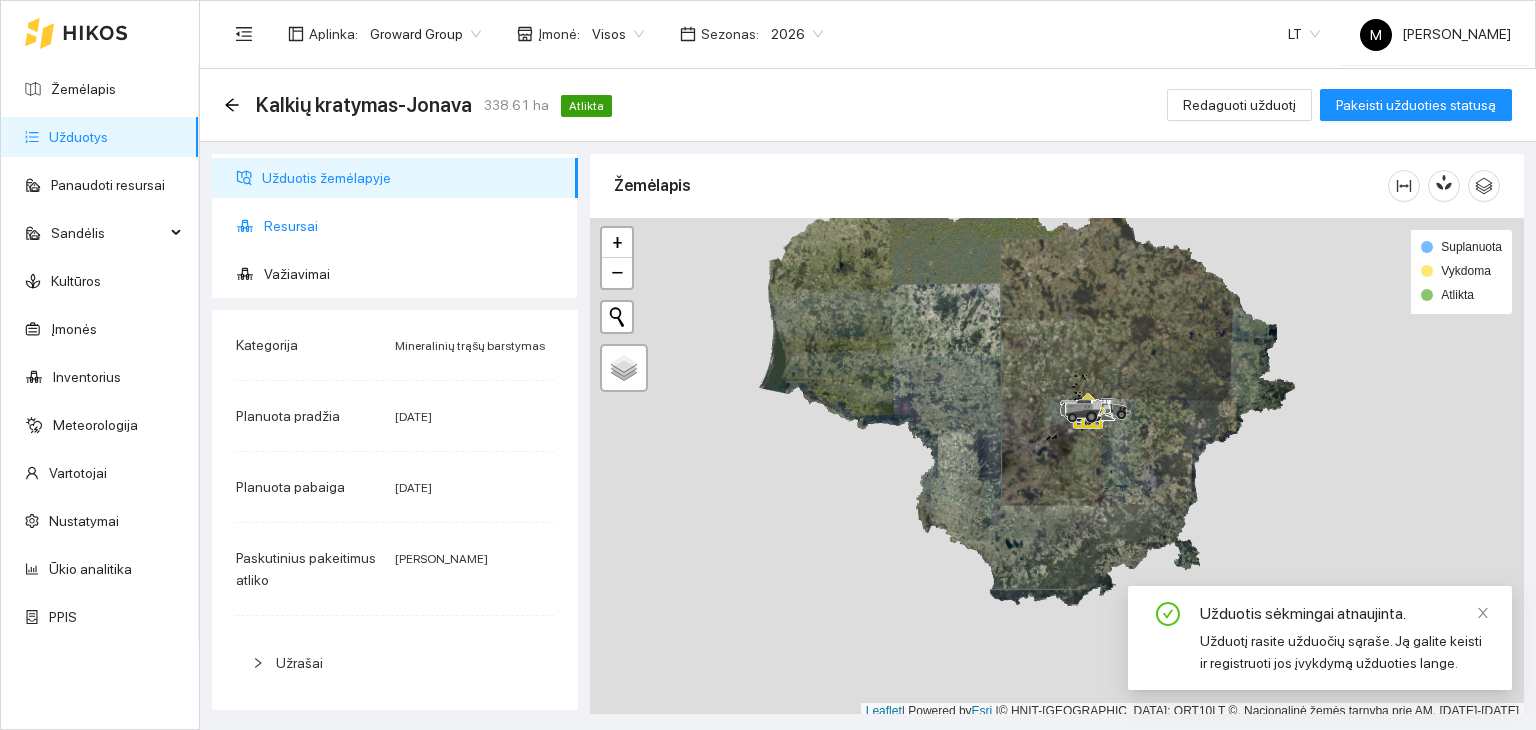 click on "Resursai" at bounding box center [413, 226] 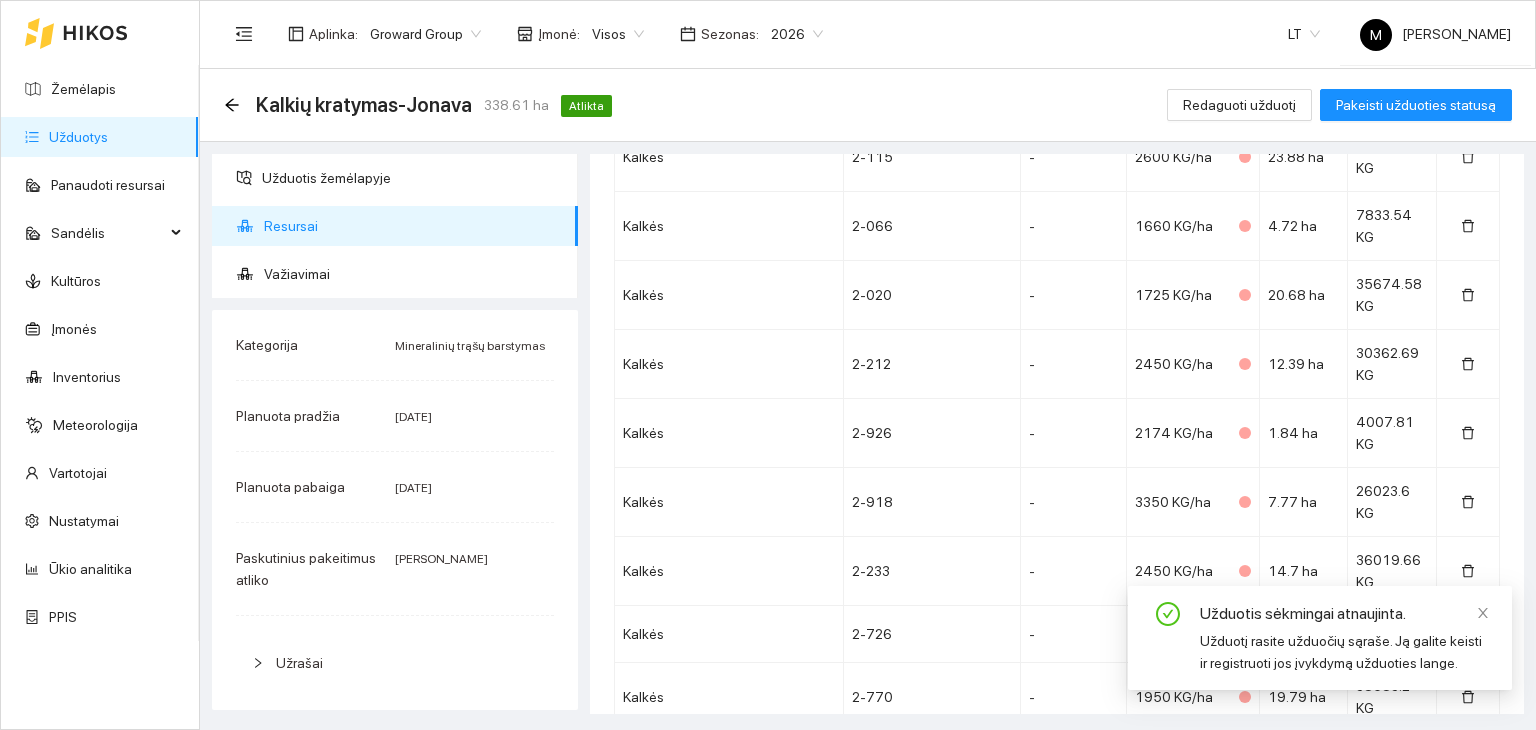scroll, scrollTop: 1343, scrollLeft: 0, axis: vertical 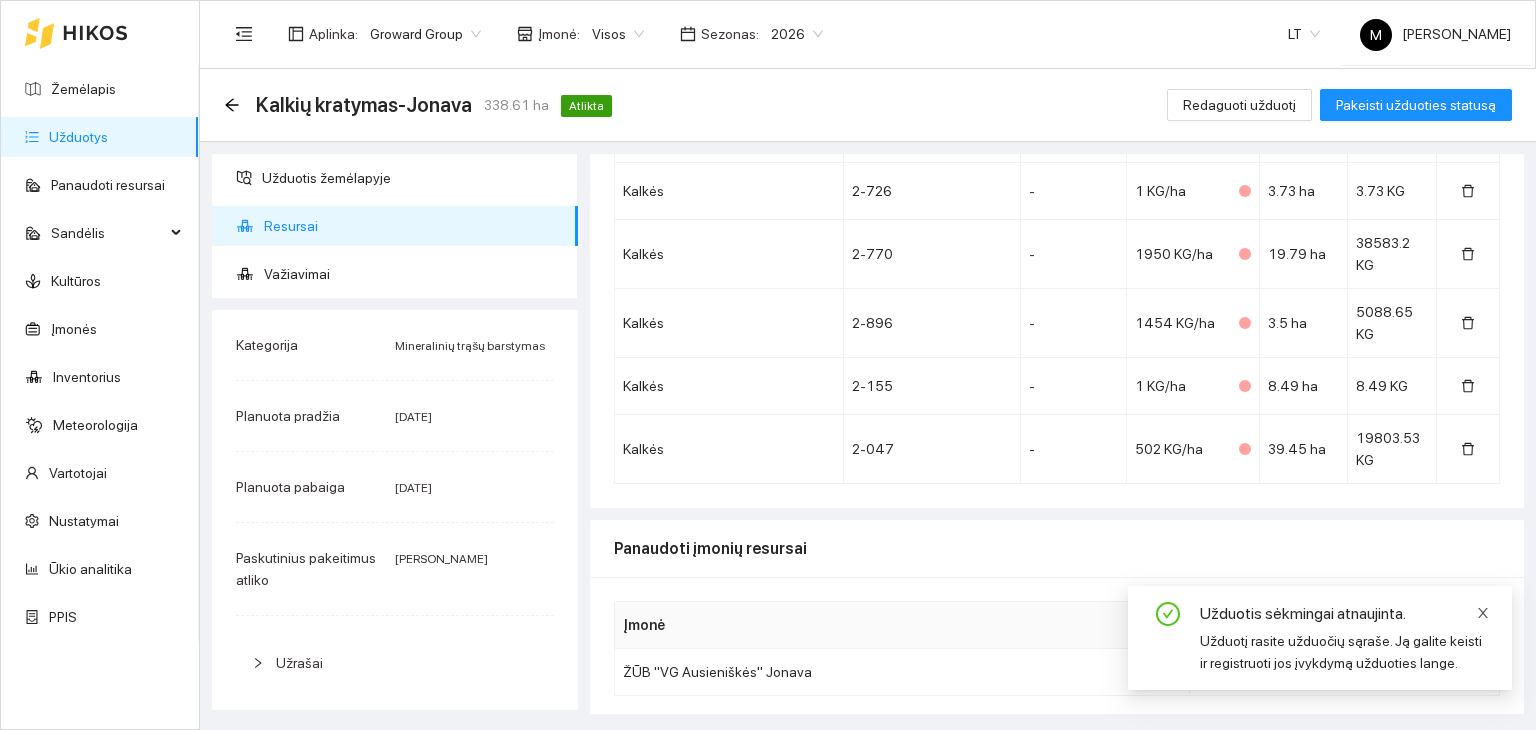 click 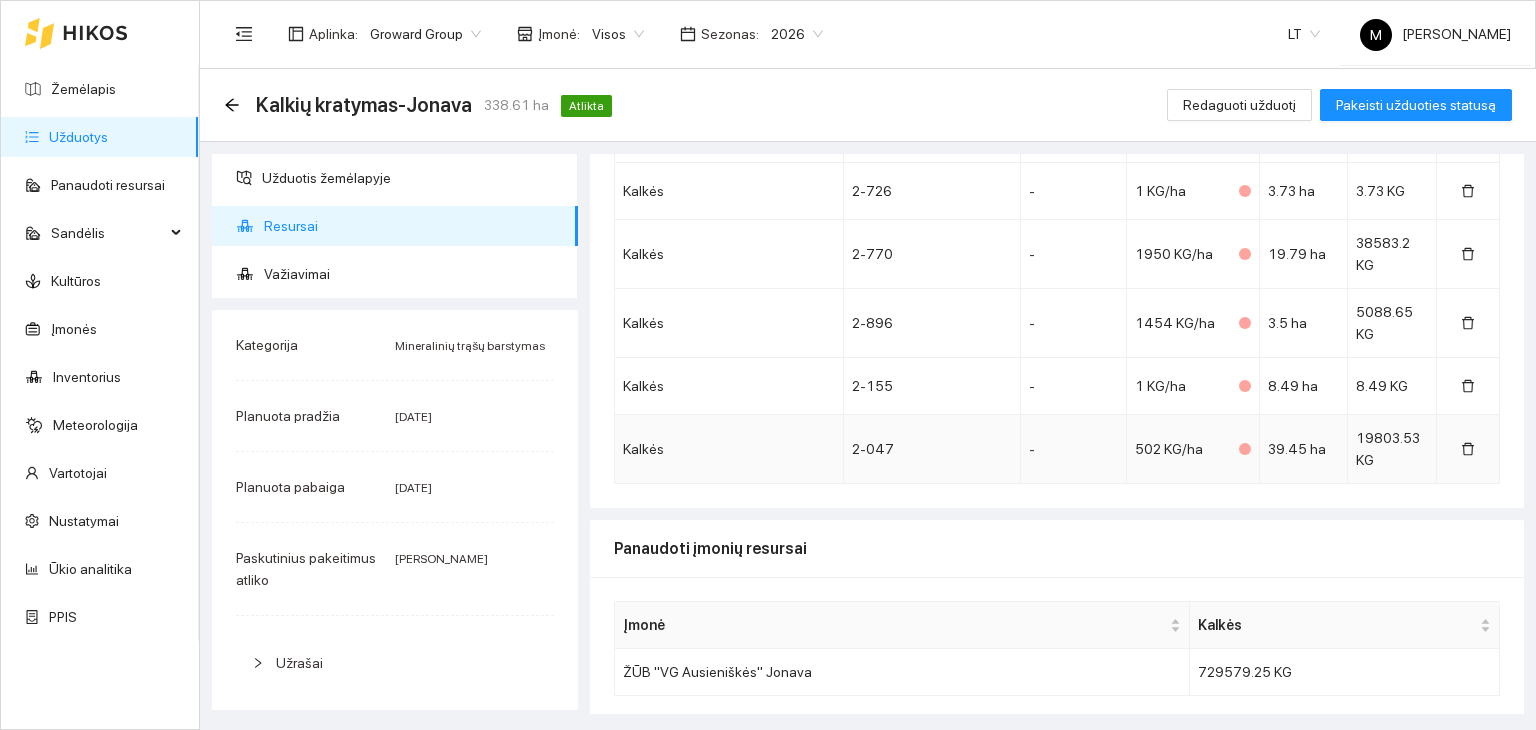 scroll, scrollTop: 1243, scrollLeft: 0, axis: vertical 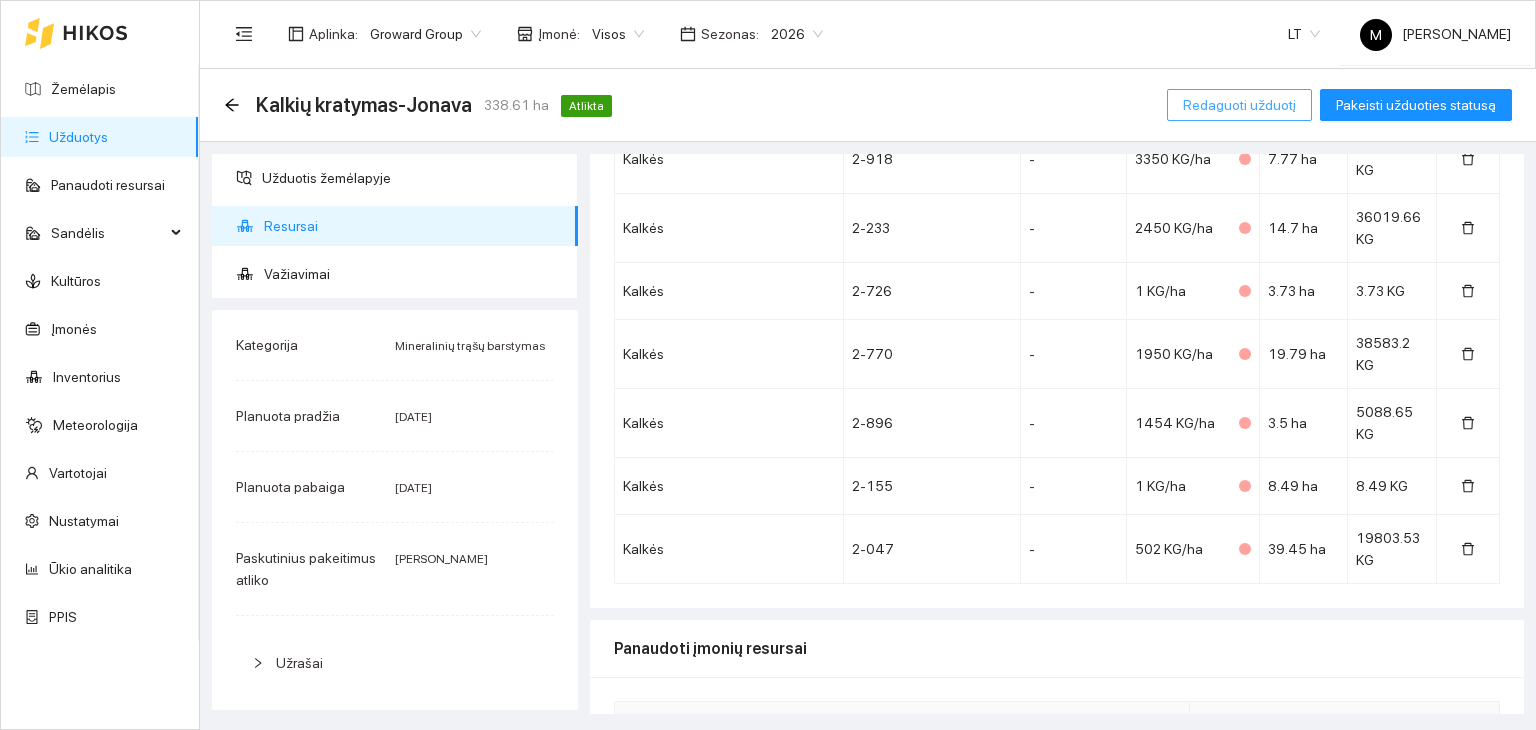 click on "Redaguoti užduotį" at bounding box center [1239, 105] 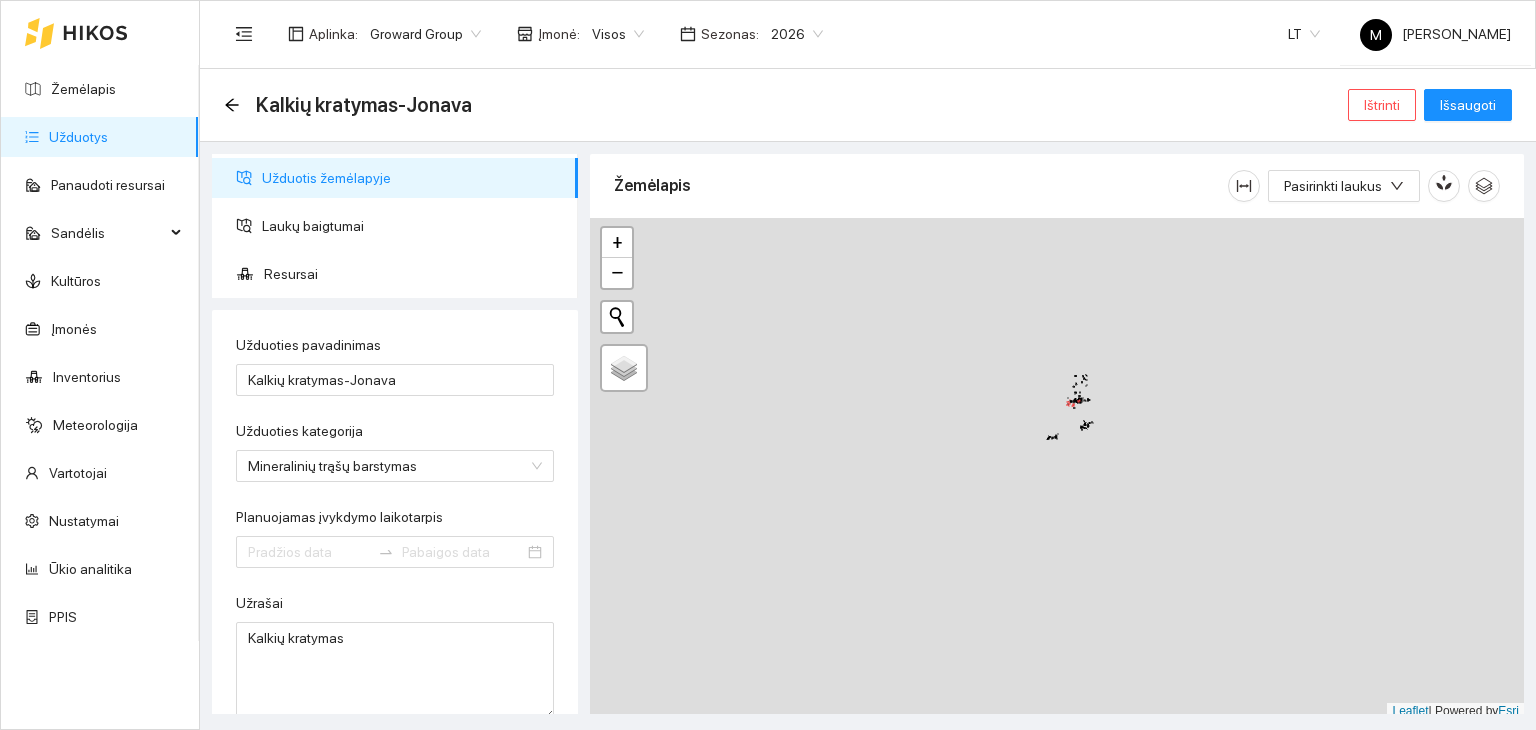 type on "[DATE]" 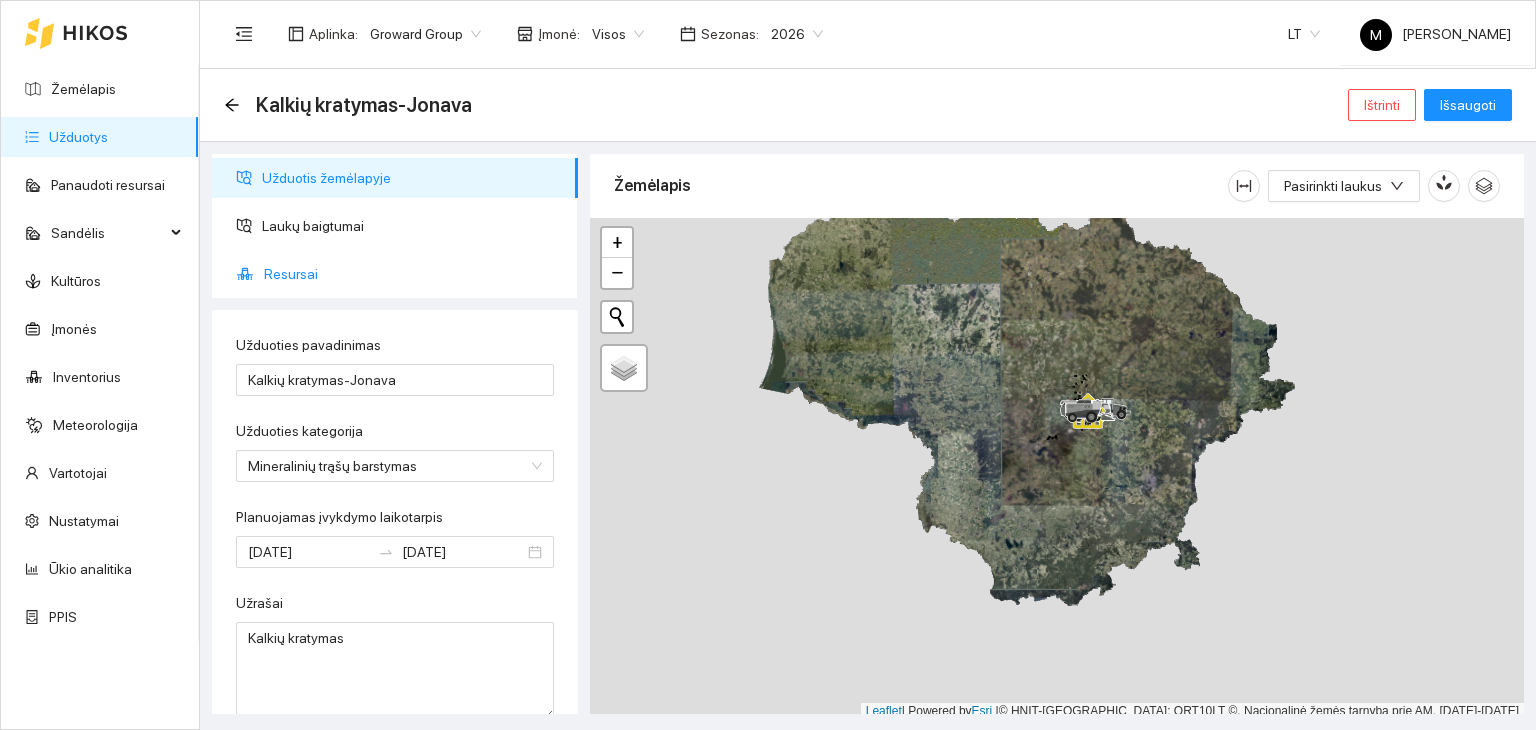 click on "Resursai" at bounding box center (413, 274) 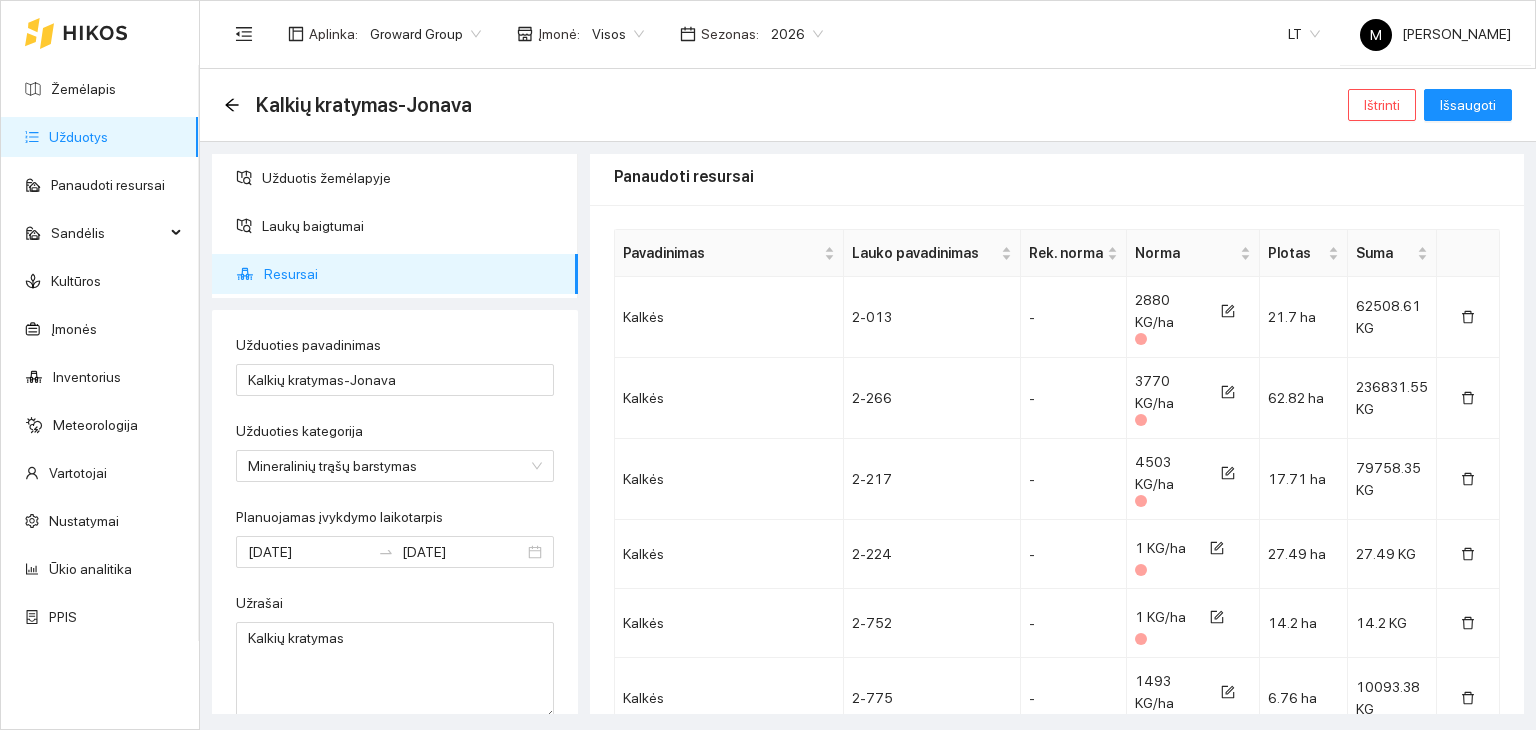 scroll, scrollTop: 400, scrollLeft: 0, axis: vertical 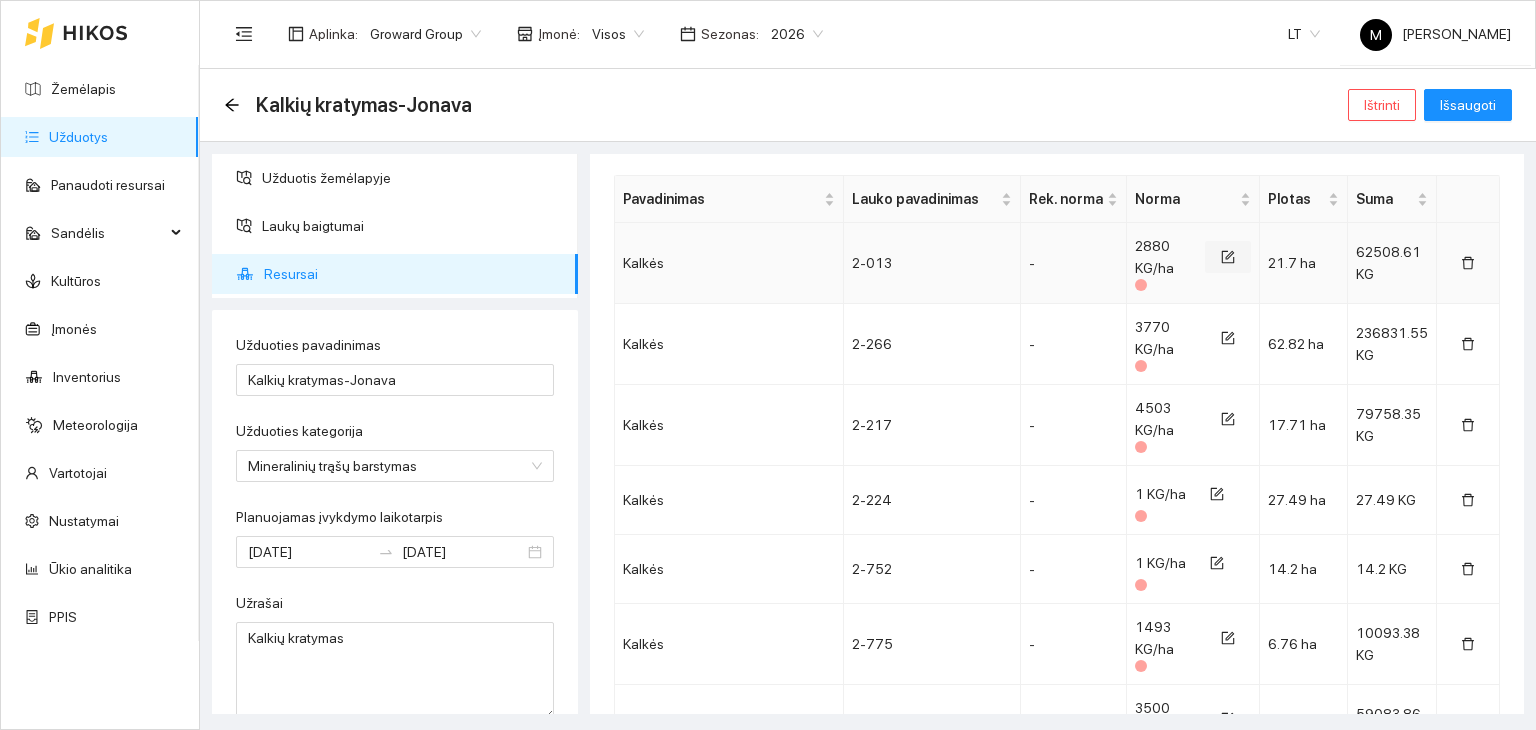 click 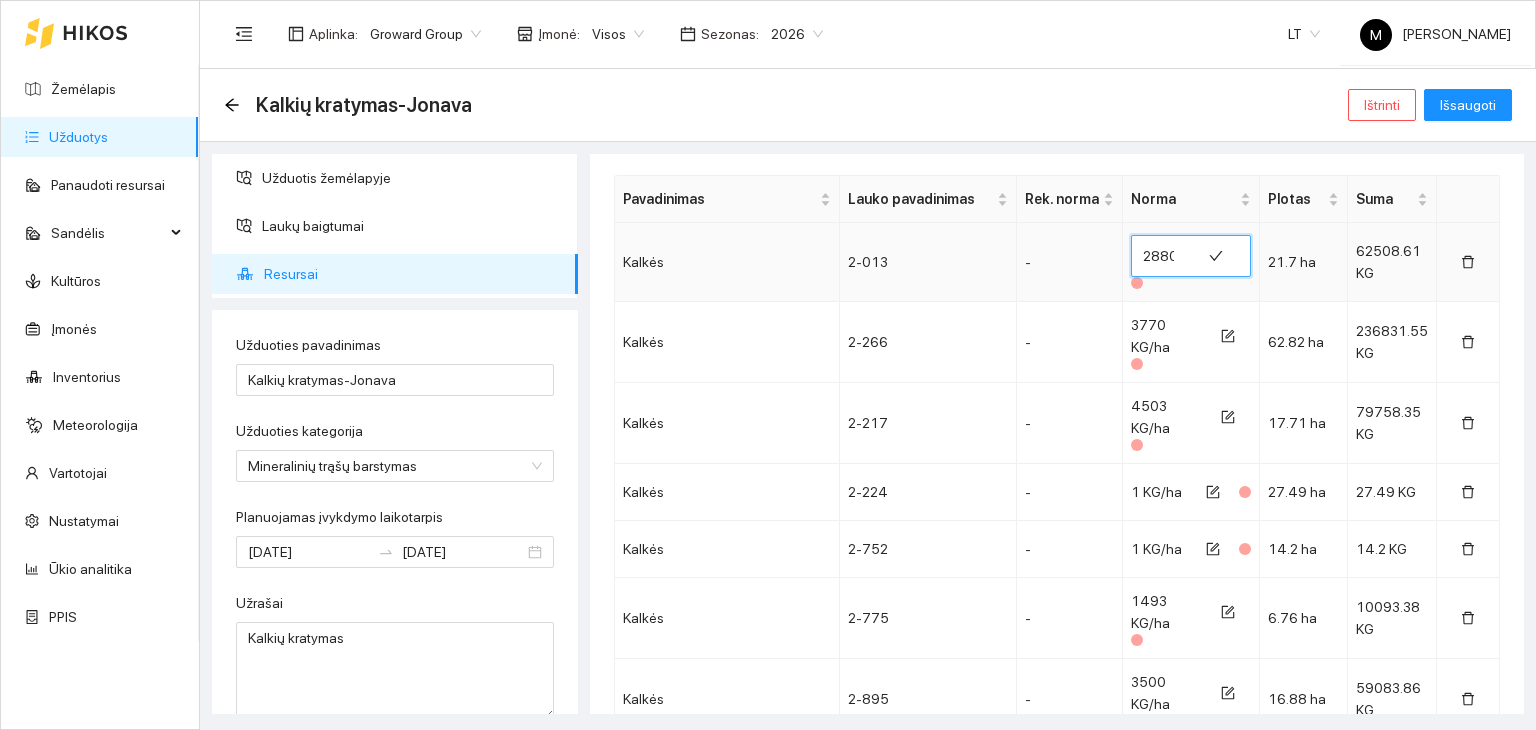 click on "2880" at bounding box center (1166, 256) 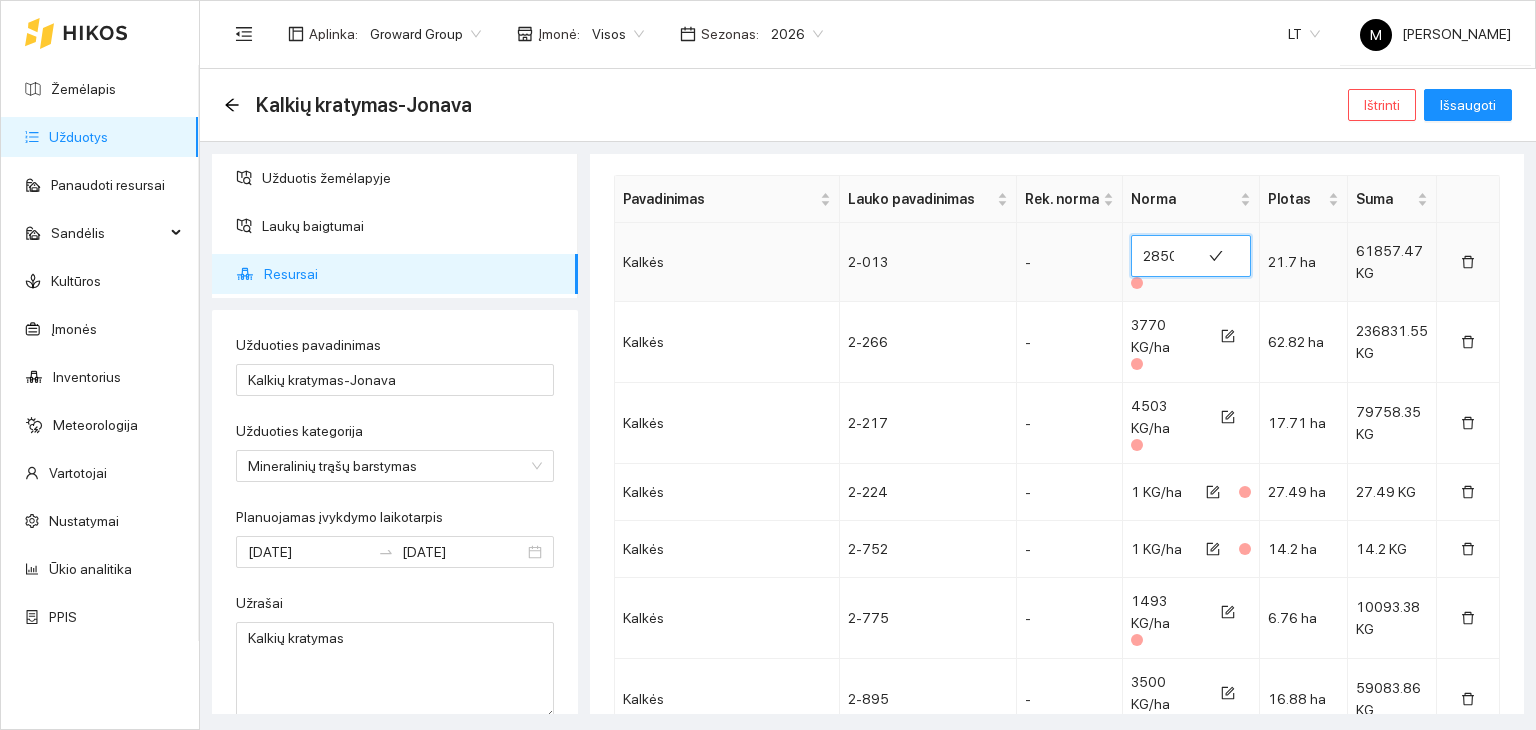 scroll, scrollTop: 0, scrollLeft: 1, axis: horizontal 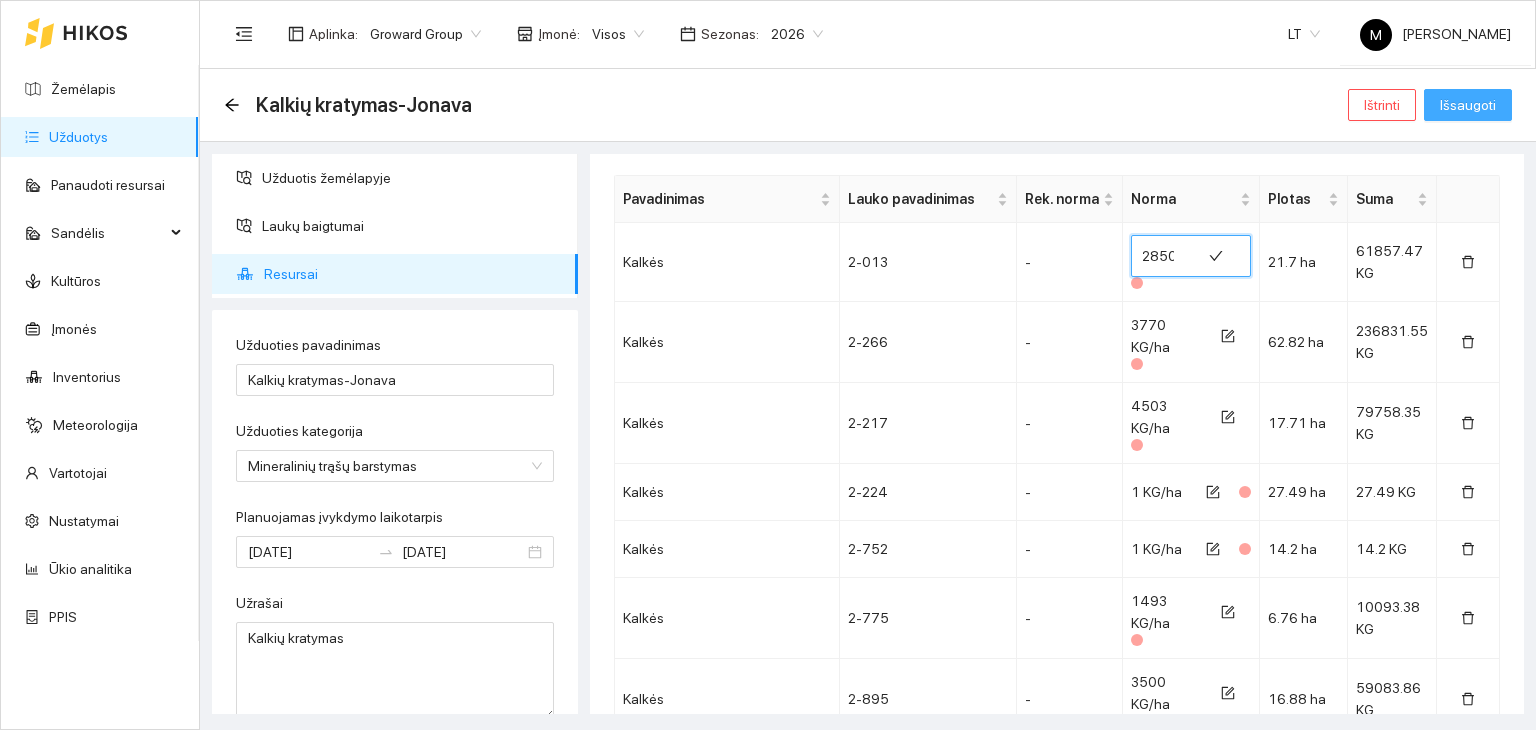 type on "2850" 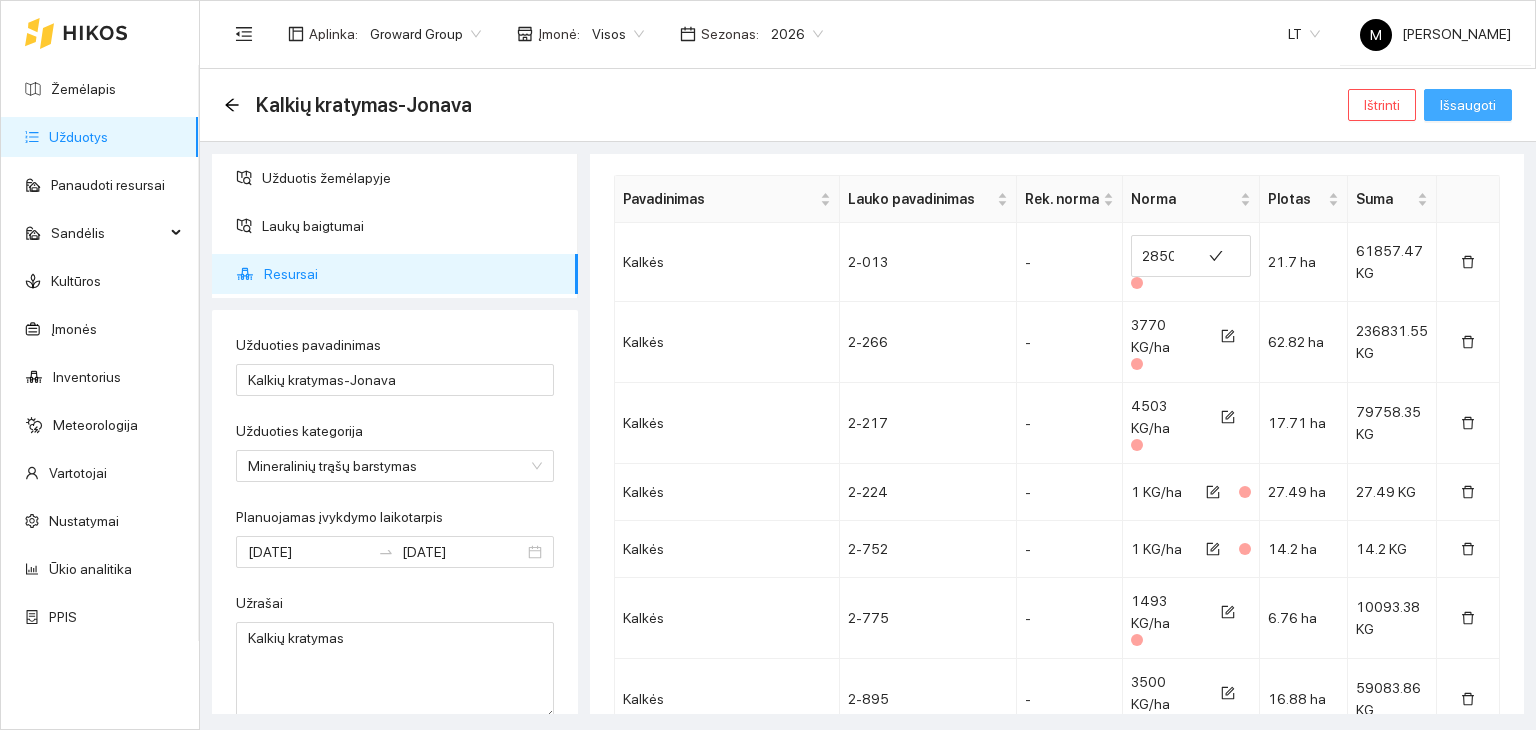 click on "Išsaugoti" at bounding box center [1468, 105] 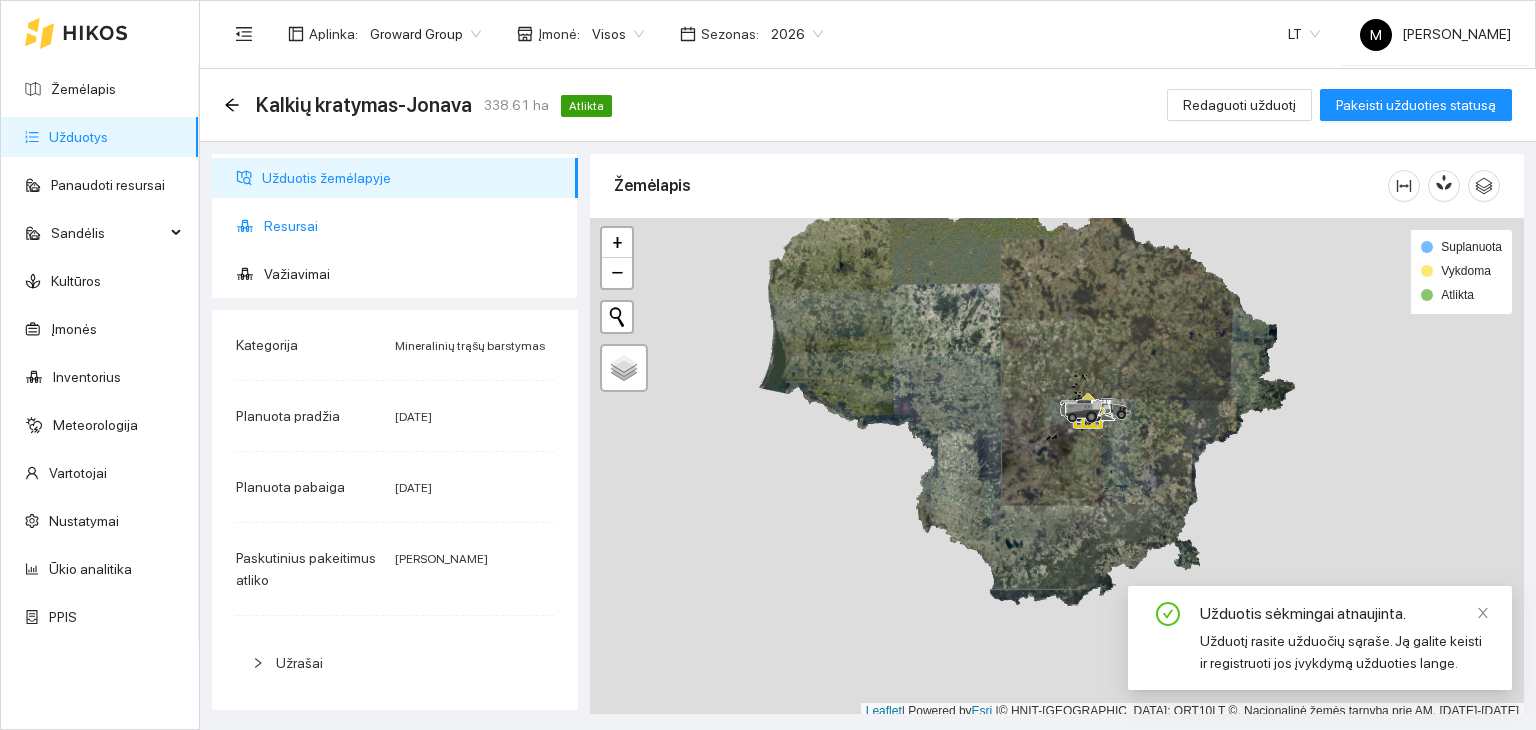 click on "Resursai" at bounding box center (413, 226) 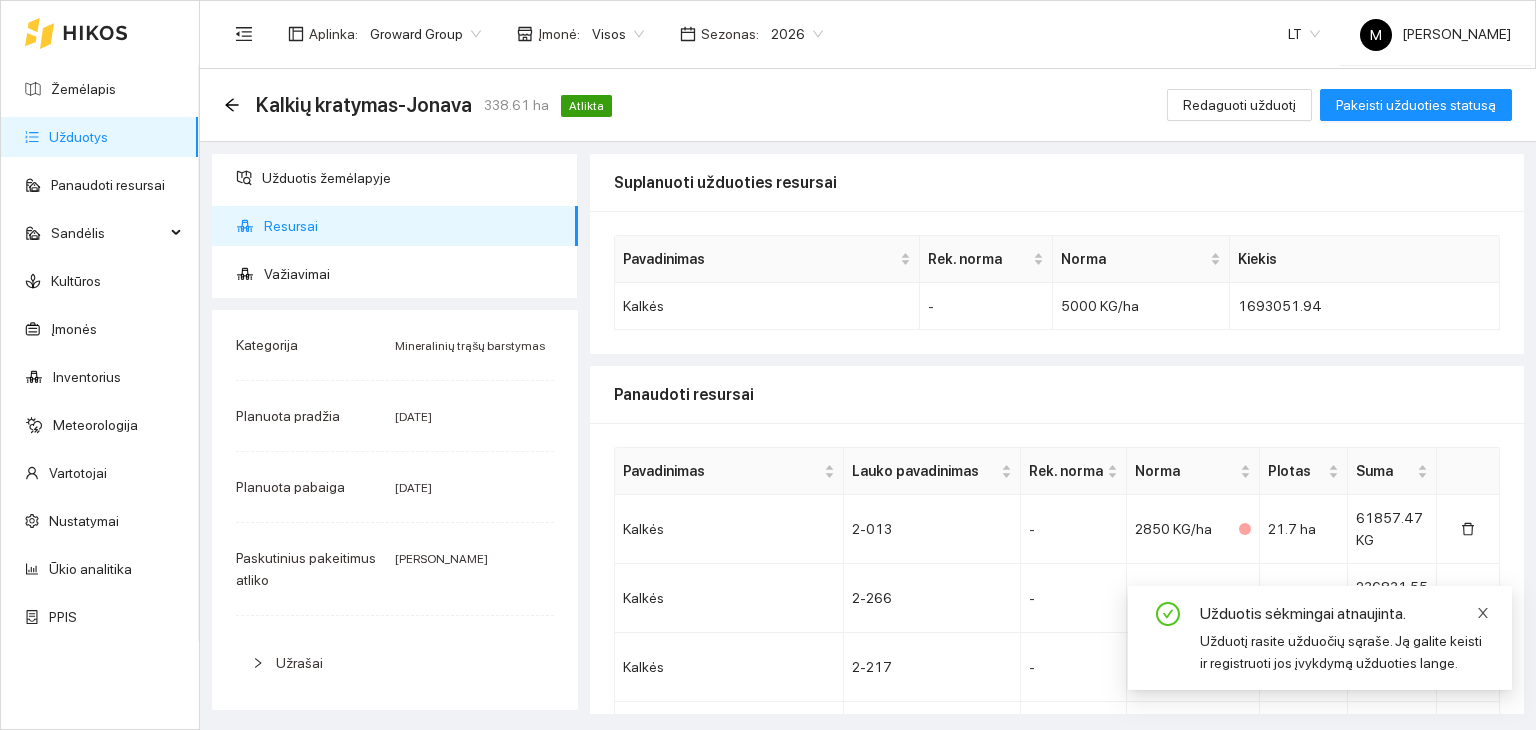 click 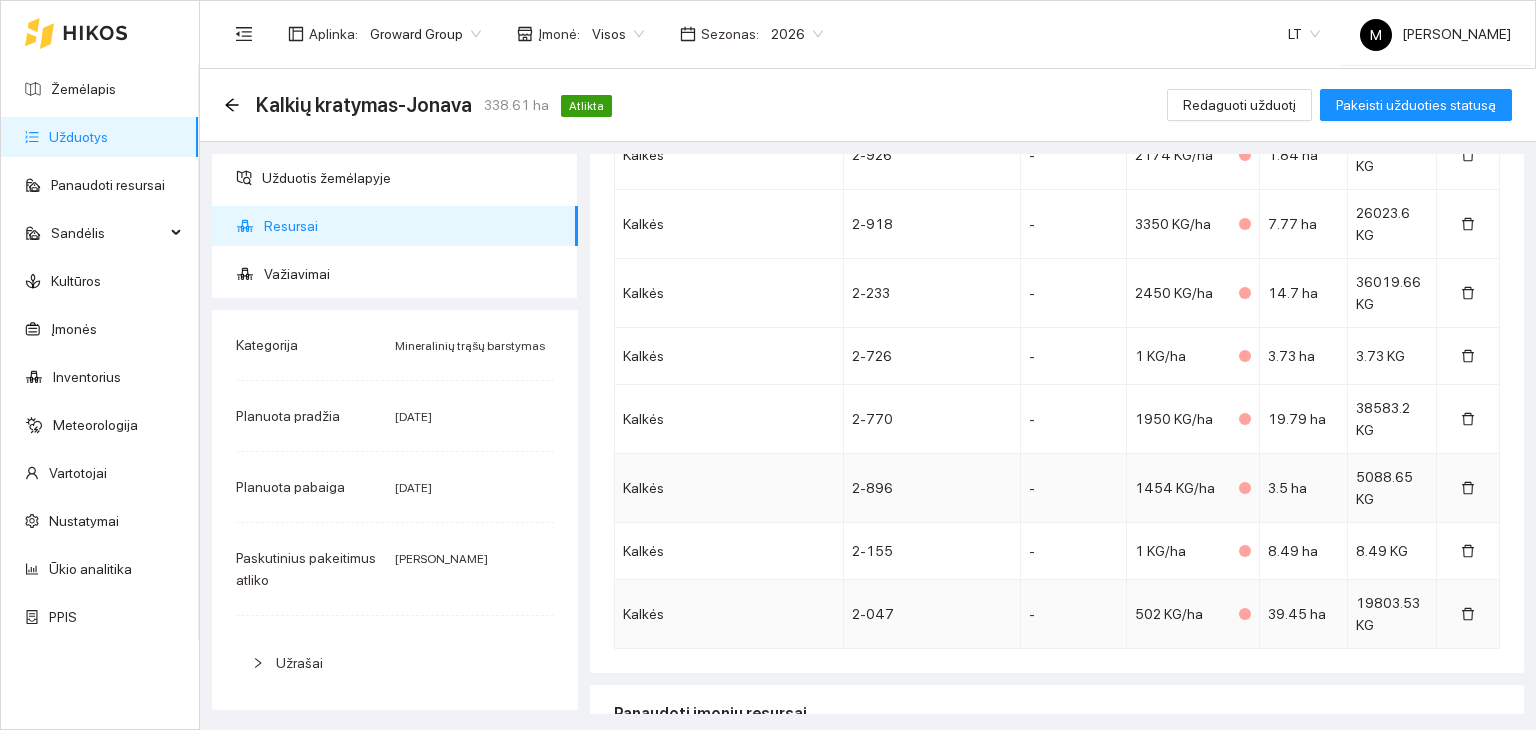 scroll, scrollTop: 1143, scrollLeft: 0, axis: vertical 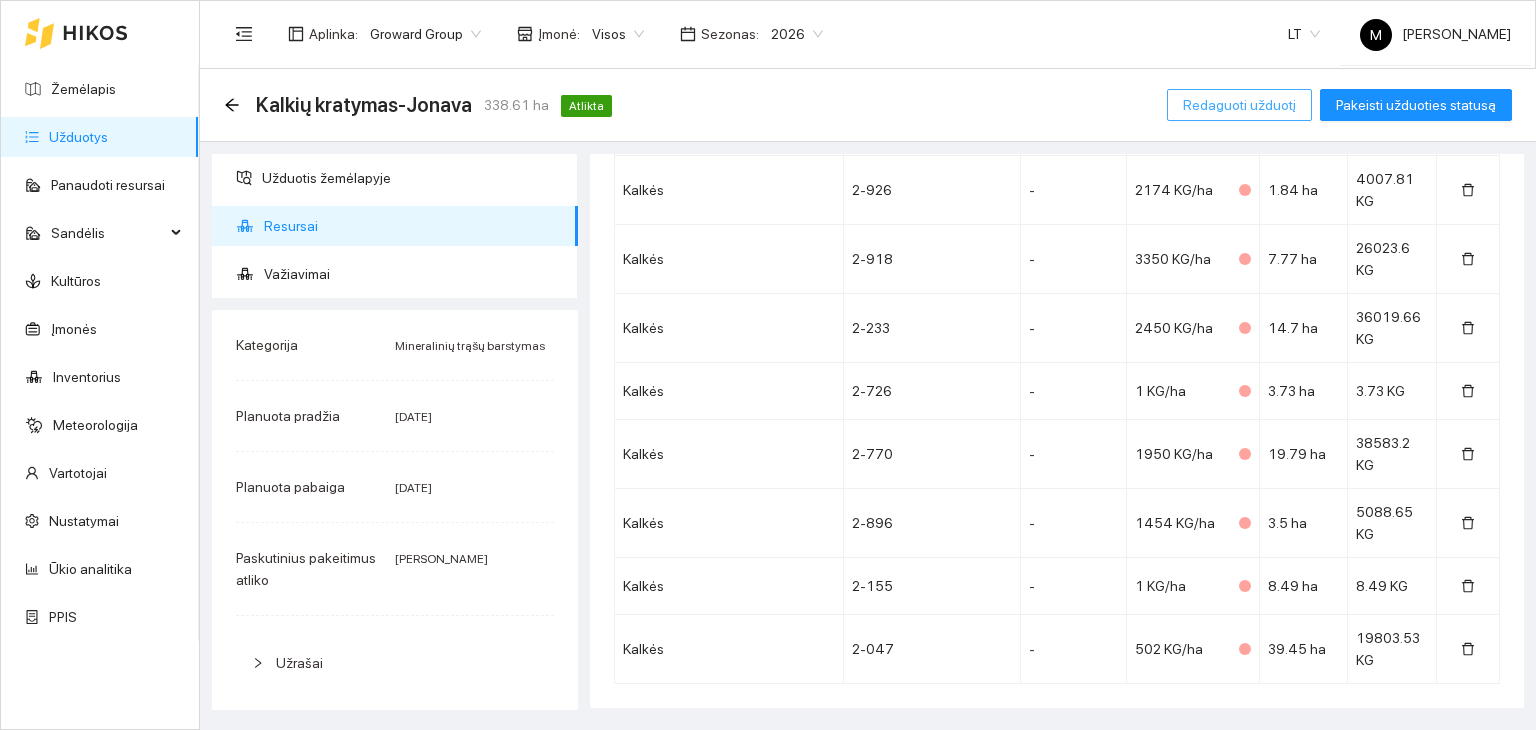 click on "Redaguoti užduotį" at bounding box center [1239, 105] 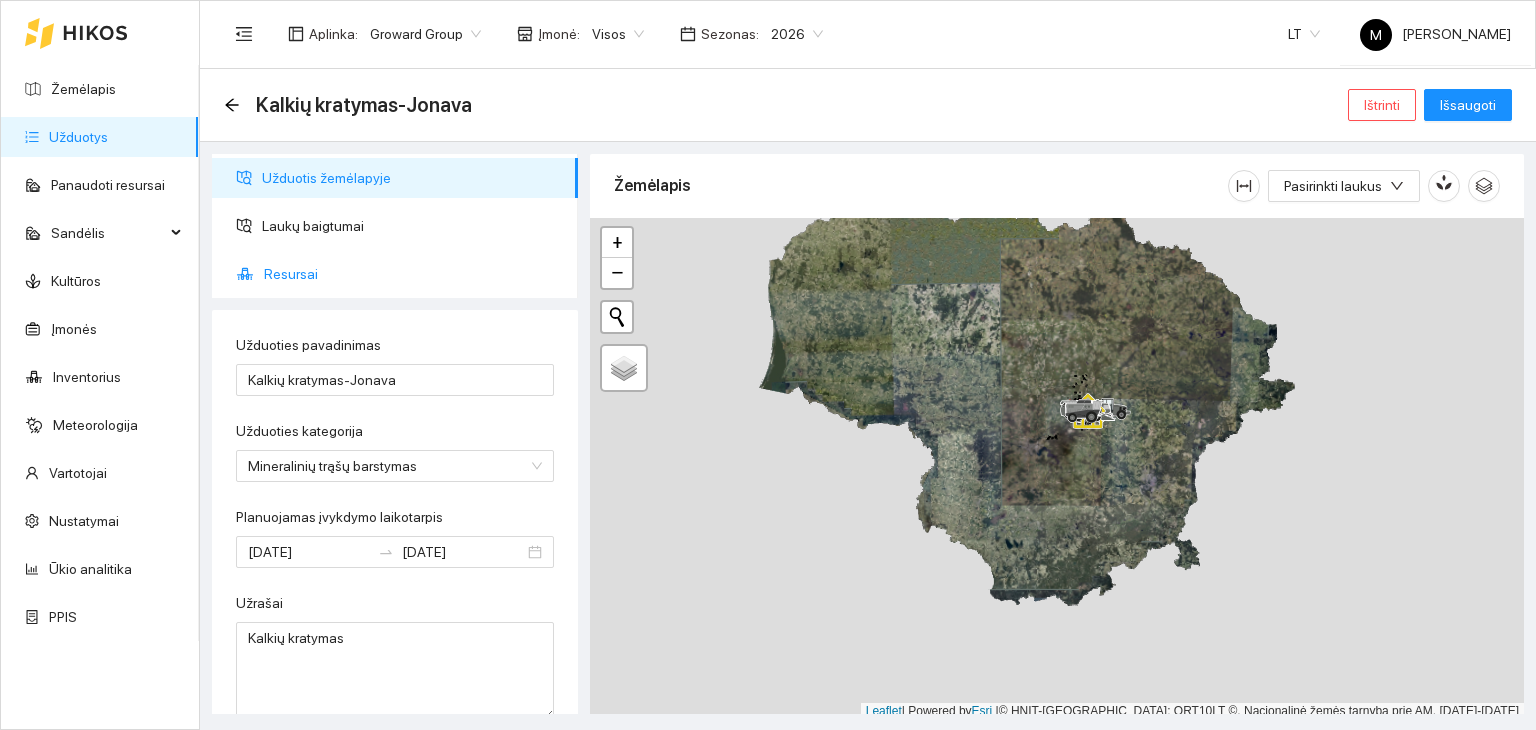 click on "Resursai" at bounding box center (413, 274) 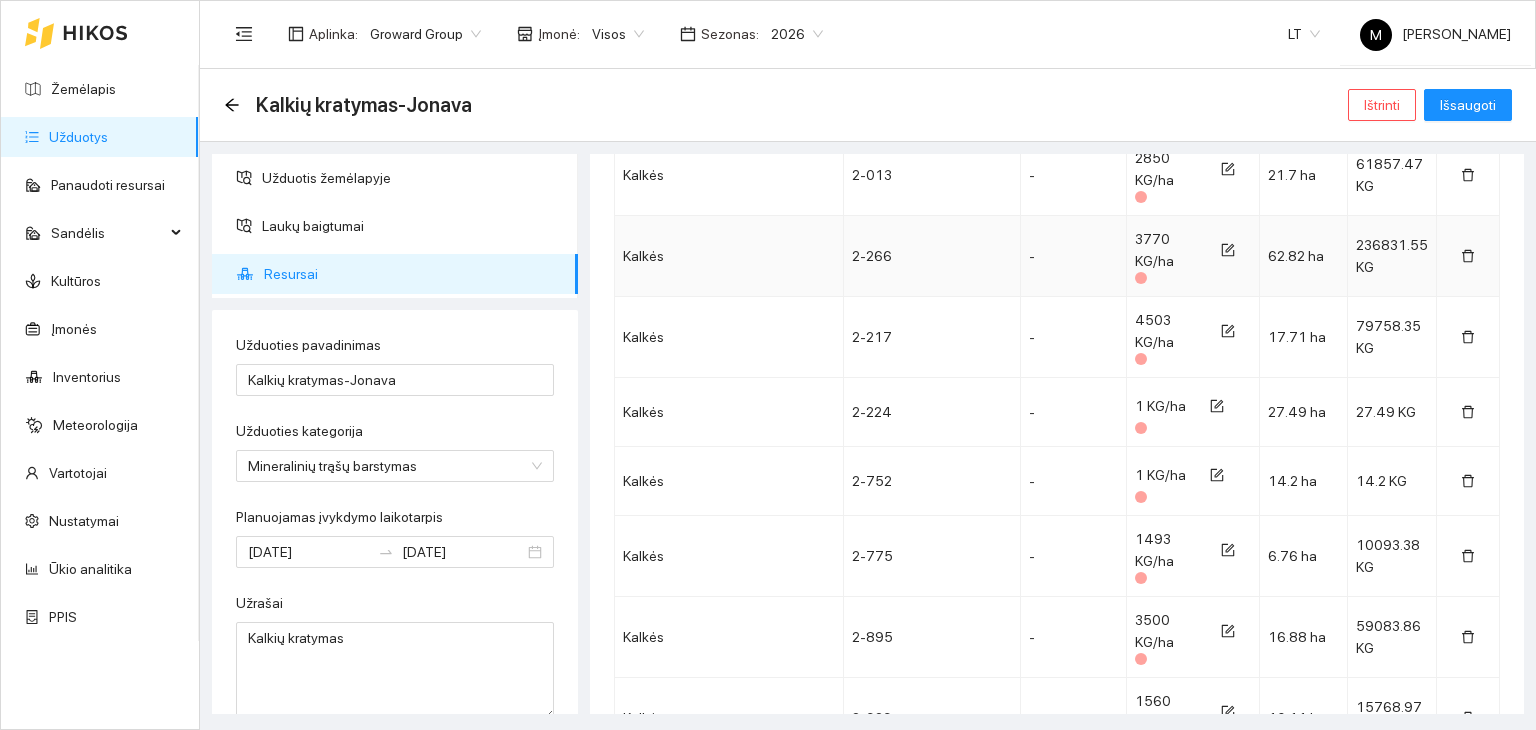 scroll, scrollTop: 500, scrollLeft: 0, axis: vertical 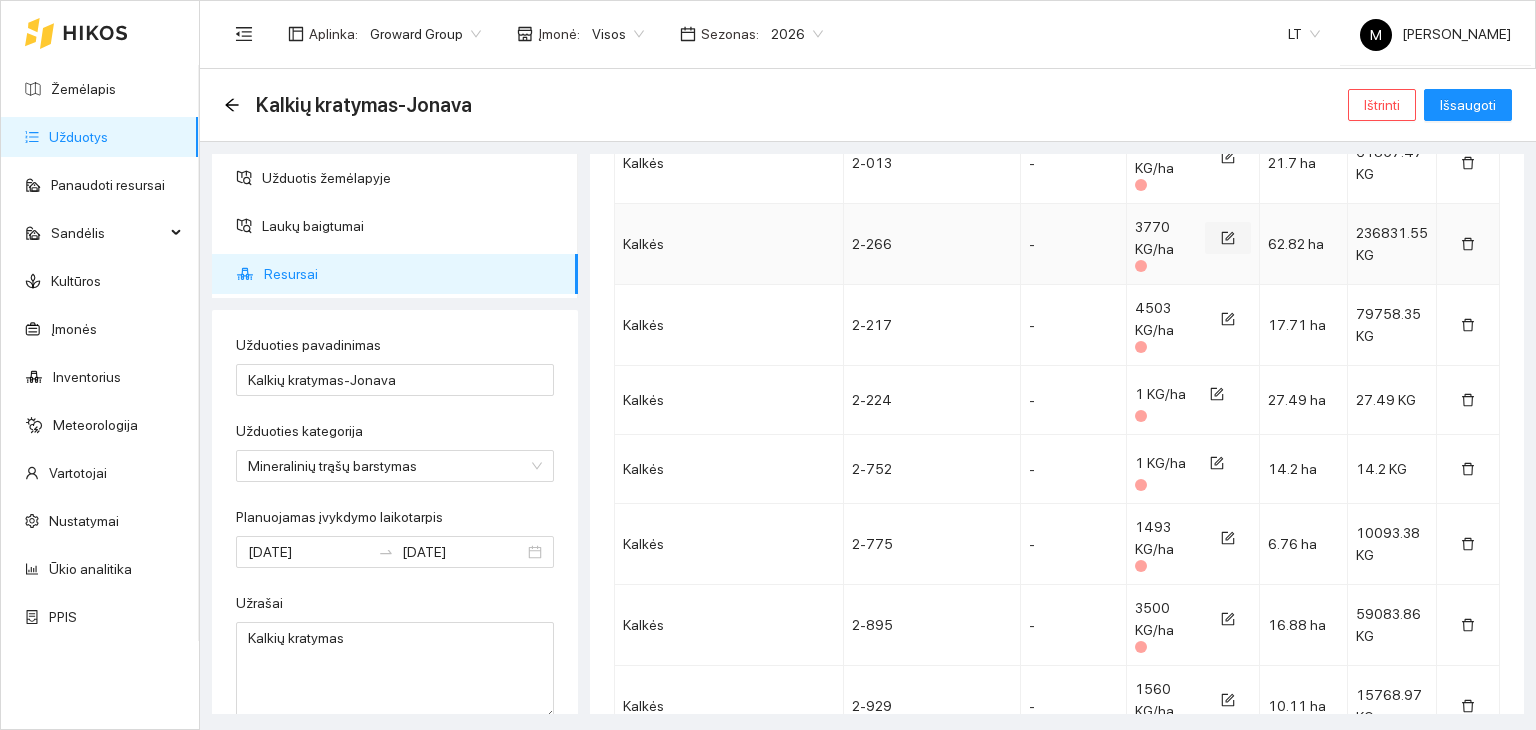 click 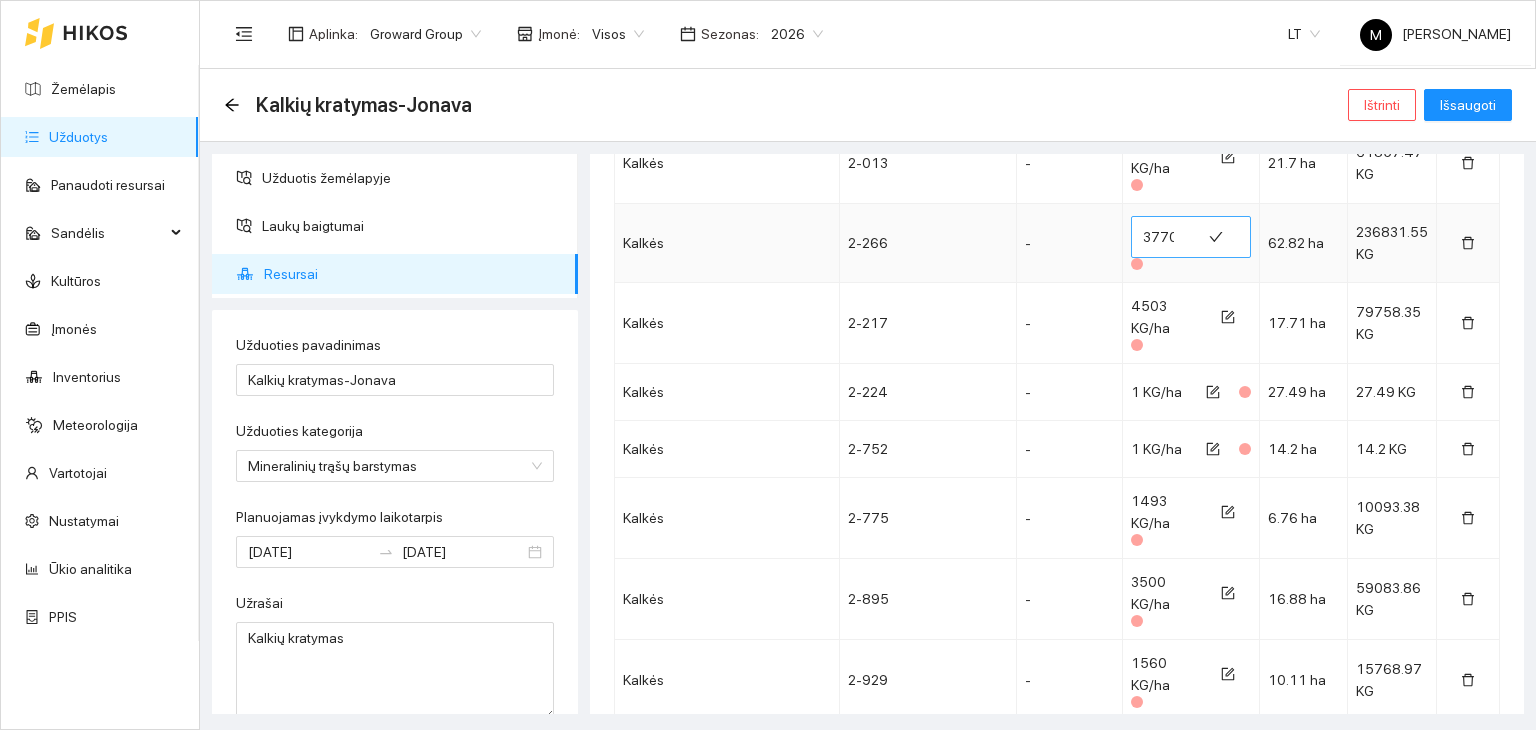 click on "3770" at bounding box center (1166, 237) 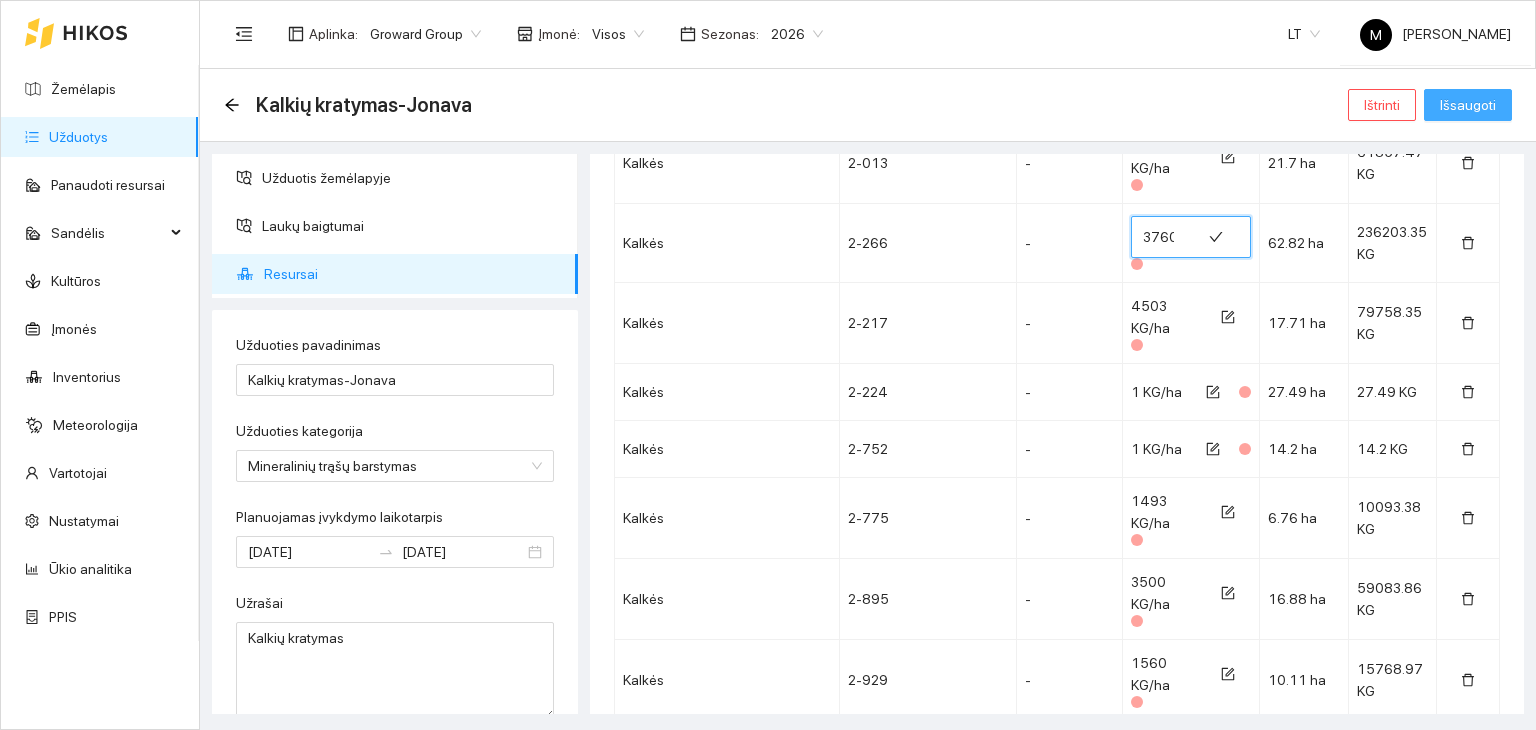 type on "3760" 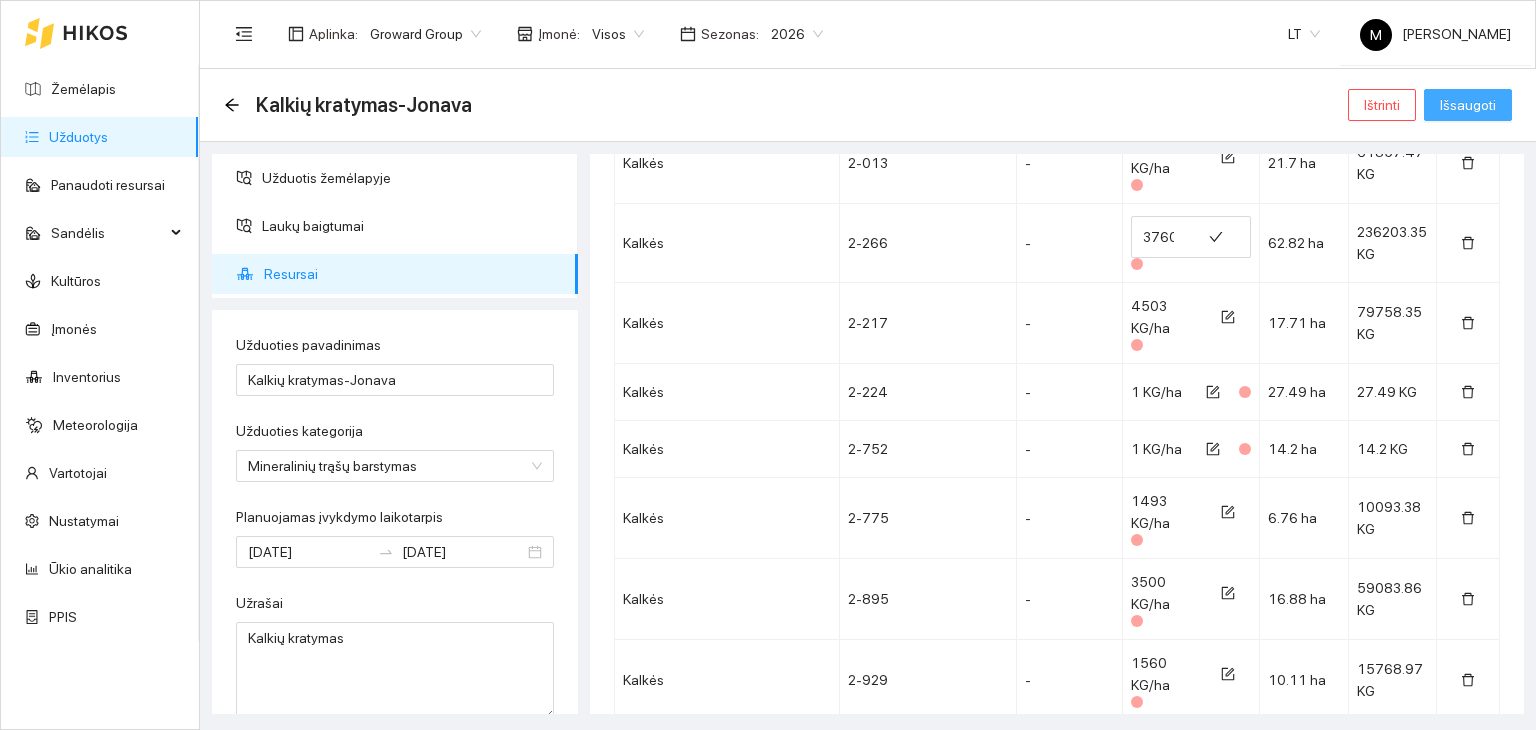 click on "Išsaugoti" at bounding box center (1468, 105) 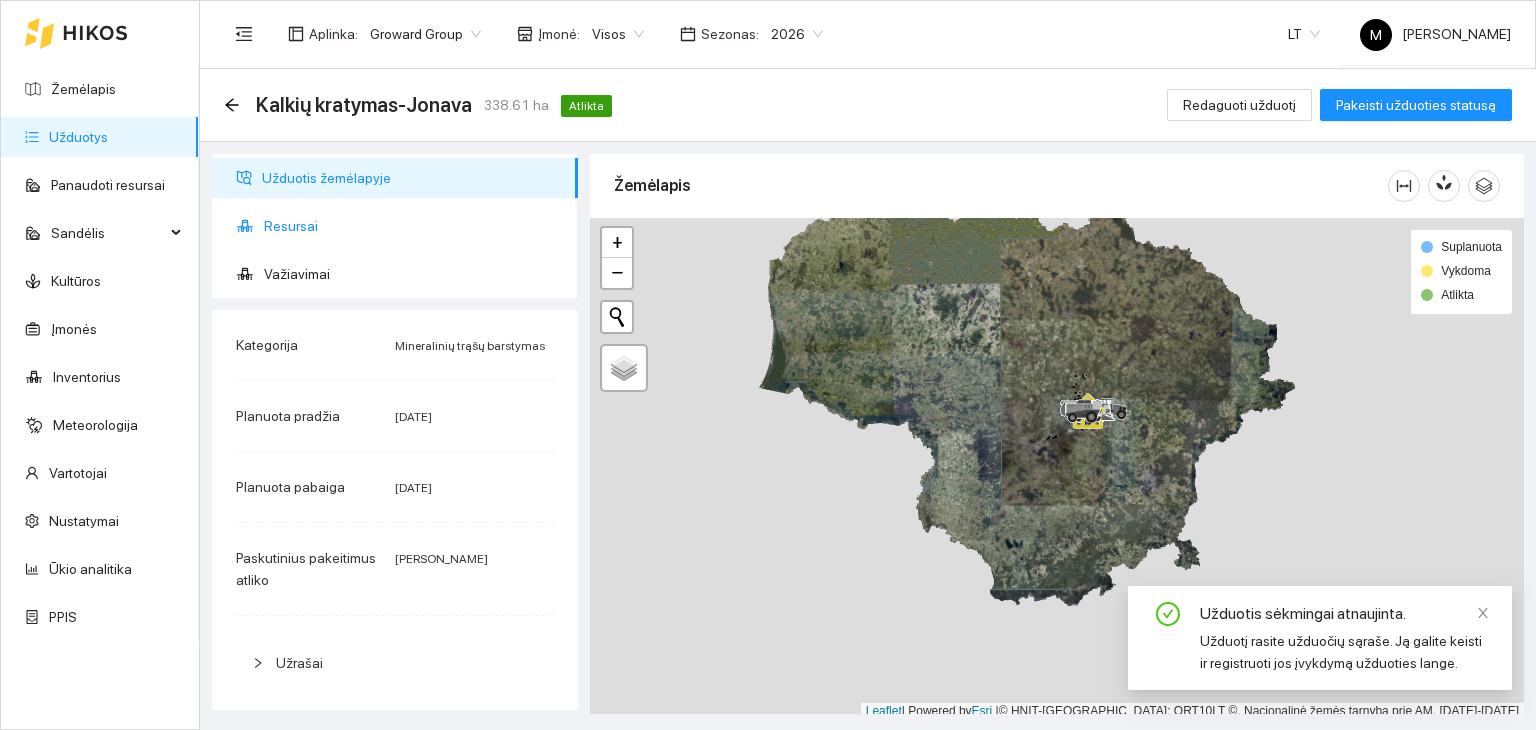 click on "Resursai" at bounding box center [413, 226] 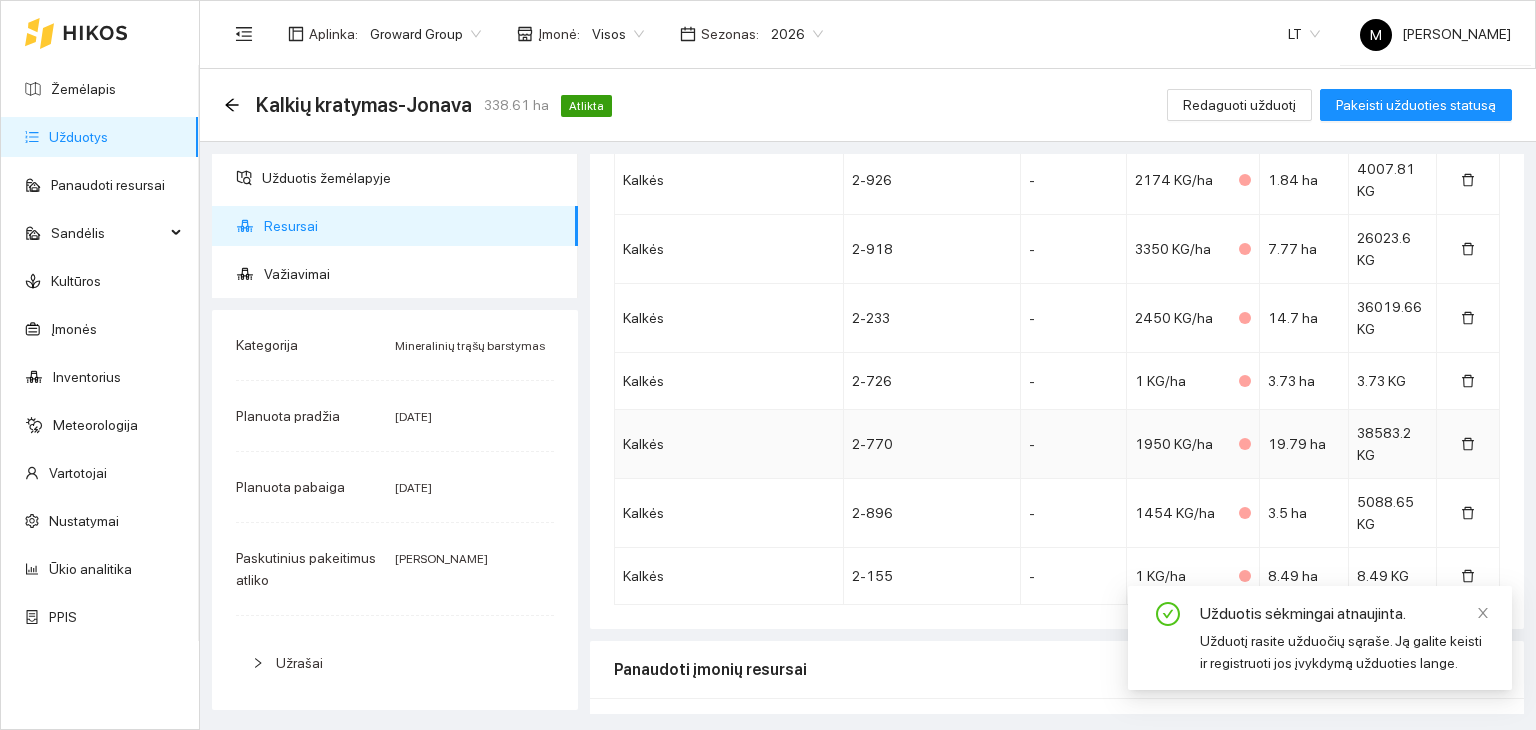 scroll, scrollTop: 1343, scrollLeft: 0, axis: vertical 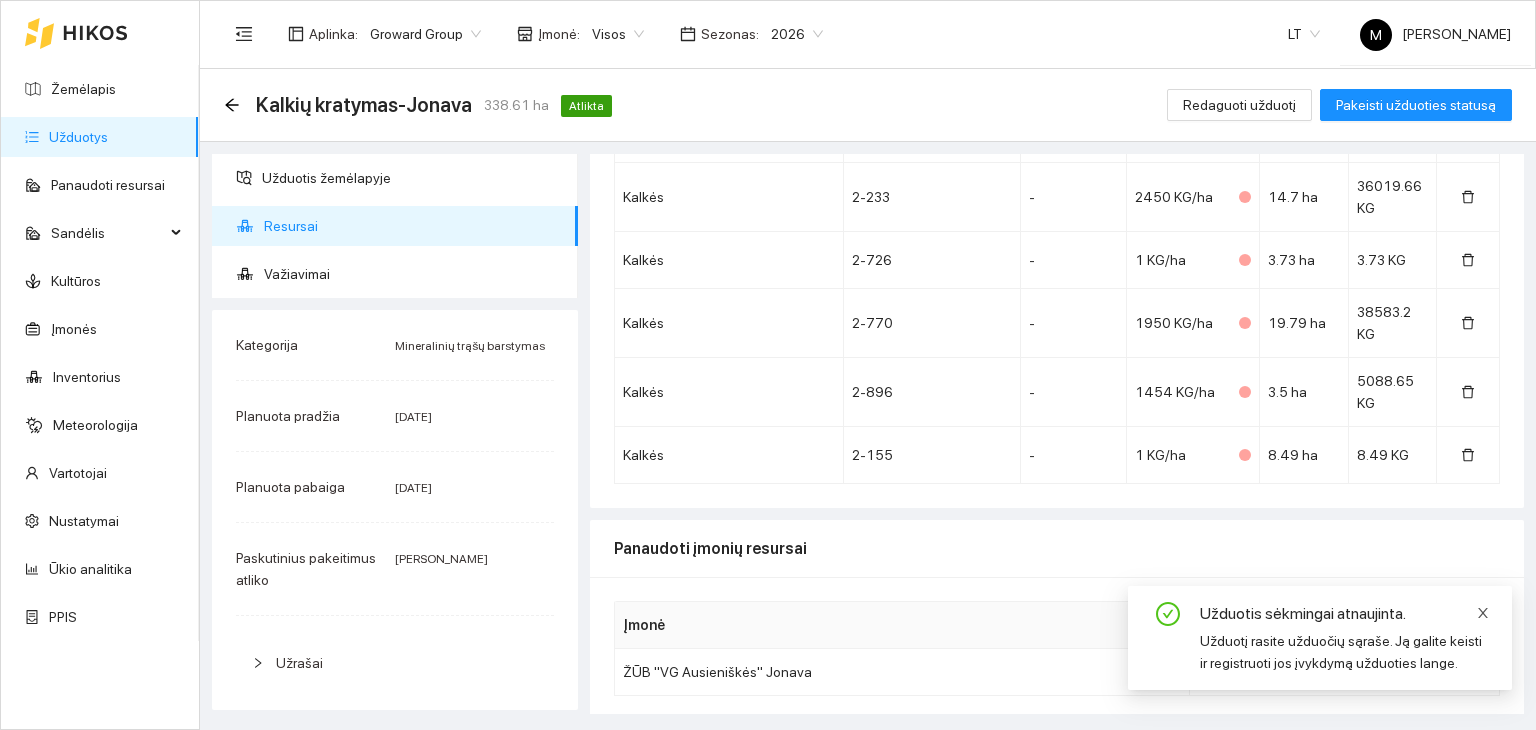 click 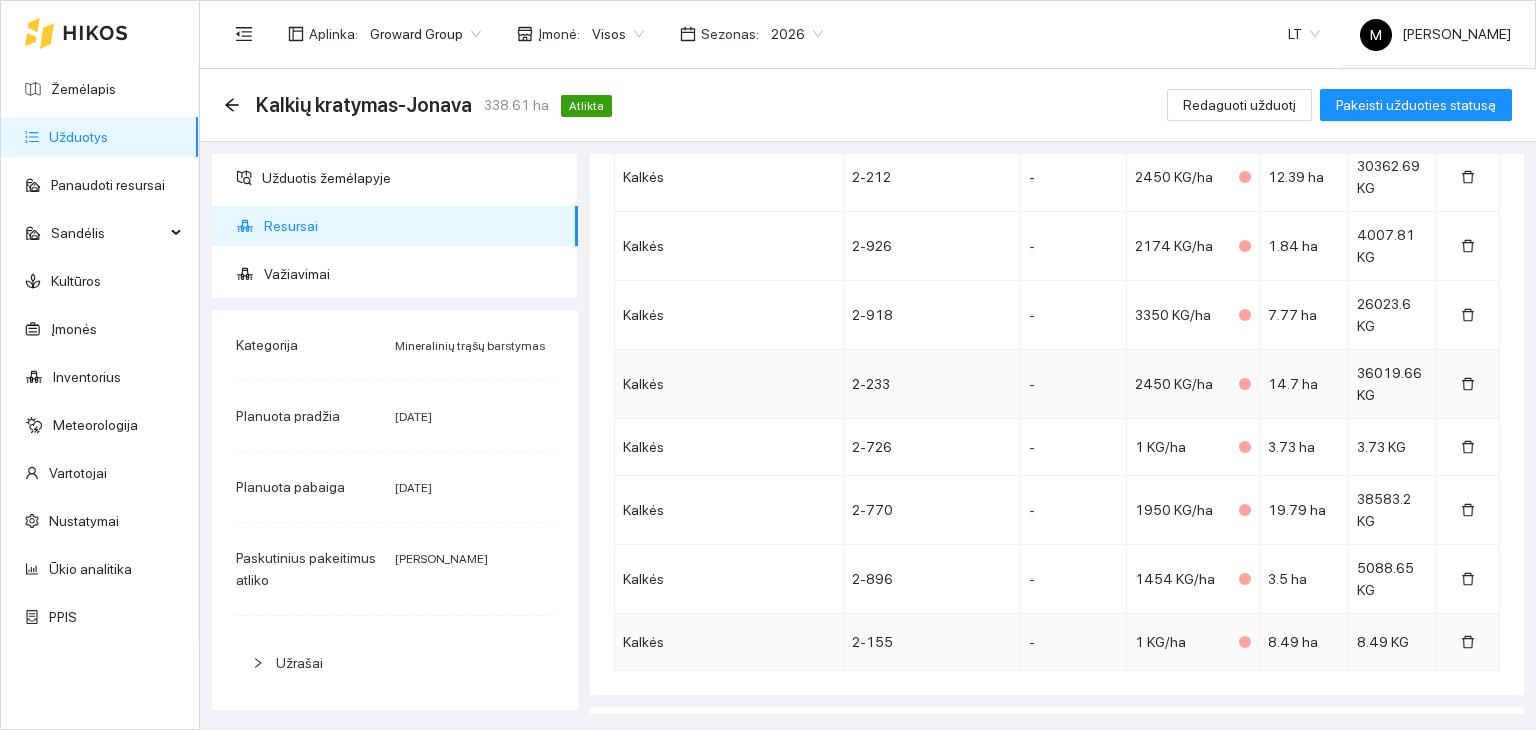 scroll, scrollTop: 1143, scrollLeft: 0, axis: vertical 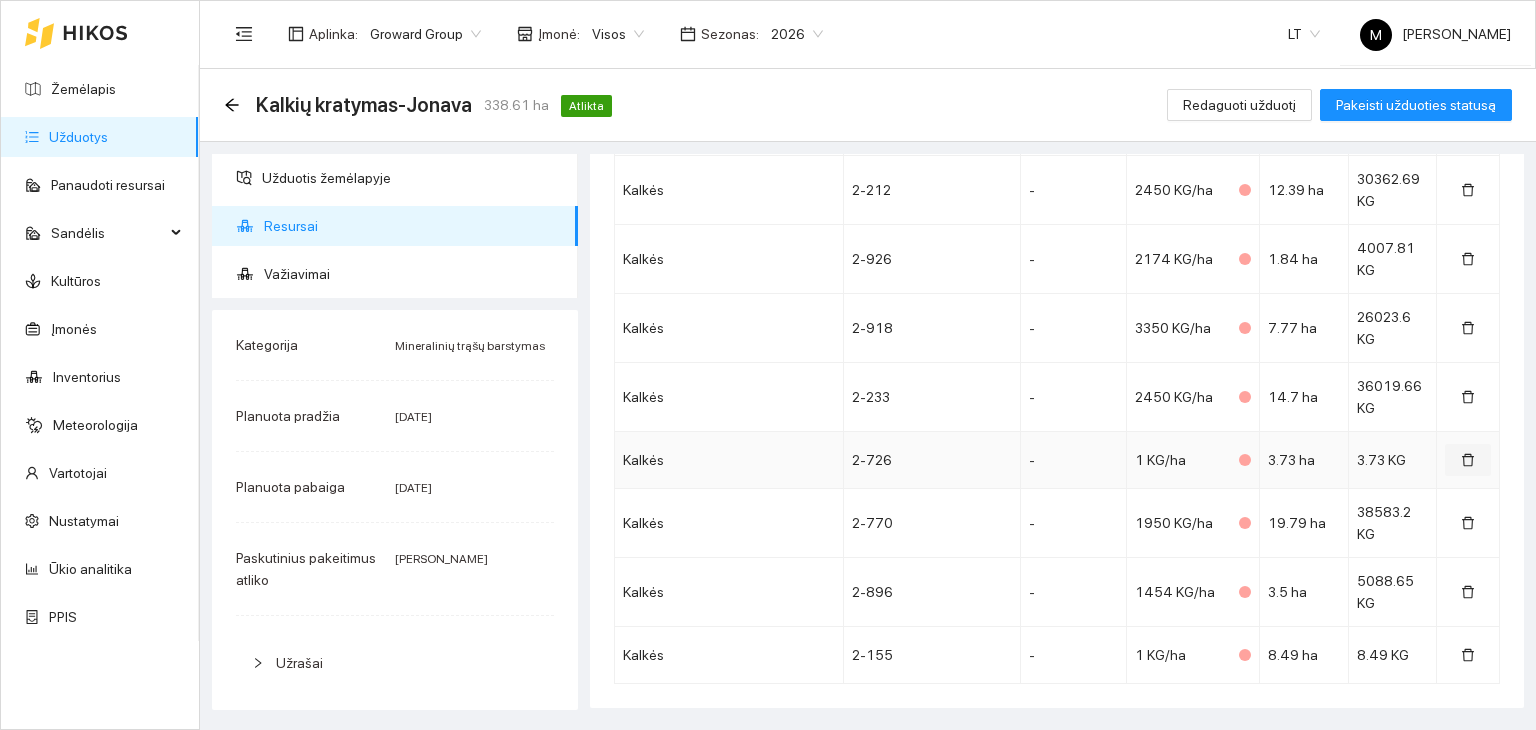 click 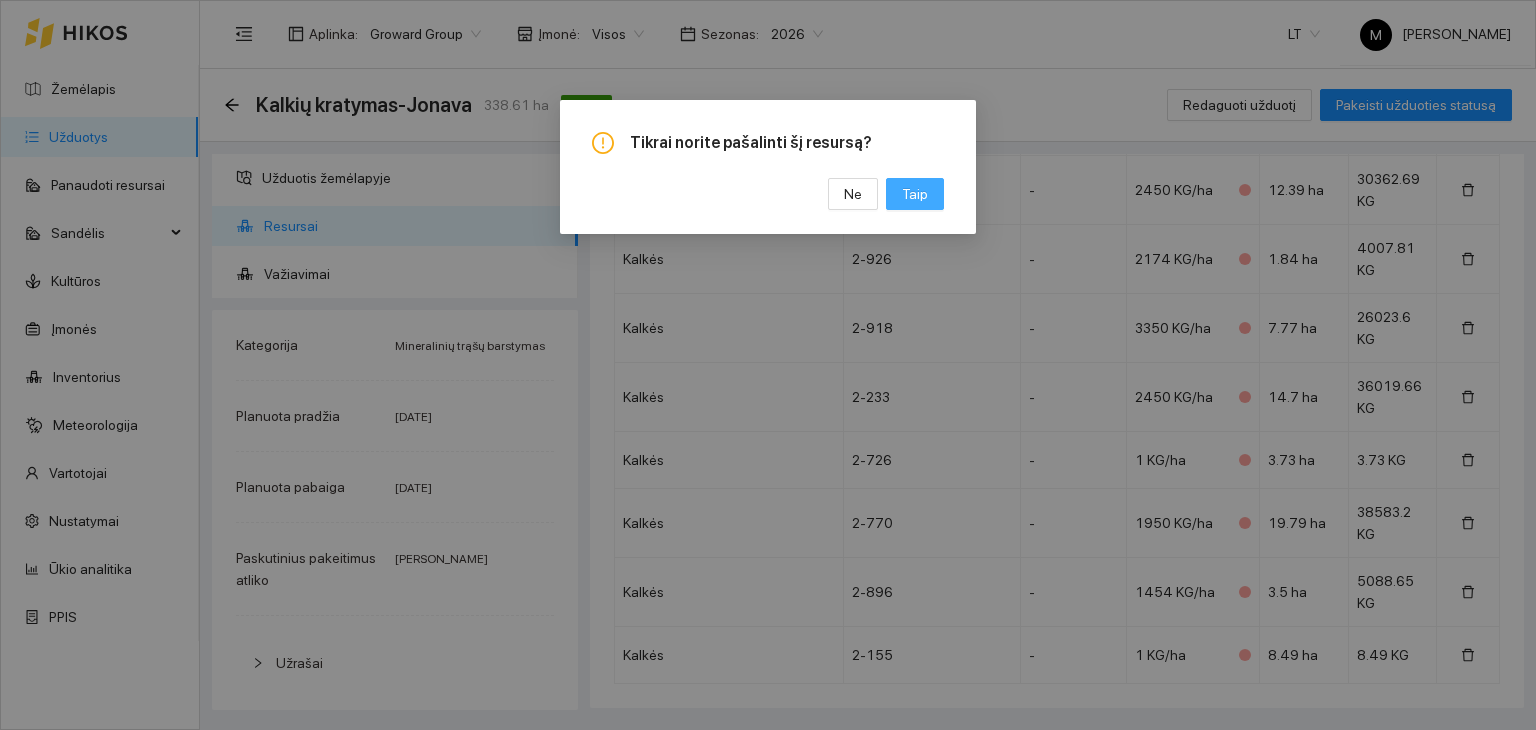 click on "Taip" at bounding box center (915, 194) 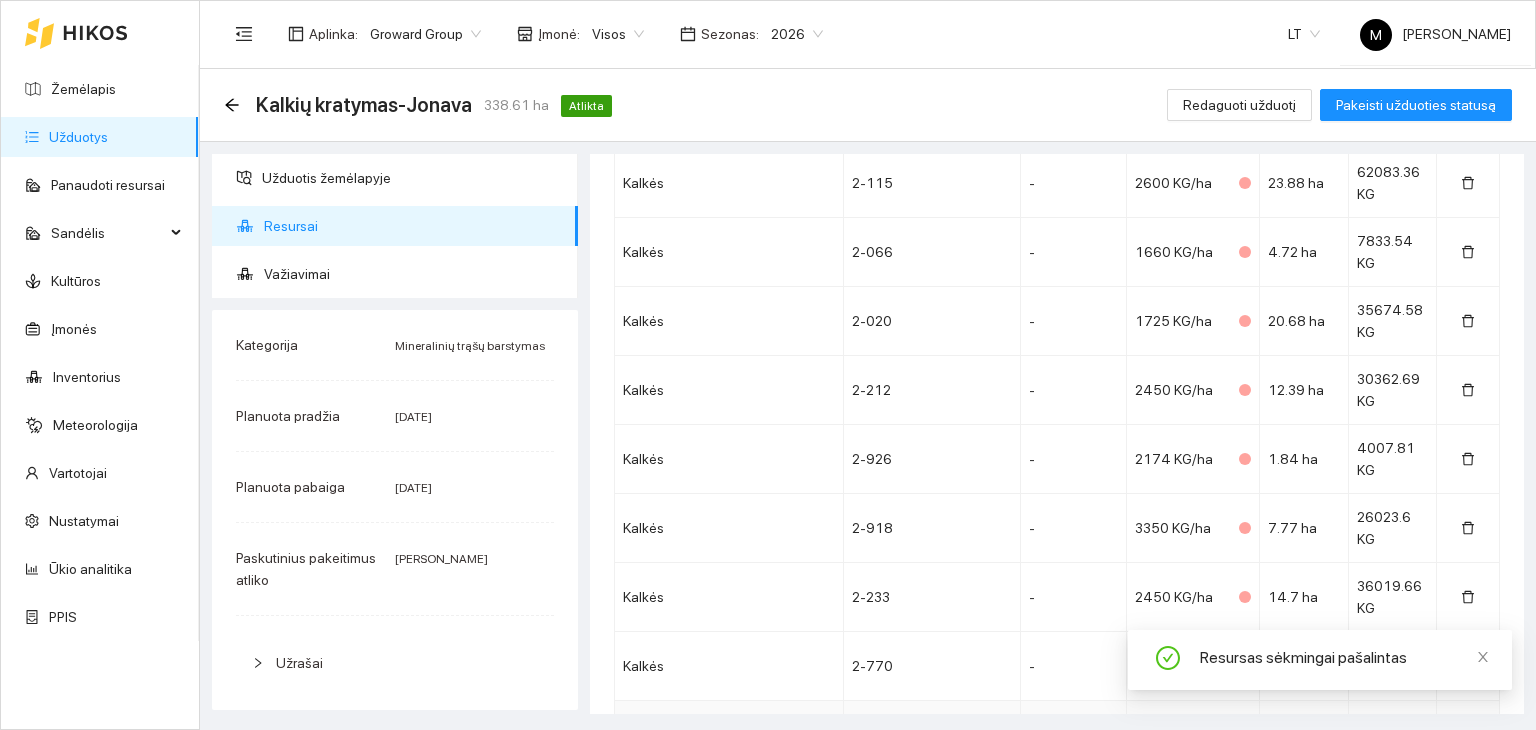 scroll, scrollTop: 1286, scrollLeft: 0, axis: vertical 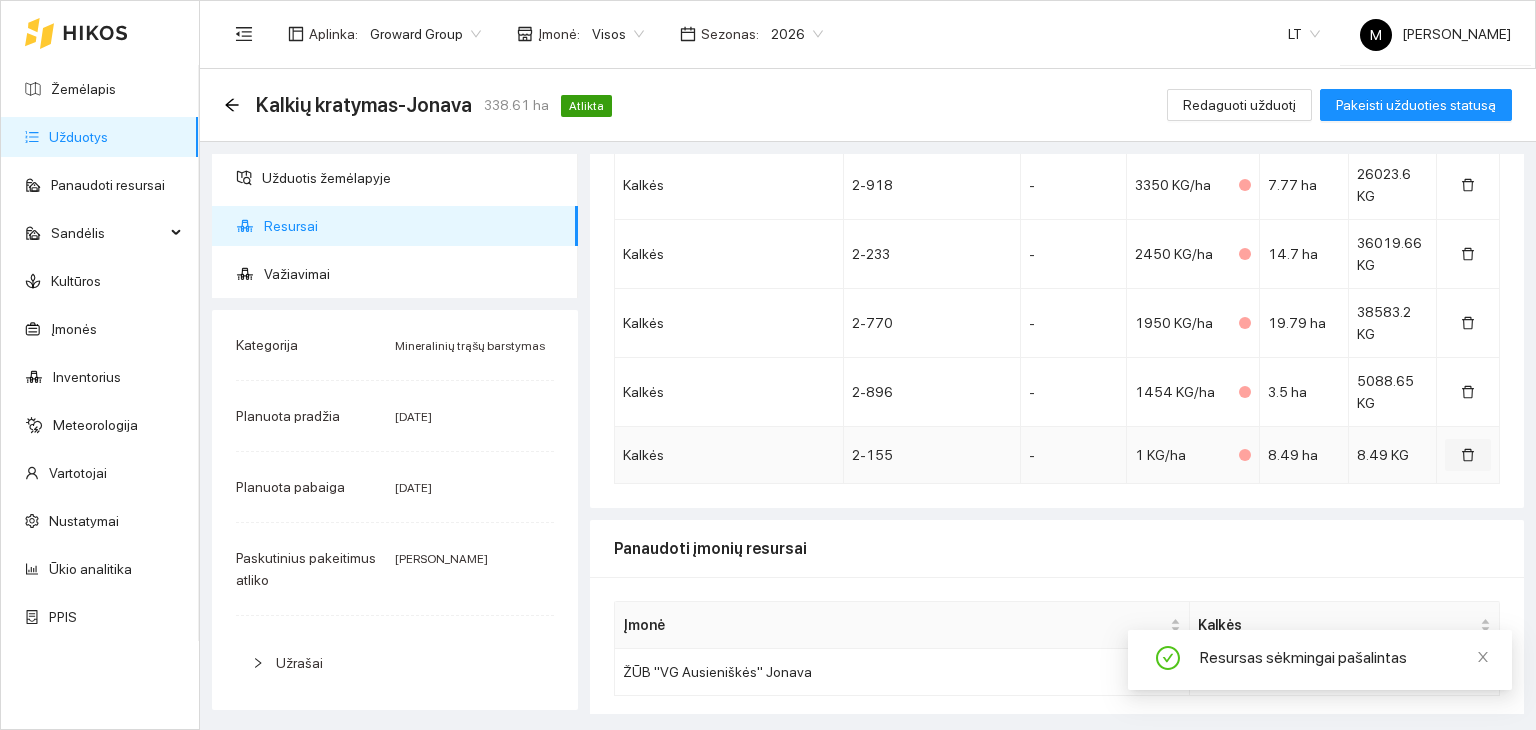click 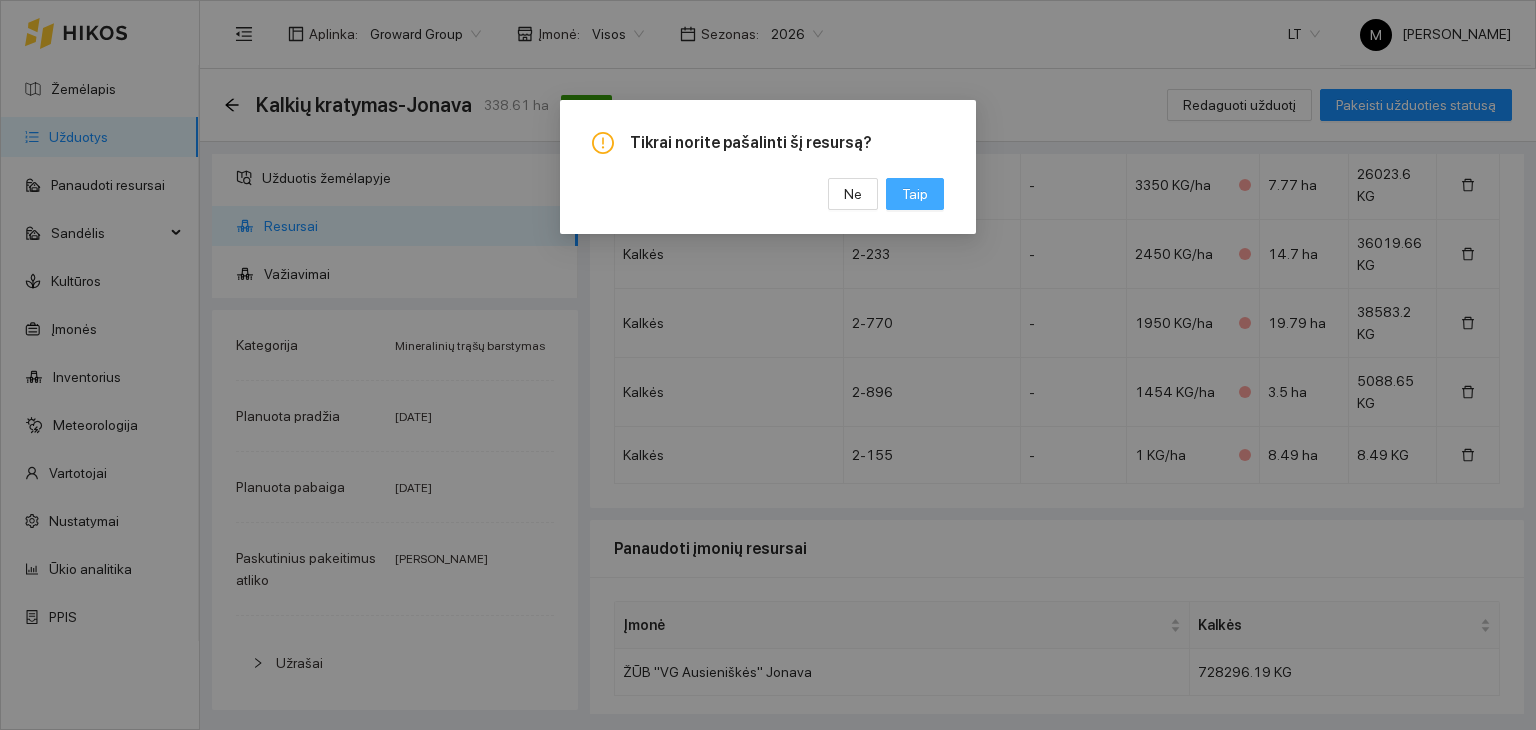 click on "Taip" at bounding box center (915, 194) 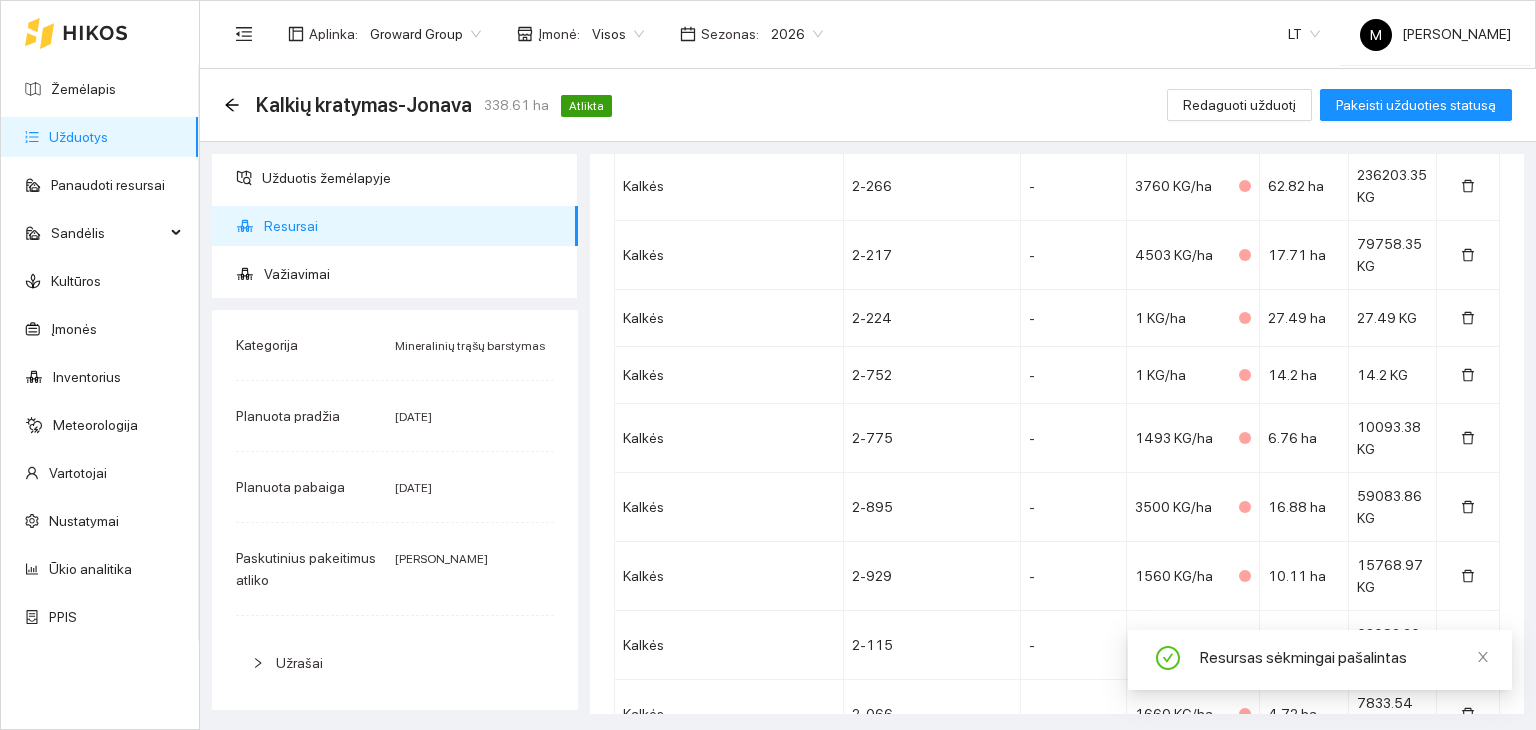 scroll, scrollTop: 429, scrollLeft: 0, axis: vertical 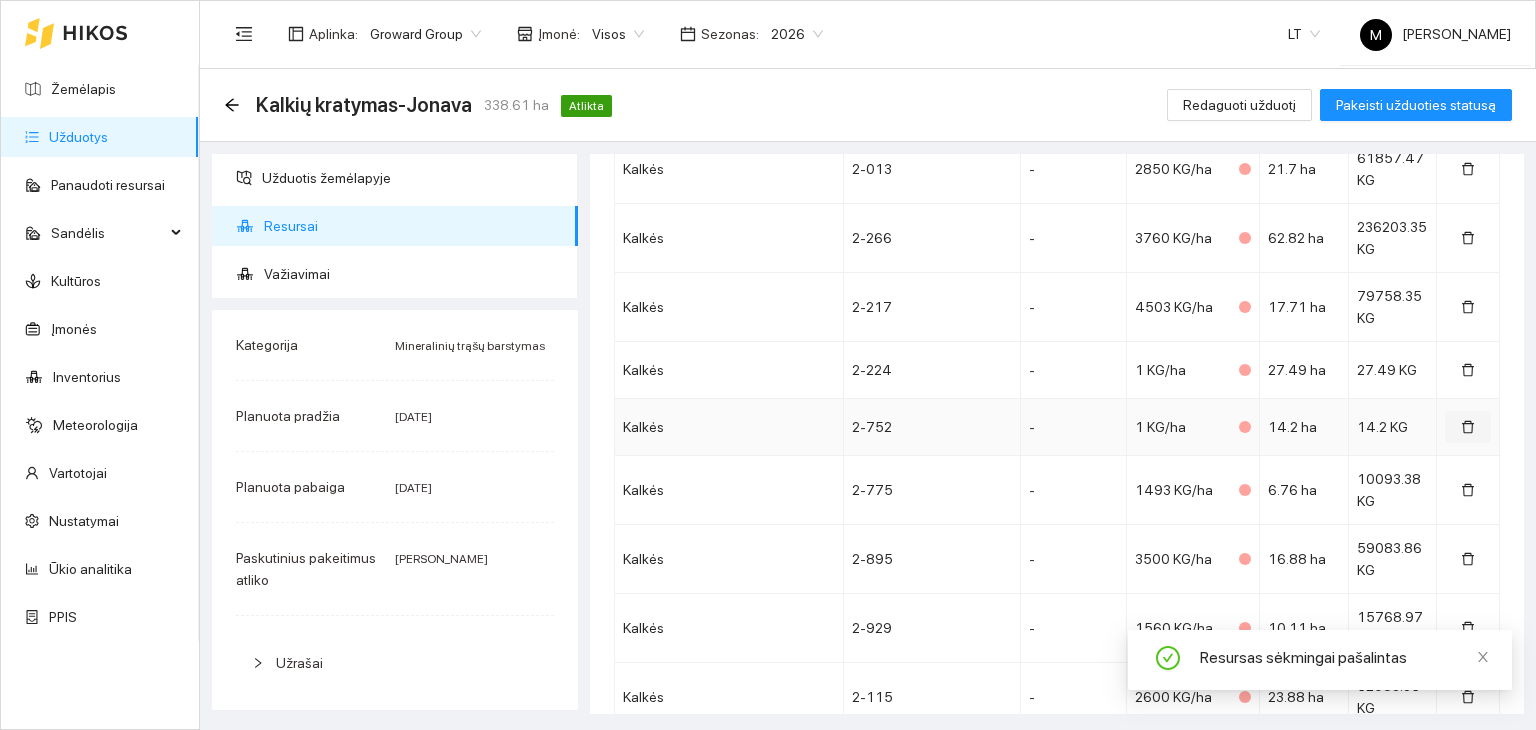 click 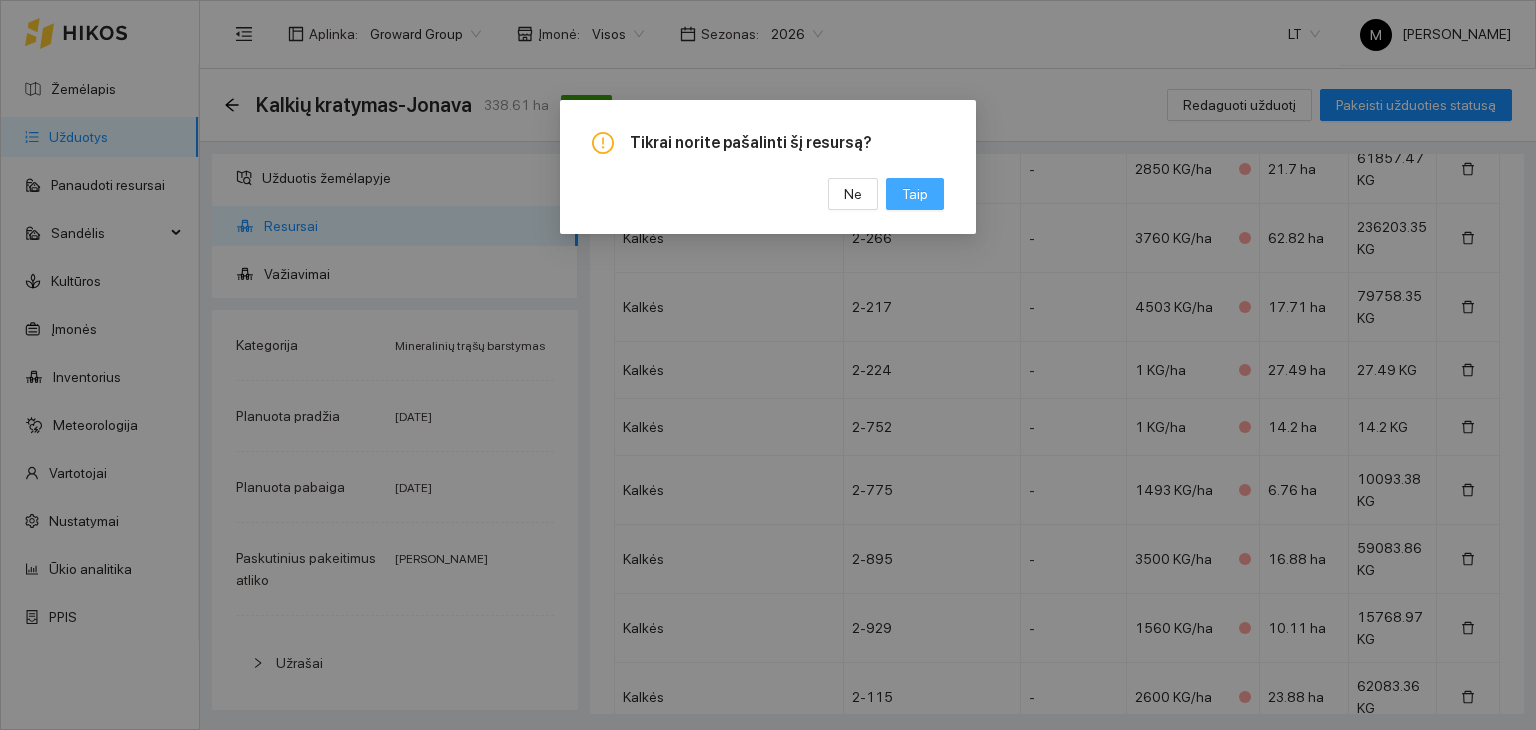 click on "Taip" at bounding box center (915, 194) 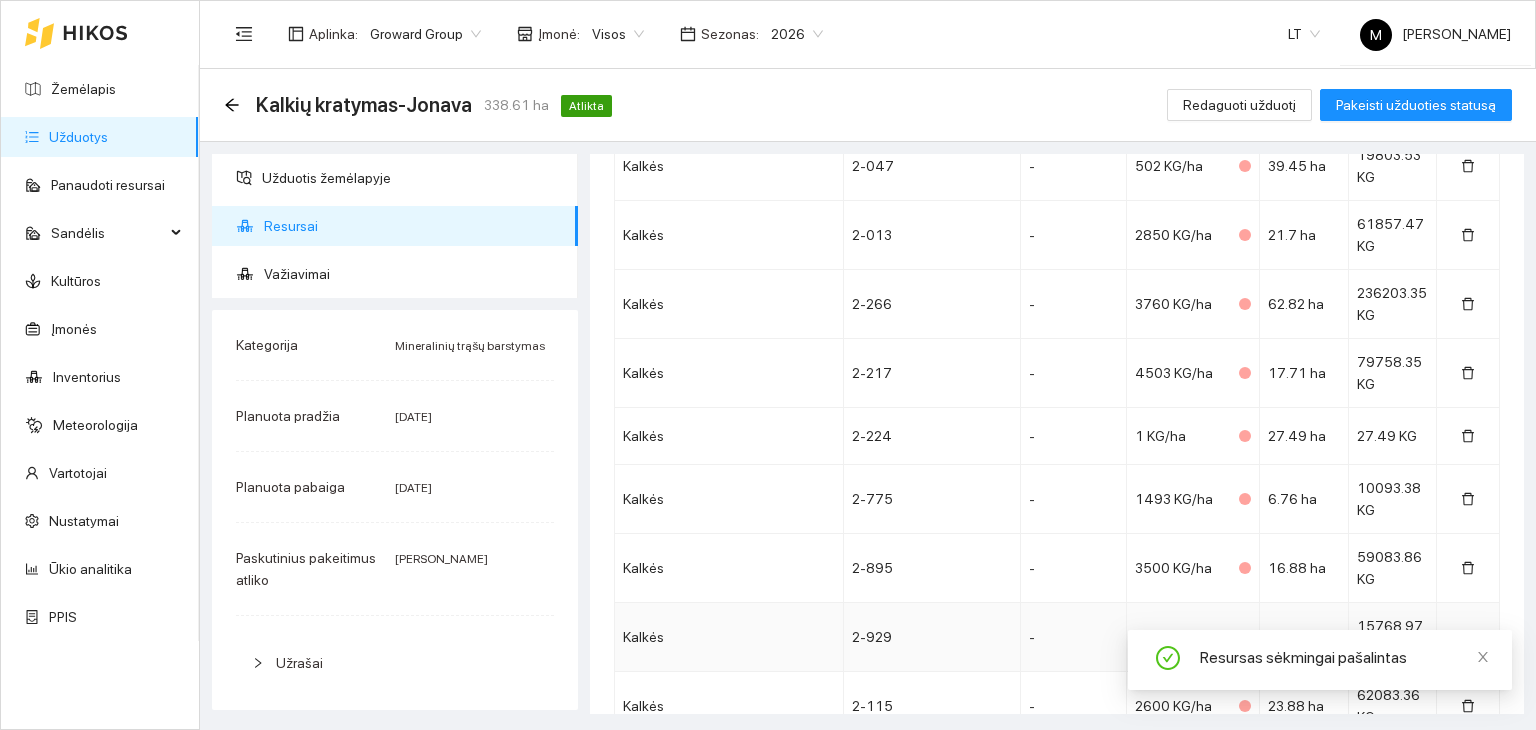scroll, scrollTop: 429, scrollLeft: 0, axis: vertical 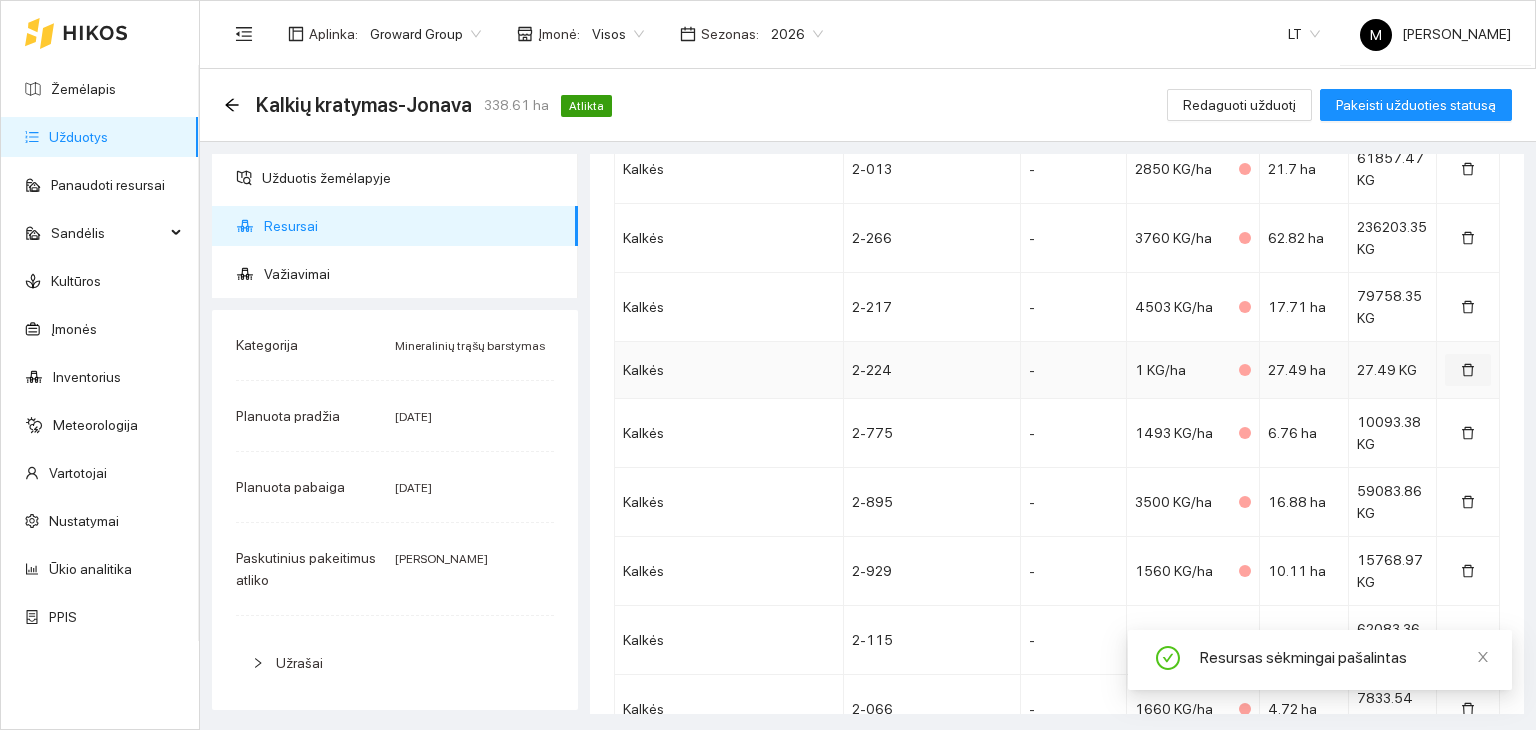 click 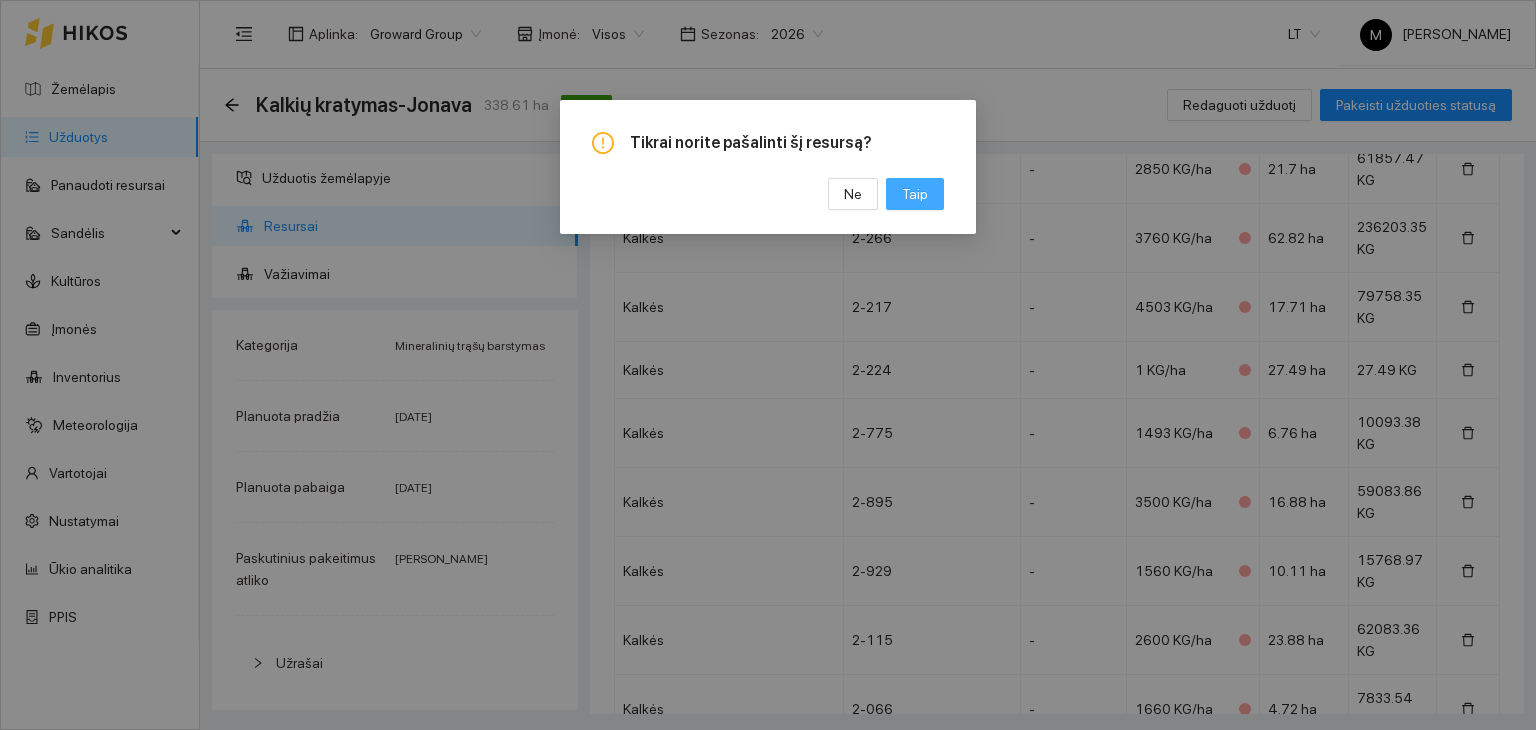 click on "Taip" at bounding box center (915, 194) 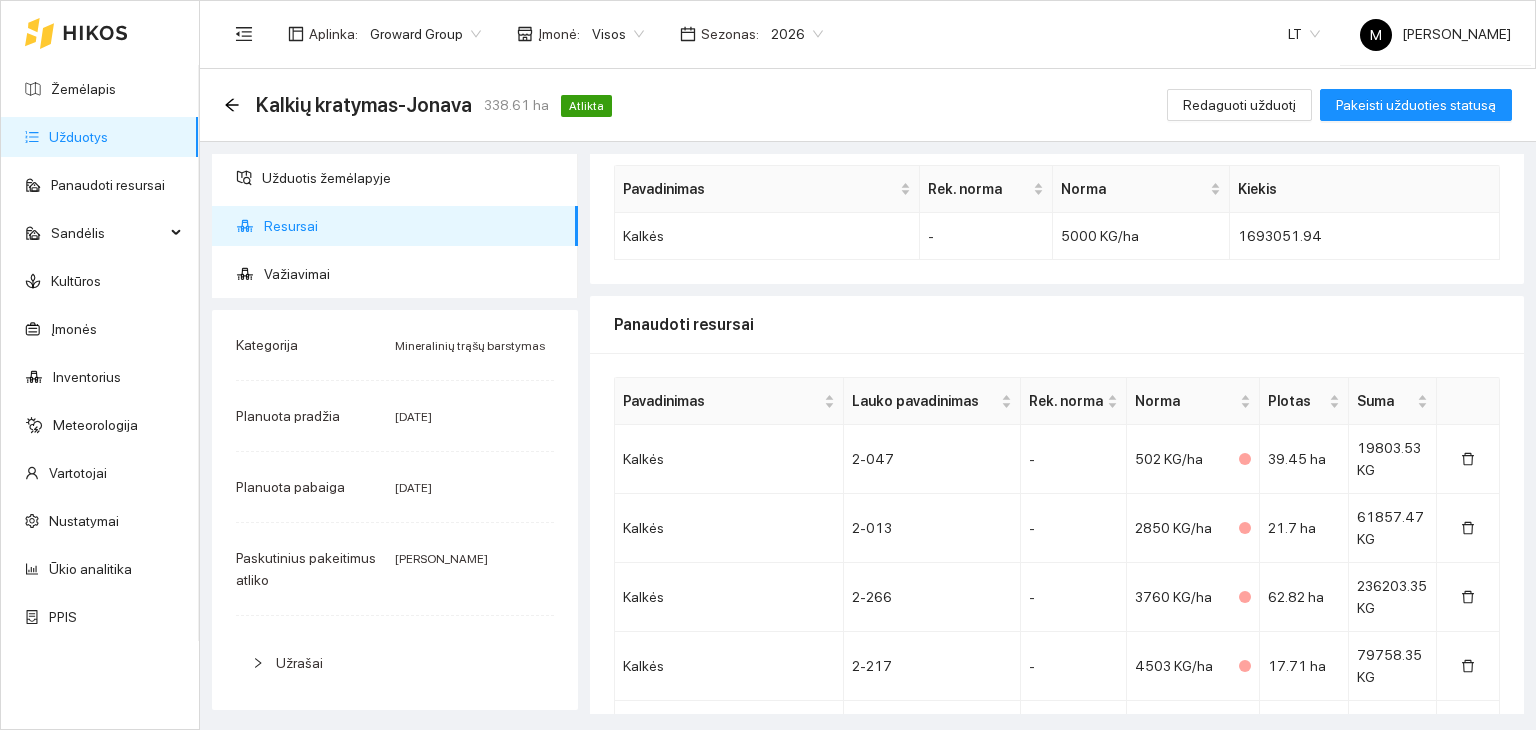 scroll, scrollTop: 100, scrollLeft: 0, axis: vertical 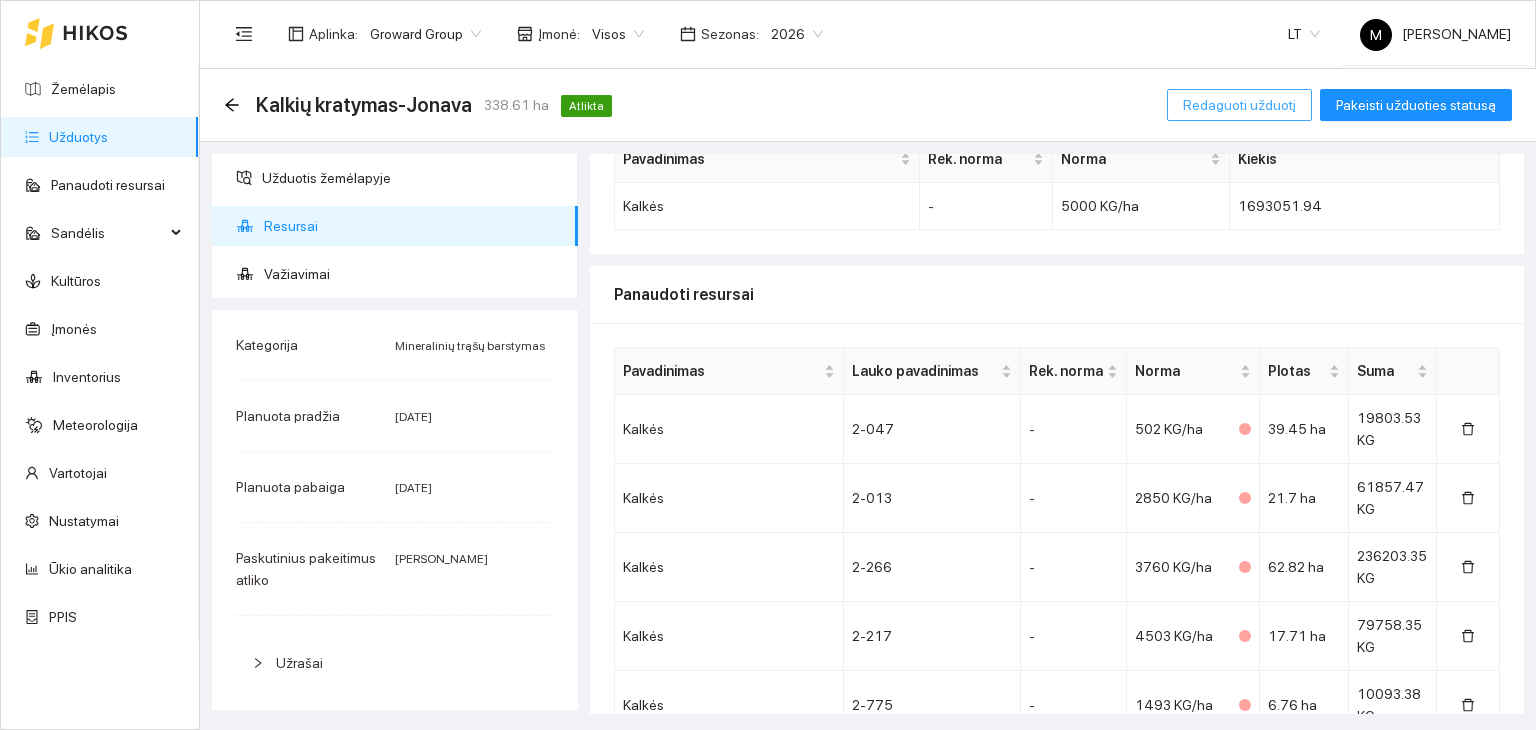 click on "Redaguoti užduotį" at bounding box center [1239, 105] 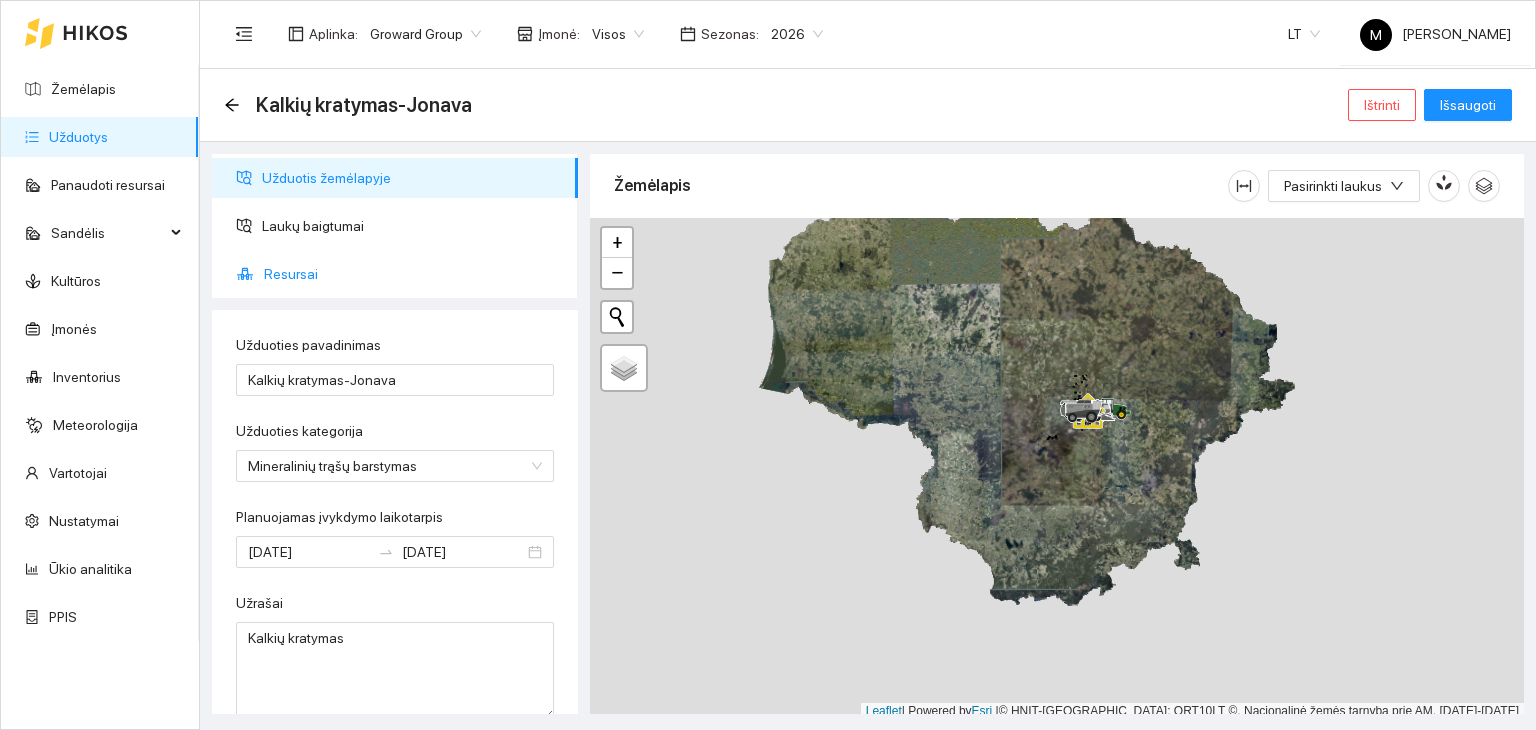 click on "Resursai" at bounding box center (413, 274) 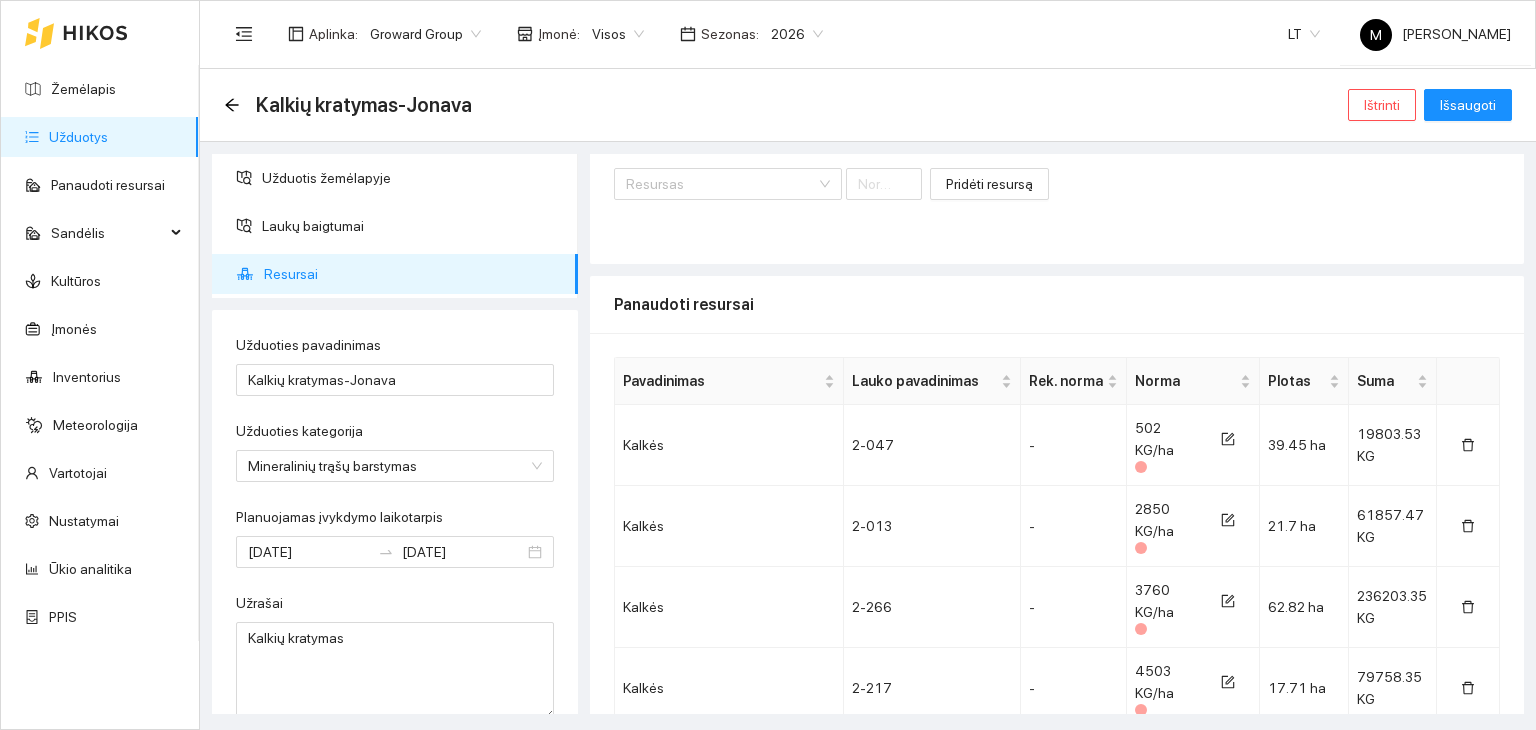 scroll, scrollTop: 300, scrollLeft: 0, axis: vertical 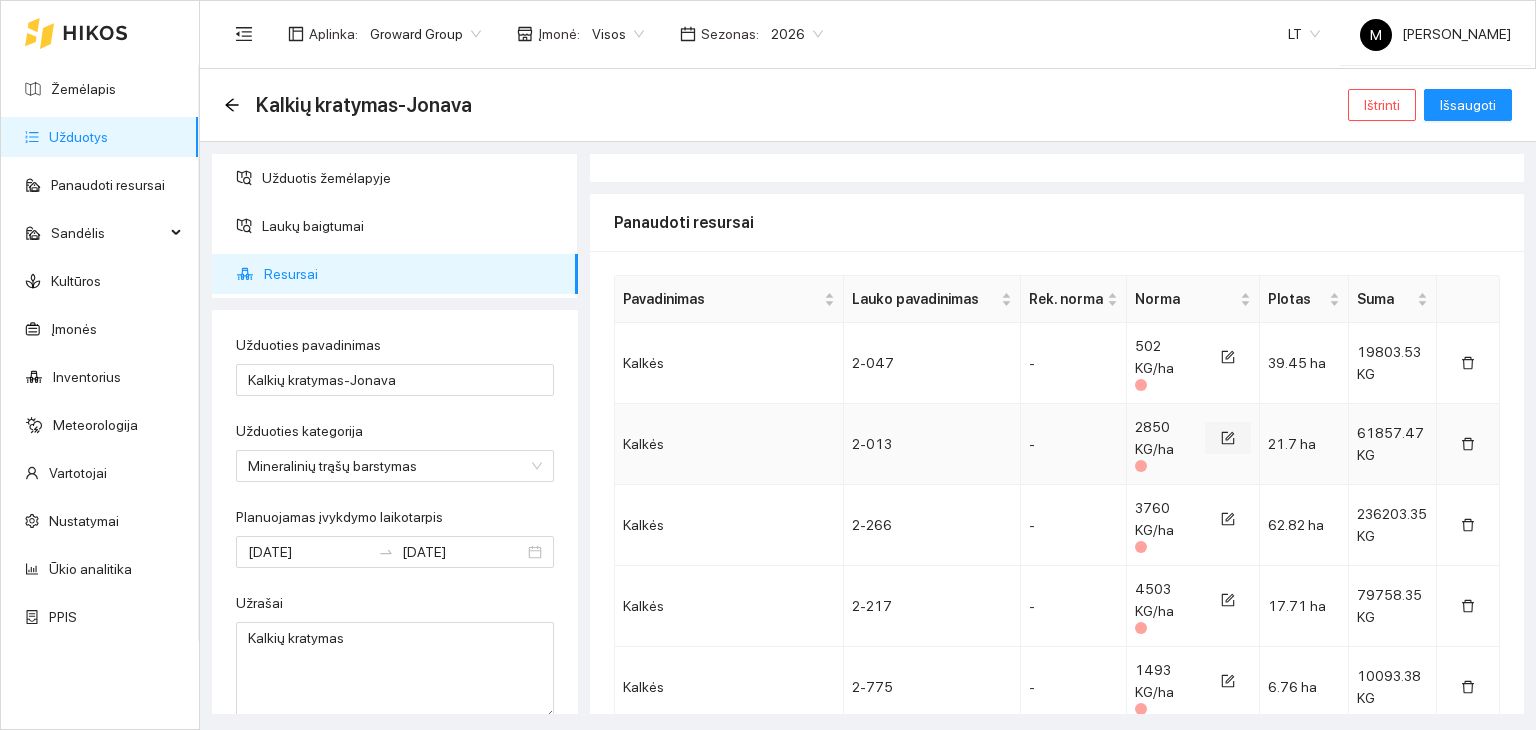 click 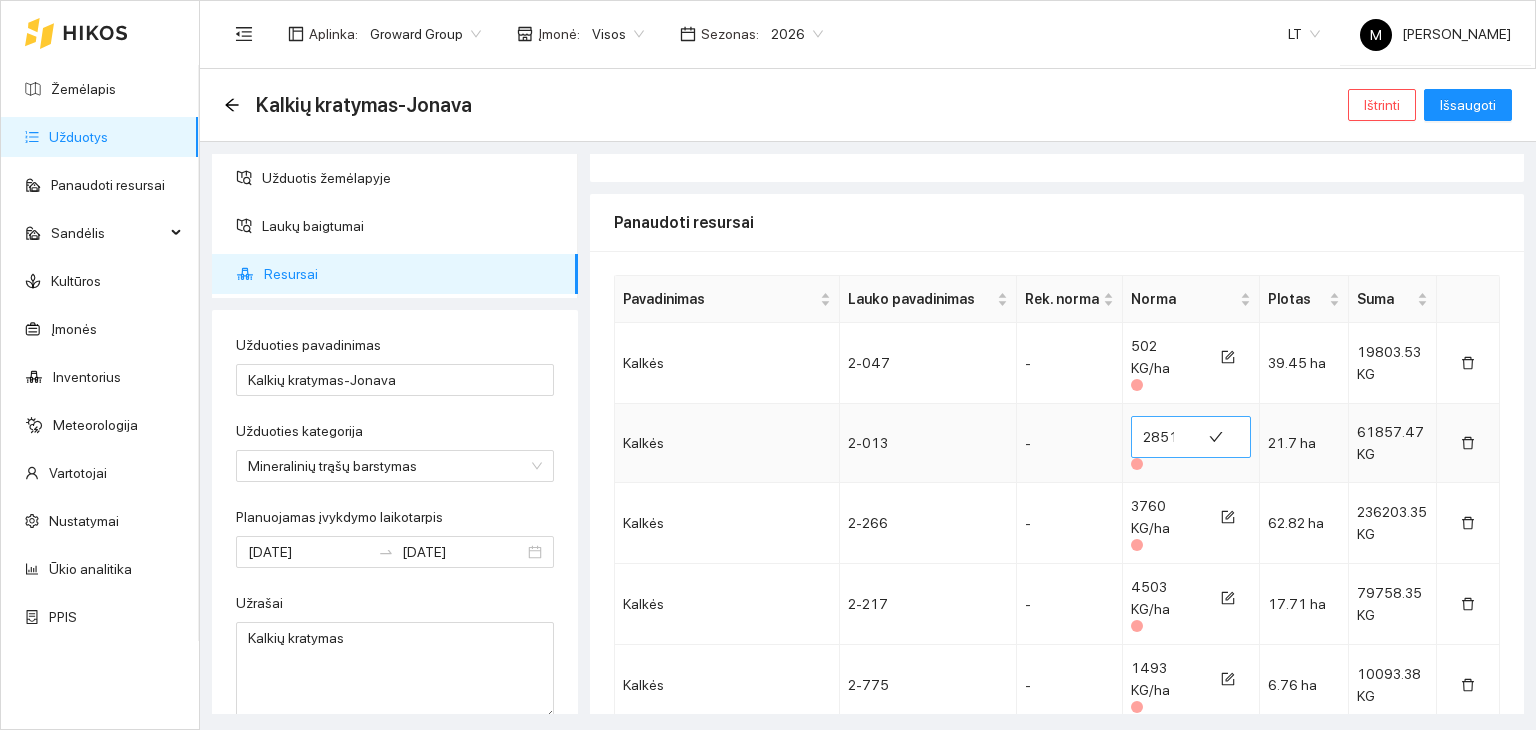 scroll, scrollTop: 0, scrollLeft: 1, axis: horizontal 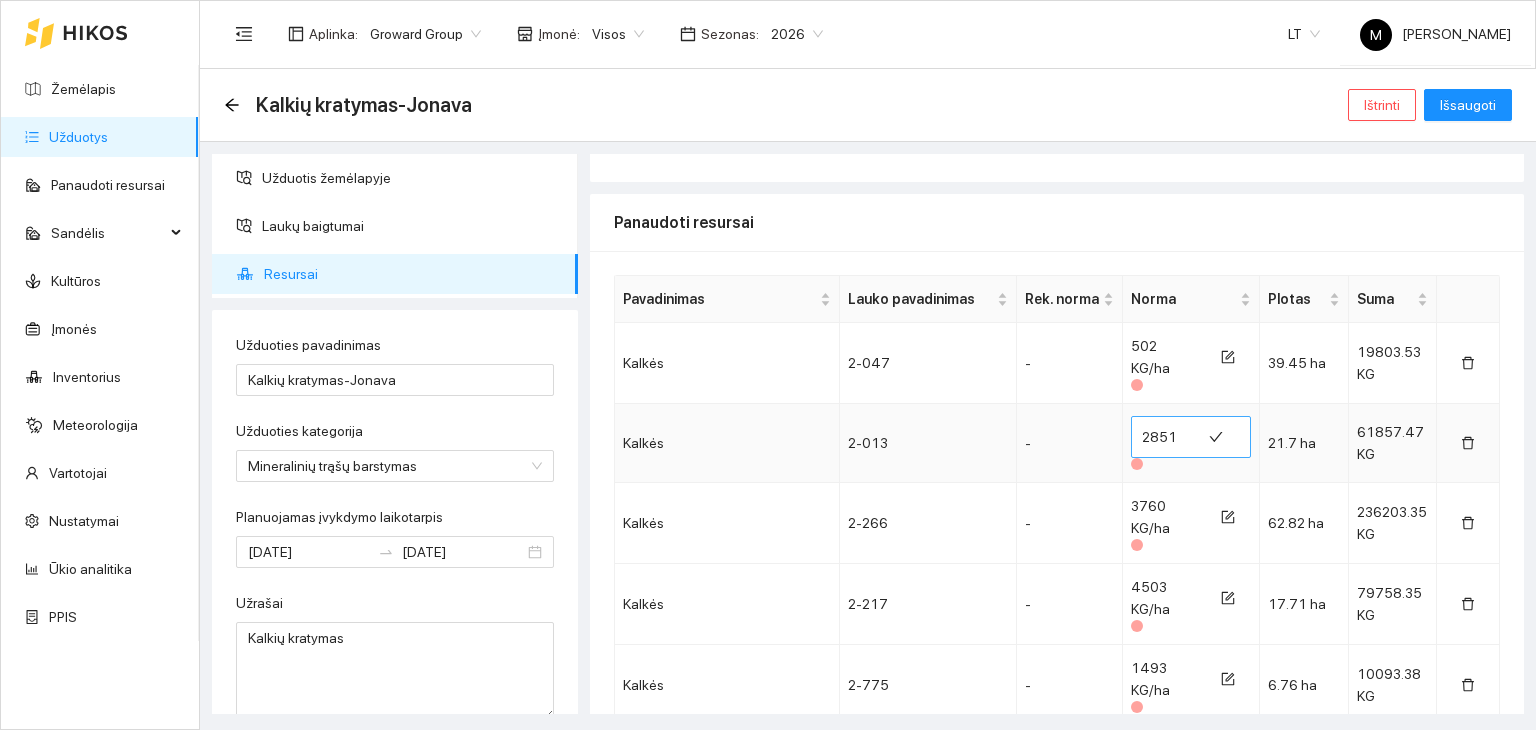 click on "2851" at bounding box center [1166, 437] 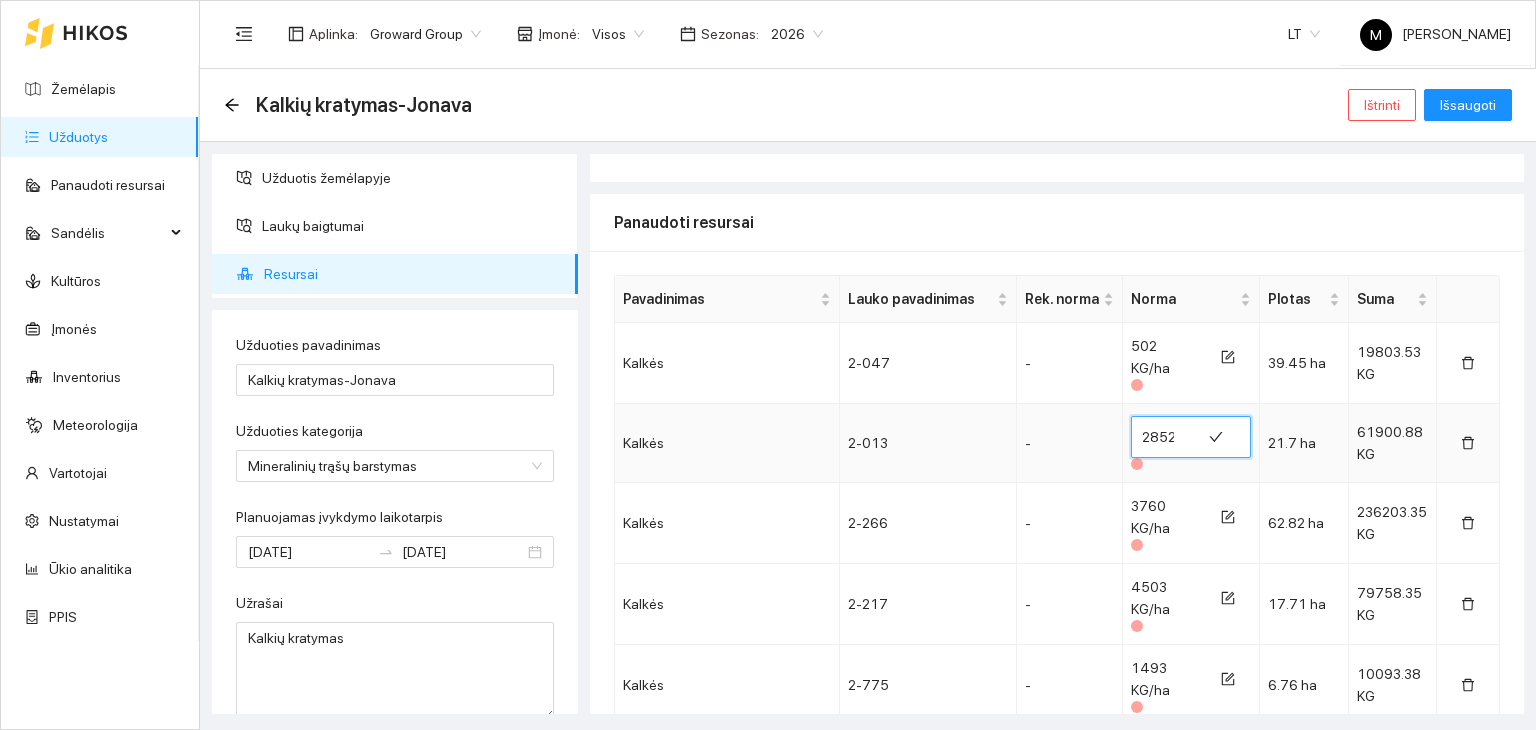 click on "2852" at bounding box center (1166, 437) 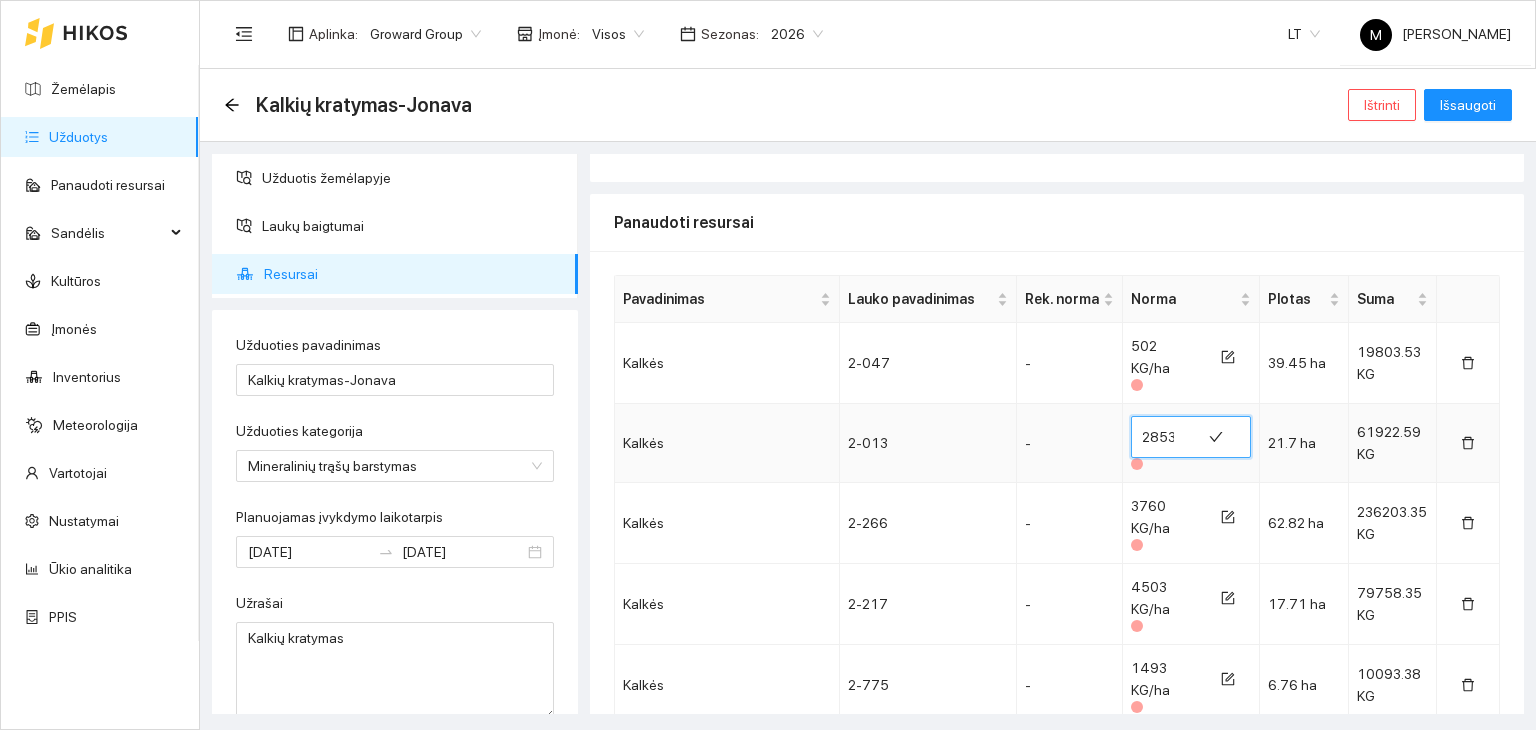 click on "2853" at bounding box center [1166, 437] 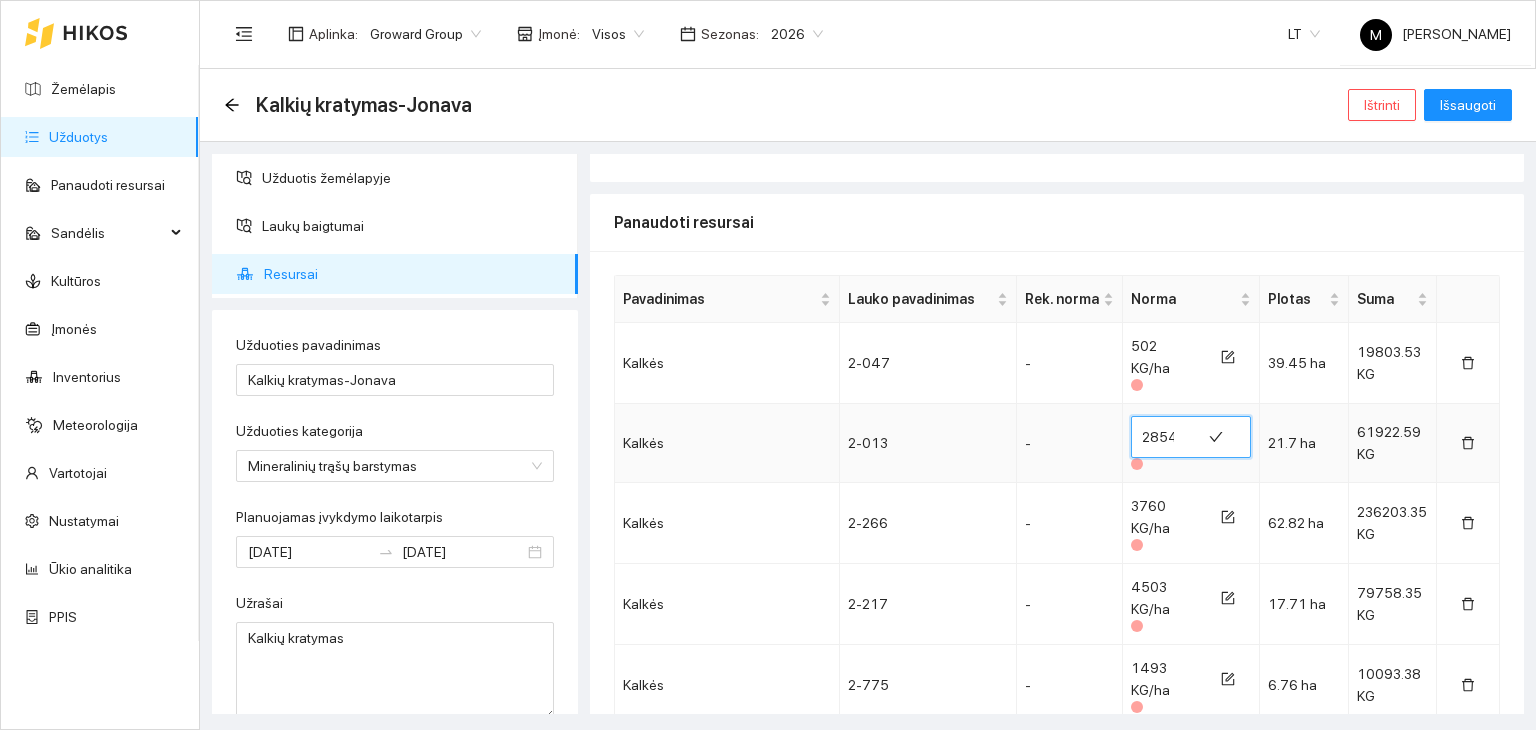 click on "2854" at bounding box center [1166, 437] 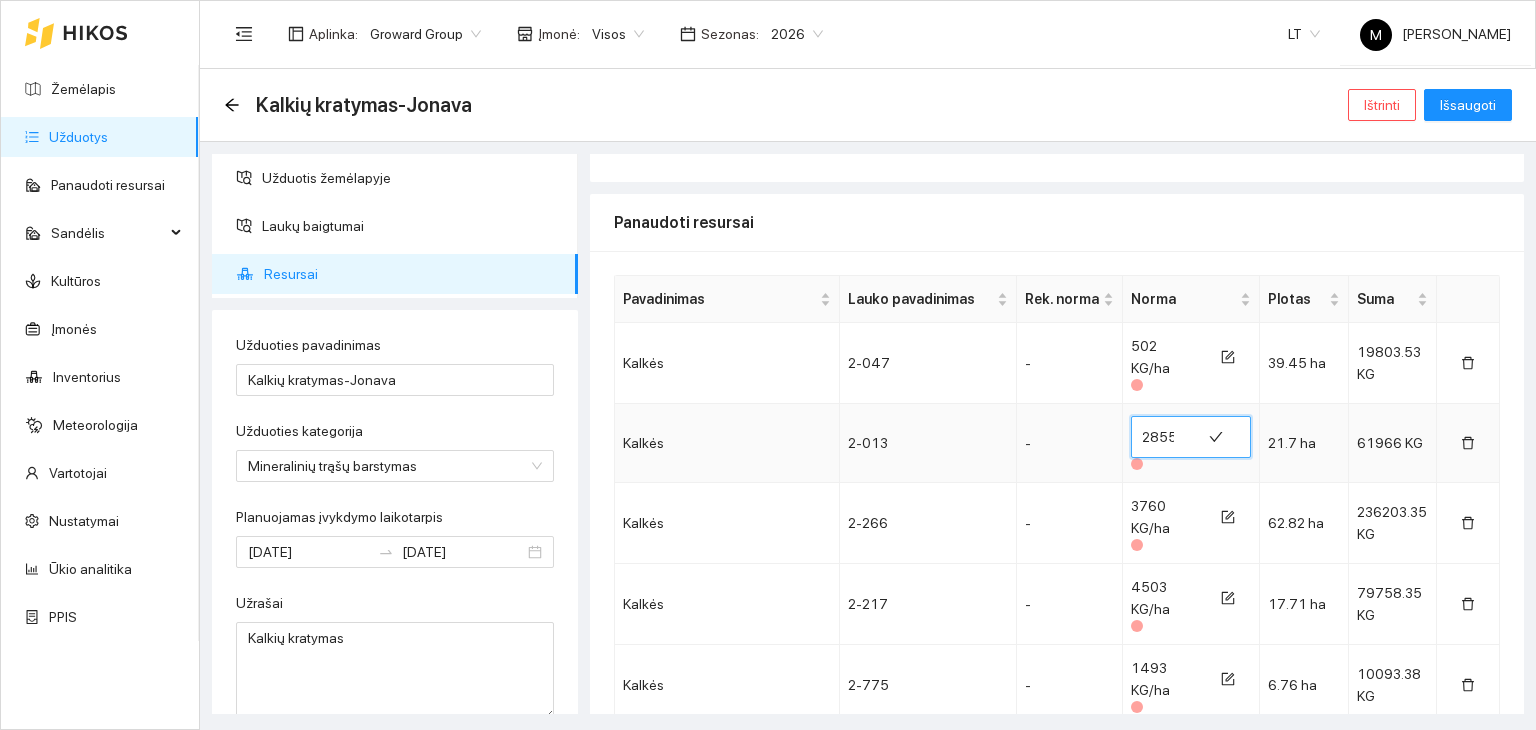 type on "2855" 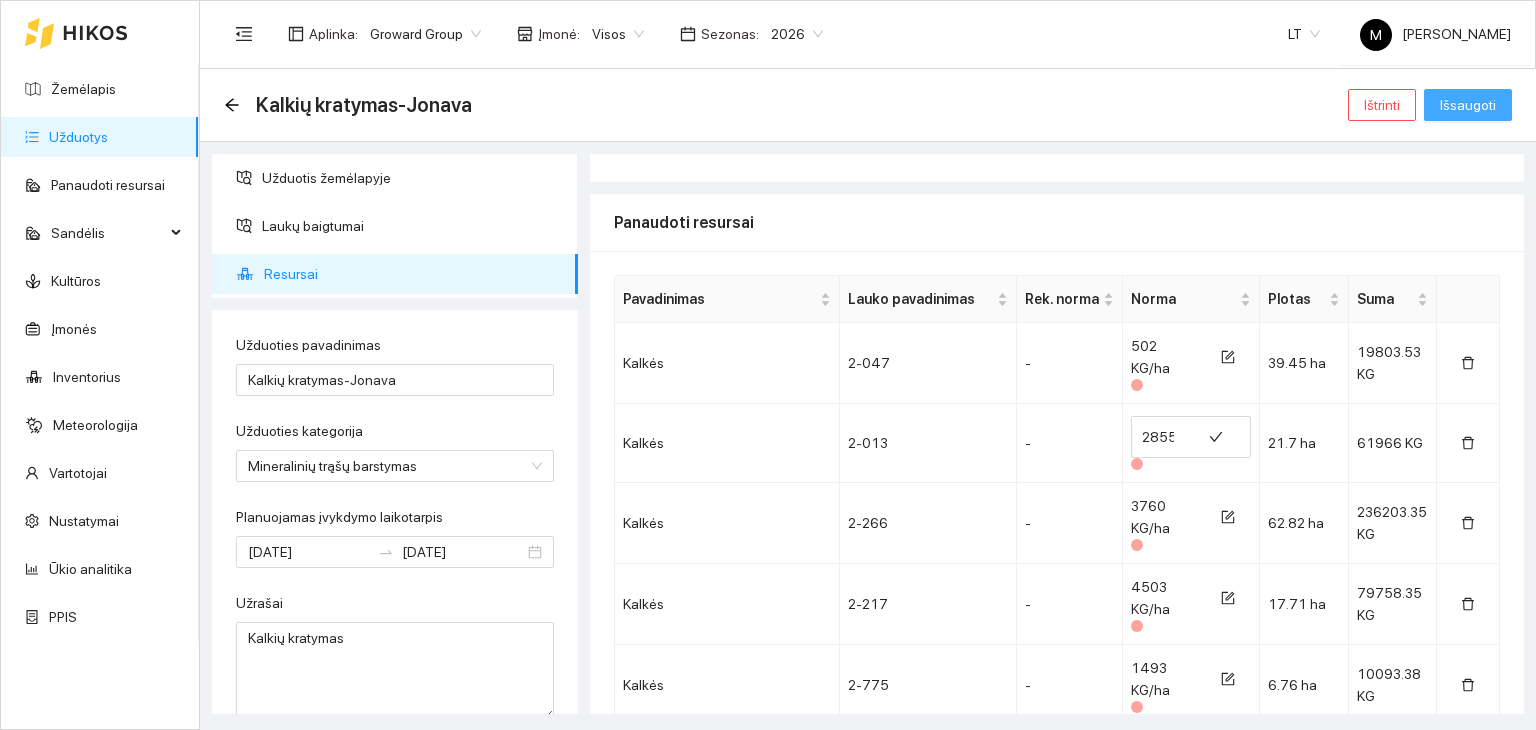 click on "Išsaugoti" at bounding box center [1468, 105] 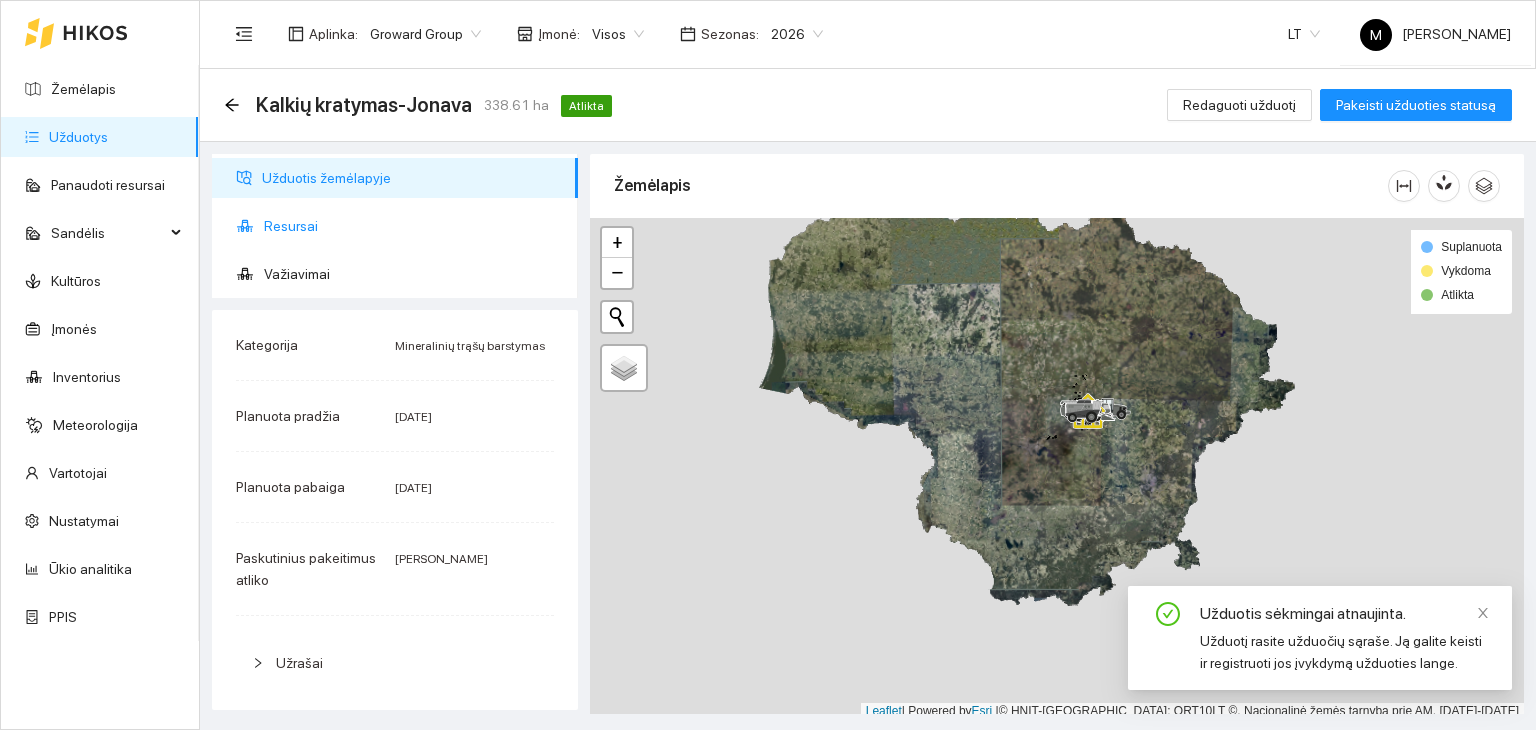 click on "Resursai" at bounding box center [413, 226] 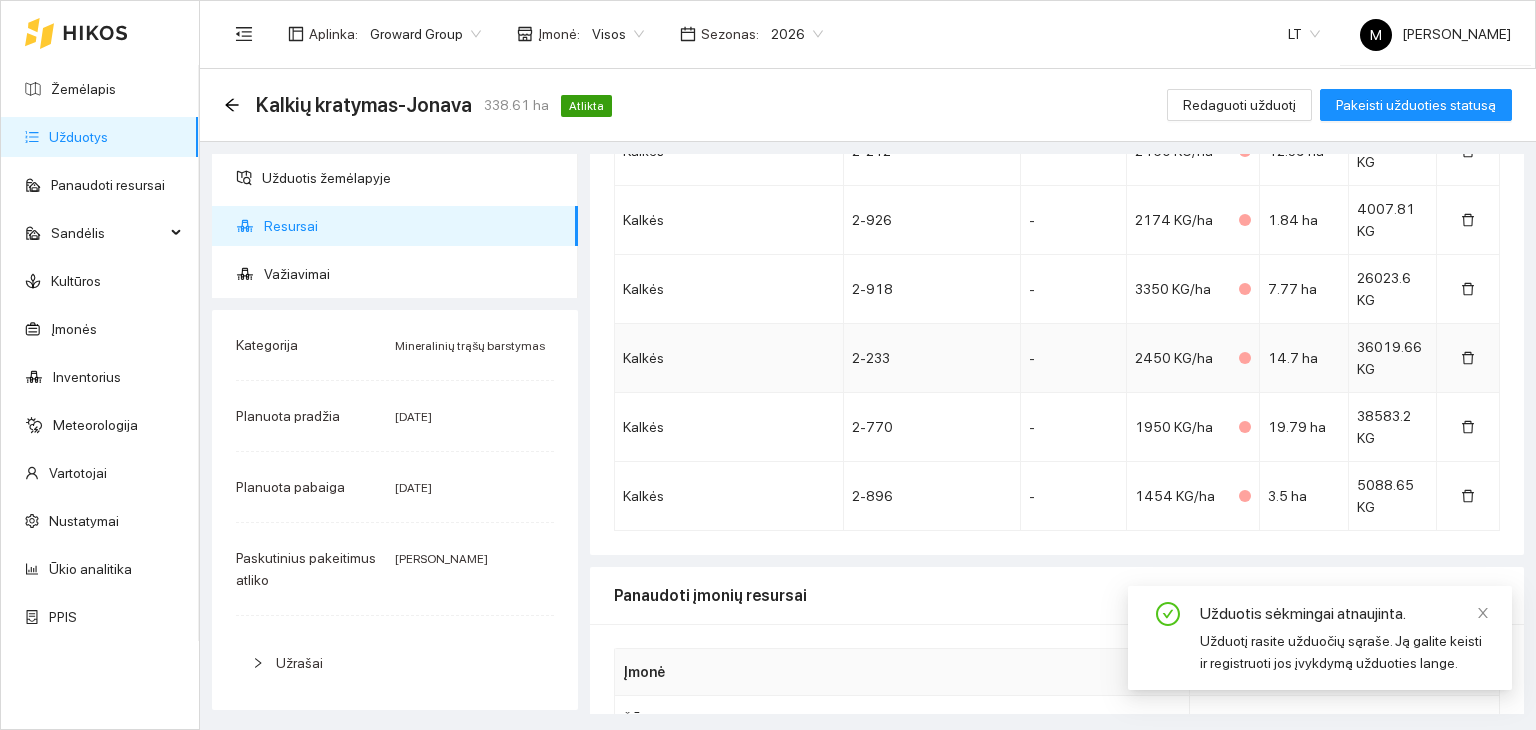 scroll, scrollTop: 1104, scrollLeft: 0, axis: vertical 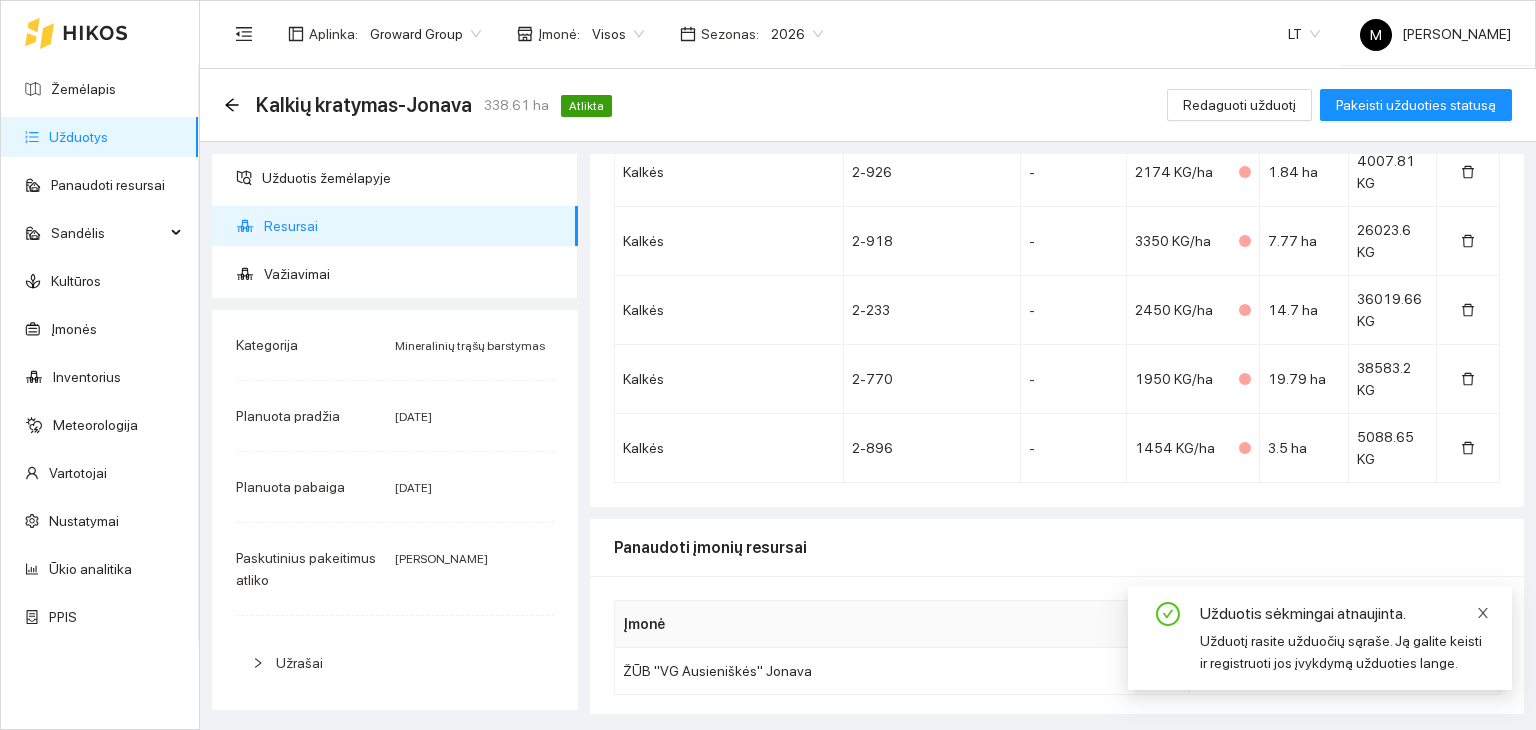 click 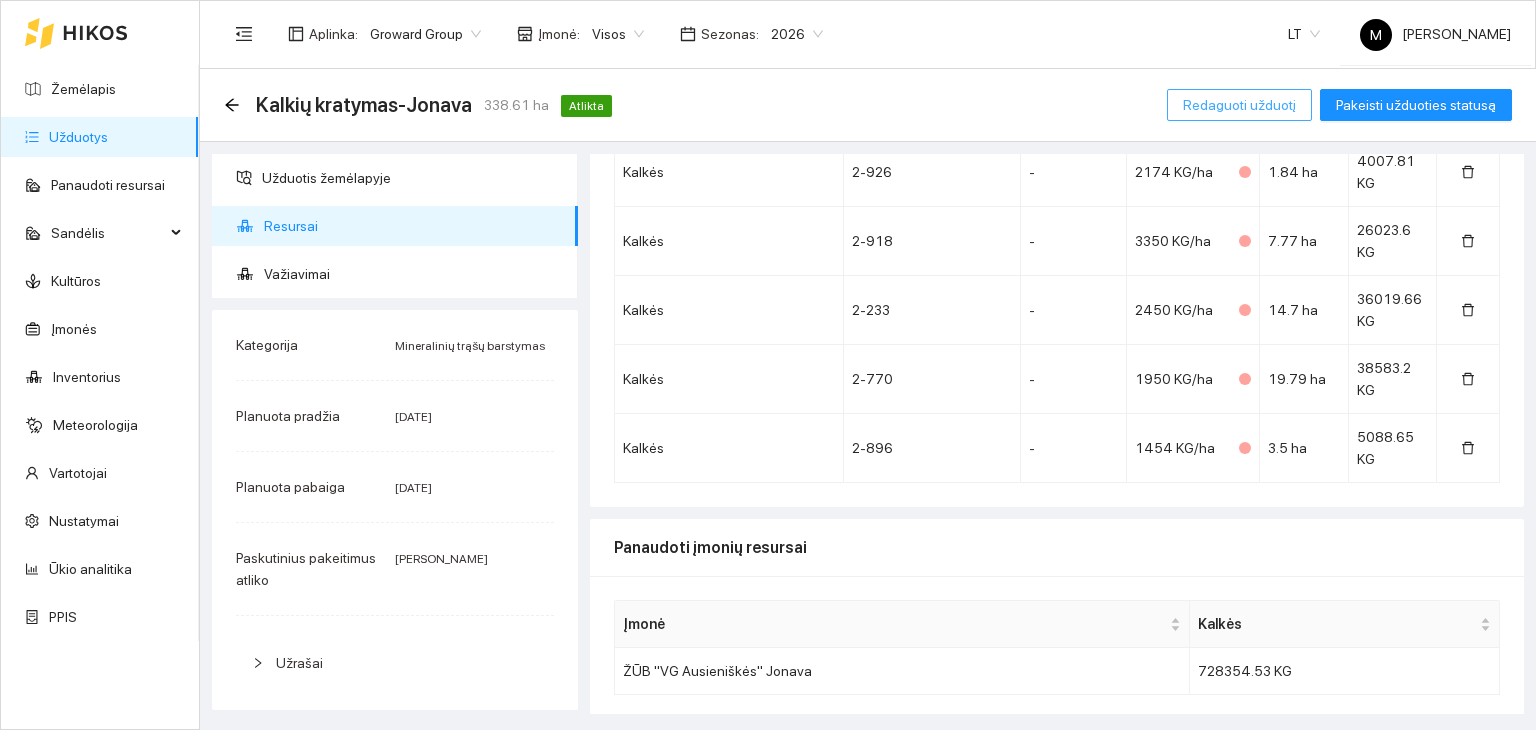 click on "Redaguoti užduotį" at bounding box center [1239, 105] 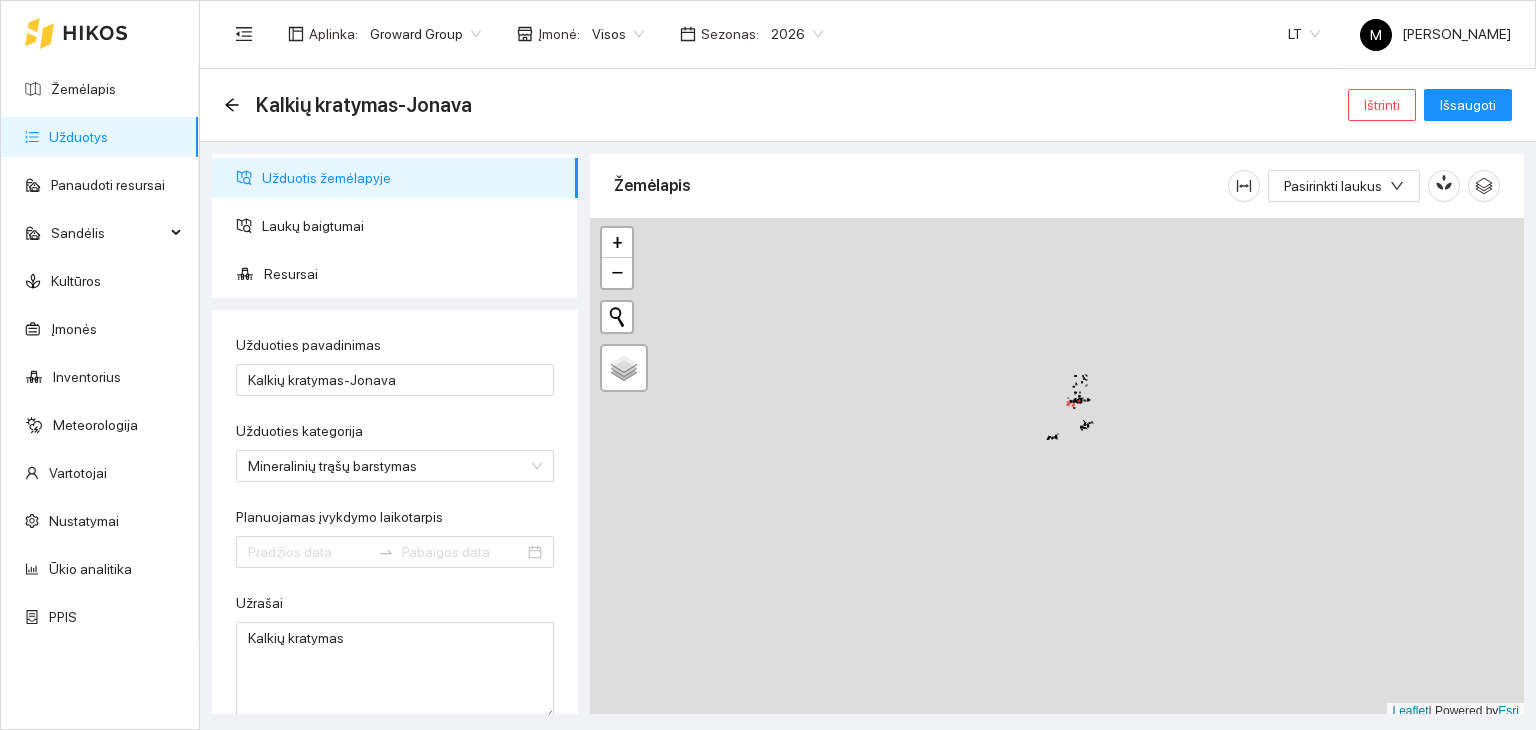 type on "[DATE]" 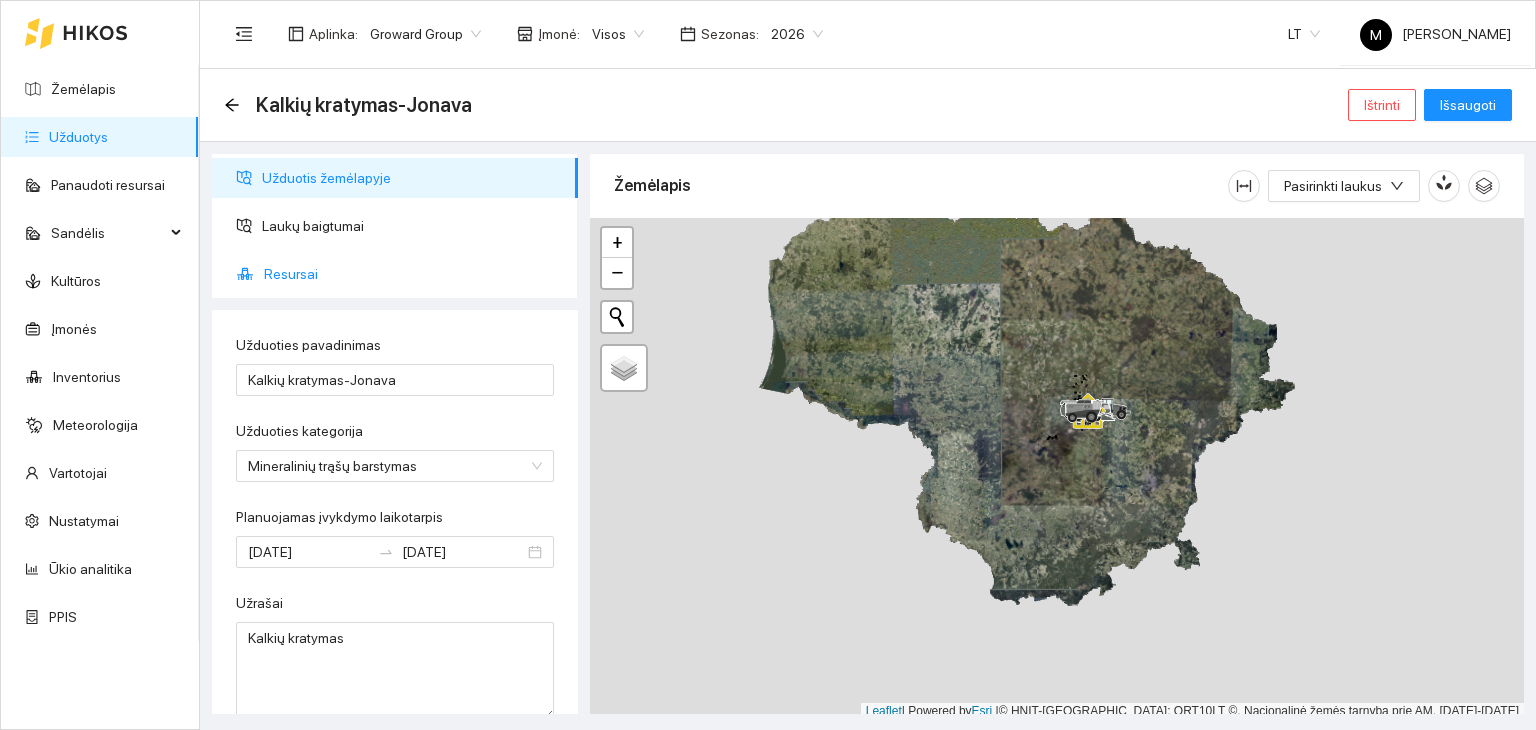 click on "Resursai" at bounding box center [413, 274] 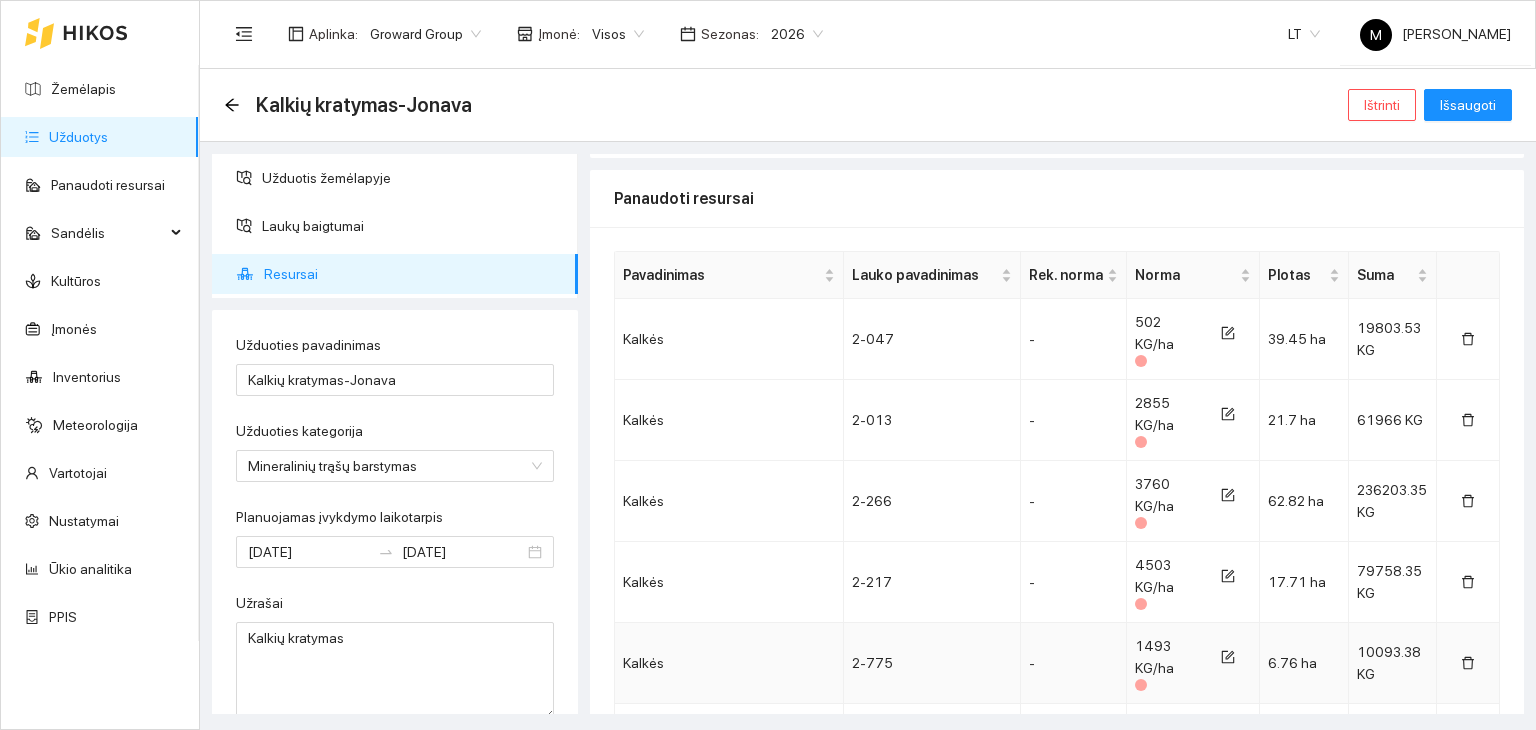scroll, scrollTop: 300, scrollLeft: 0, axis: vertical 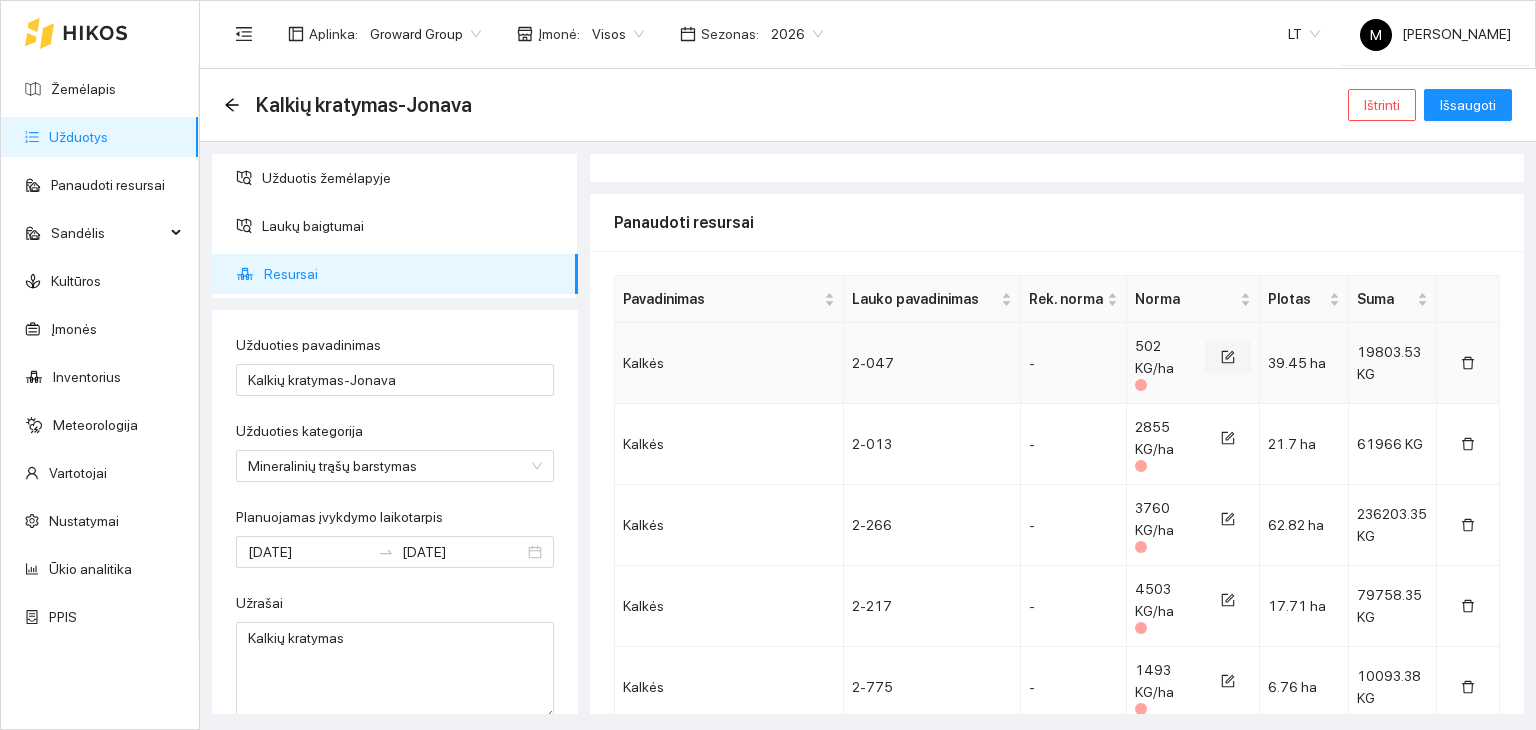 click 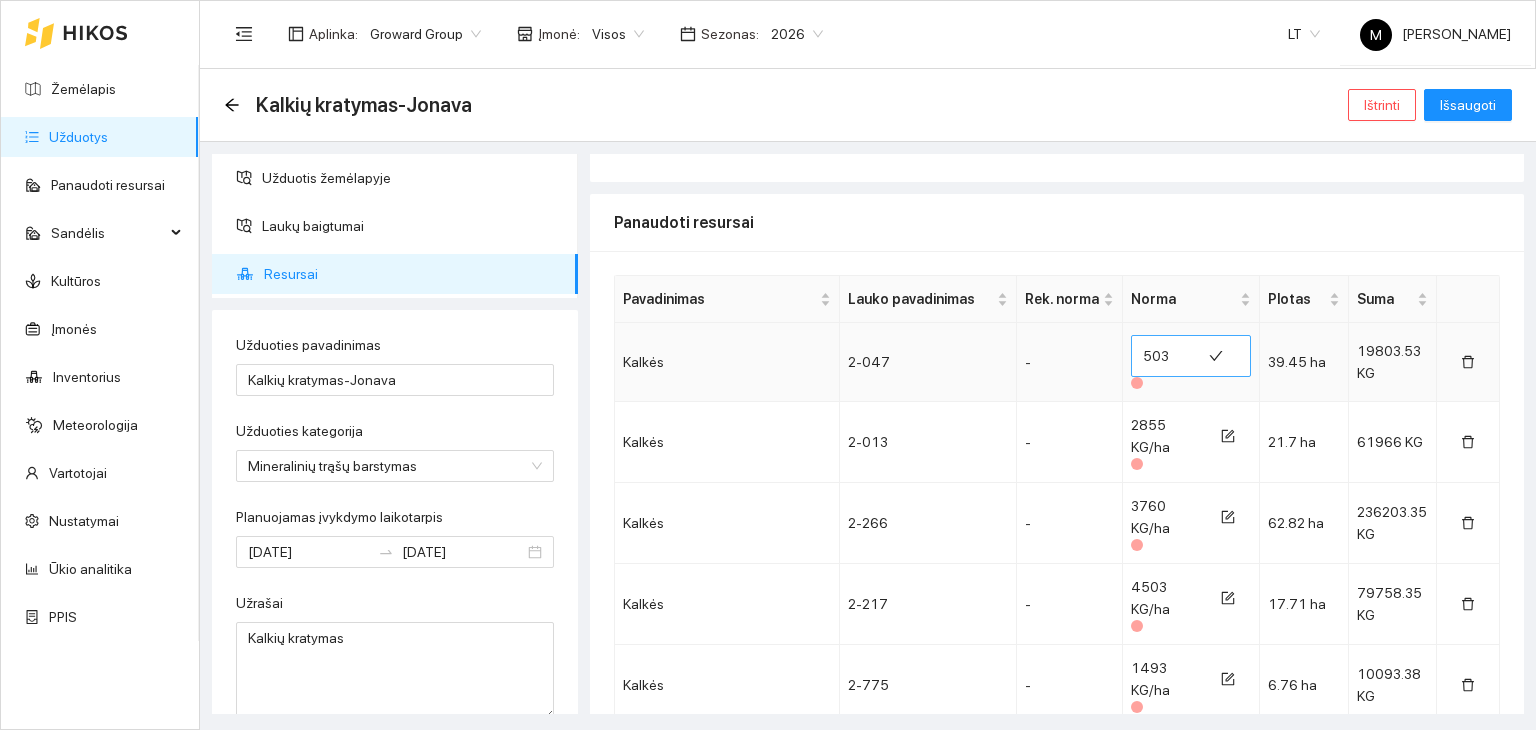 click on "503" at bounding box center (1166, 356) 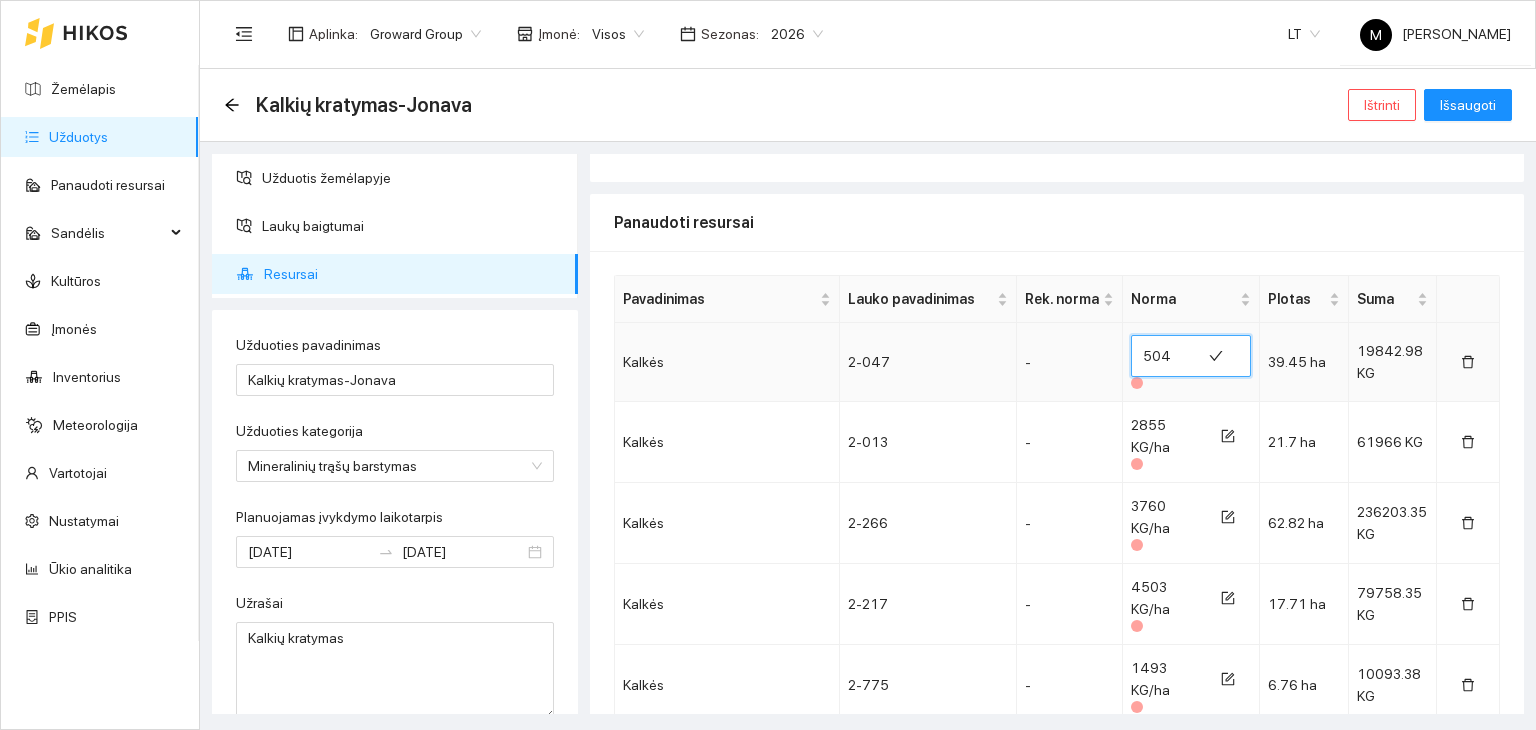 click on "504" at bounding box center (1166, 356) 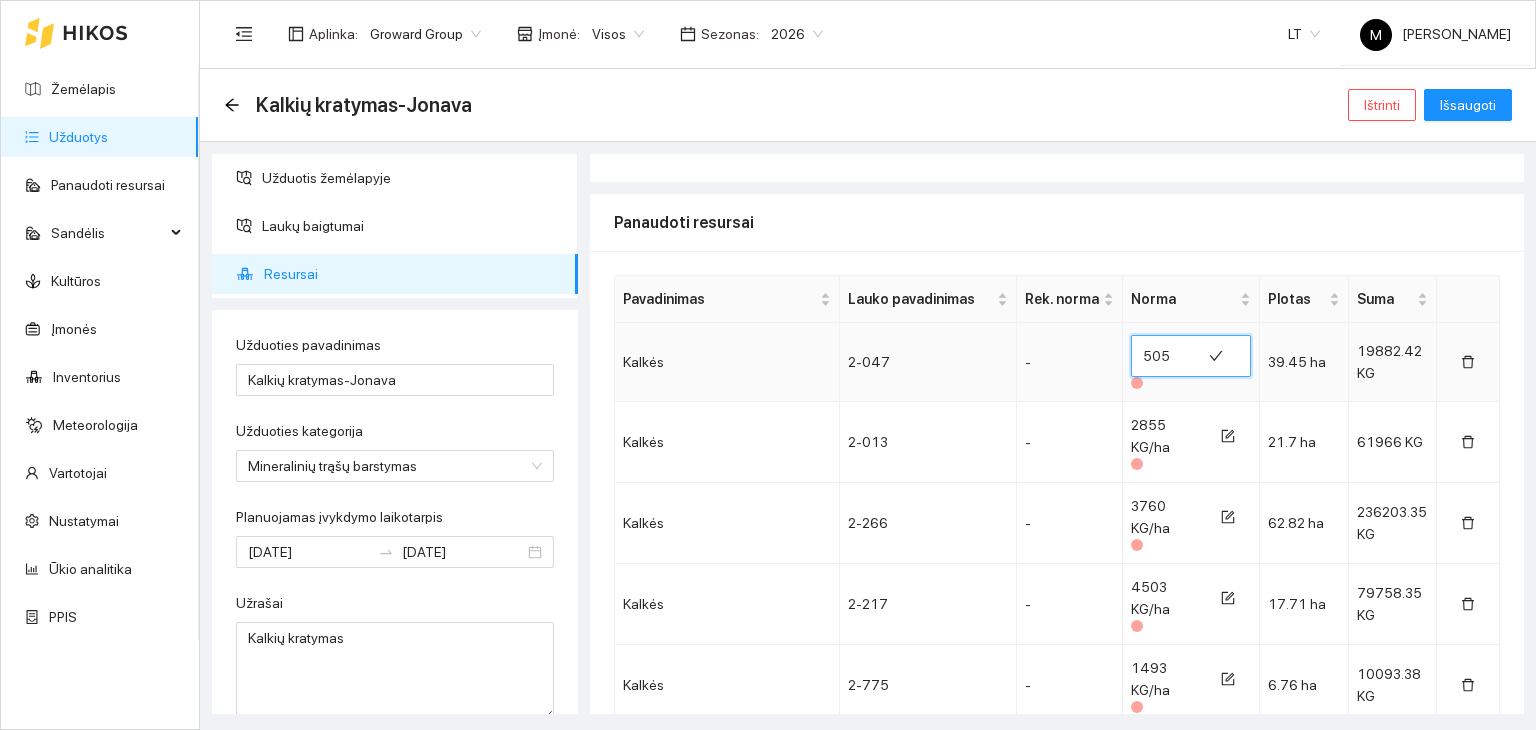 type on "505" 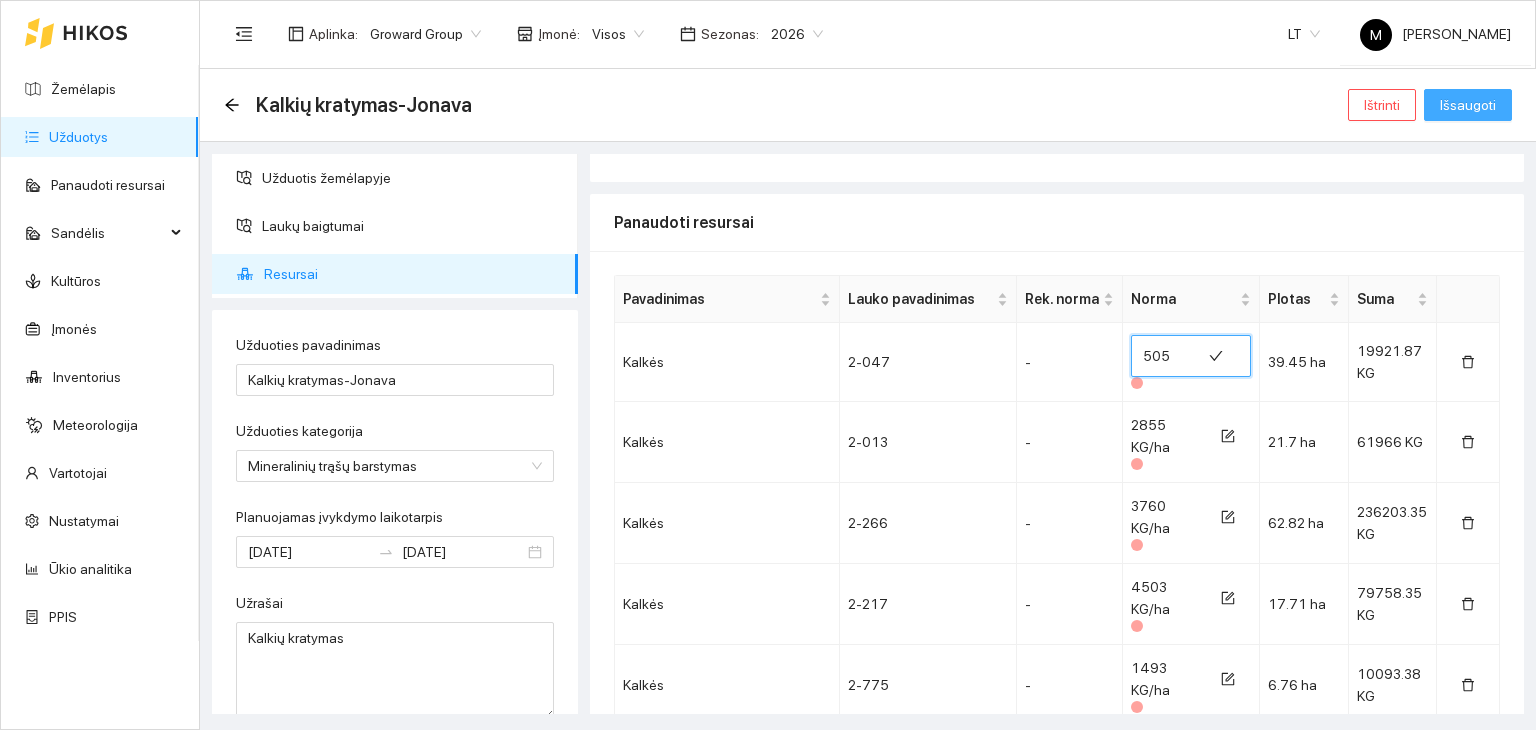 click on "Išsaugoti" at bounding box center [1468, 105] 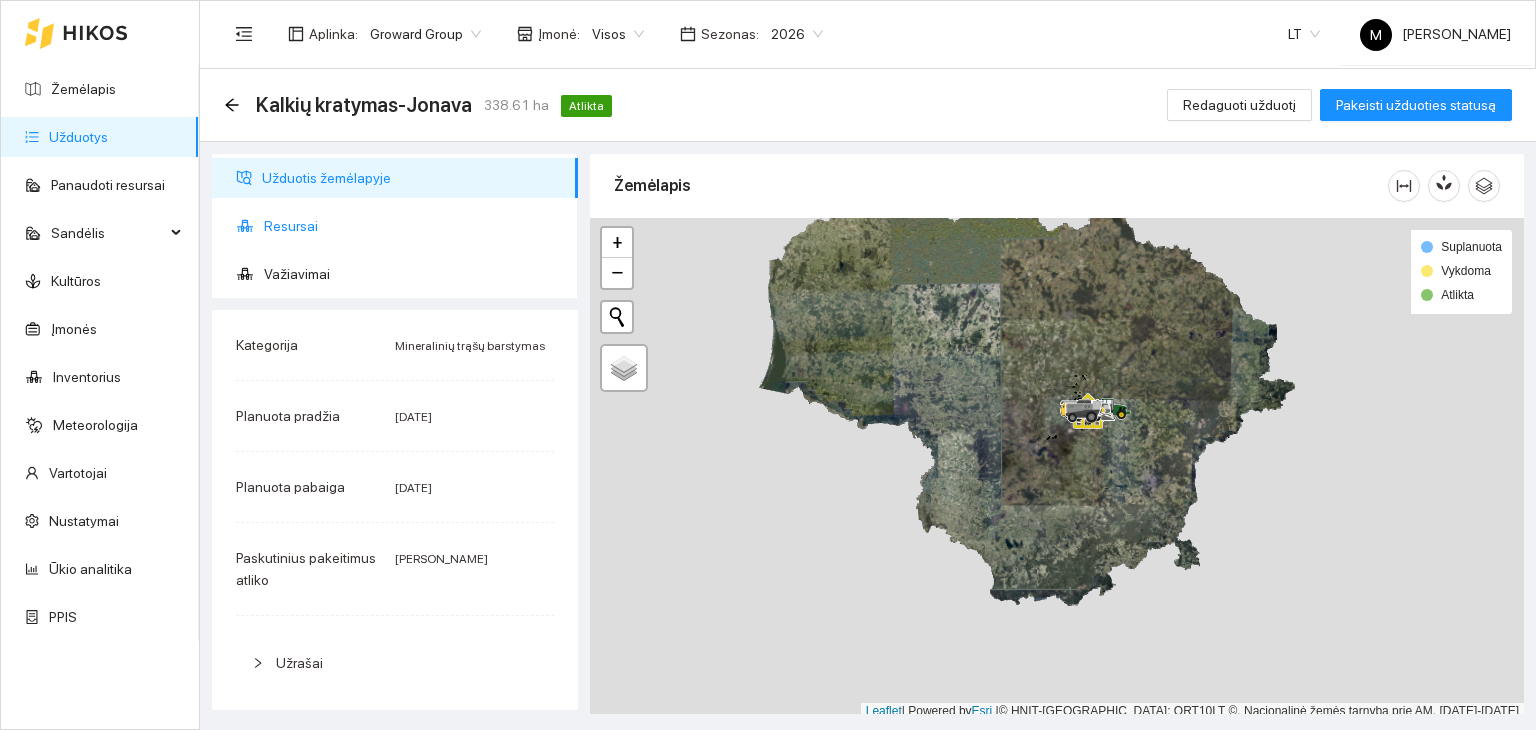 click on "Resursai" at bounding box center (413, 226) 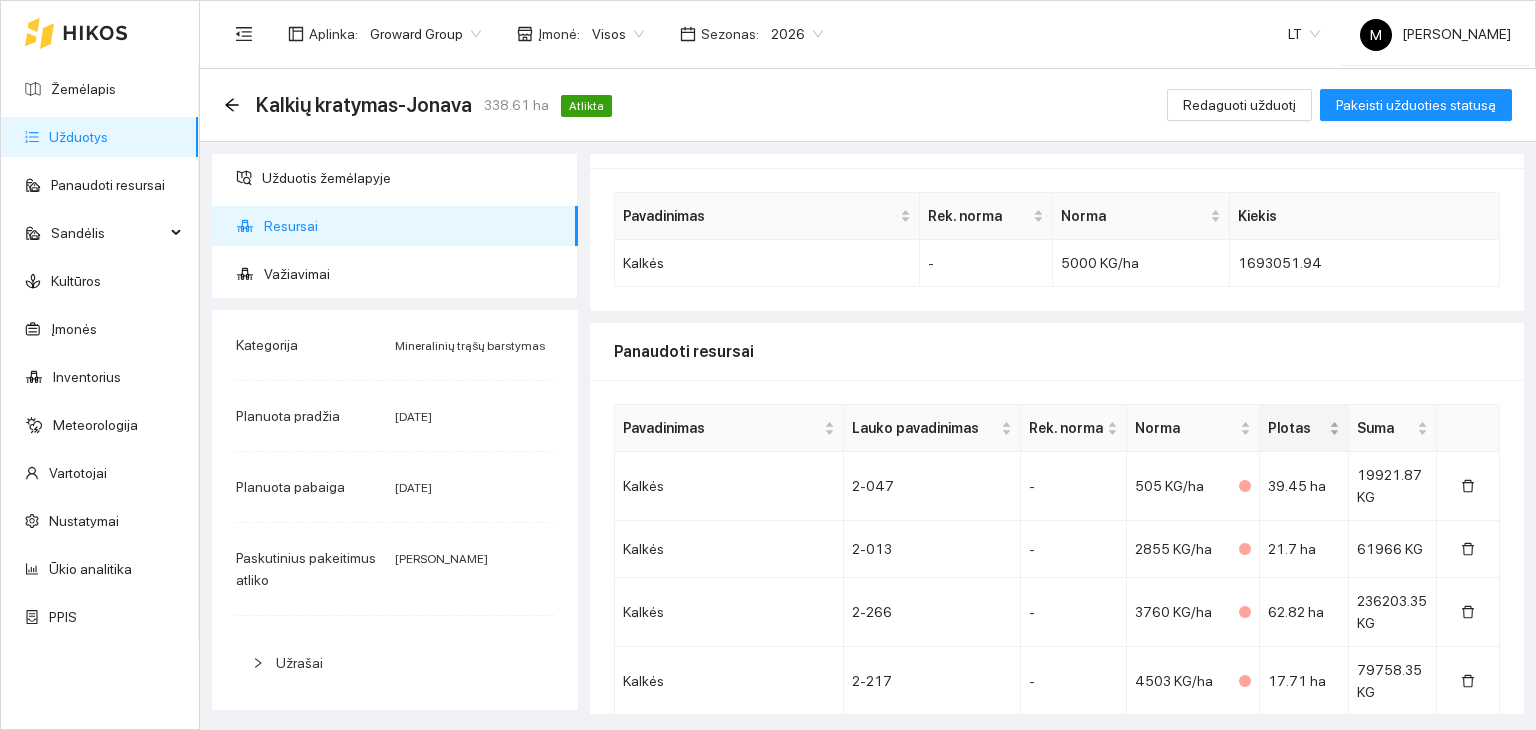 scroll, scrollTop: 0, scrollLeft: 0, axis: both 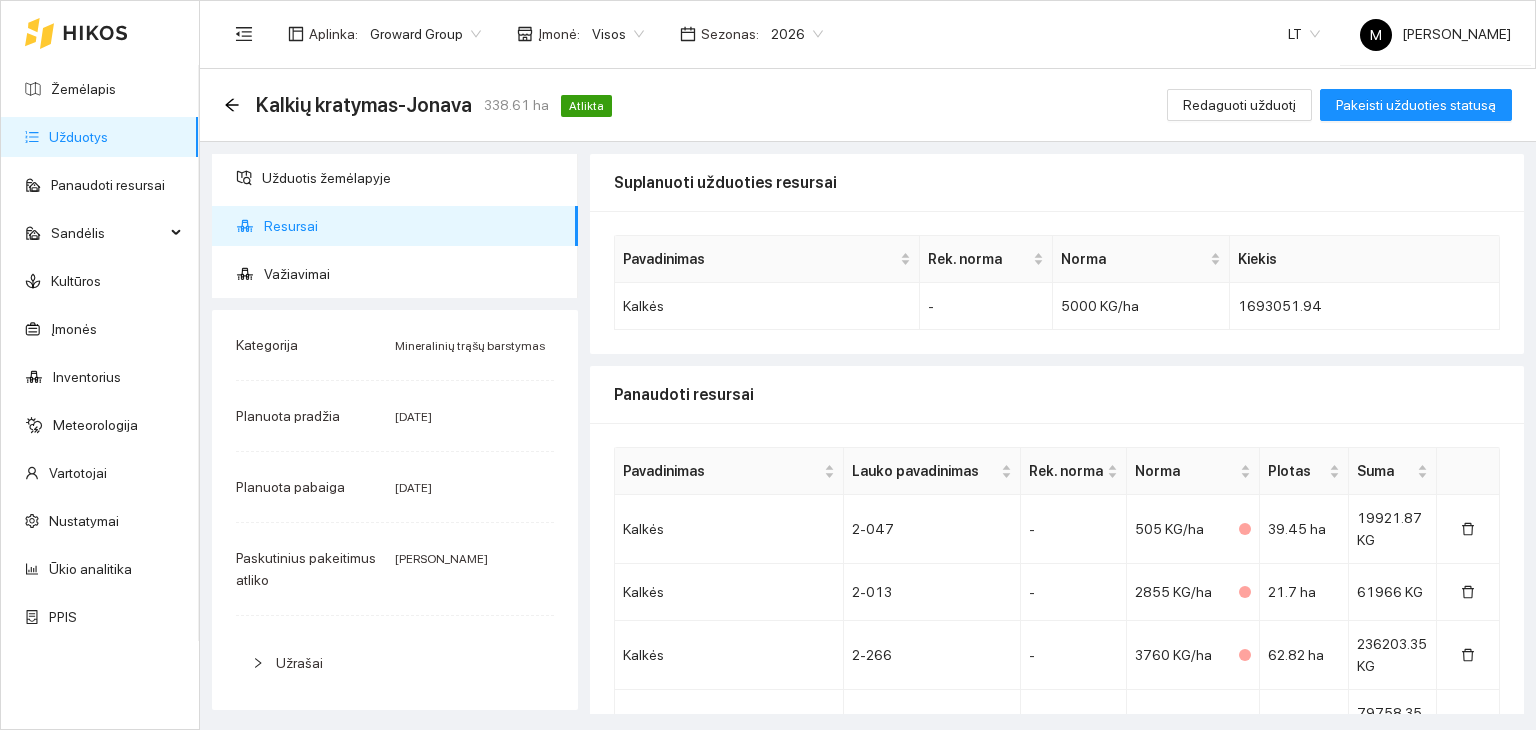 click on "Užduotys" at bounding box center (78, 137) 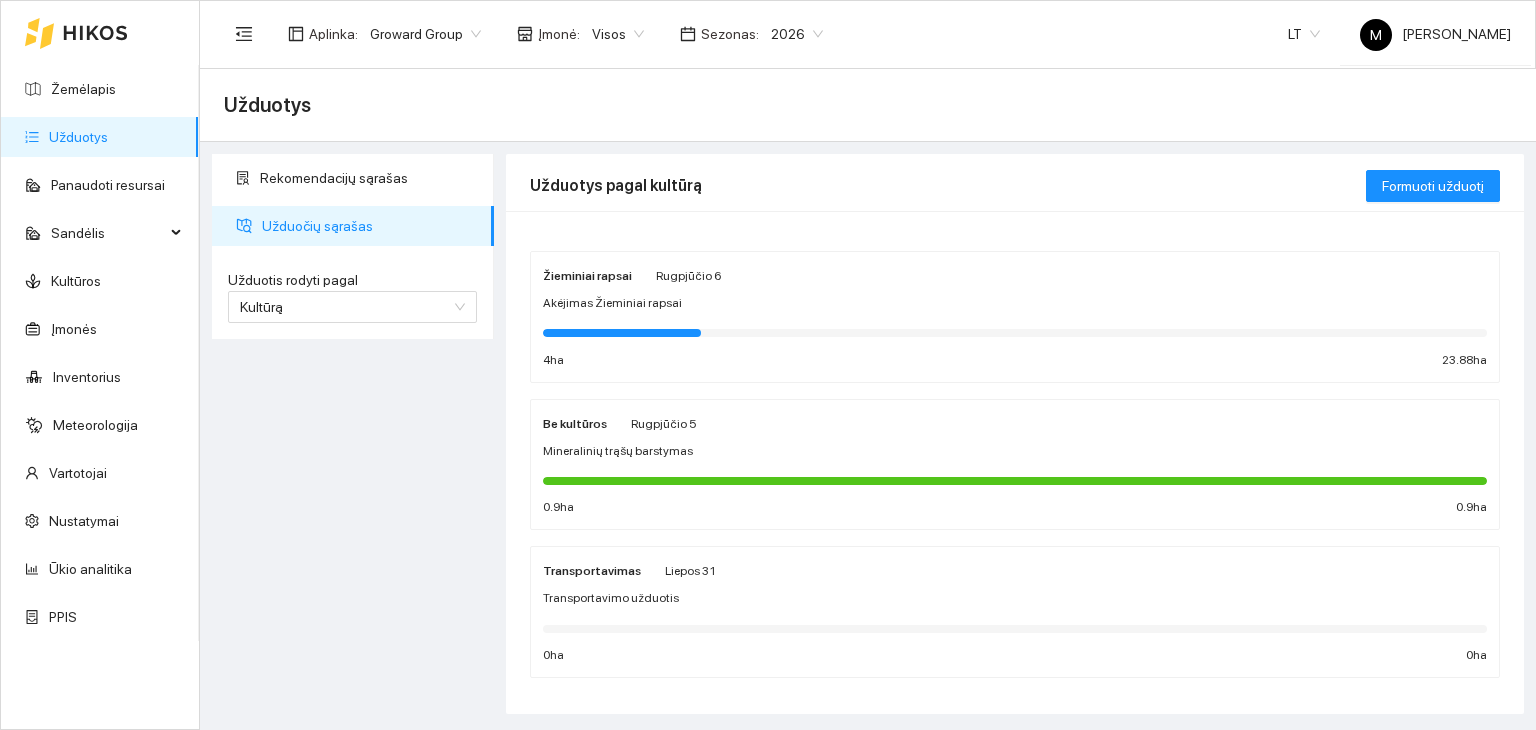 click on "Žieminiai rapsai Rugpjūčio 6 Akėjimas Žieminiai rapsai 4  ha 23.88  ha" at bounding box center (1015, 317) 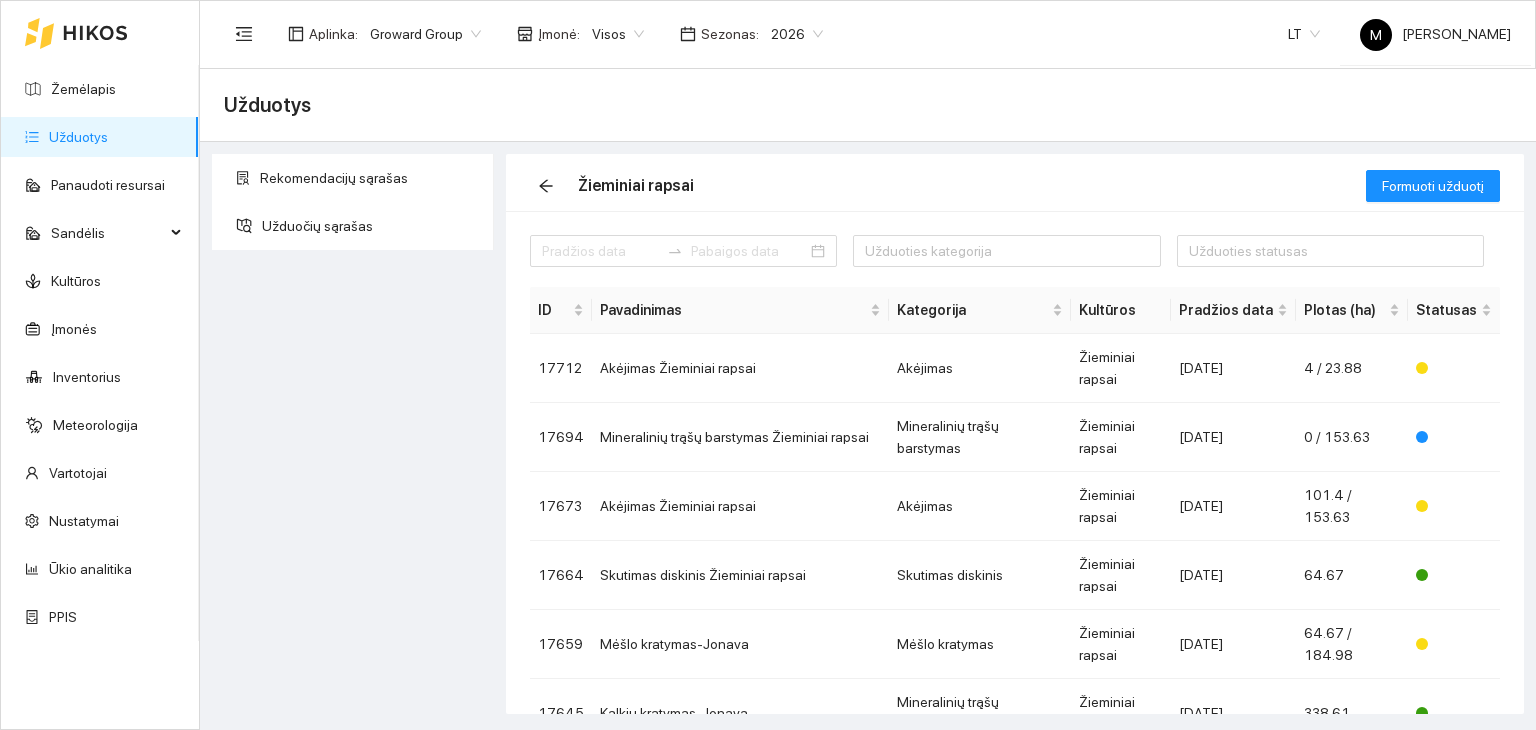 click on "Užduotys" at bounding box center [78, 137] 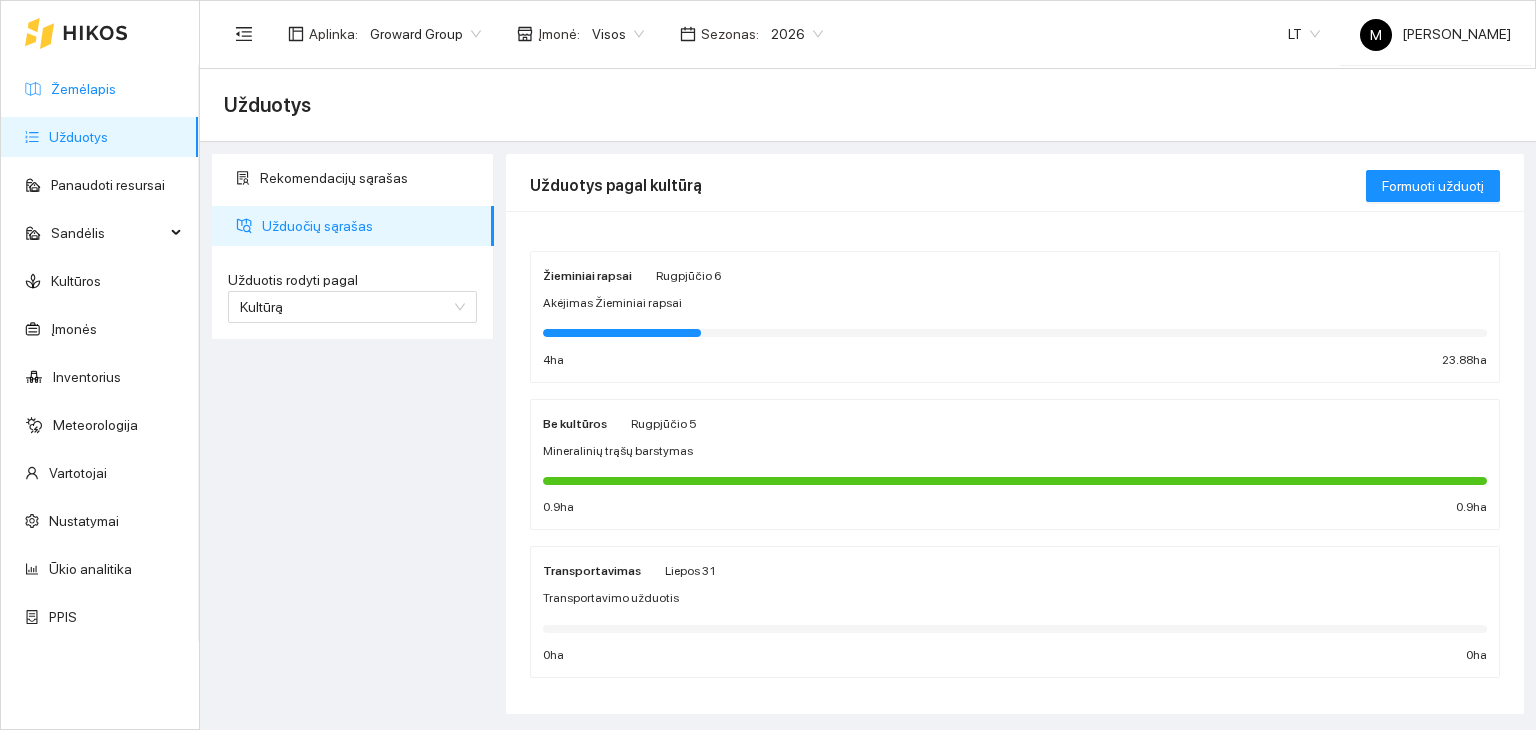 click on "Žemėlapis" at bounding box center (83, 89) 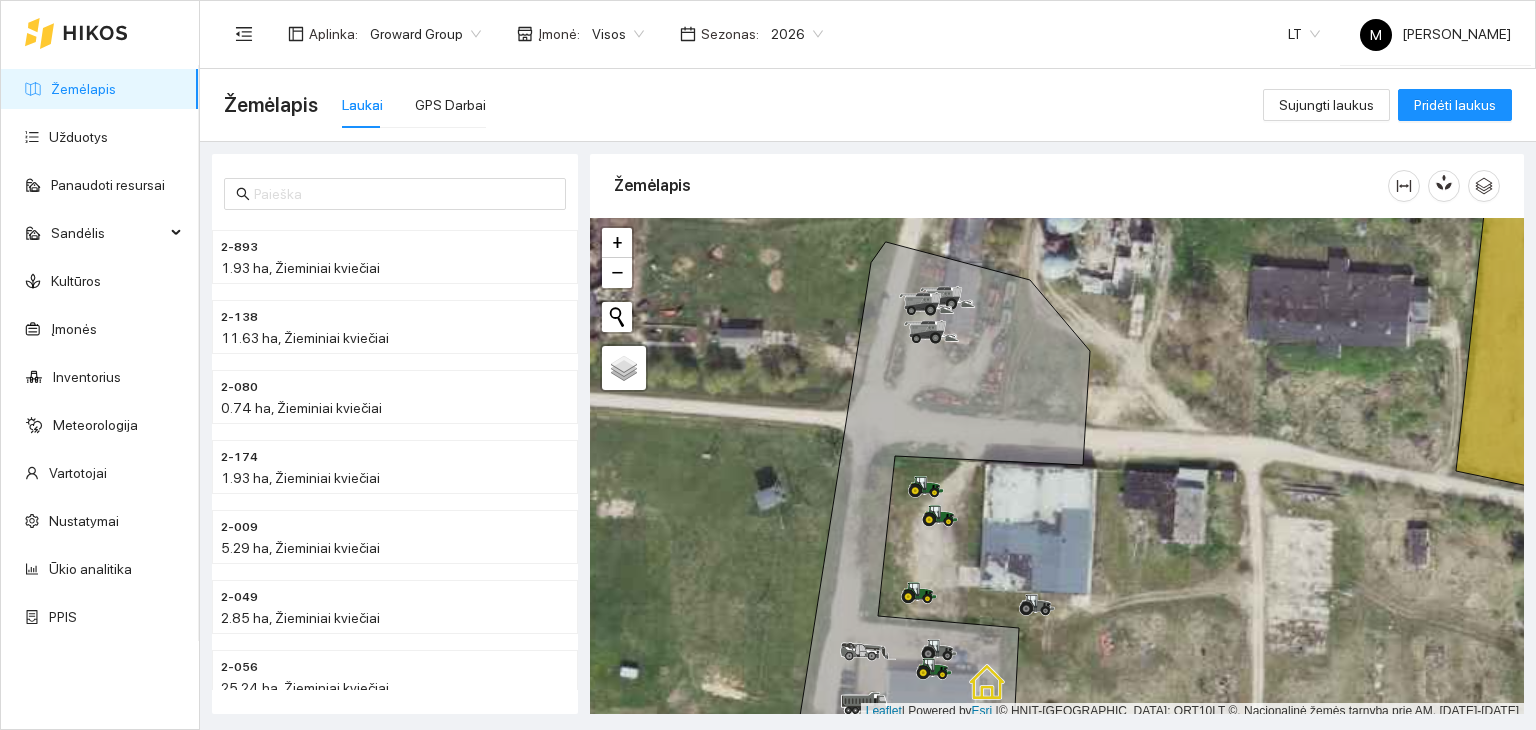 scroll, scrollTop: 5, scrollLeft: 0, axis: vertical 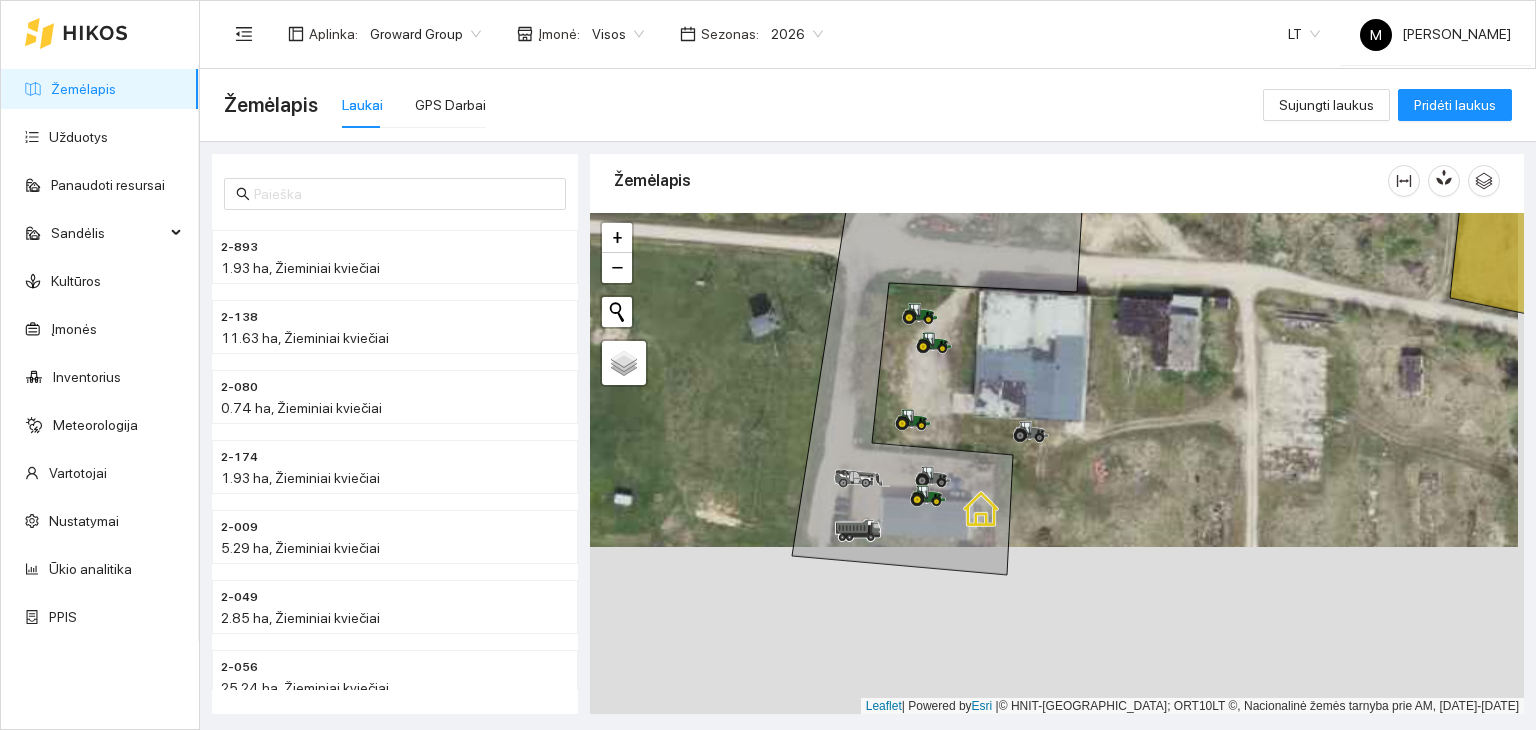 drag, startPoint x: 887, startPoint y: 599, endPoint x: 880, endPoint y: 436, distance: 163.15024 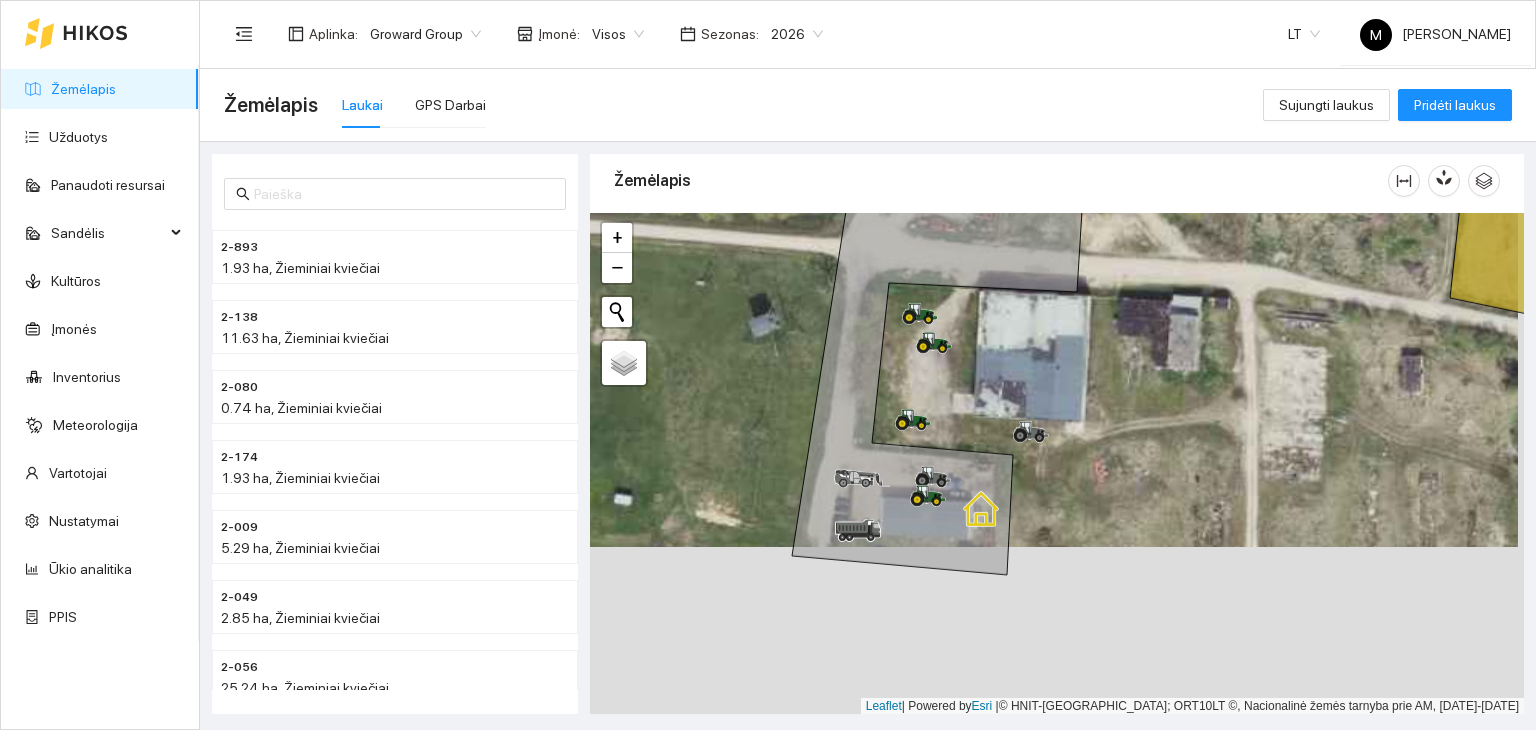 click at bounding box center [1057, 464] 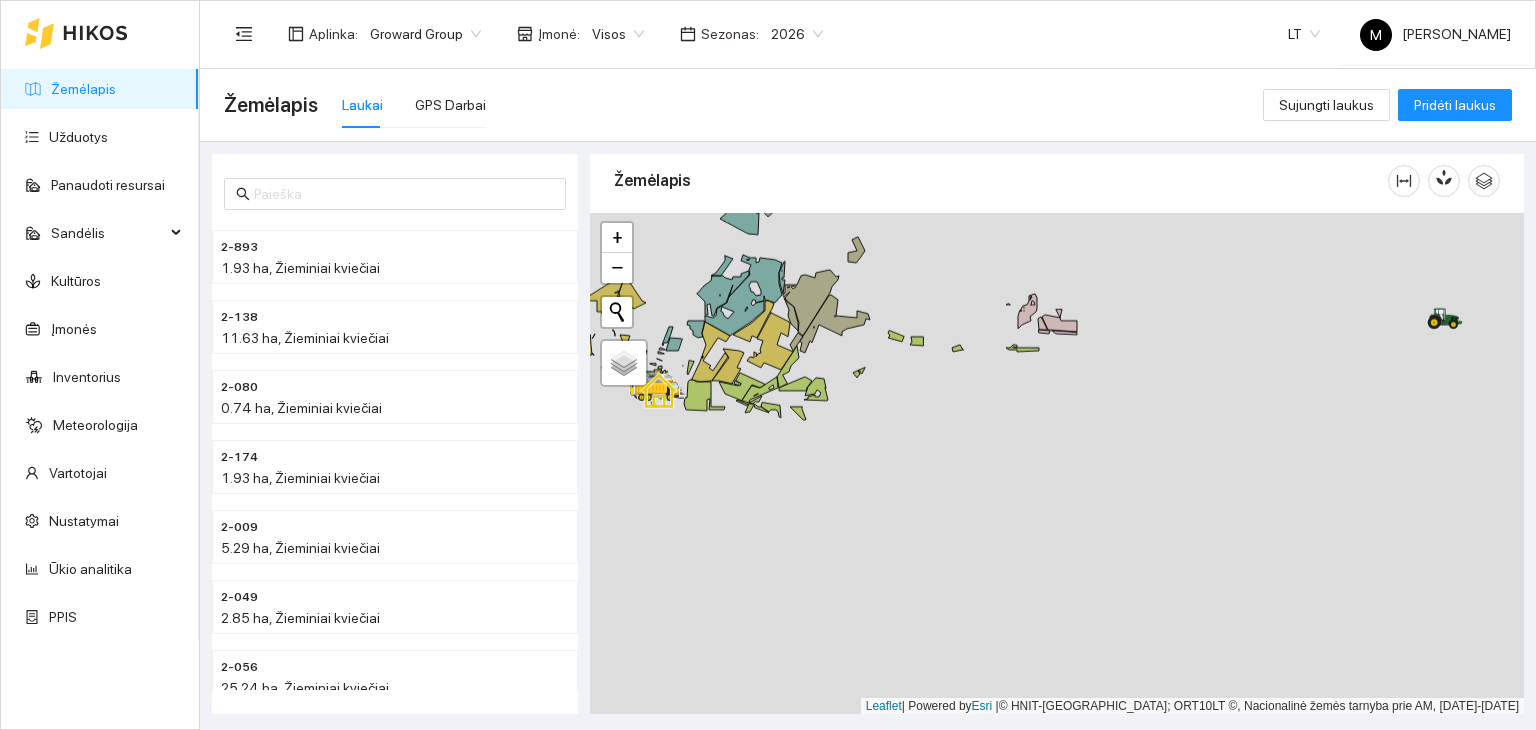 drag, startPoint x: 1100, startPoint y: 644, endPoint x: 689, endPoint y: 449, distance: 454.91318 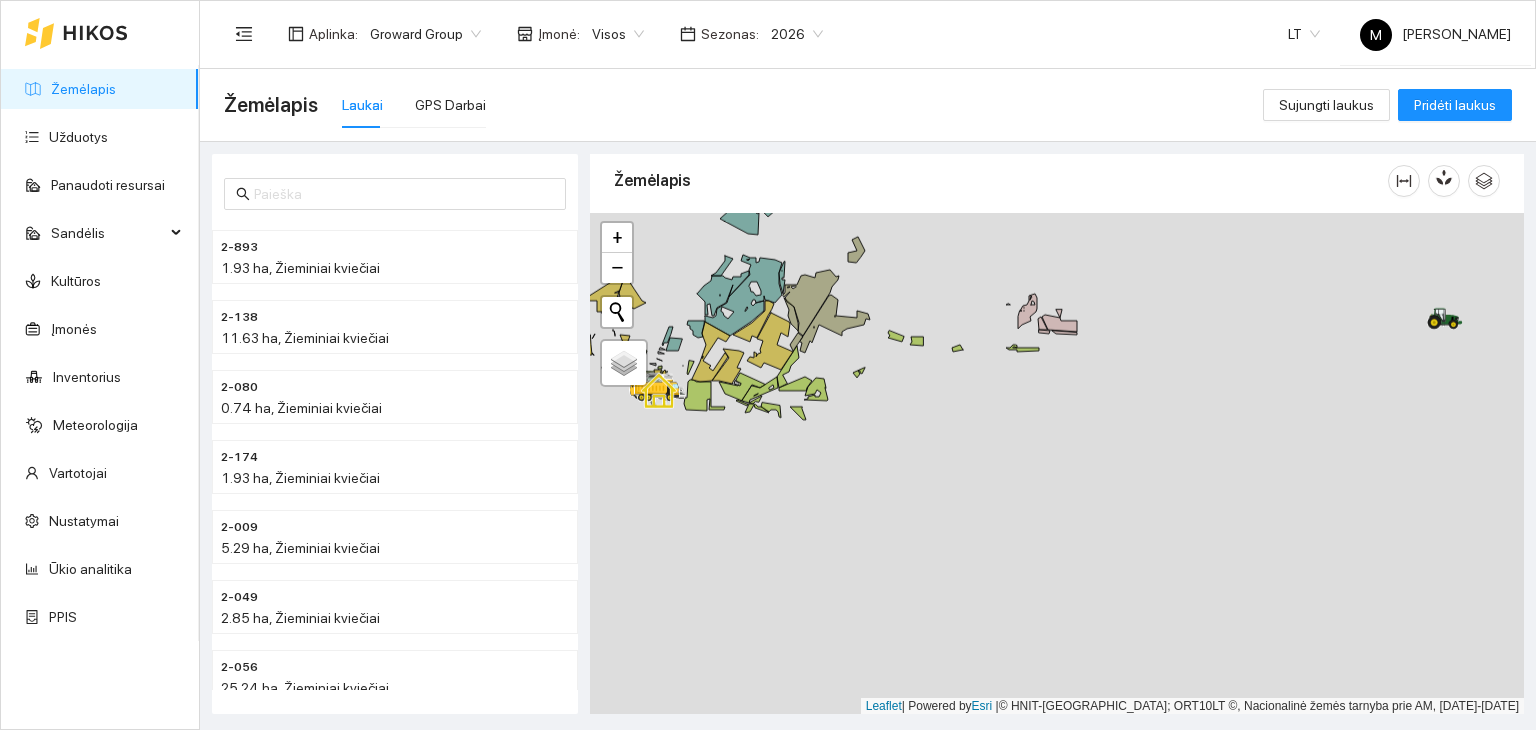 click at bounding box center [1057, 464] 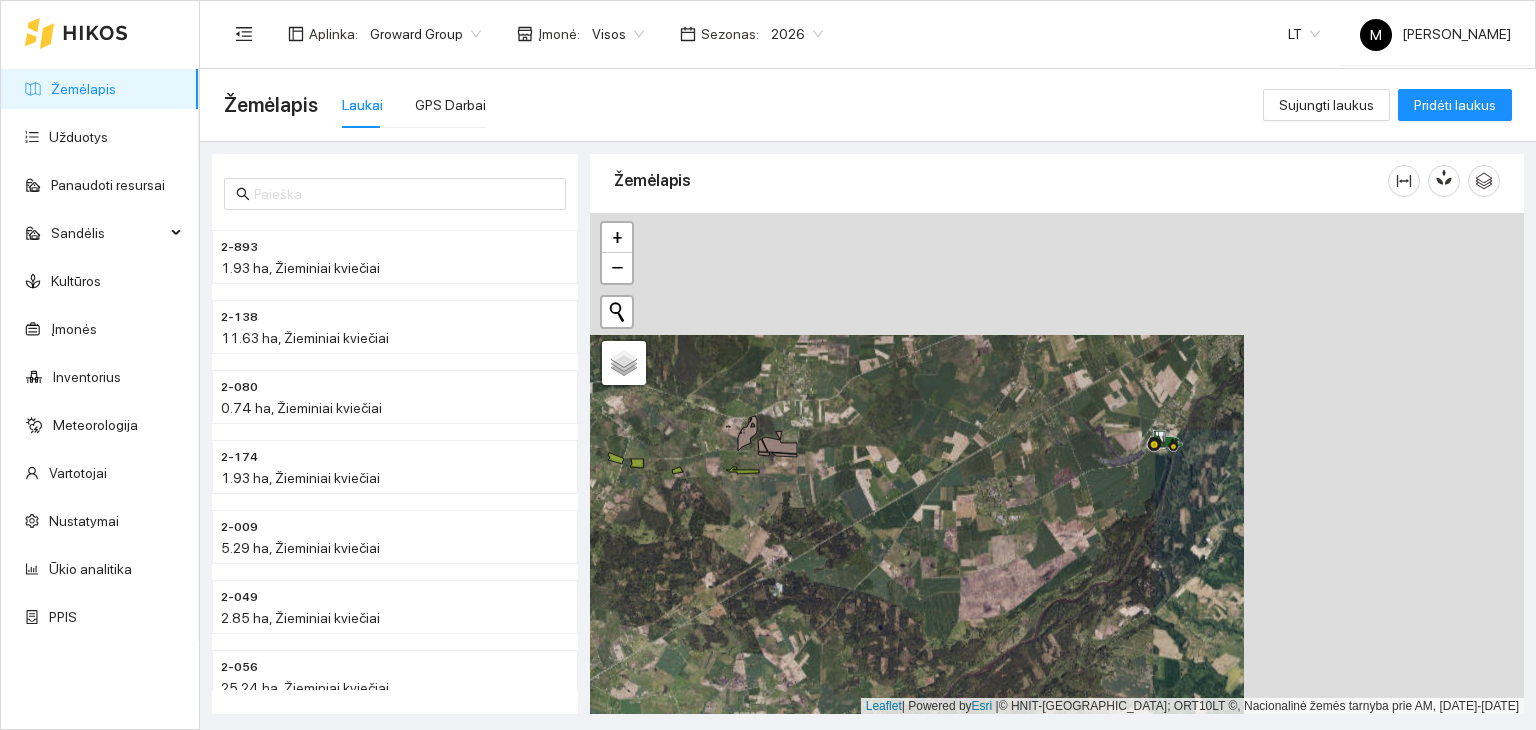 drag, startPoint x: 1448, startPoint y: 335, endPoint x: 1168, endPoint y: 457, distance: 305.4243 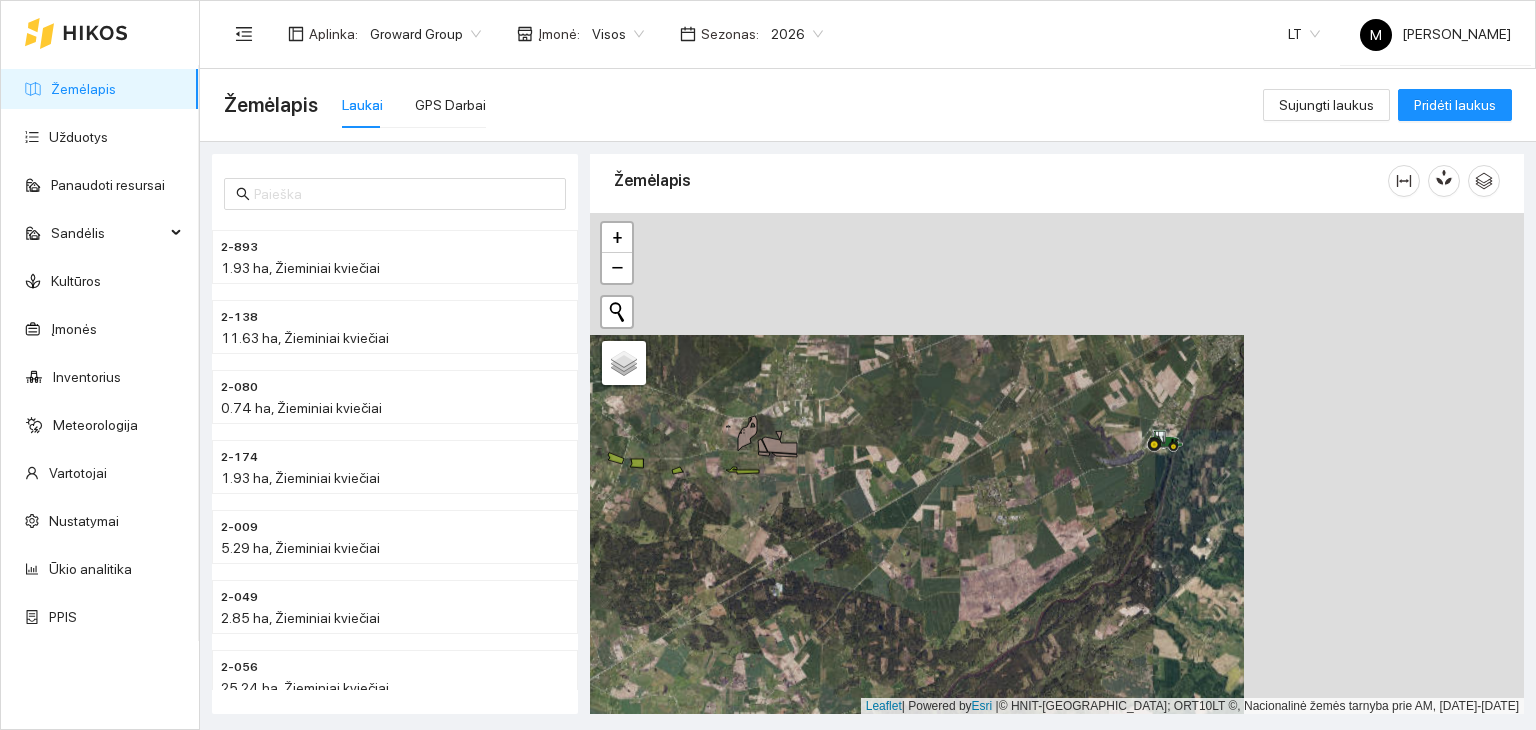 click at bounding box center (1057, 464) 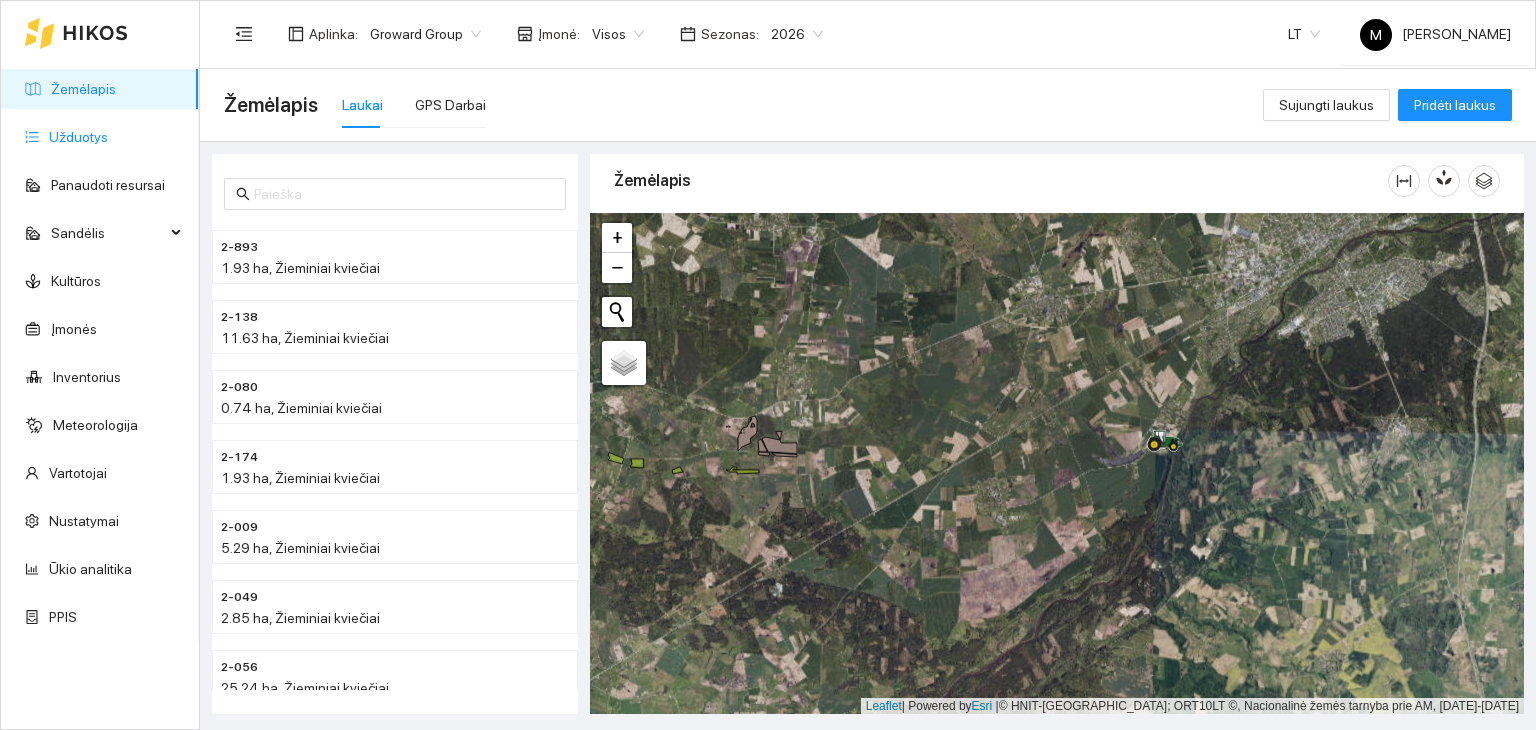 click on "Užduotys" at bounding box center [78, 137] 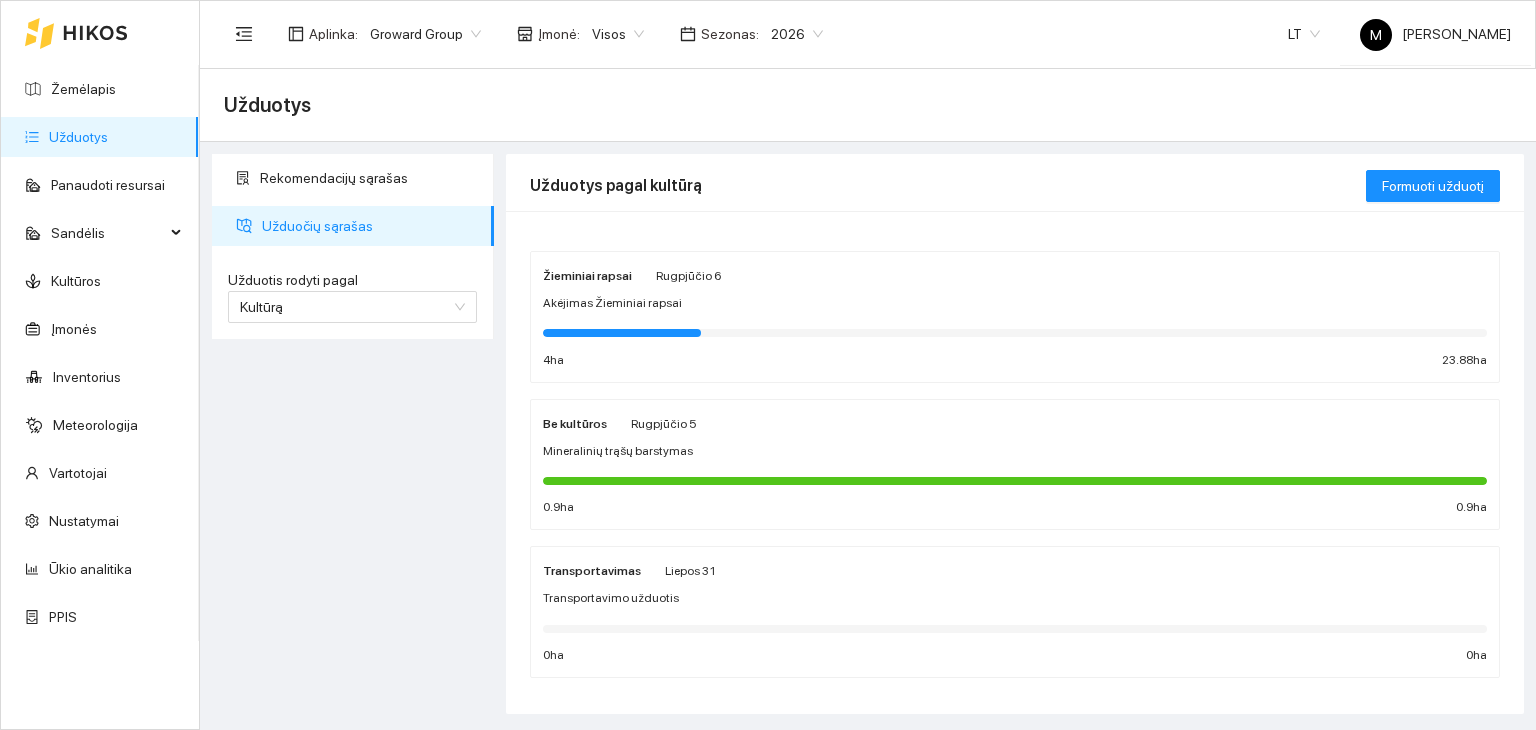 click on "Žieminiai rapsai Rugpjūčio 6 Akėjimas Žieminiai rapsai 4  ha 23.88  ha" at bounding box center (1015, 317) 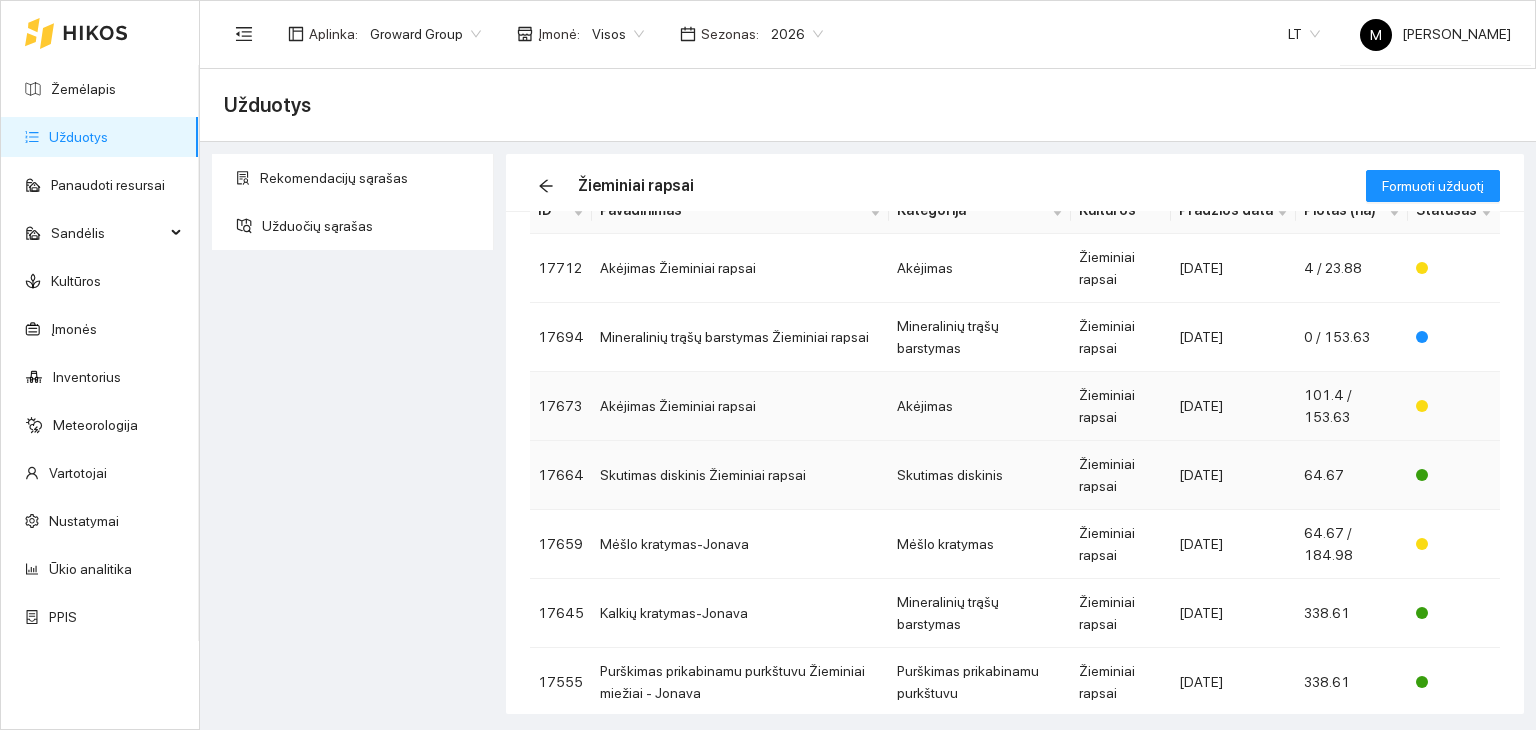 scroll, scrollTop: 181, scrollLeft: 0, axis: vertical 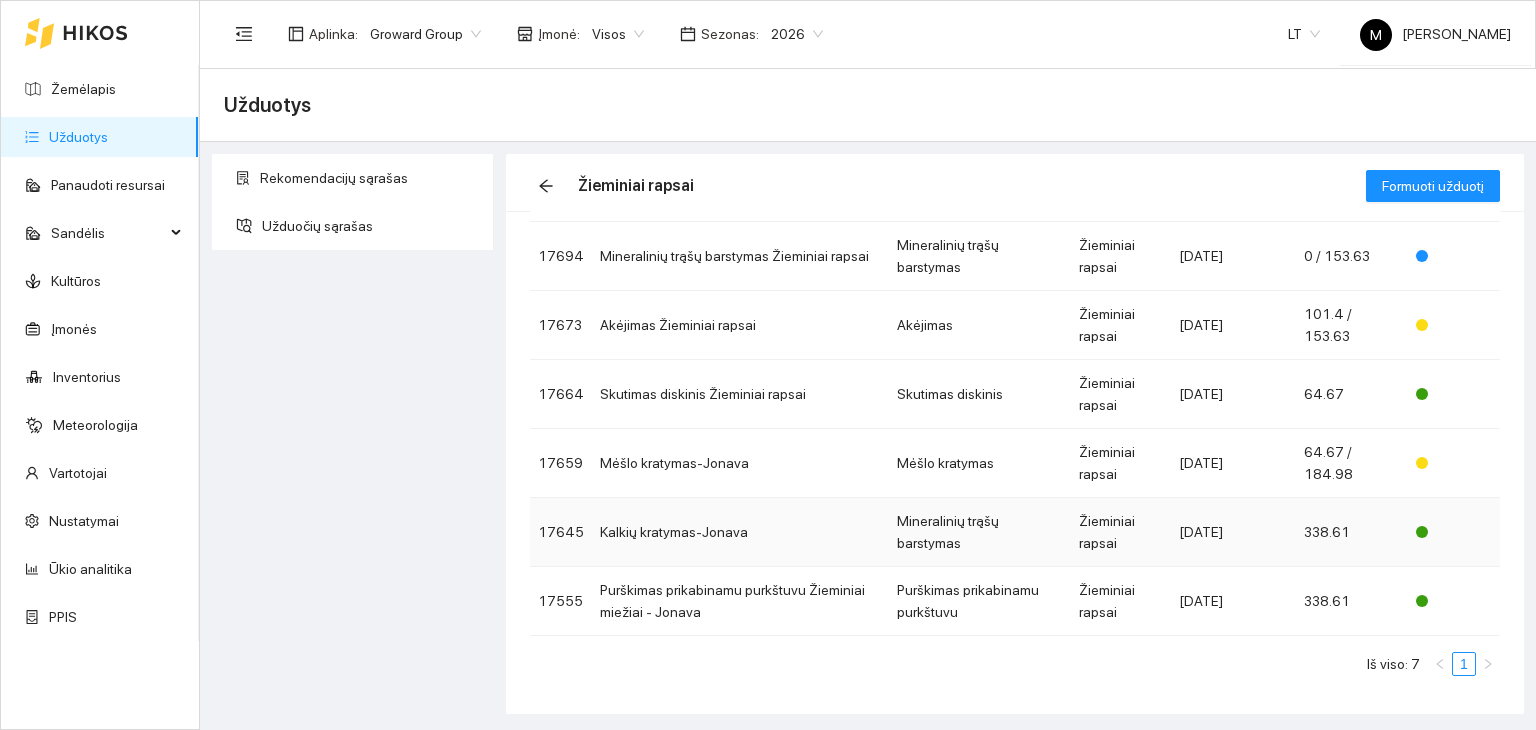 click on "Kalkių kratymas-Jonava" at bounding box center (740, 532) 